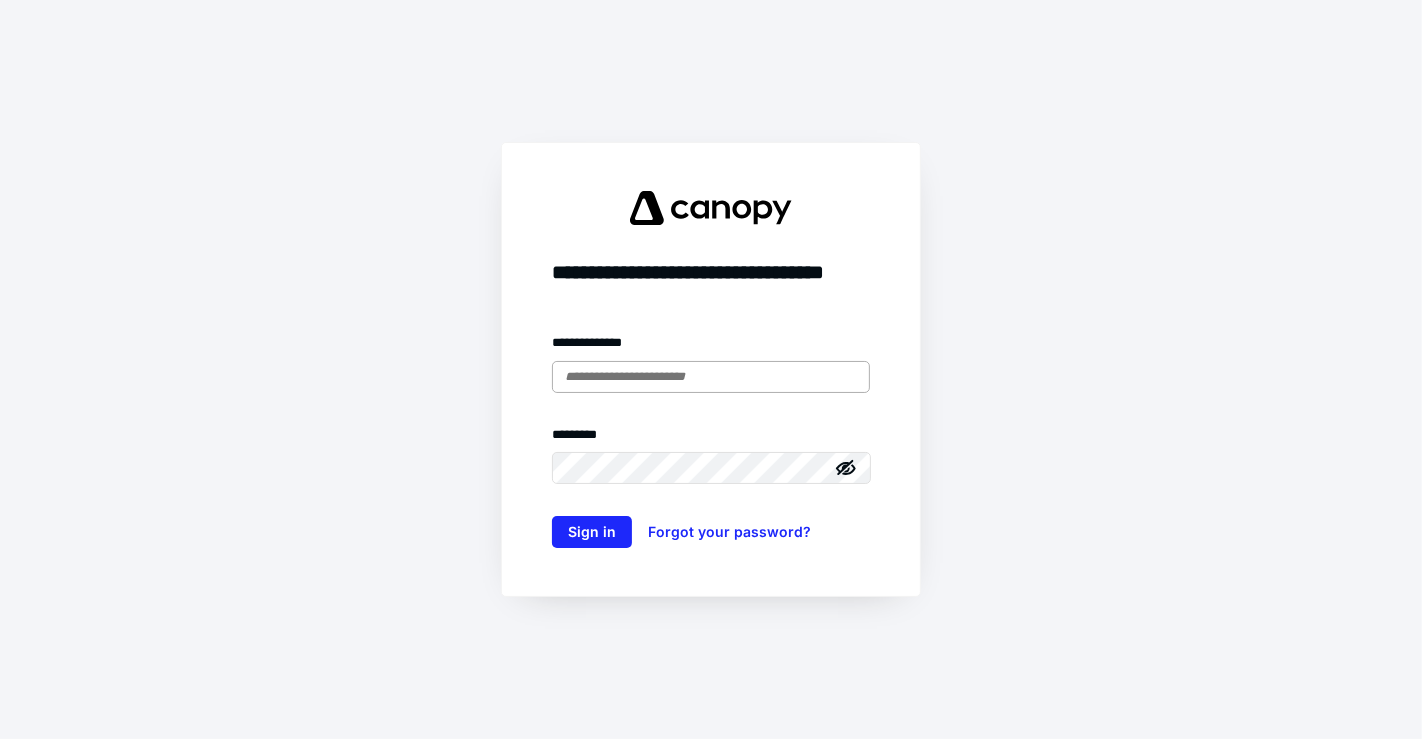 scroll, scrollTop: 0, scrollLeft: 0, axis: both 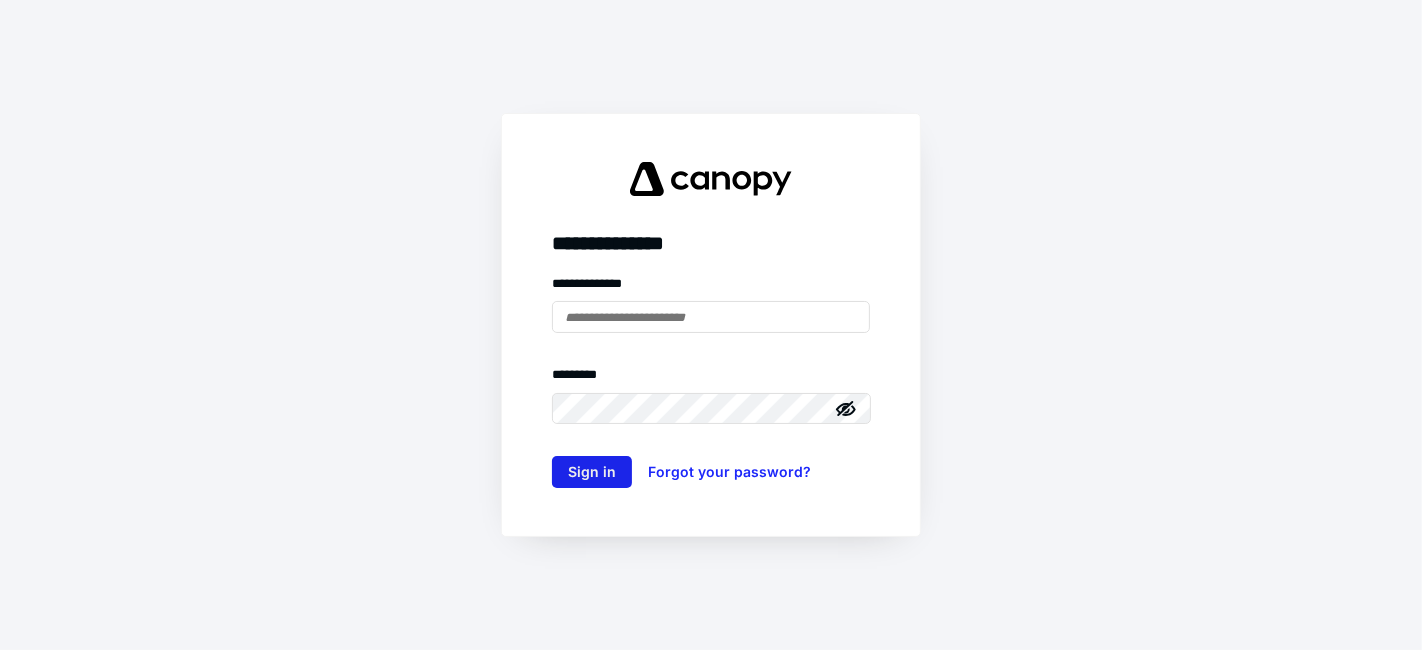 type on "**********" 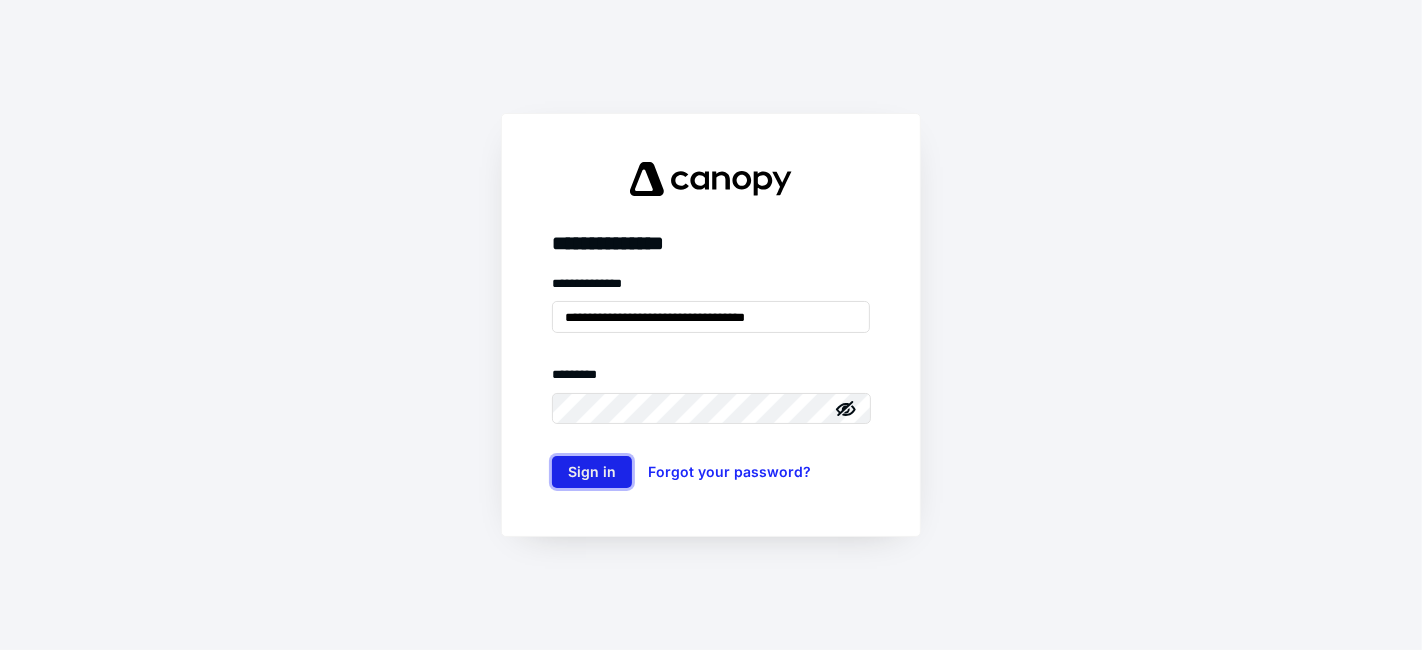 click on "Sign in" at bounding box center [592, 472] 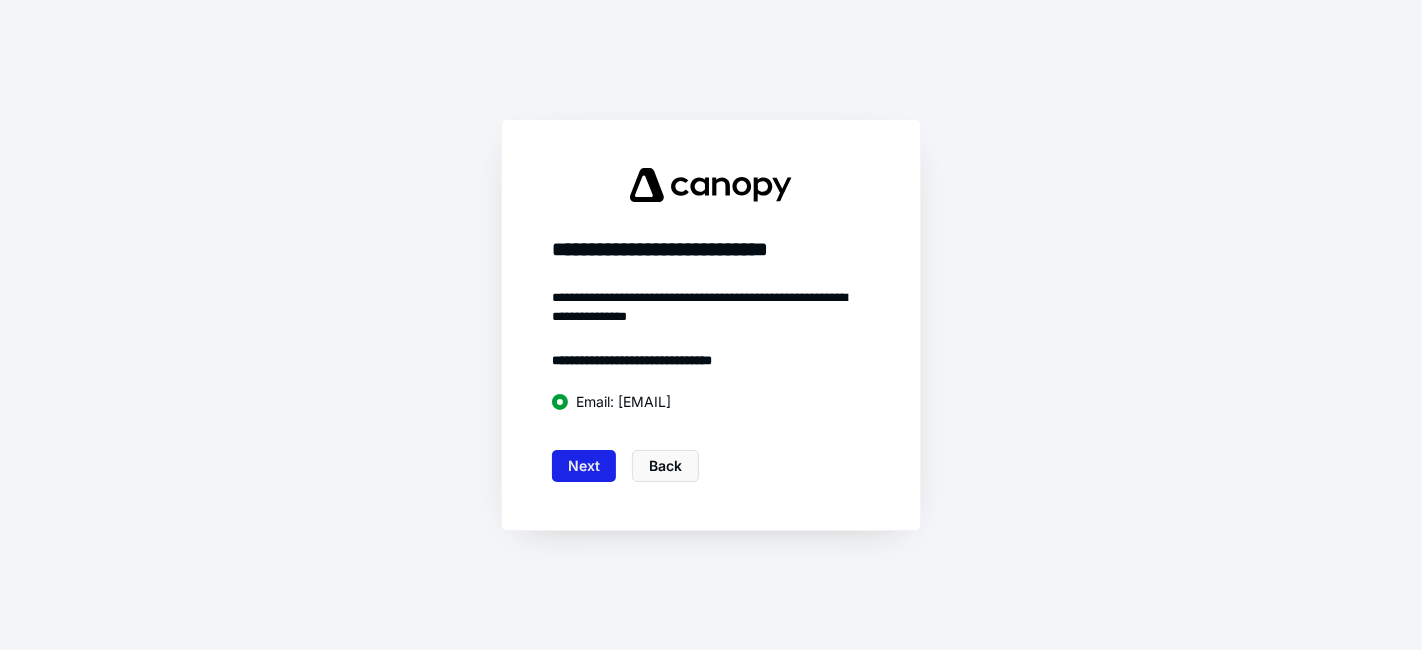 click on "Next" at bounding box center [584, 466] 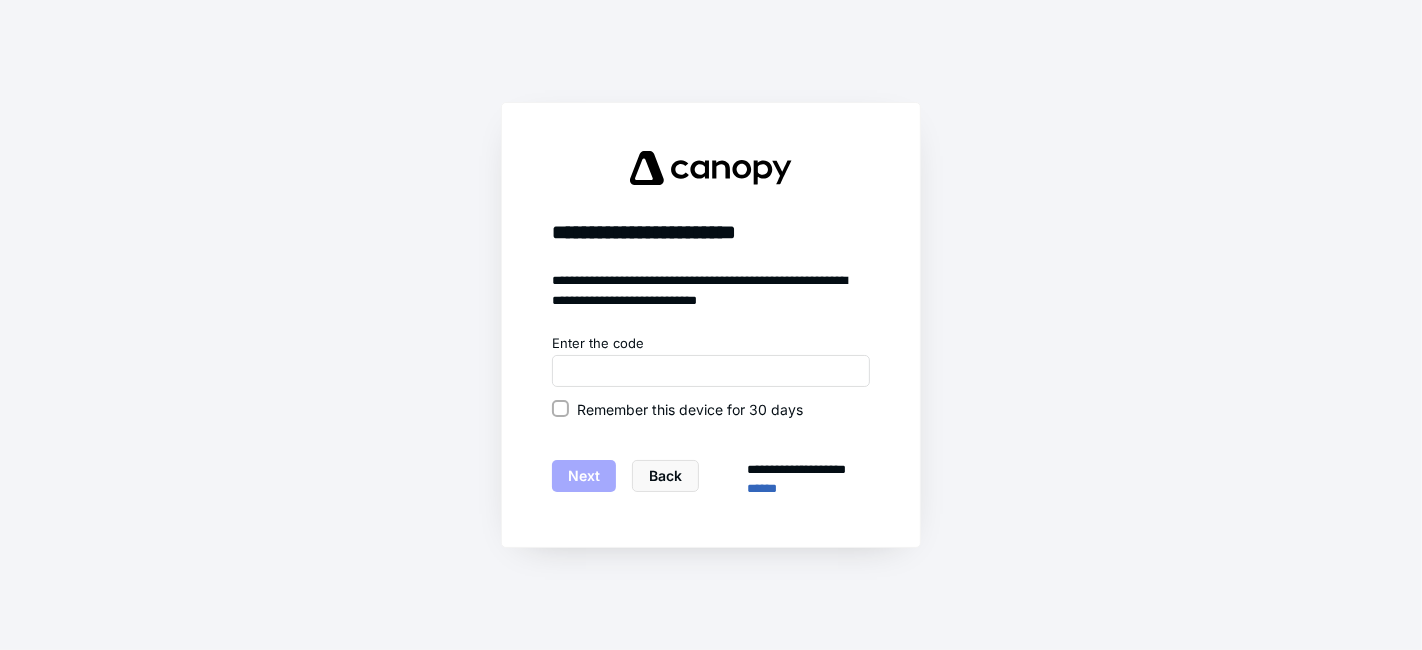 click on "Remember this device for 30 days" at bounding box center [690, 409] 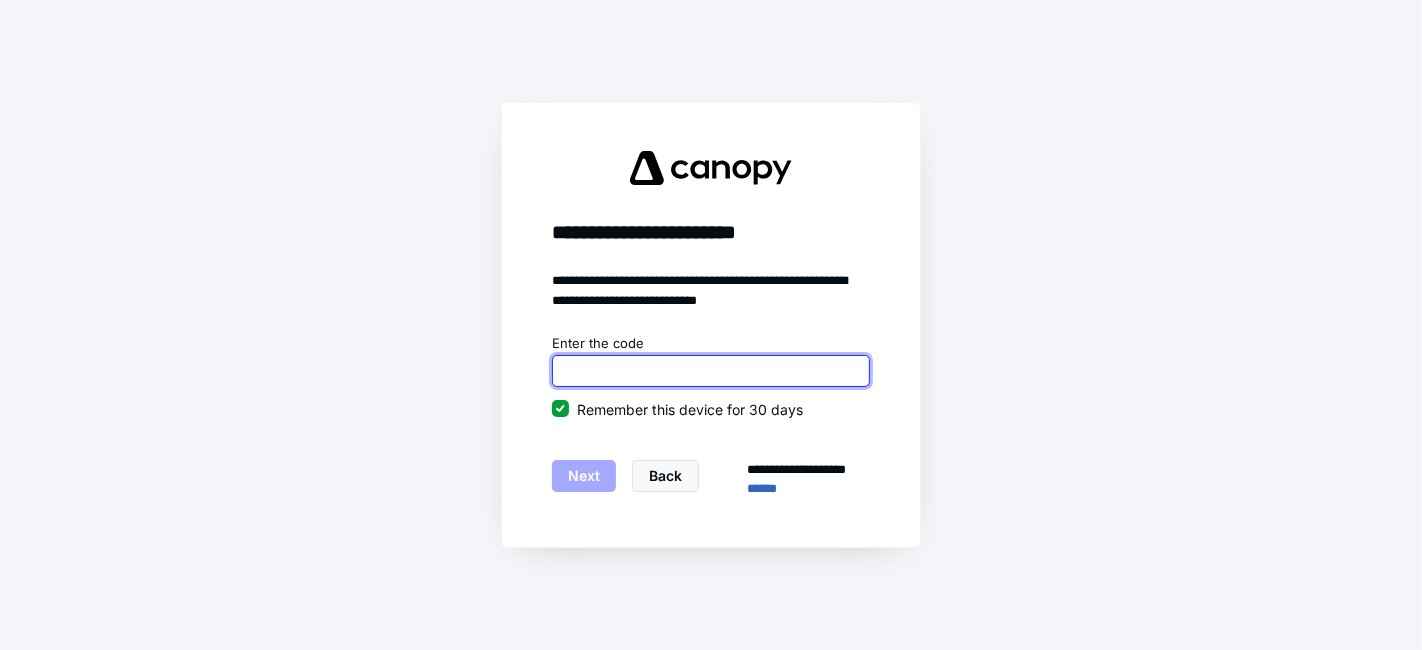 click at bounding box center (711, 371) 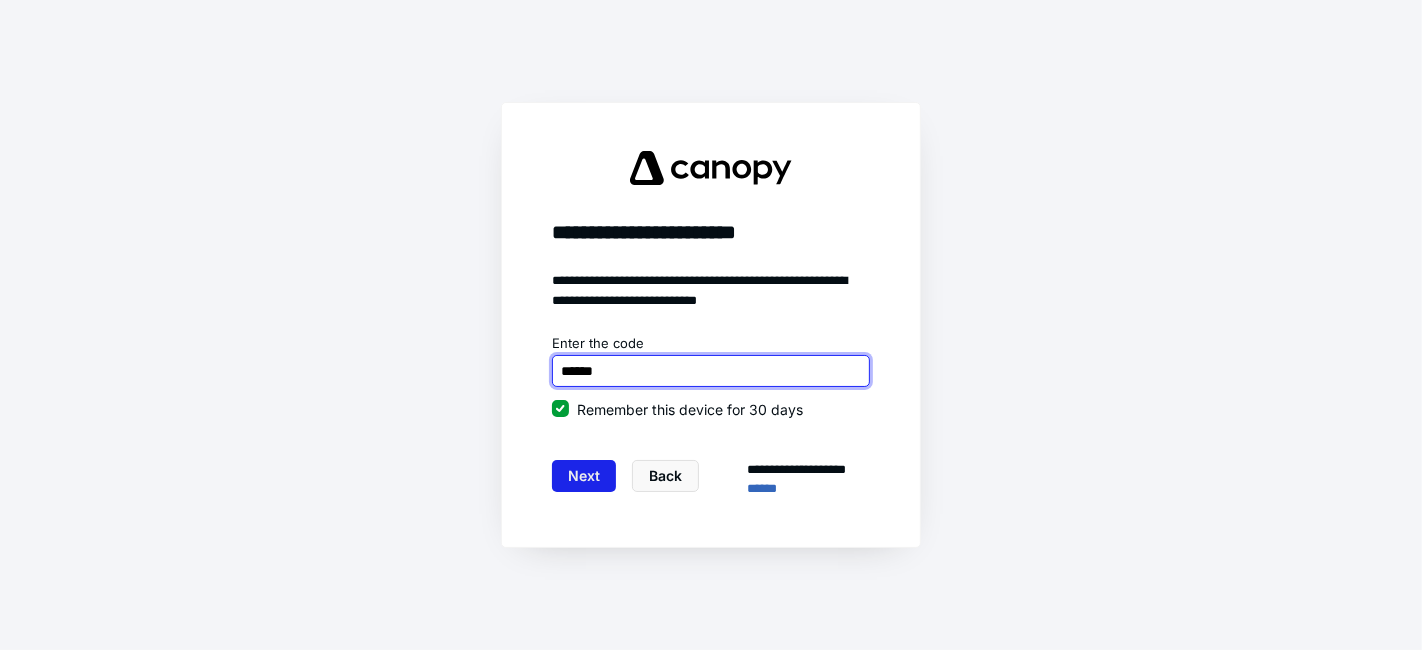 type on "******" 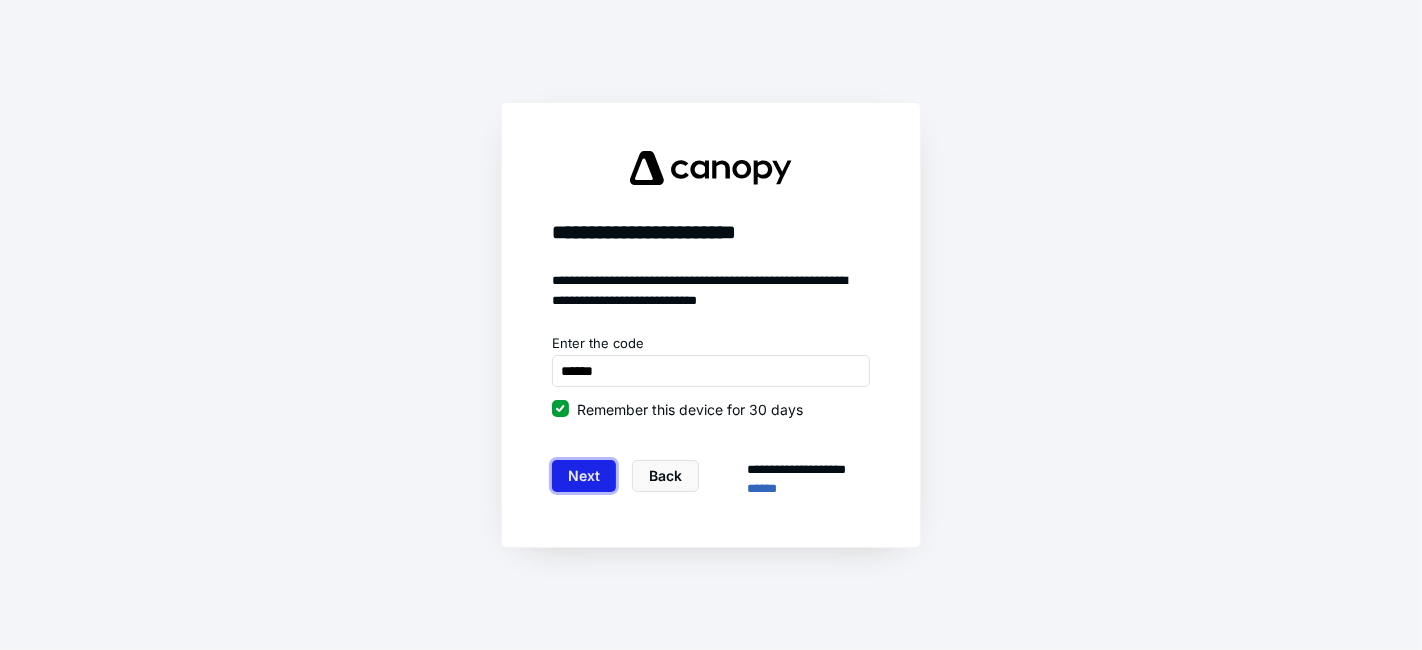 click on "Next" at bounding box center [584, 476] 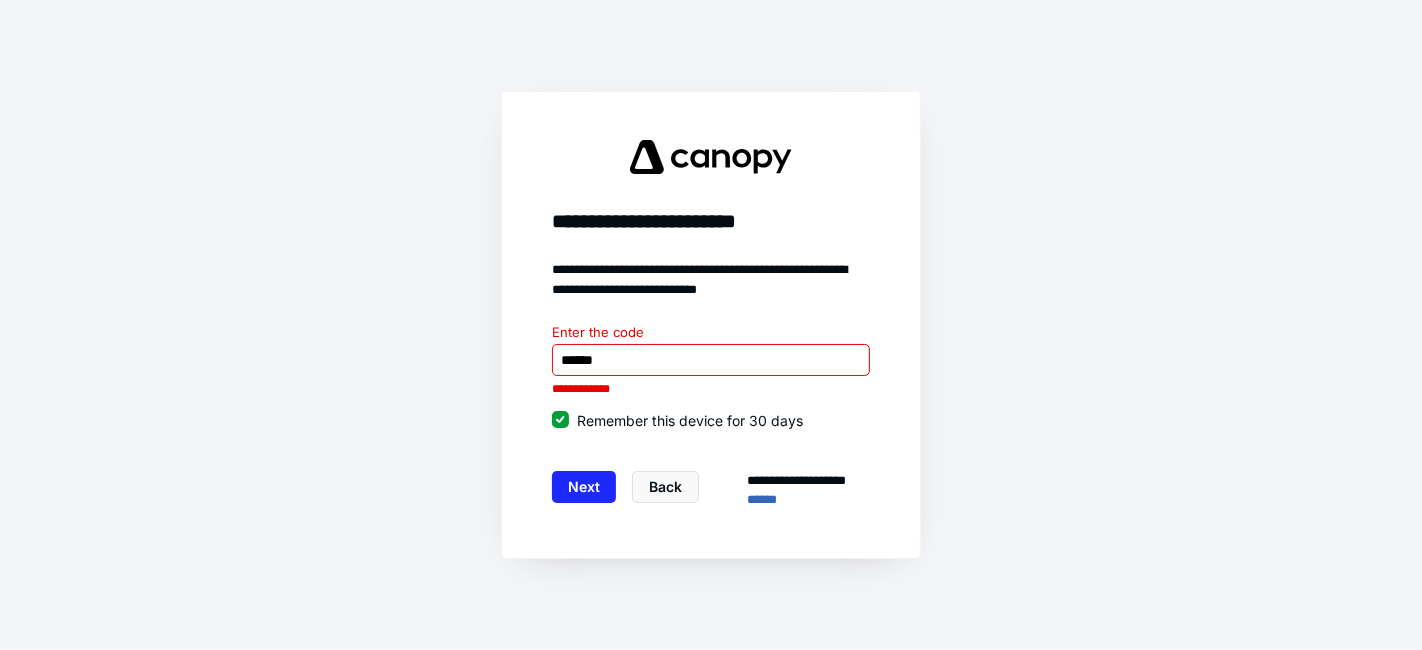 click on "**********" at bounding box center [711, 389] 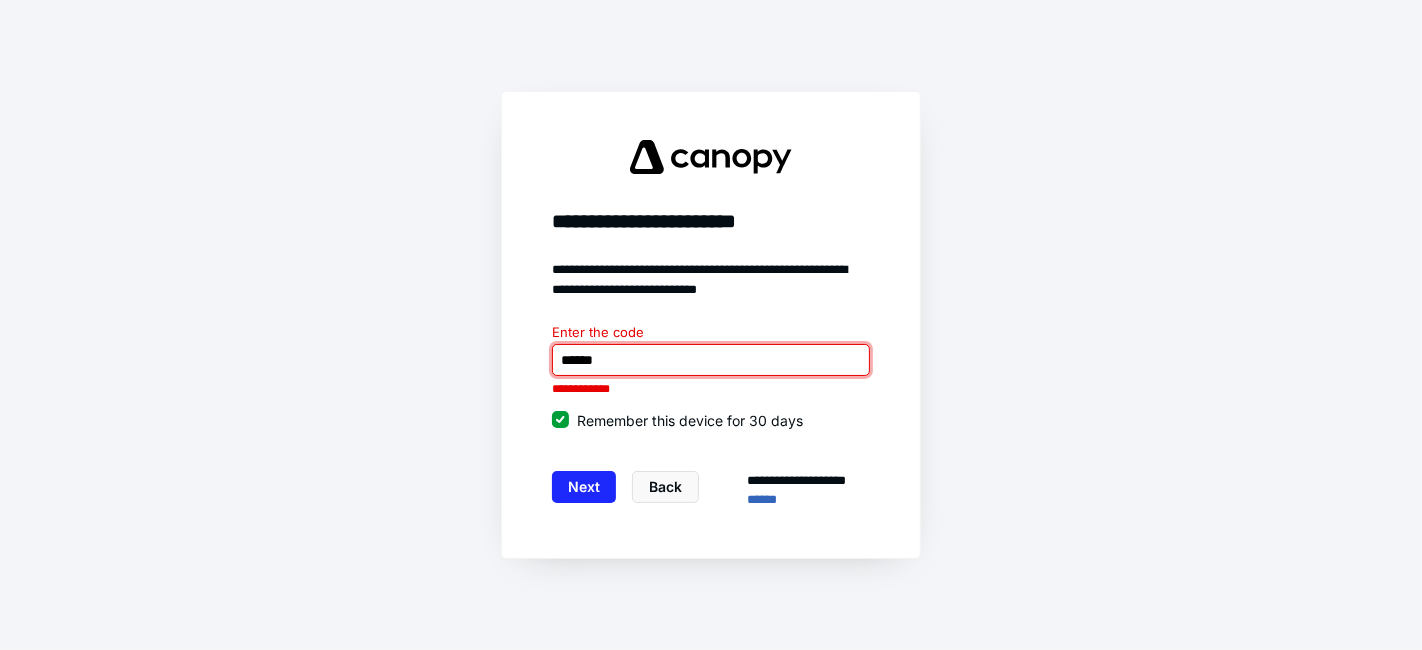 click at bounding box center (711, 360) 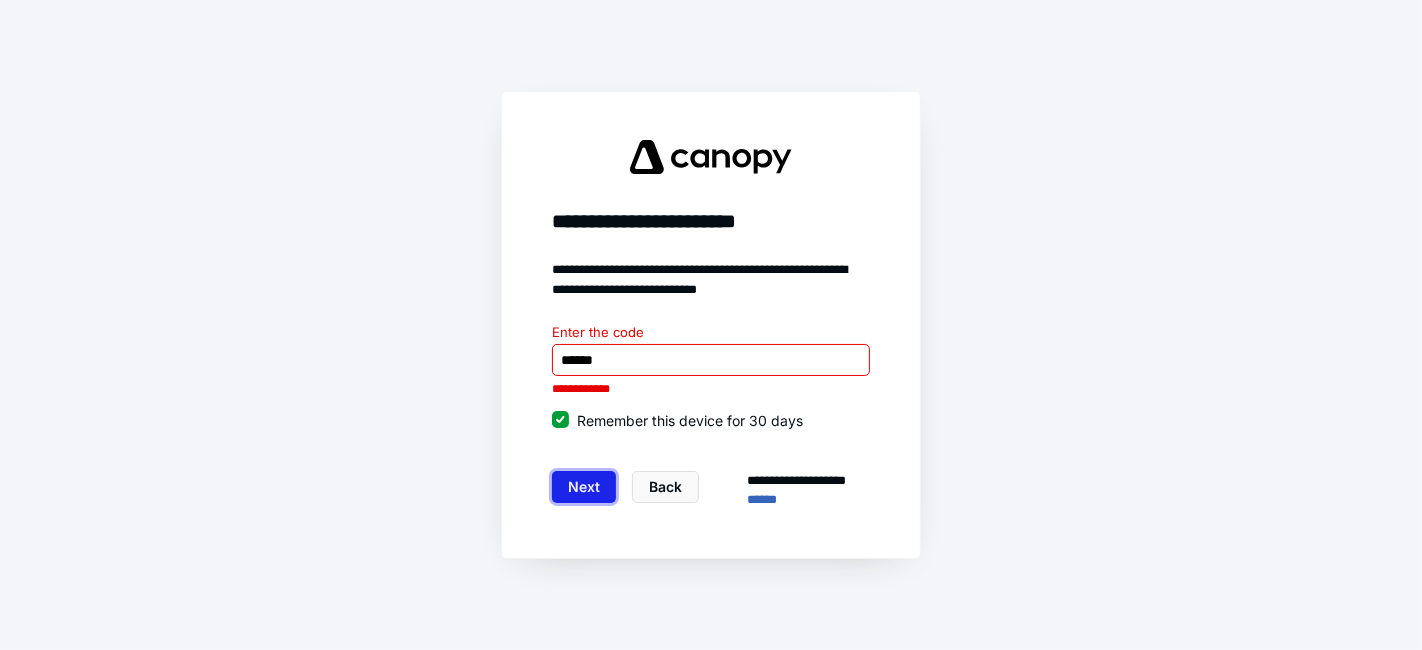 click on "Next" at bounding box center [584, 487] 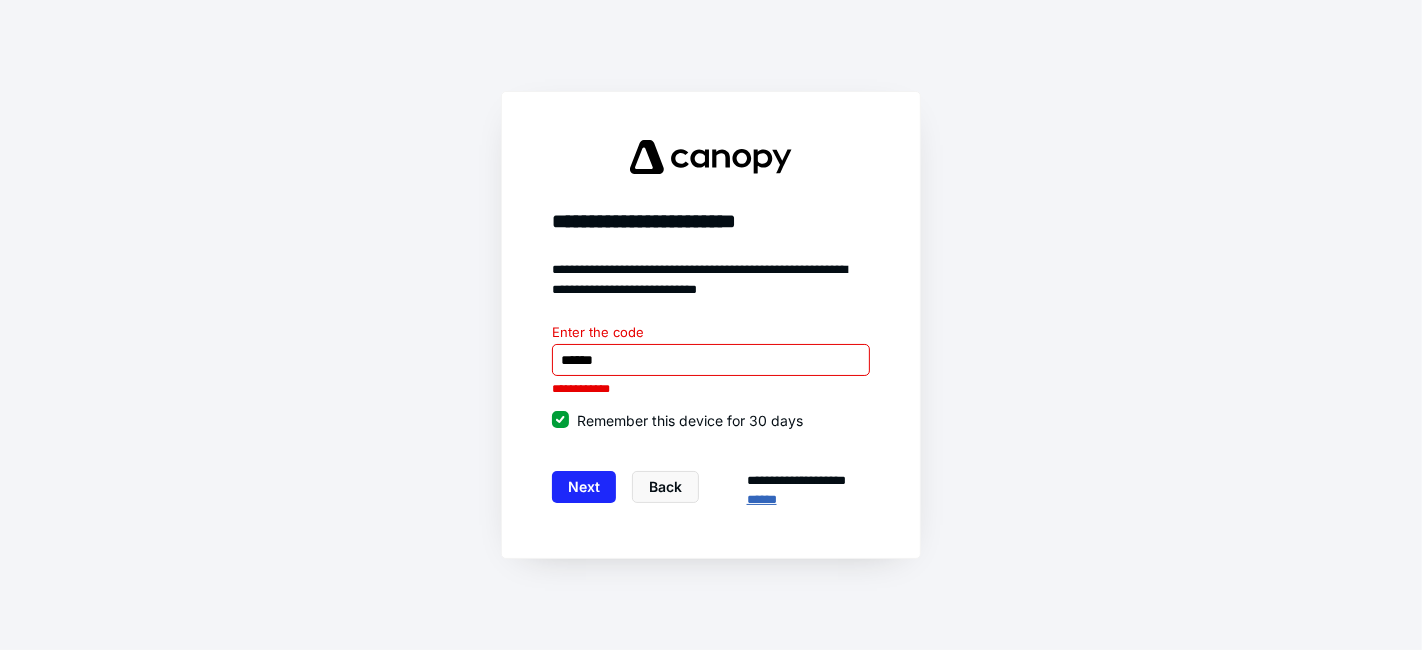 click on "******" at bounding box center (808, 499) 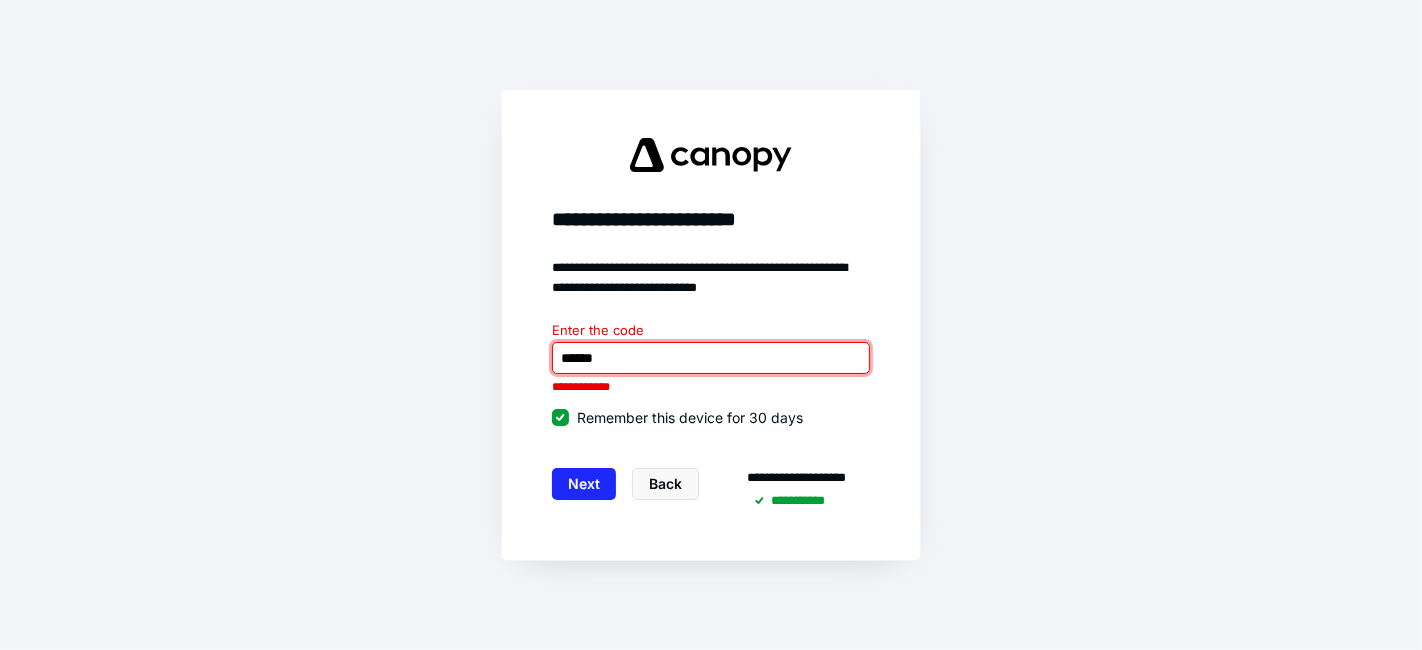 drag, startPoint x: 710, startPoint y: 360, endPoint x: 74, endPoint y: 278, distance: 641.2644 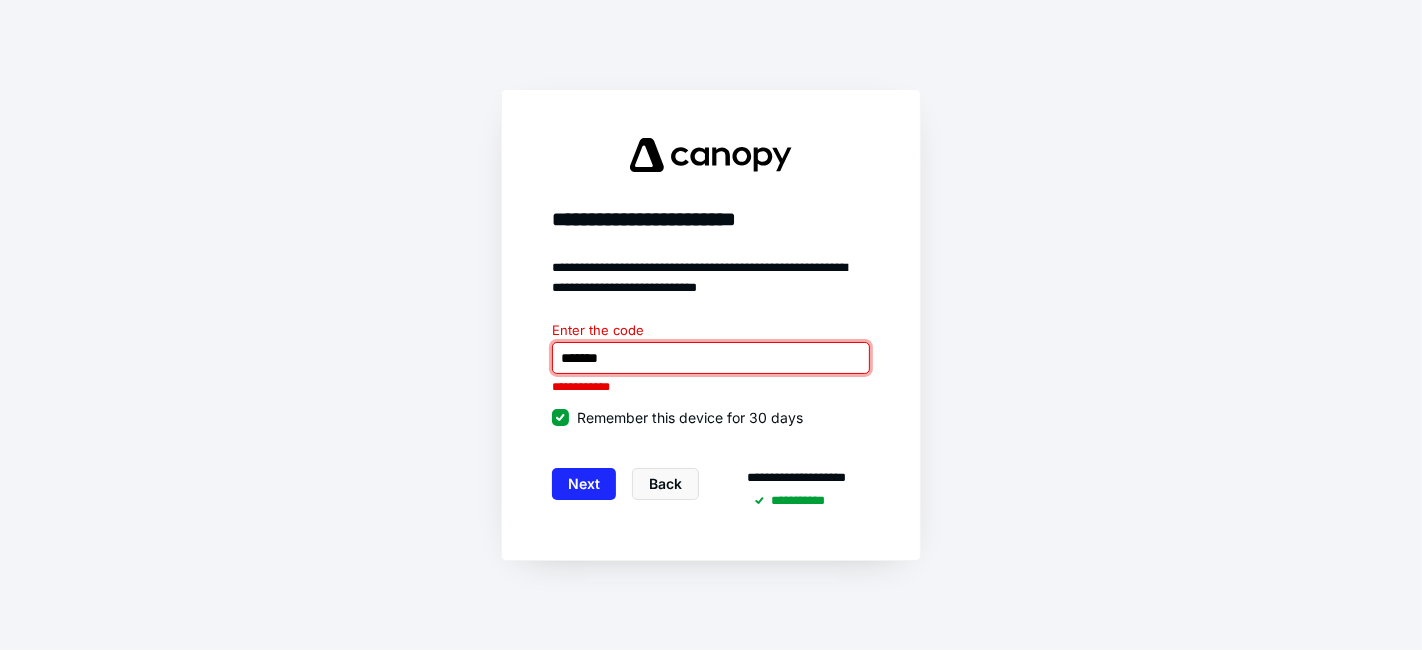 click at bounding box center (711, 358) 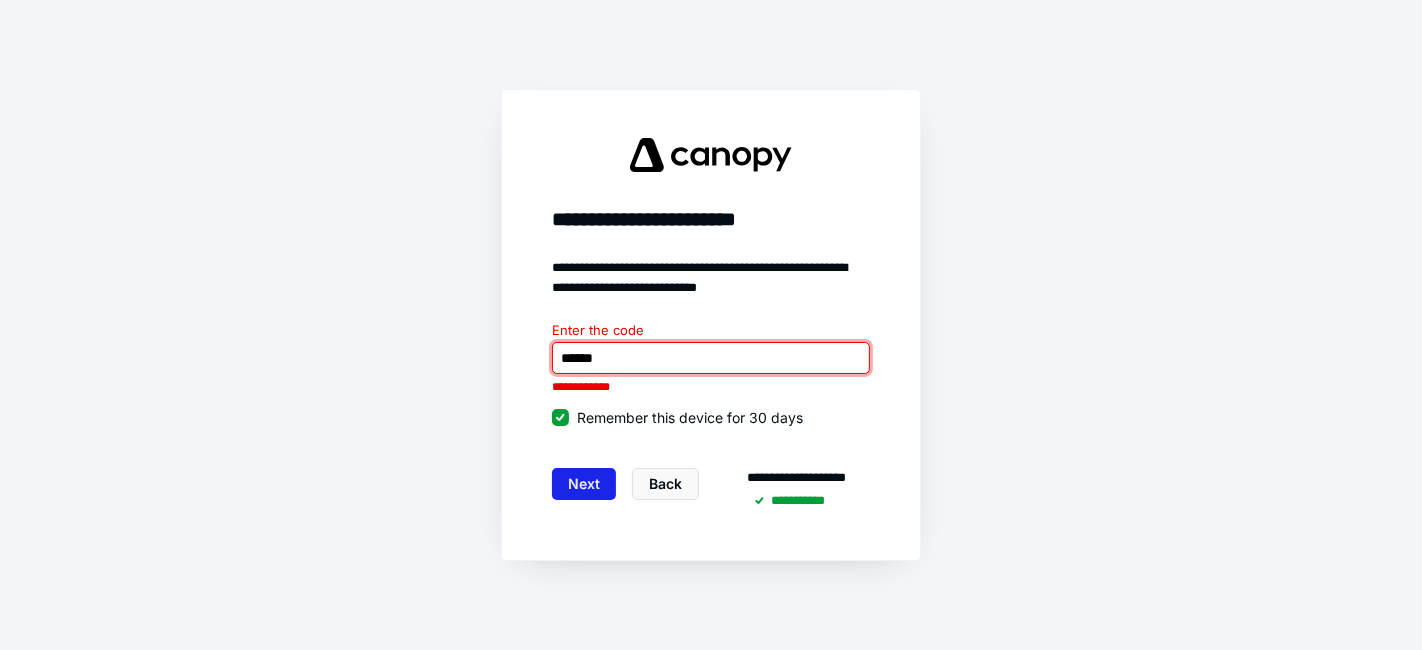 type on "******" 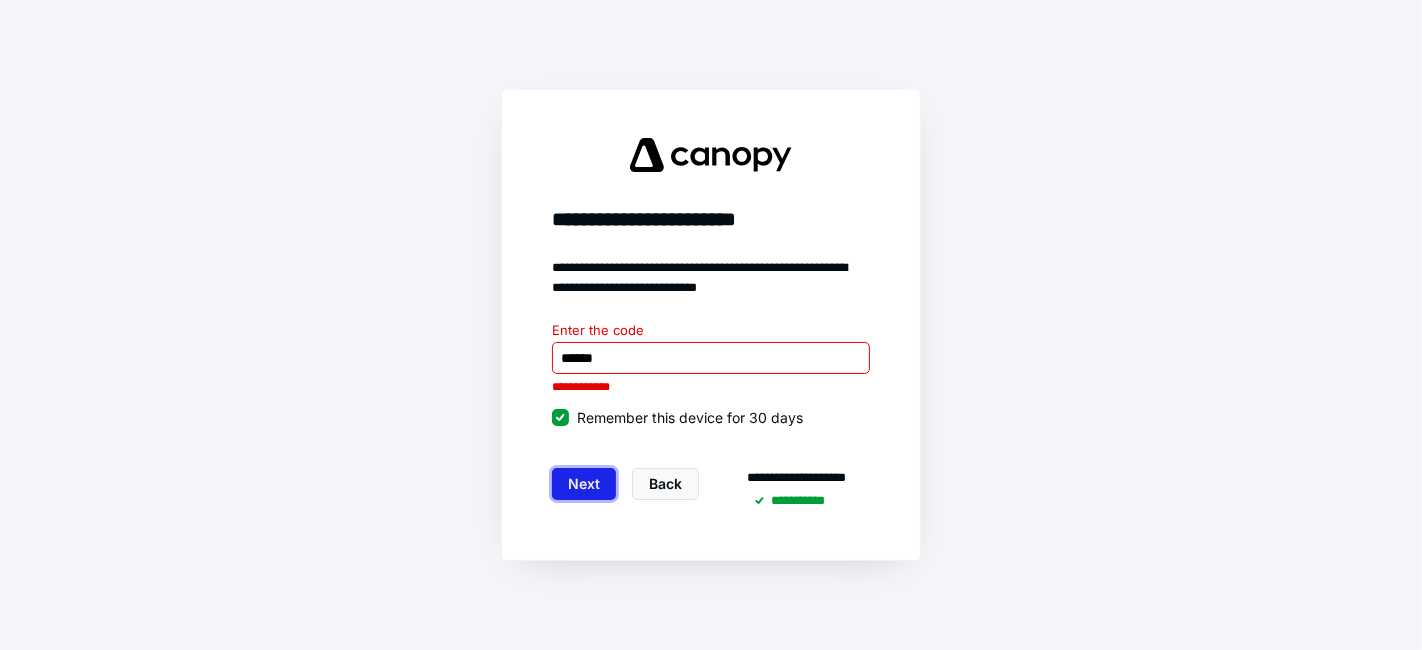 click on "Next" at bounding box center (584, 484) 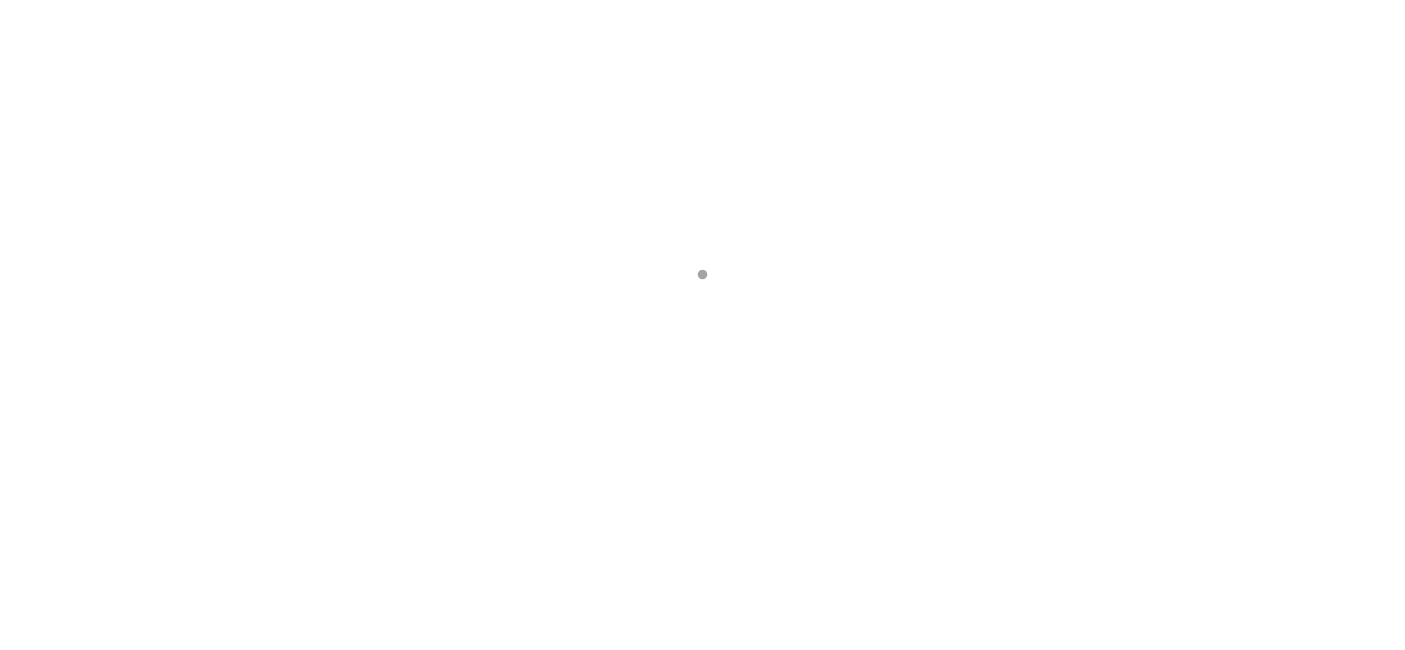 scroll, scrollTop: 0, scrollLeft: 0, axis: both 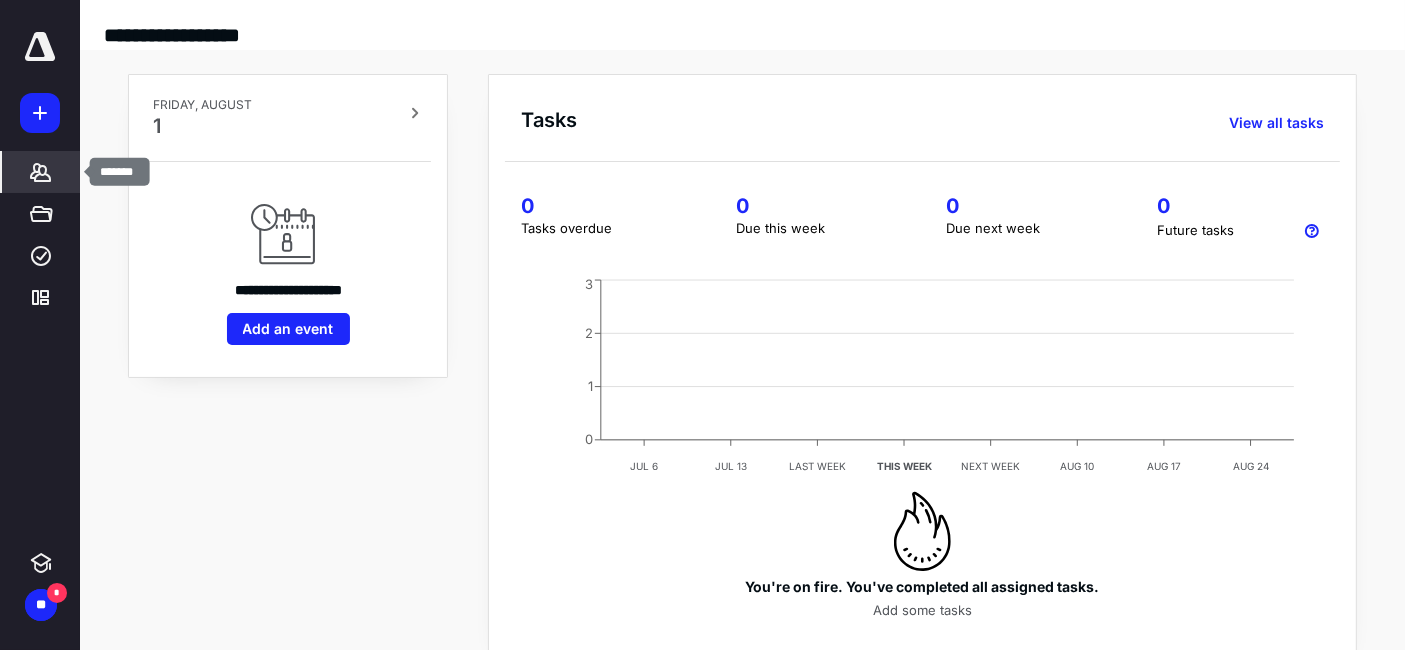 click 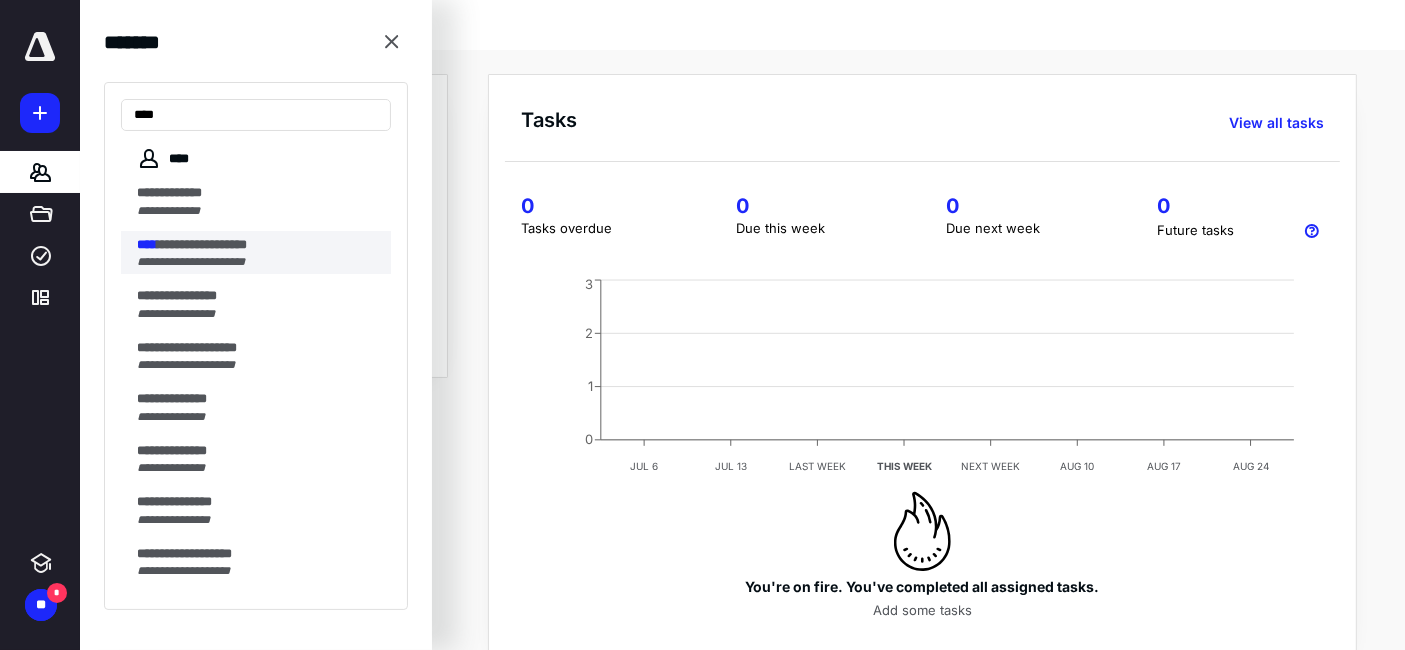type on "****" 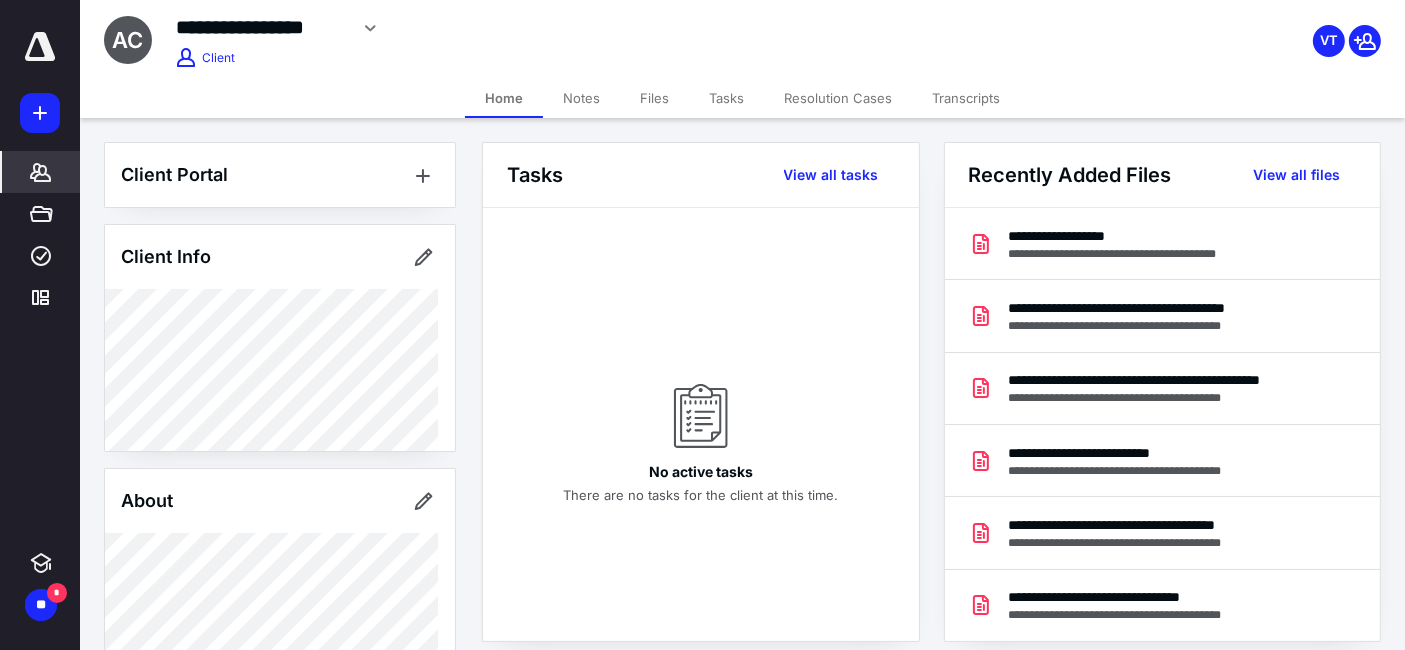 click on "Files" at bounding box center (654, 98) 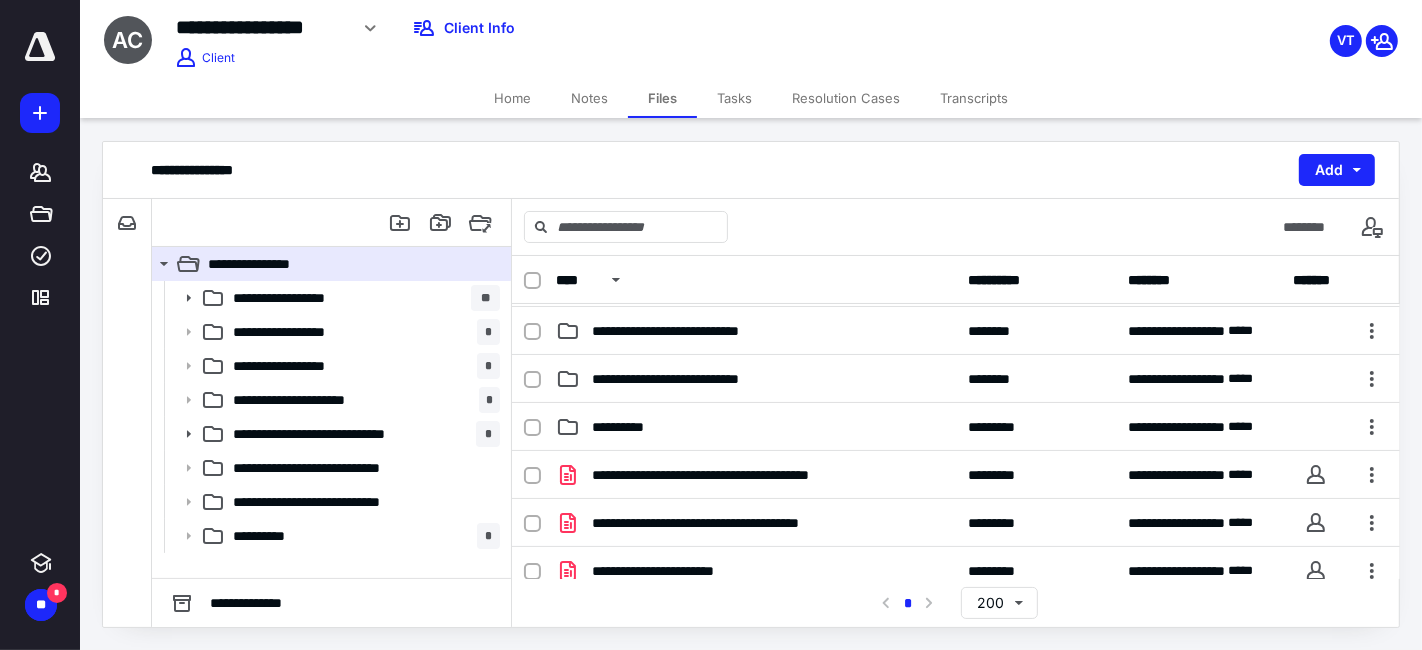 scroll, scrollTop: 240, scrollLeft: 0, axis: vertical 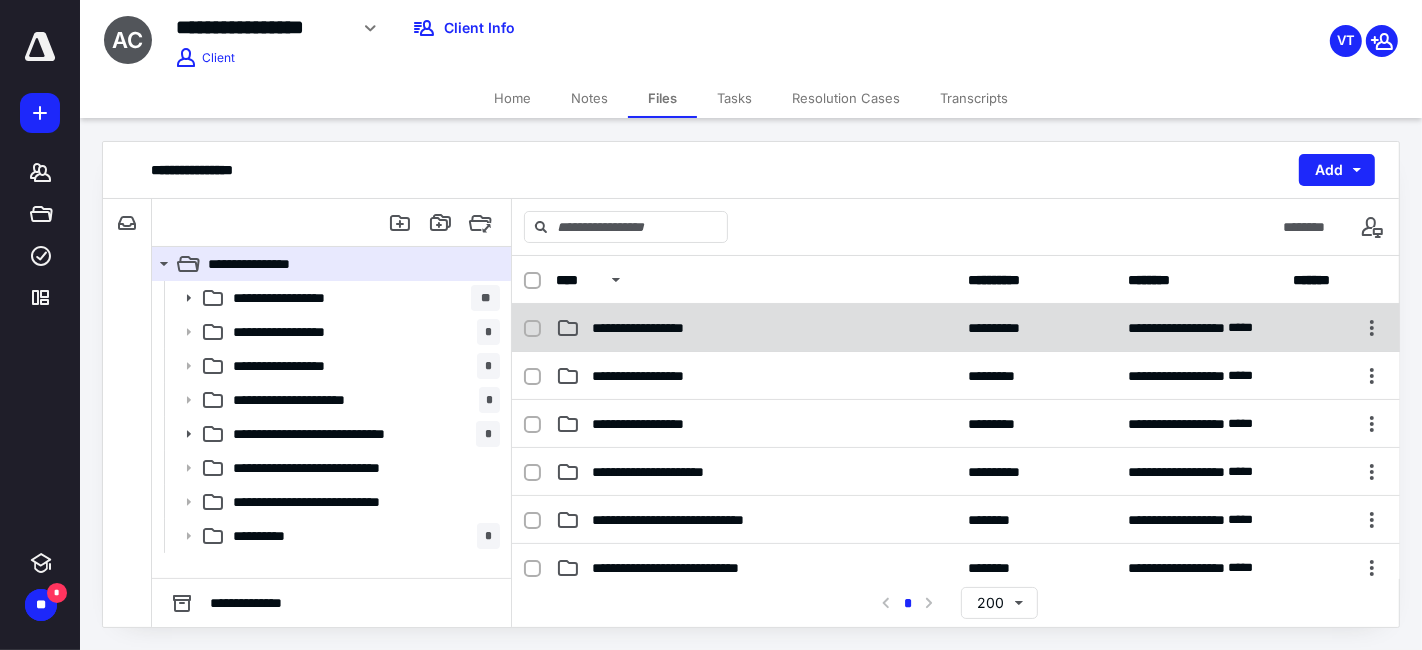 click on "**********" at bounding box center [756, 328] 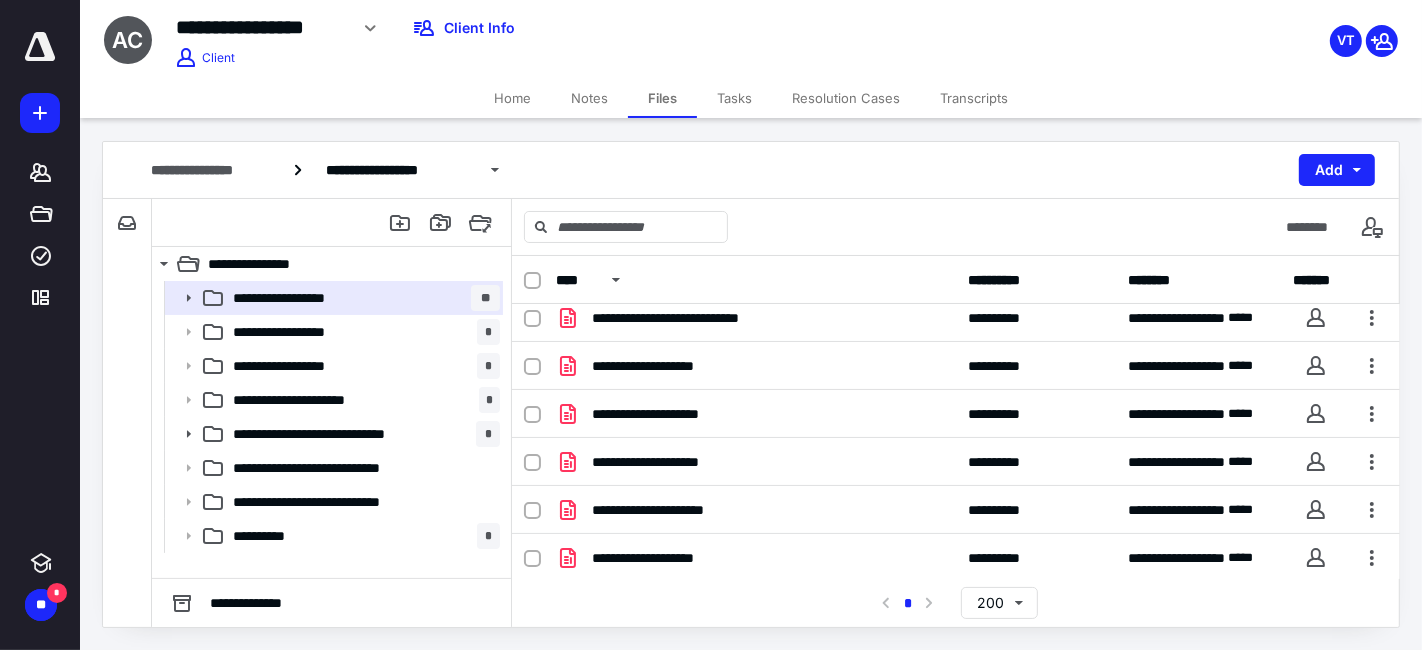 scroll, scrollTop: 240, scrollLeft: 0, axis: vertical 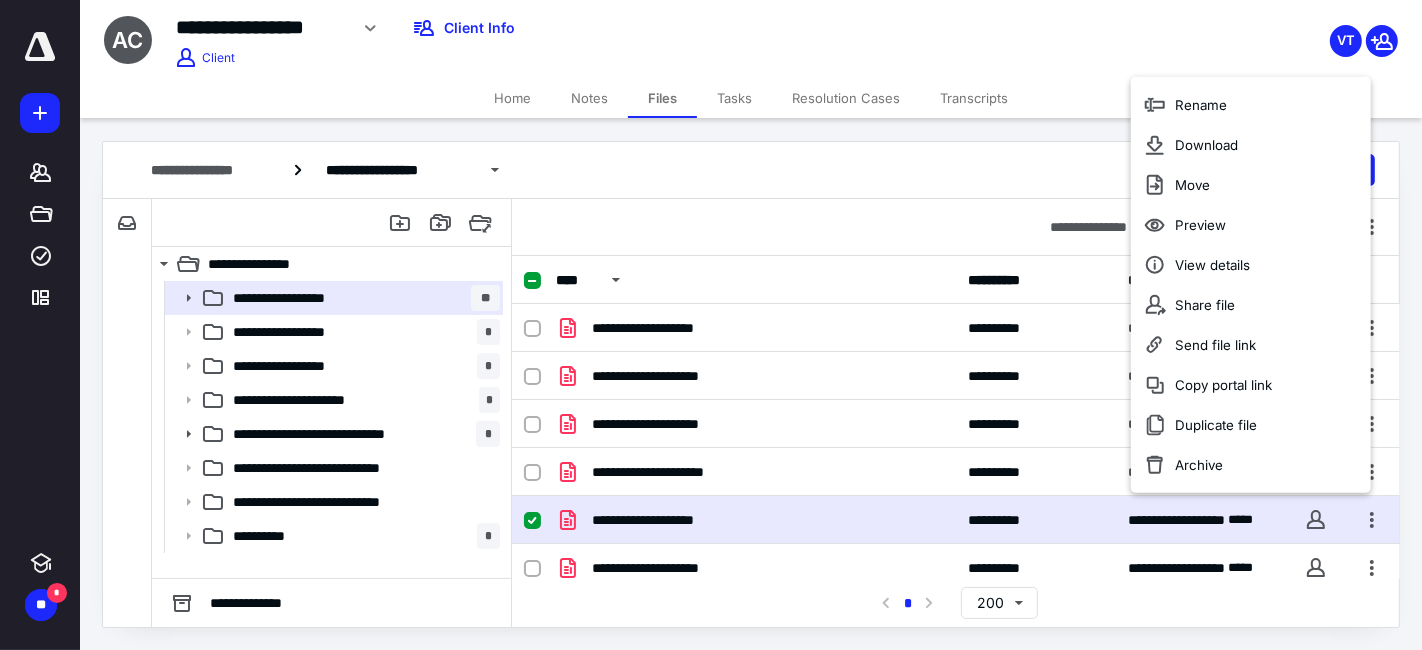 click on "**********" at bounding box center (956, 227) 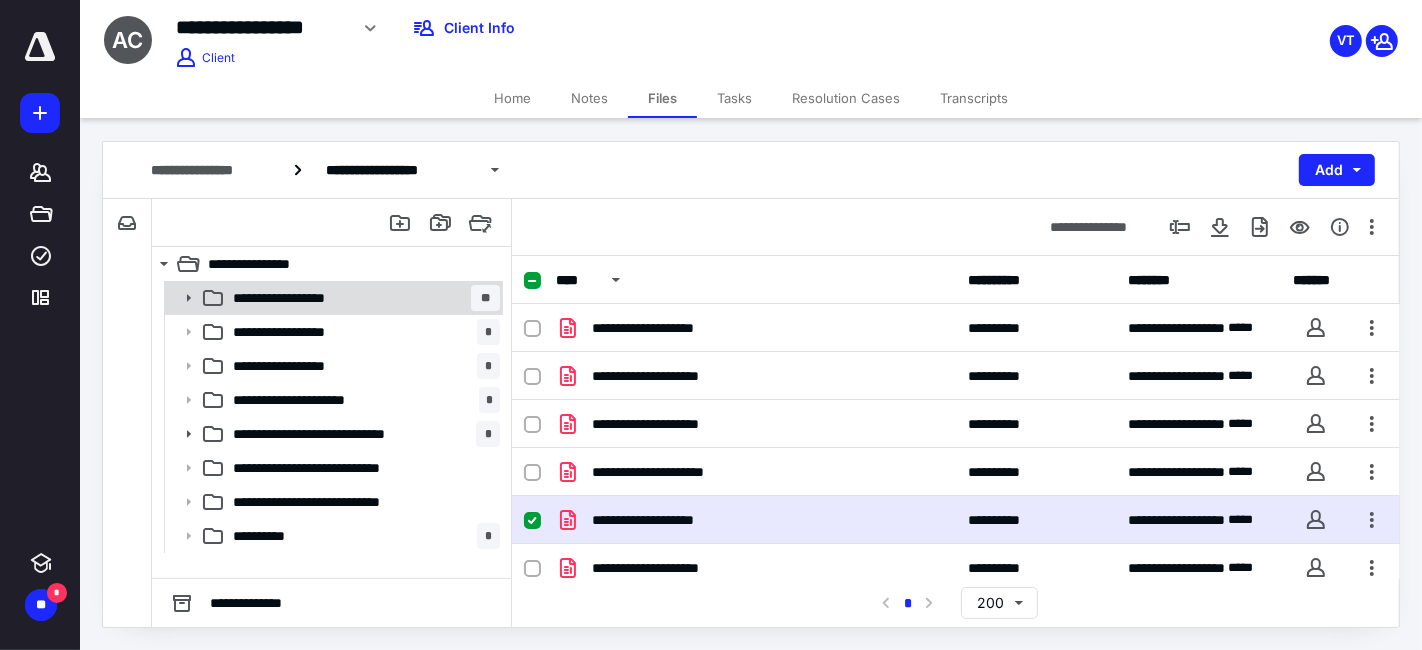 click on "**********" at bounding box center (362, 298) 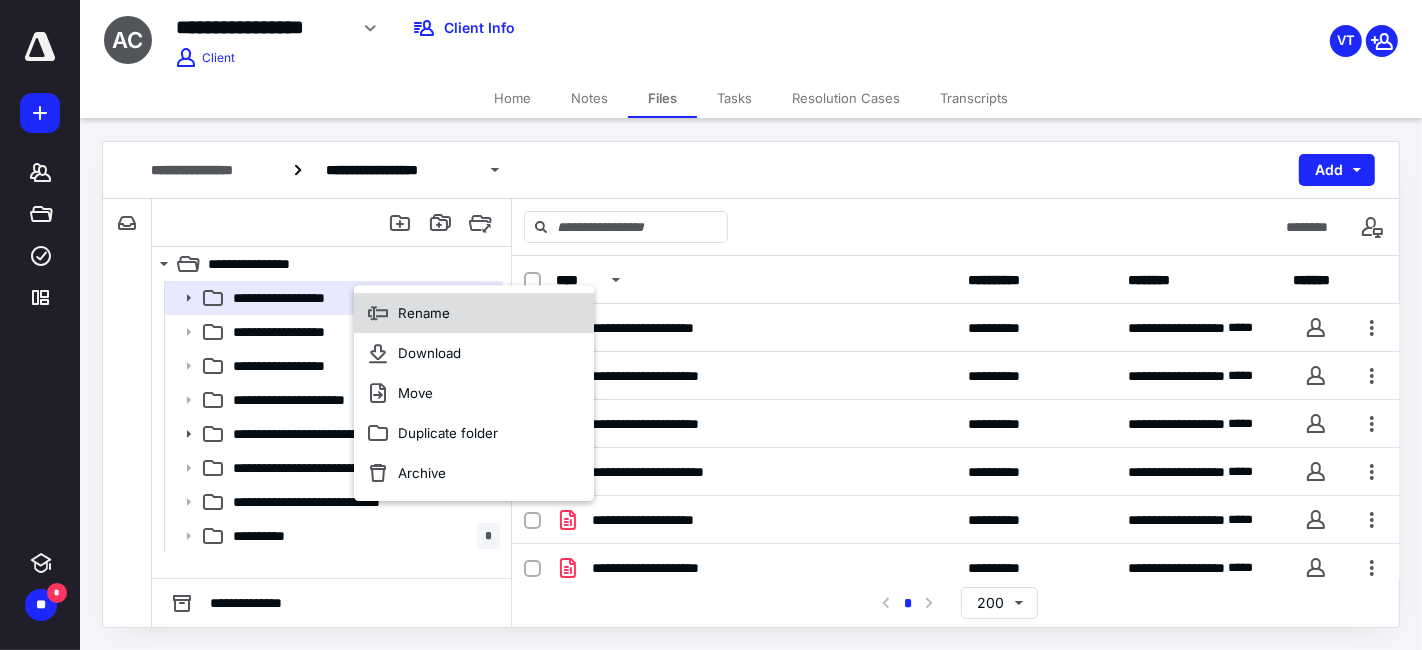 click on "Rename" at bounding box center (474, 313) 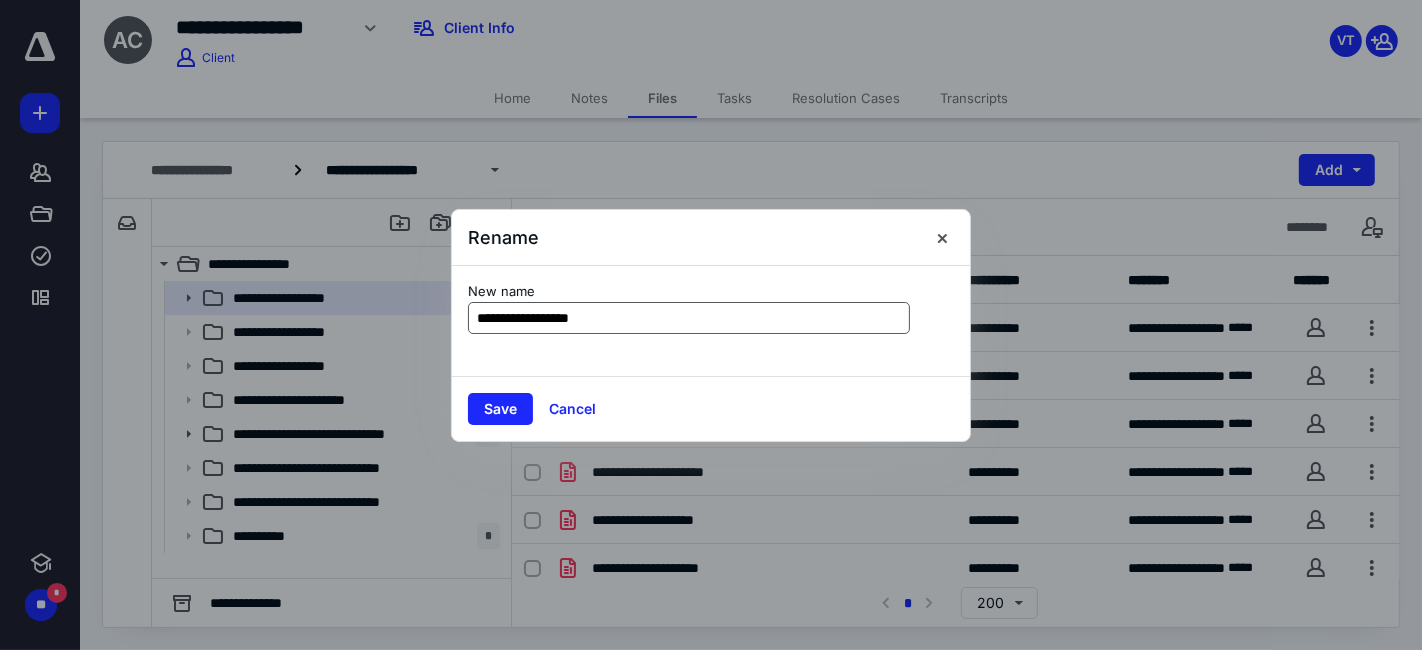 click on "**********" at bounding box center [689, 318] 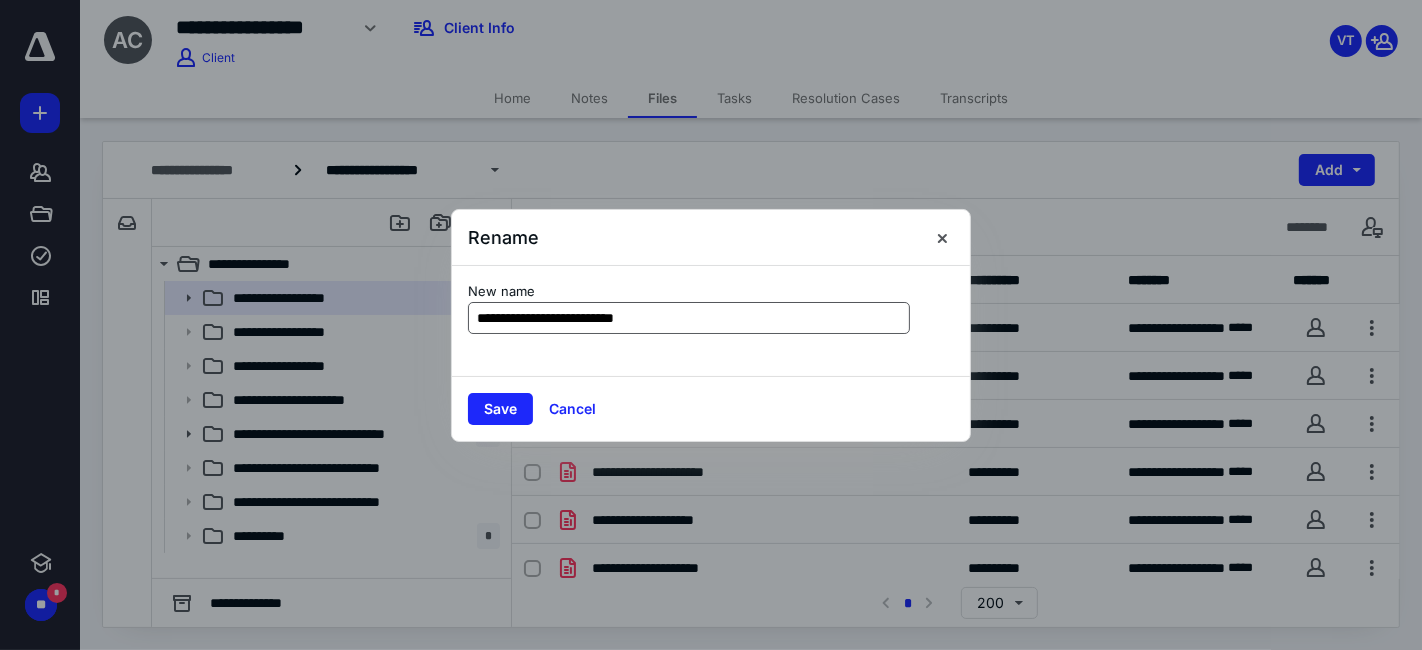type on "**********" 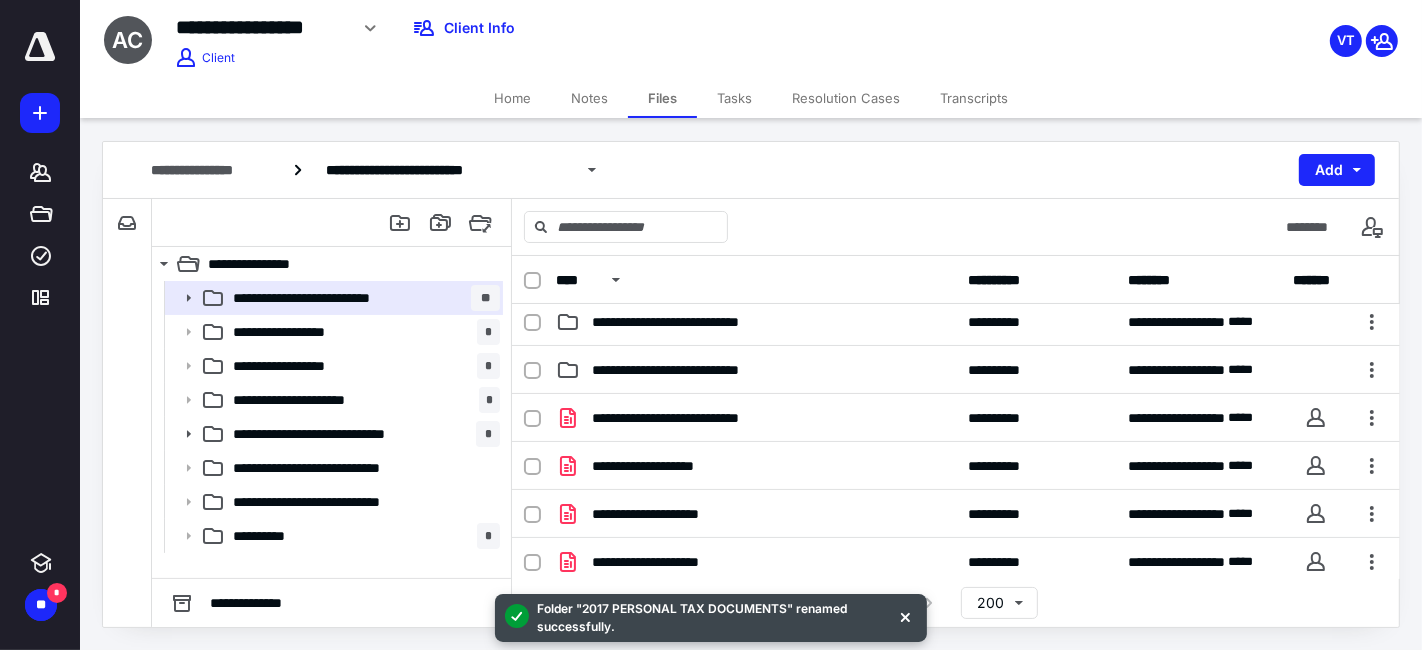 scroll, scrollTop: 97, scrollLeft: 0, axis: vertical 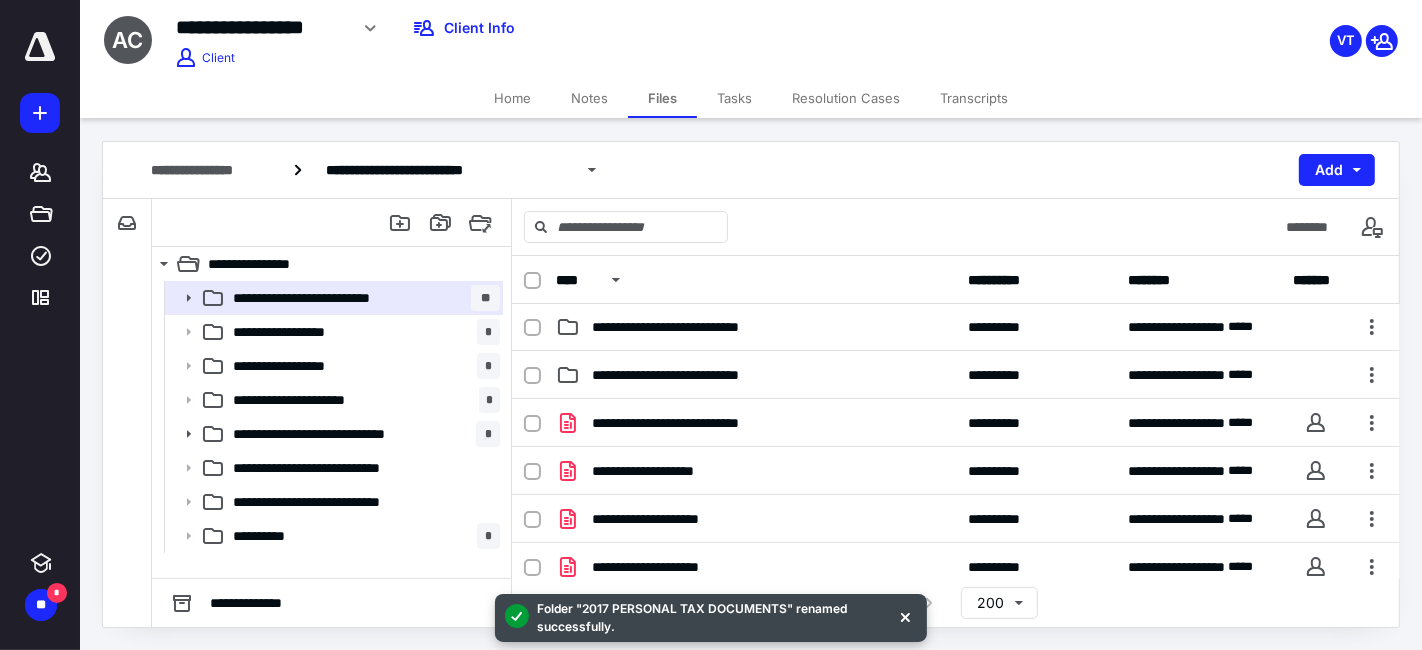 drag, startPoint x: 1401, startPoint y: 395, endPoint x: 1402, endPoint y: 374, distance: 21.023796 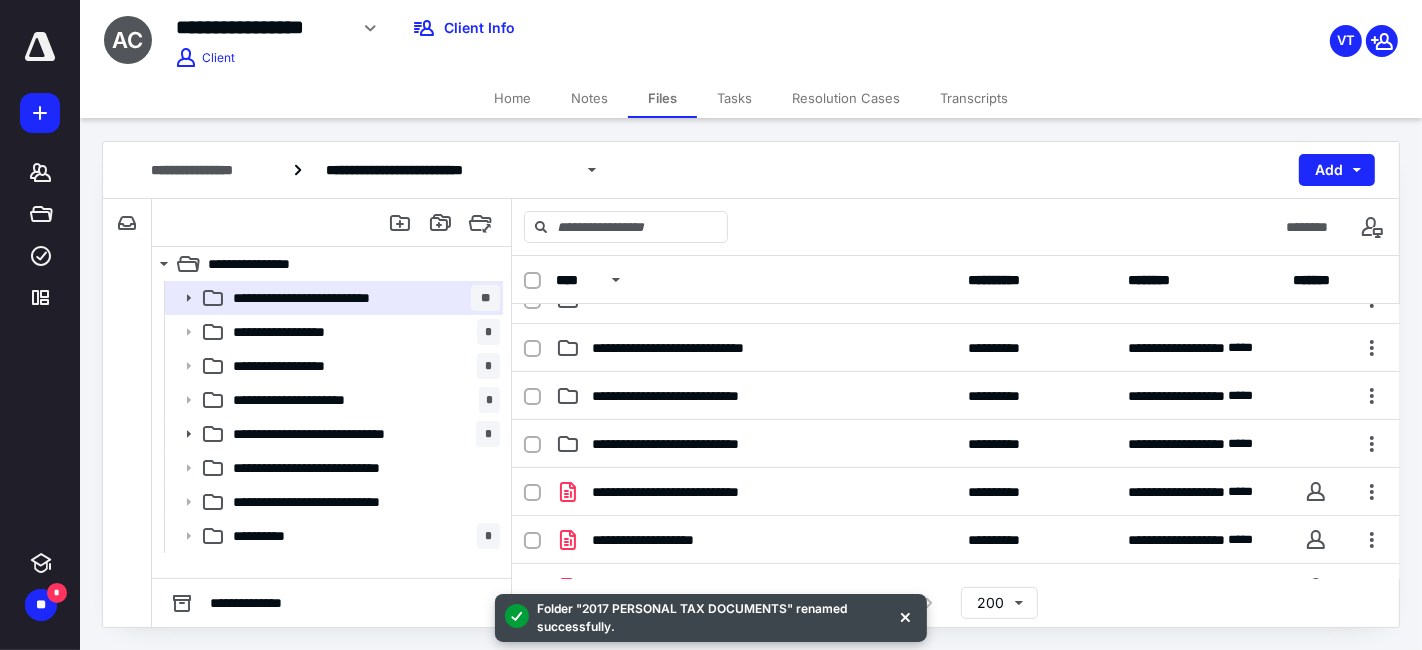 scroll, scrollTop: 0, scrollLeft: 0, axis: both 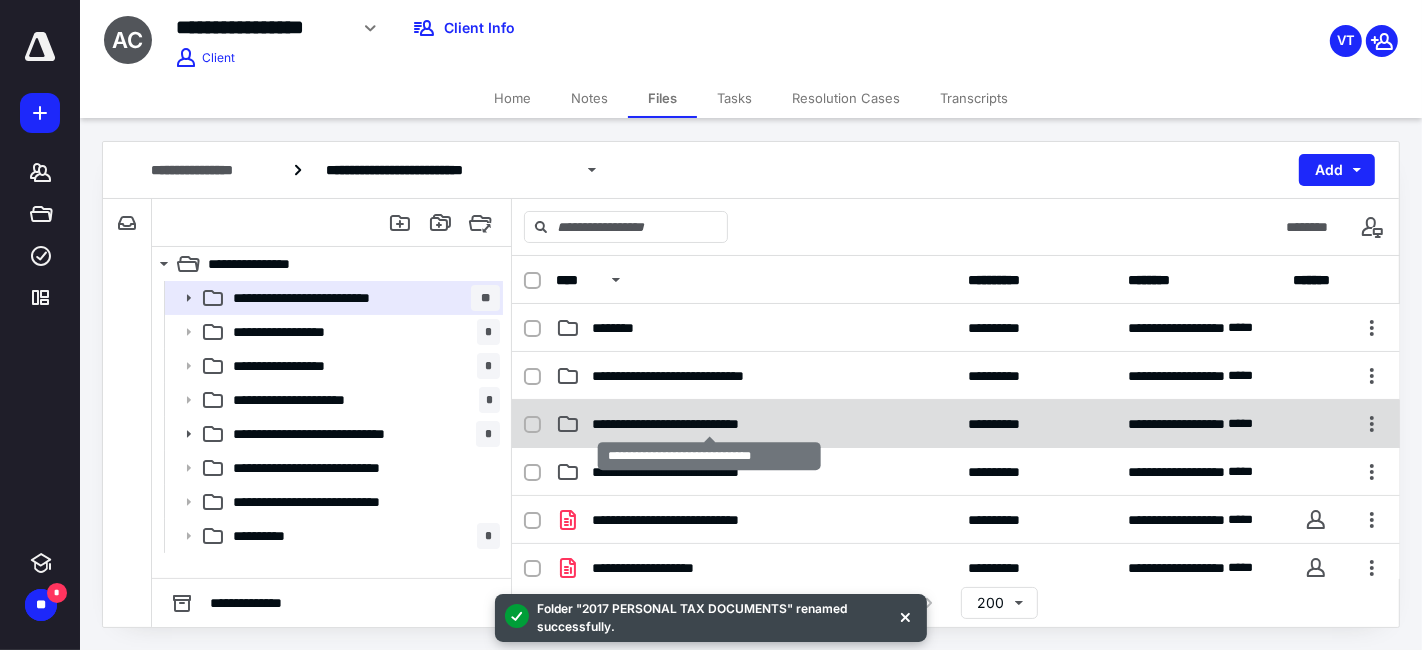 click on "**********" at bounding box center [710, 424] 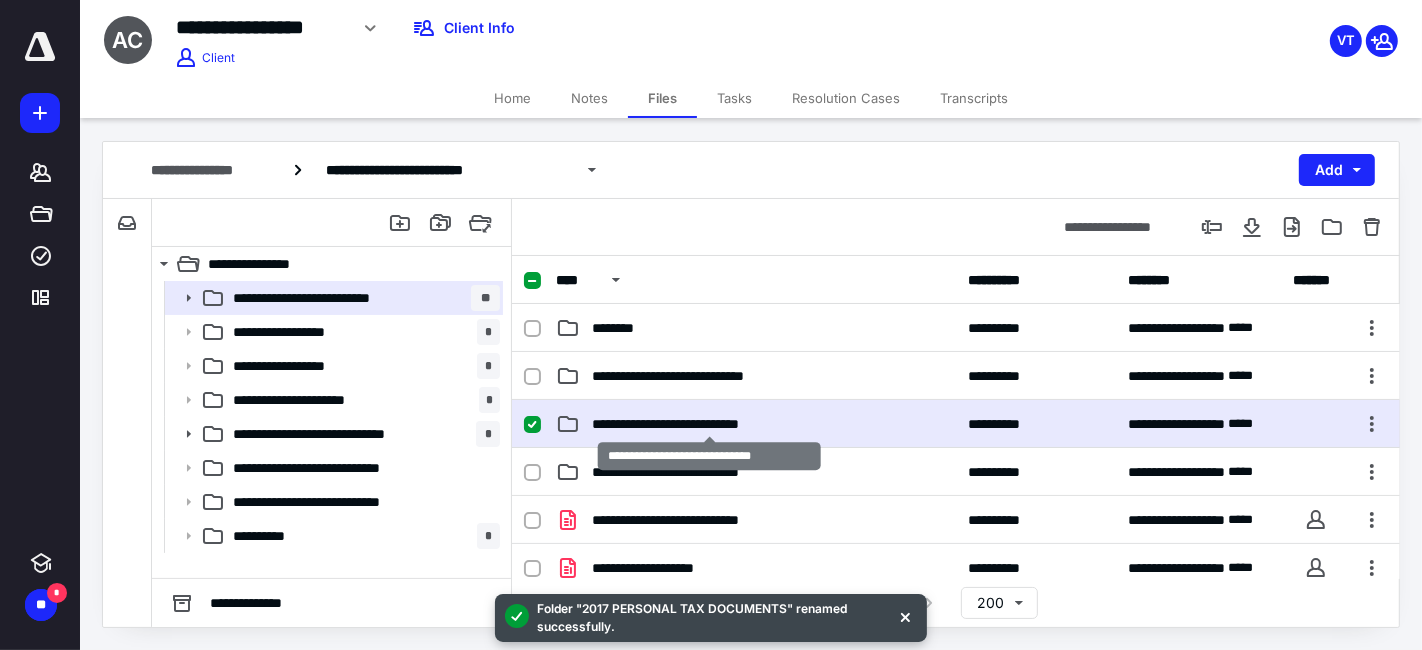 click on "**********" at bounding box center (710, 424) 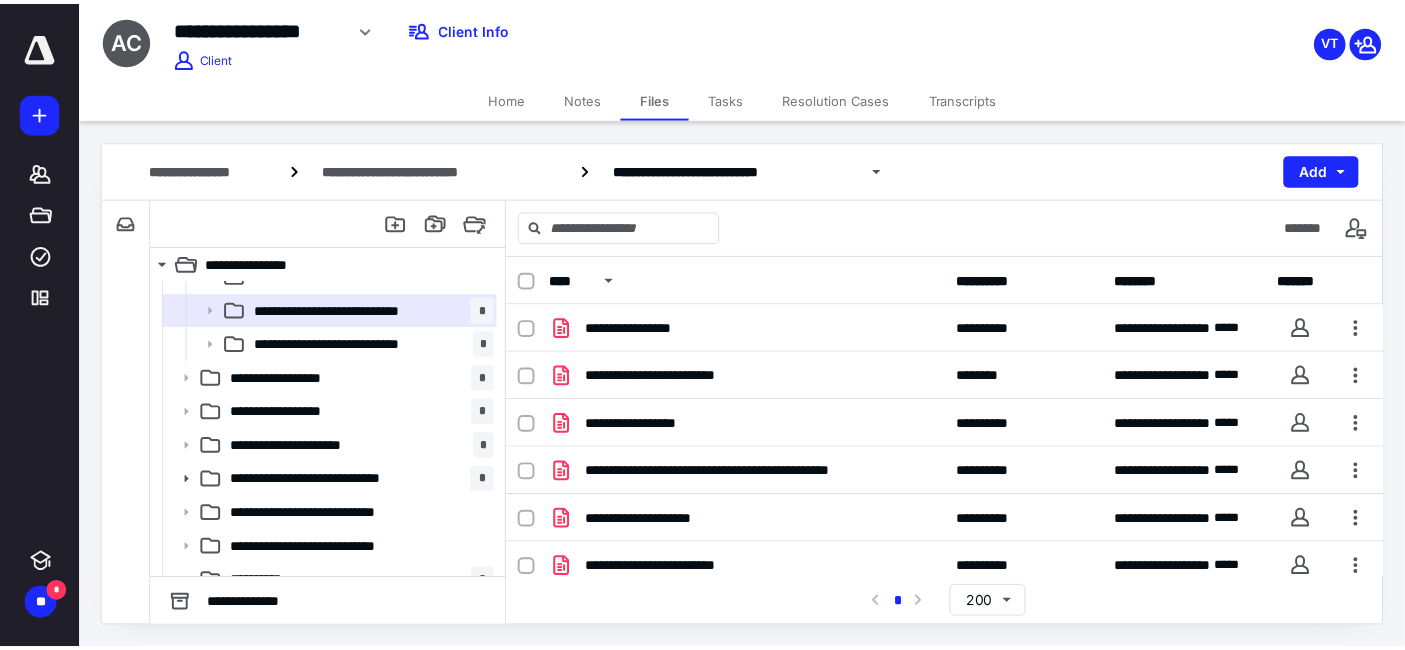 scroll, scrollTop: 109, scrollLeft: 0, axis: vertical 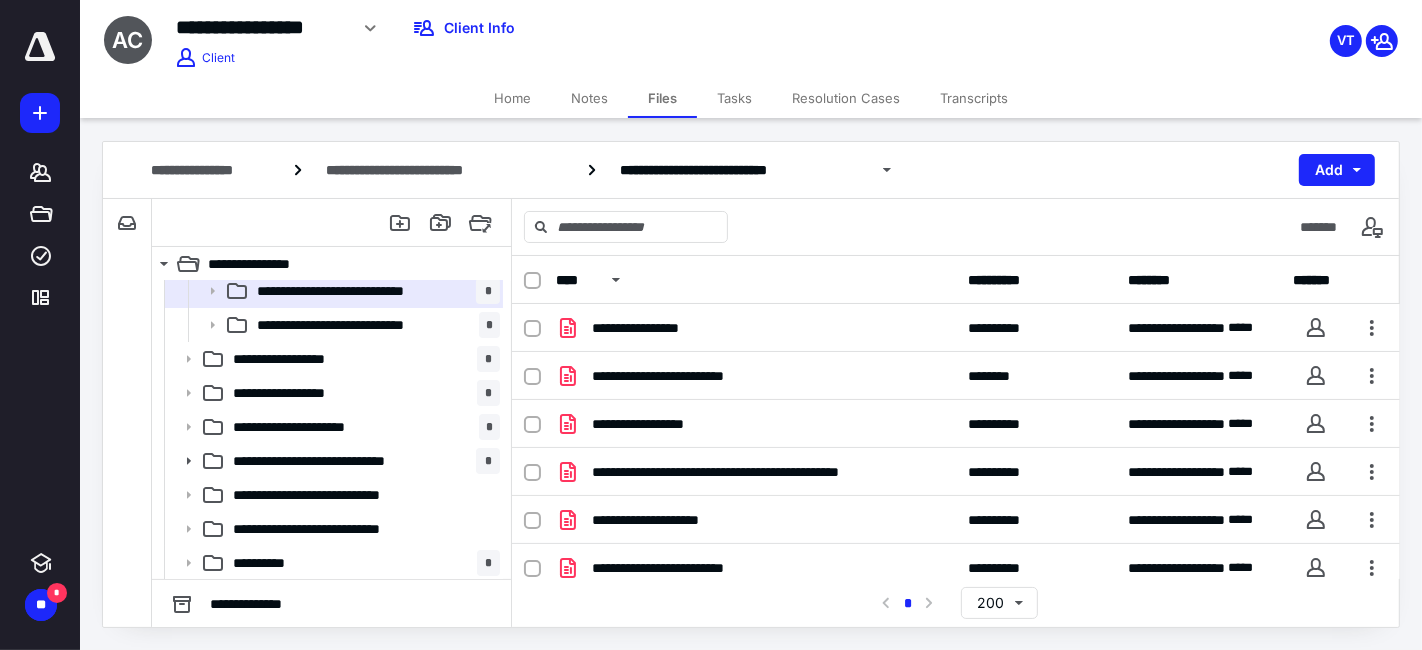 click at bounding box center [532, 281] 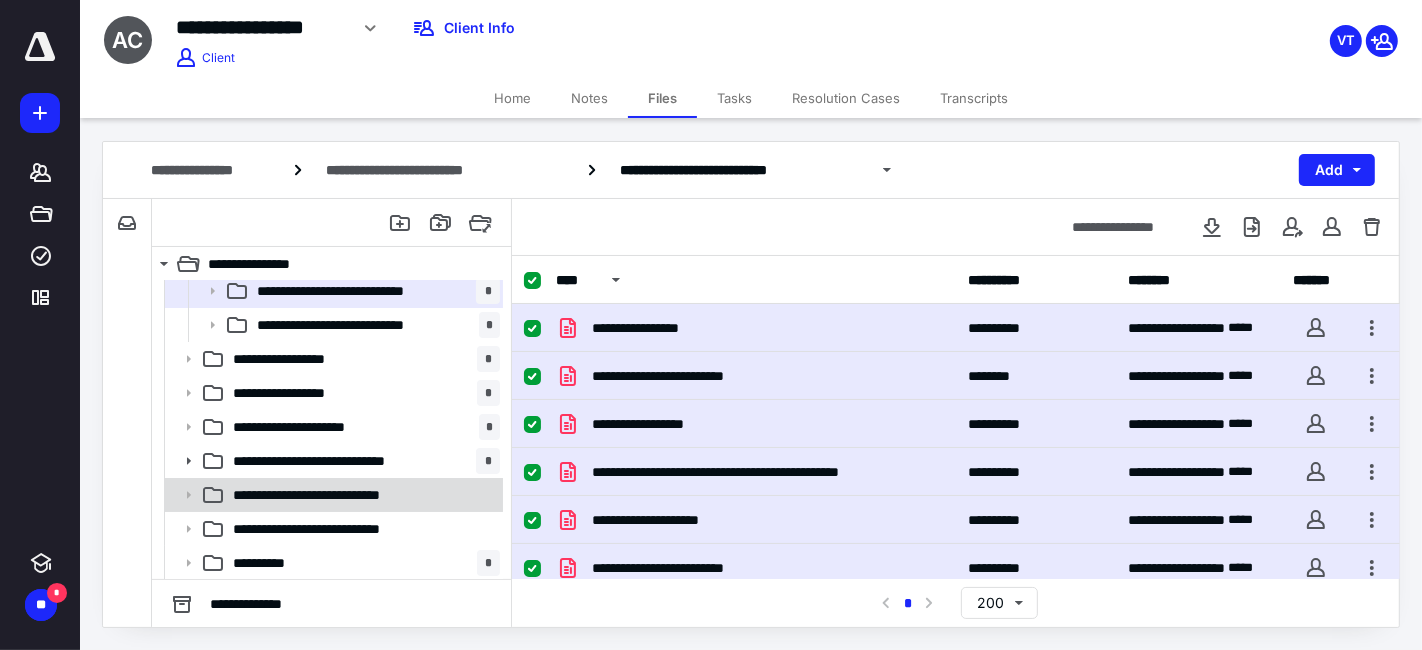 click on "**********" at bounding box center [332, 495] 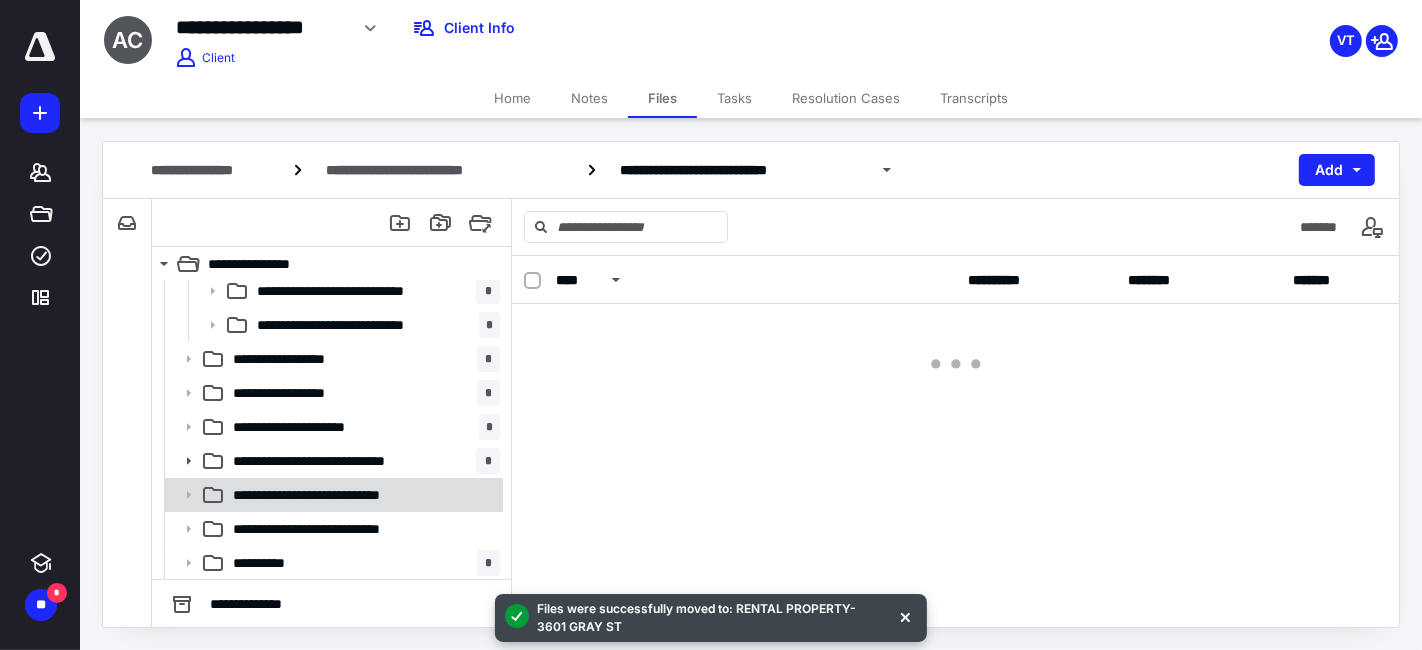 click on "**********" at bounding box center (332, 495) 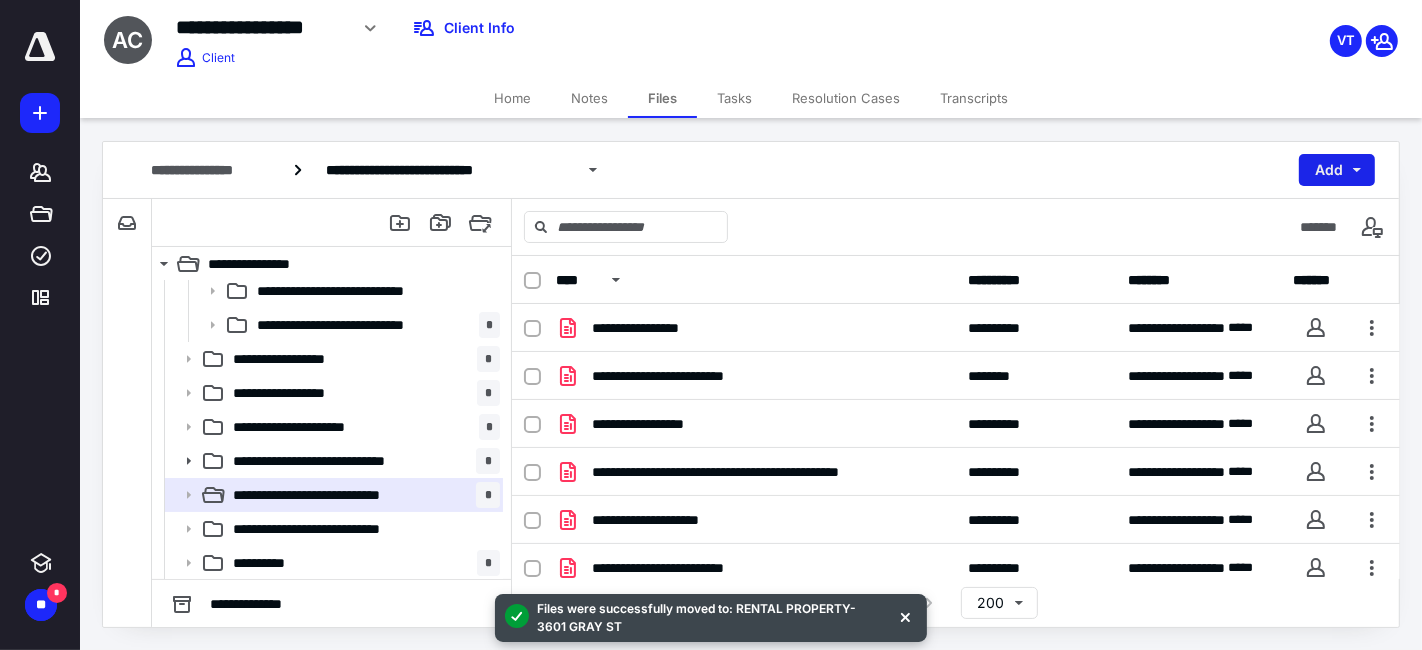 click on "Add" at bounding box center (1337, 170) 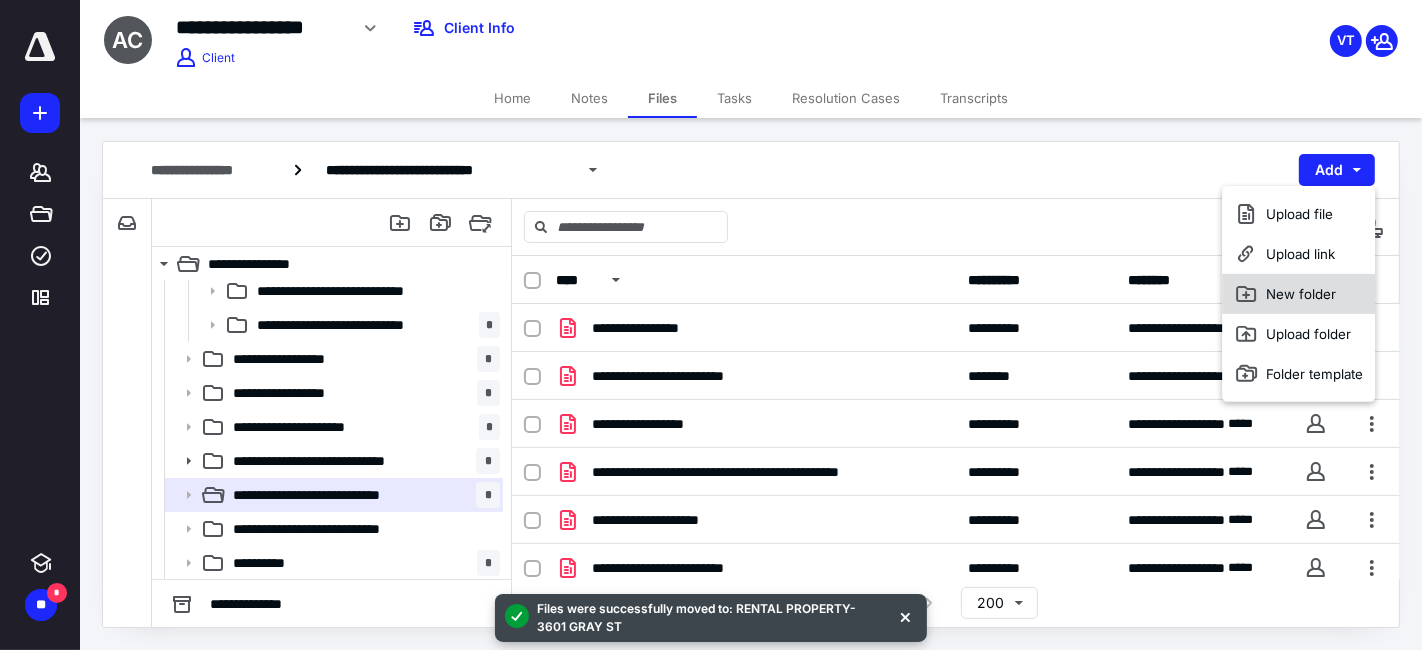 click on "New folder" at bounding box center (1299, 294) 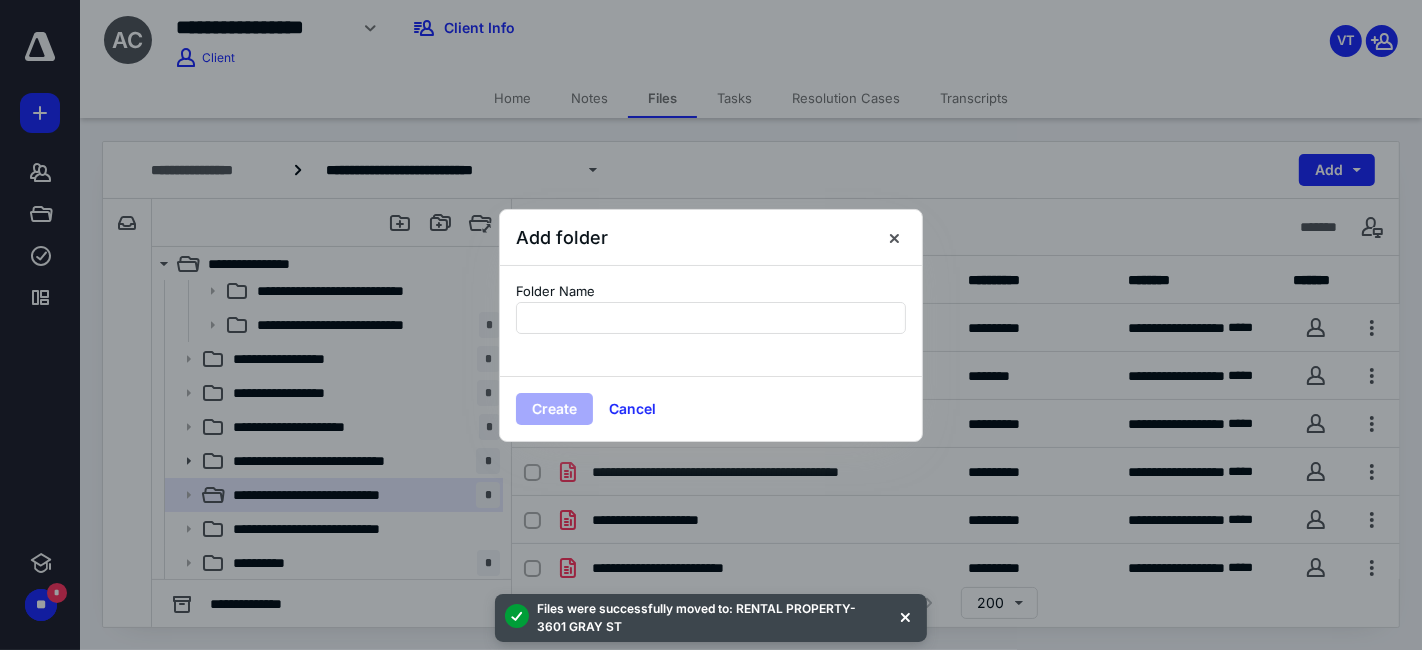 click at bounding box center (711, 325) 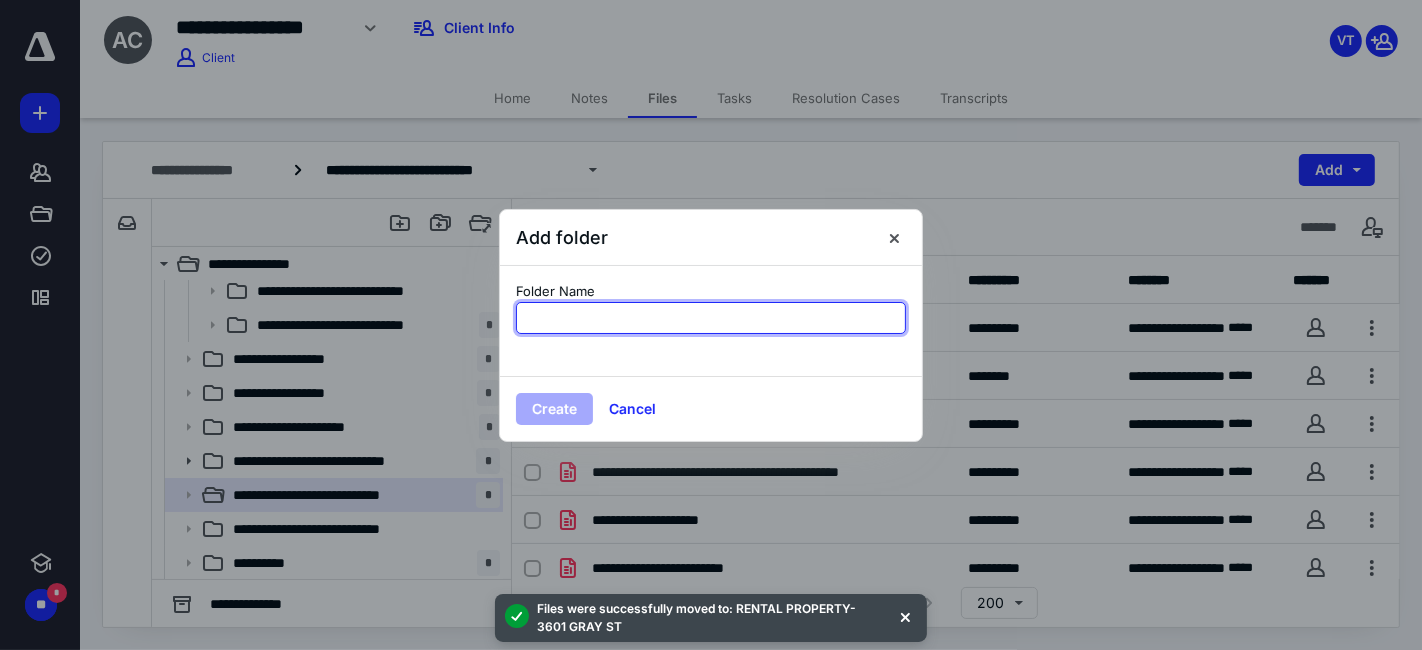 click at bounding box center [711, 318] 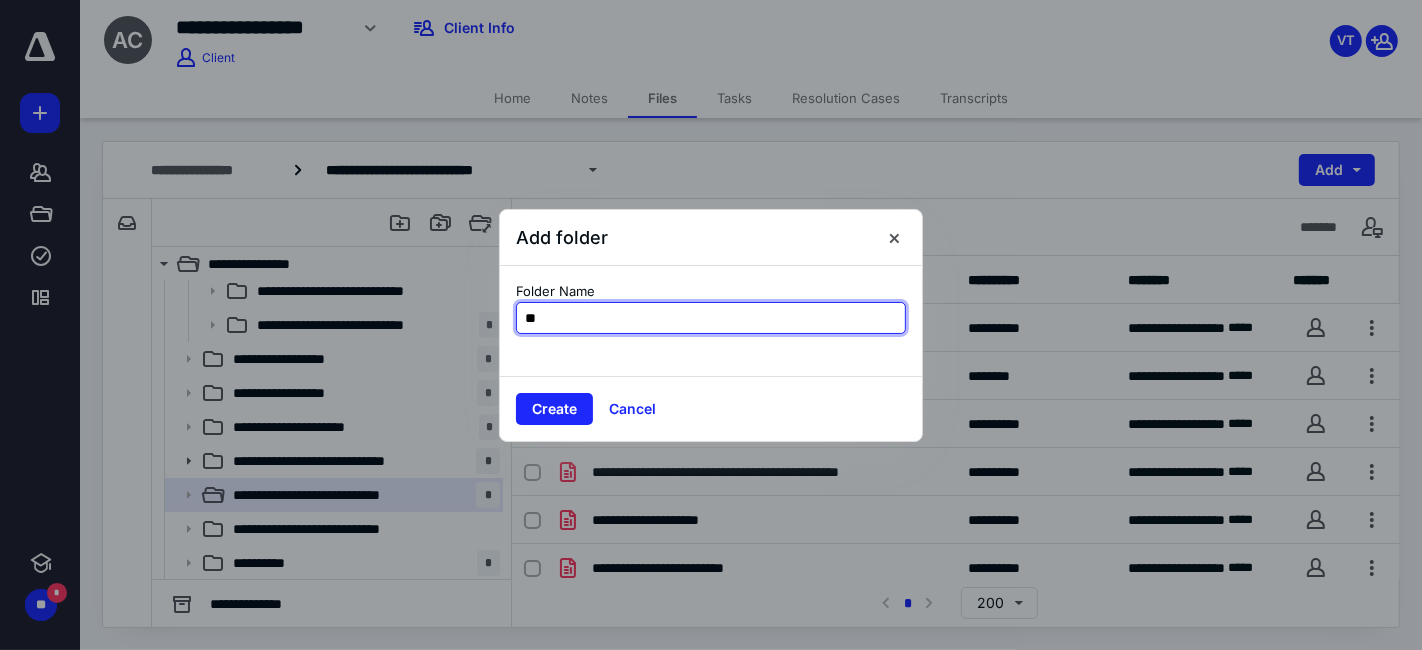 type on "*" 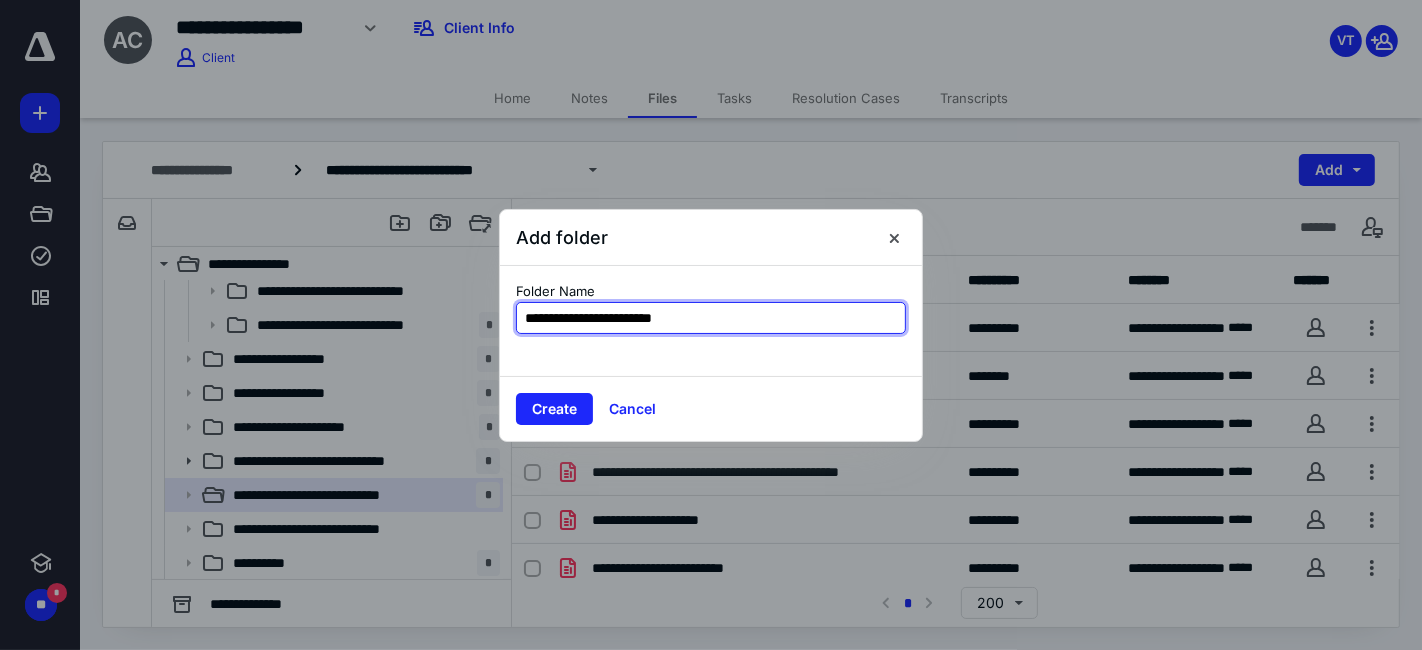 type on "**********" 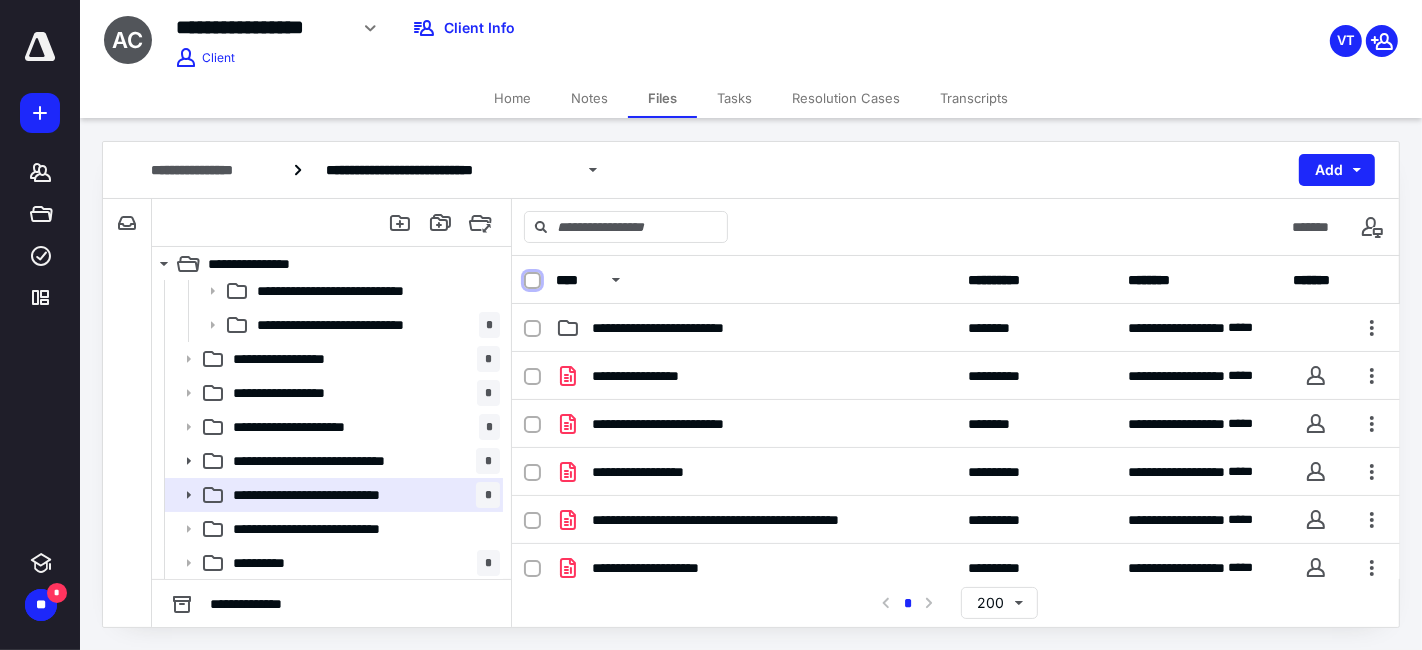 click at bounding box center [532, 281] 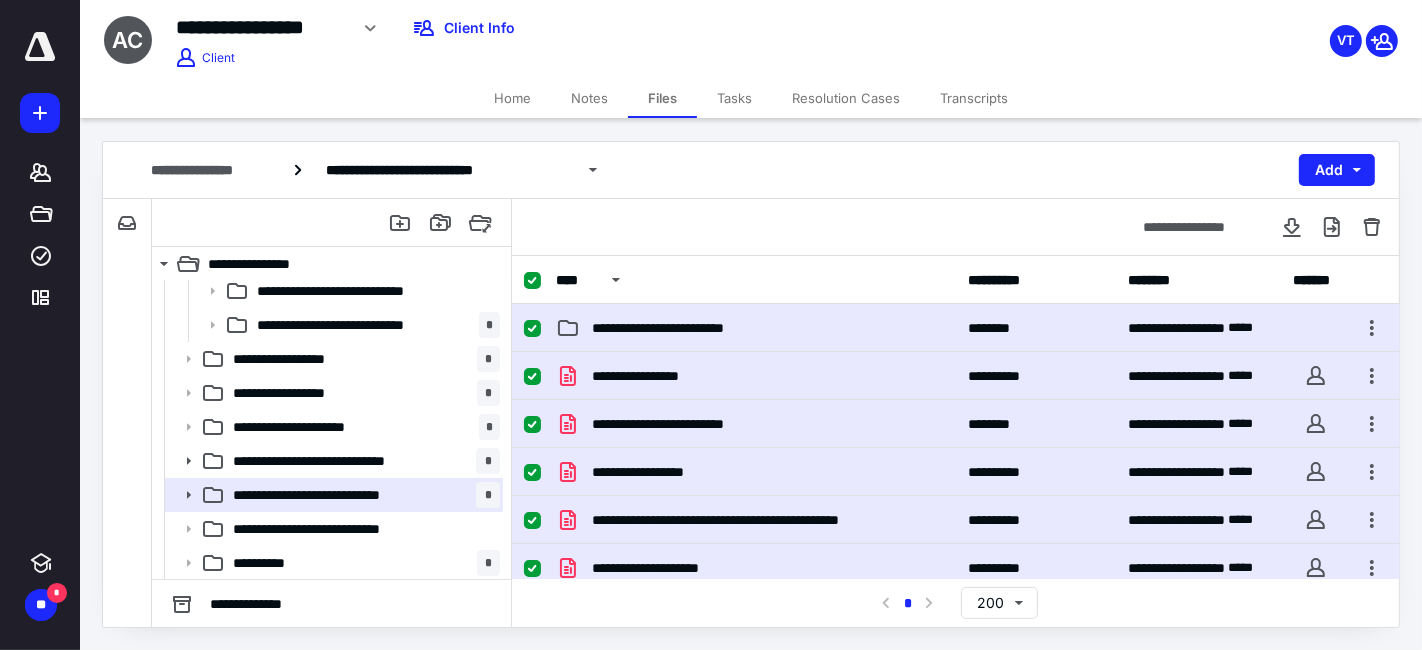 click at bounding box center [532, 329] 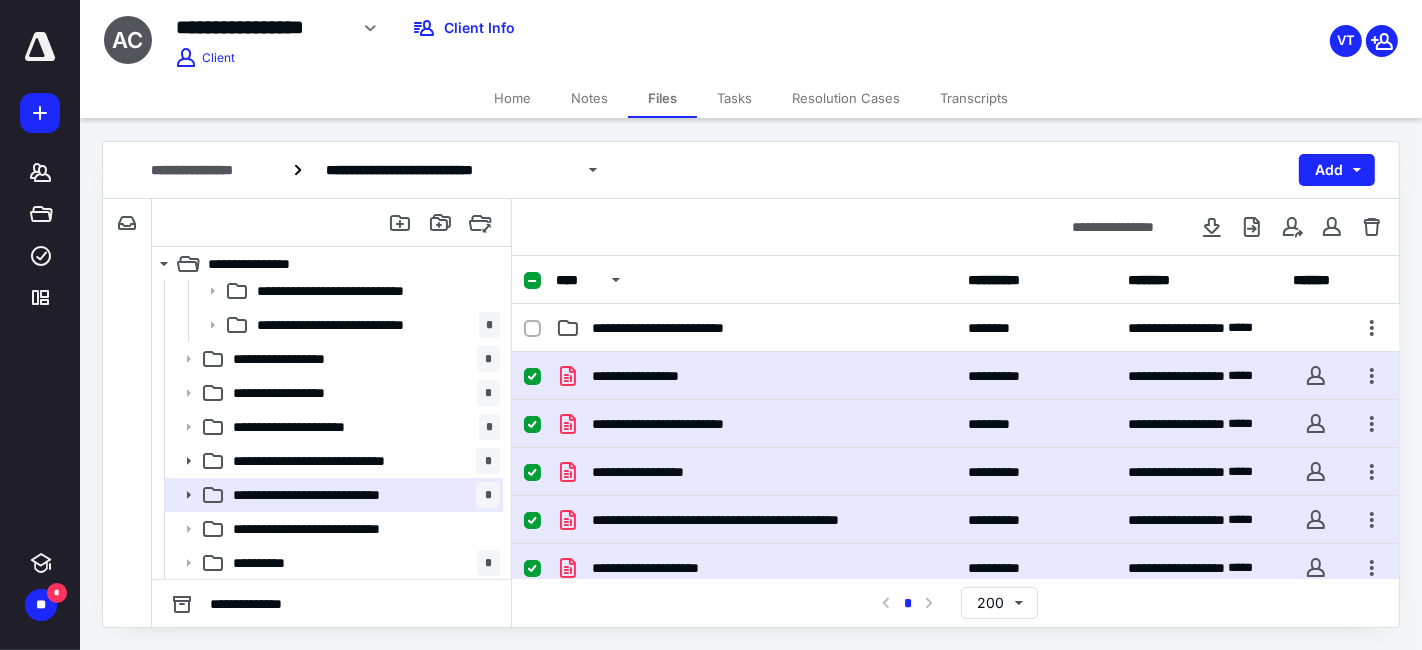 checkbox on "false" 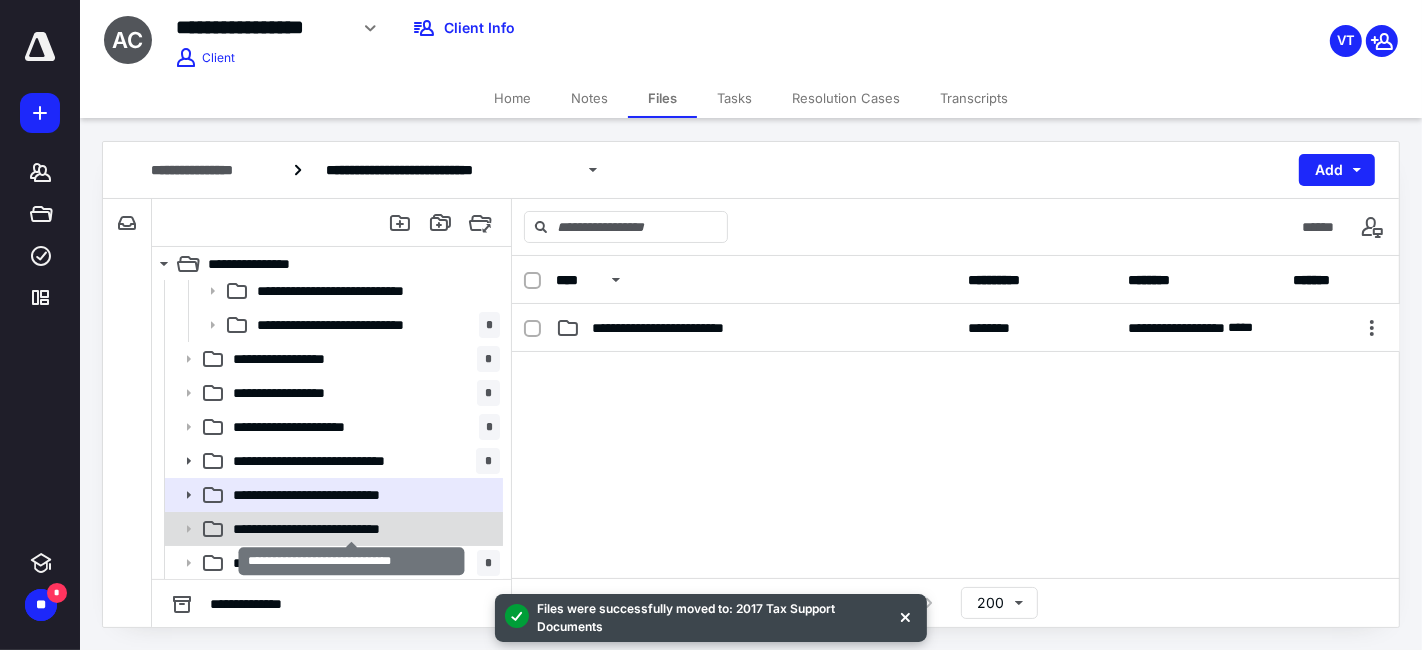 click on "**********" at bounding box center (352, 529) 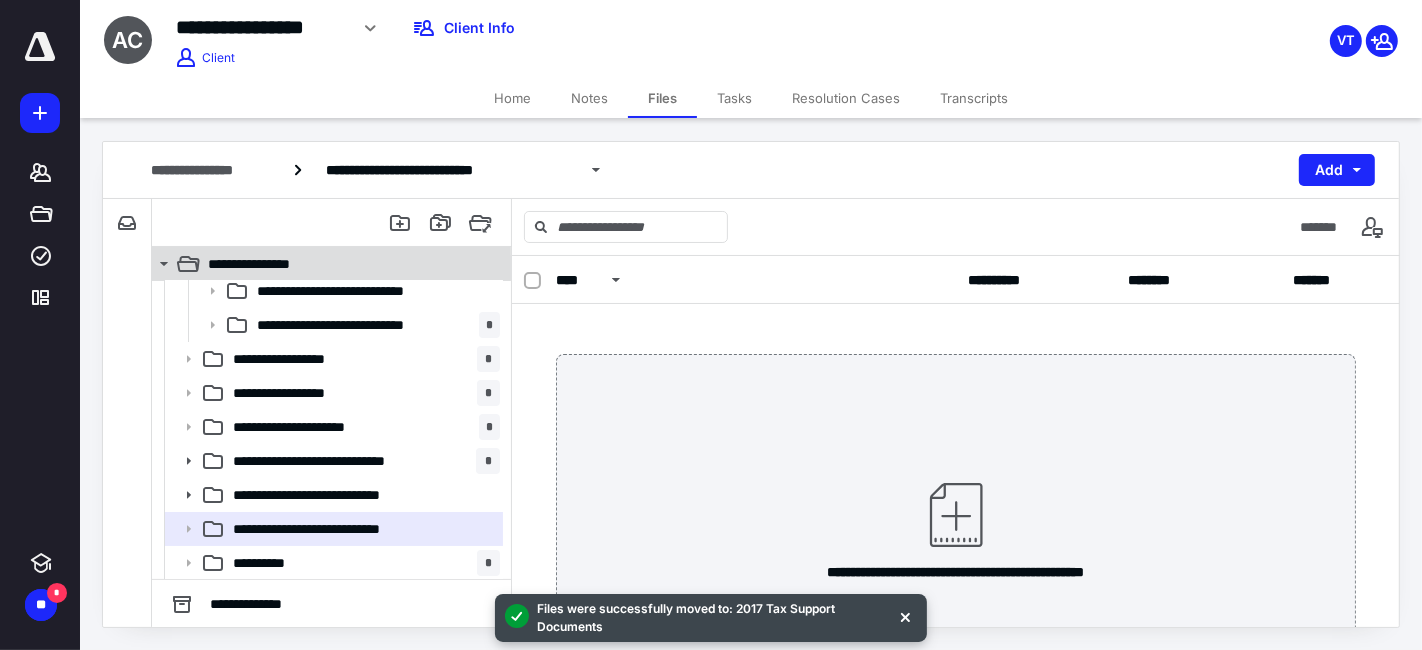 click on "**********" at bounding box center (344, 264) 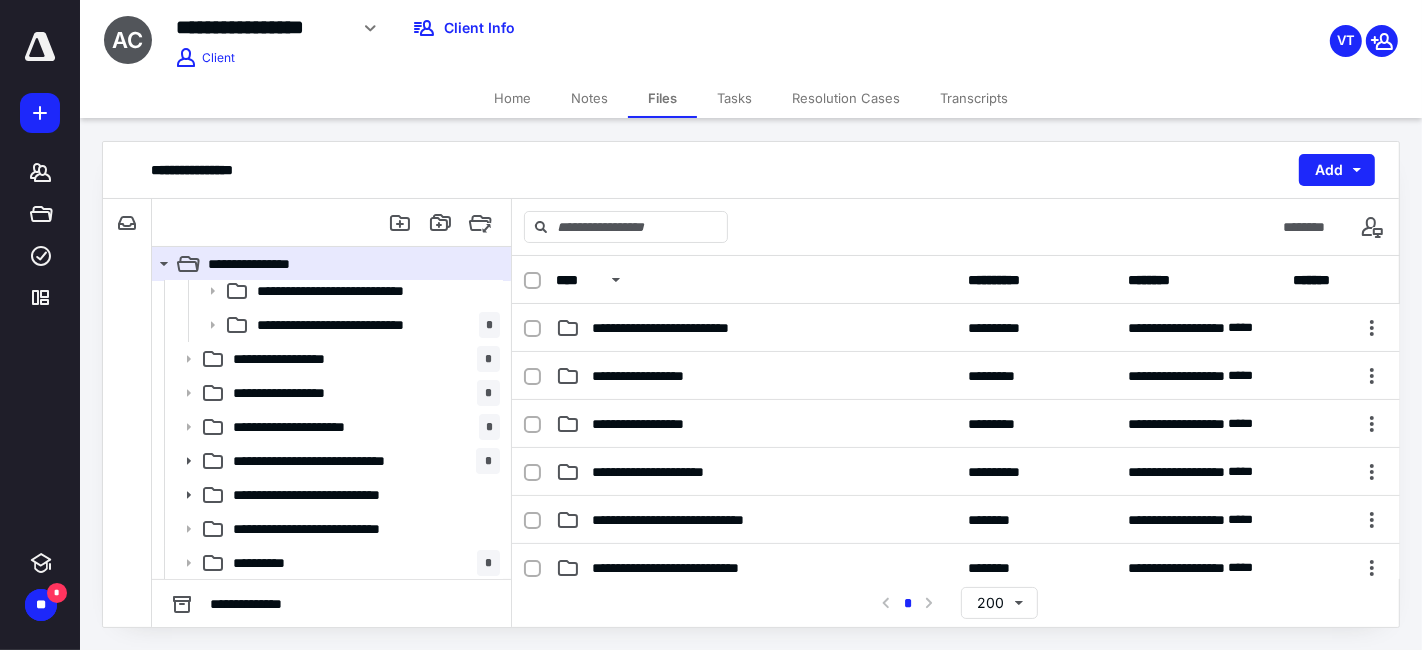 click on "Home" at bounding box center [512, 98] 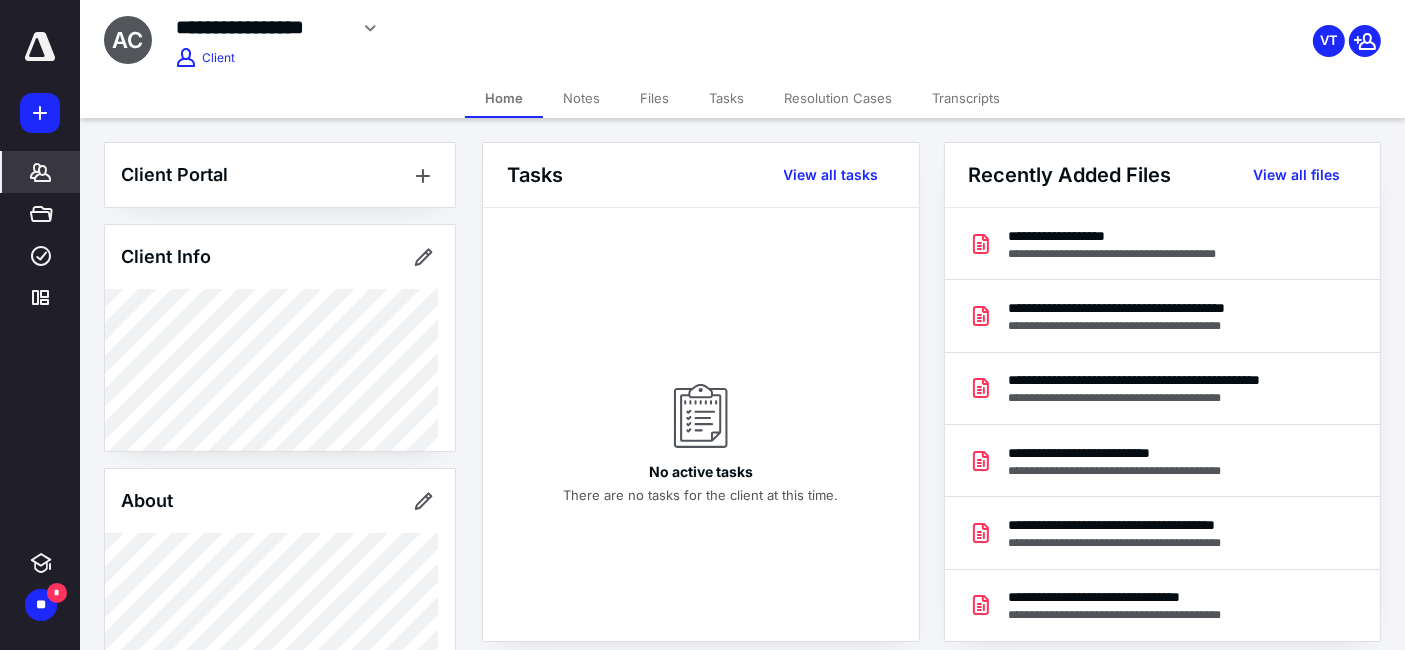 click on "Files" at bounding box center (654, 98) 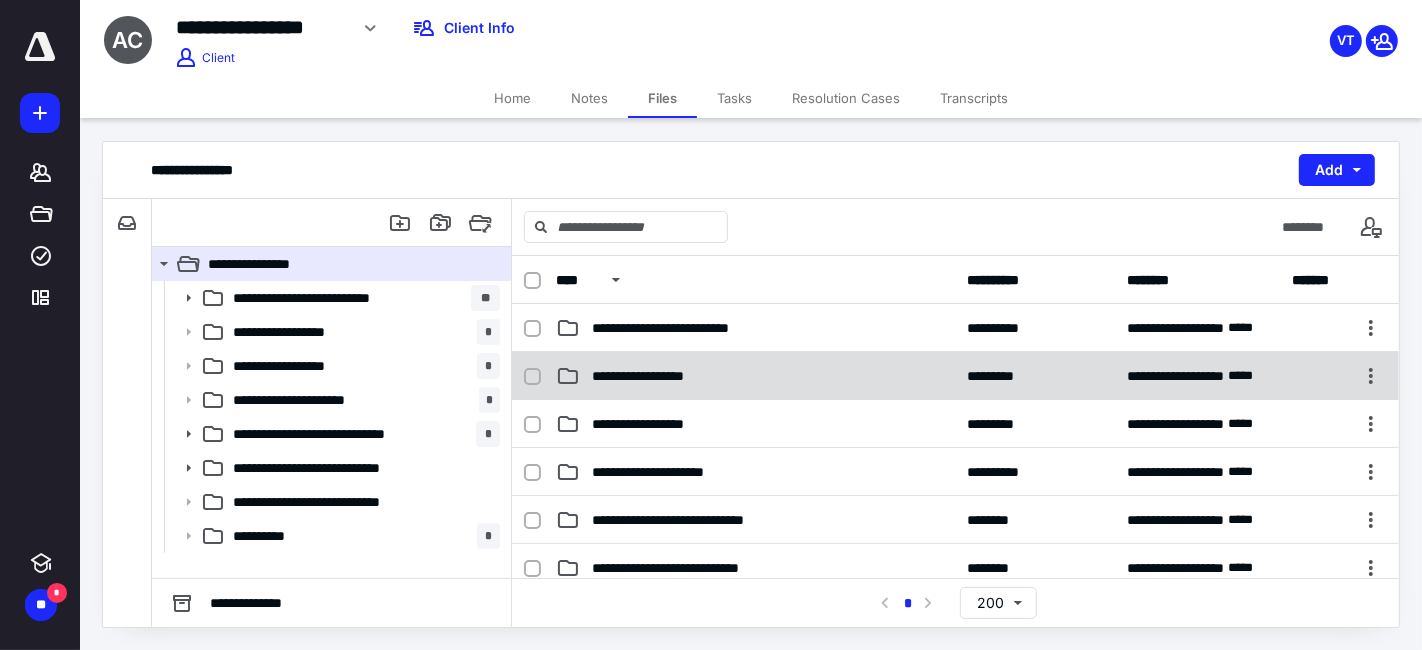 checkbox on "true" 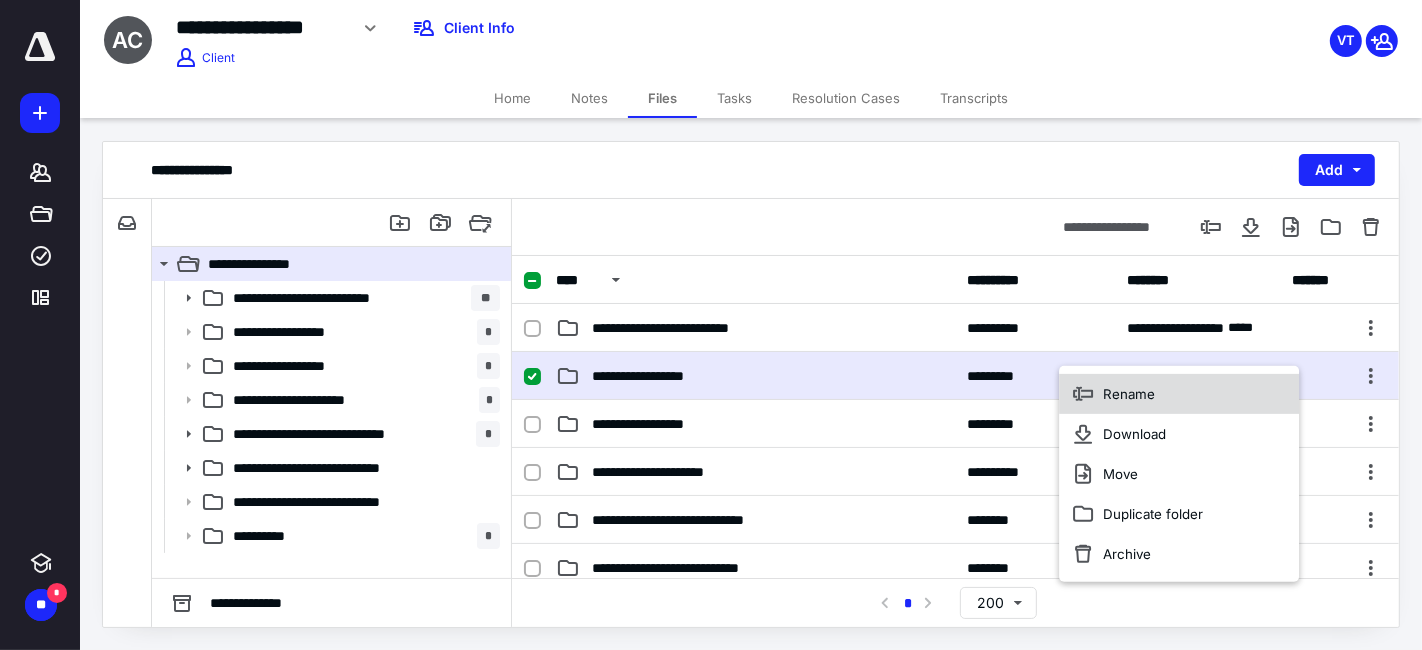 click 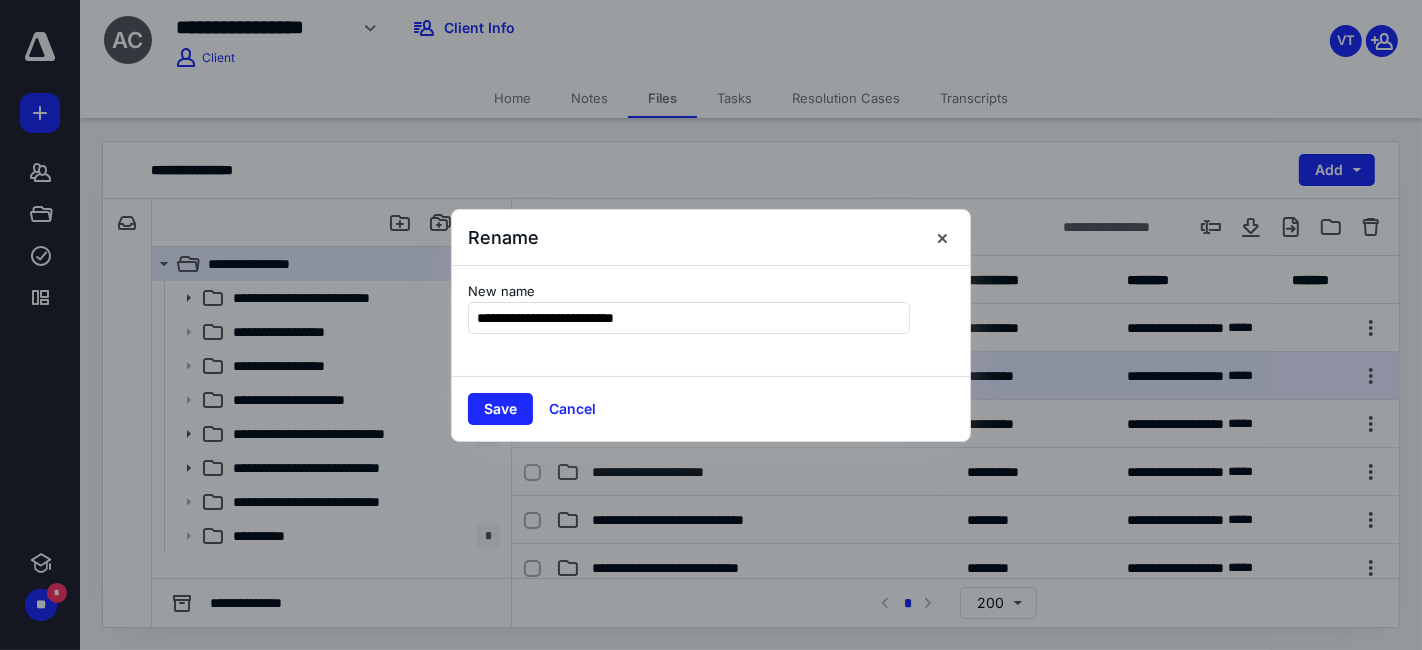 type on "**********" 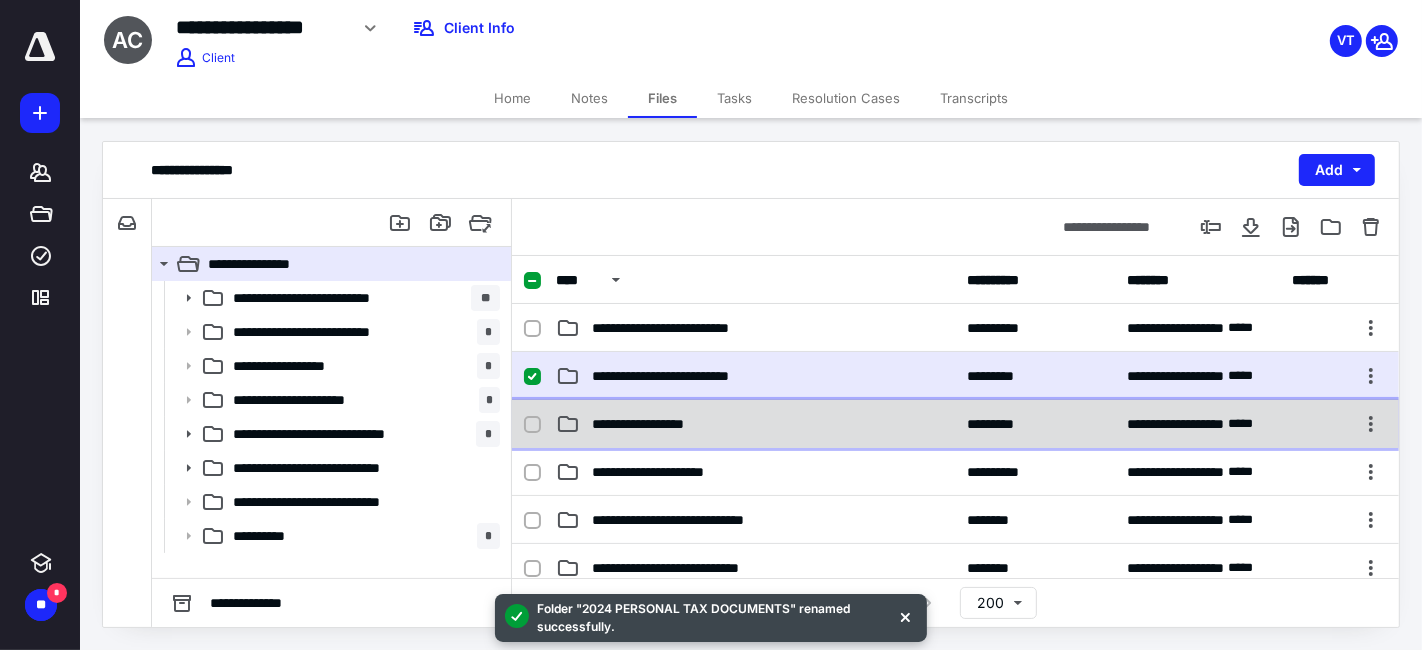 checkbox on "false" 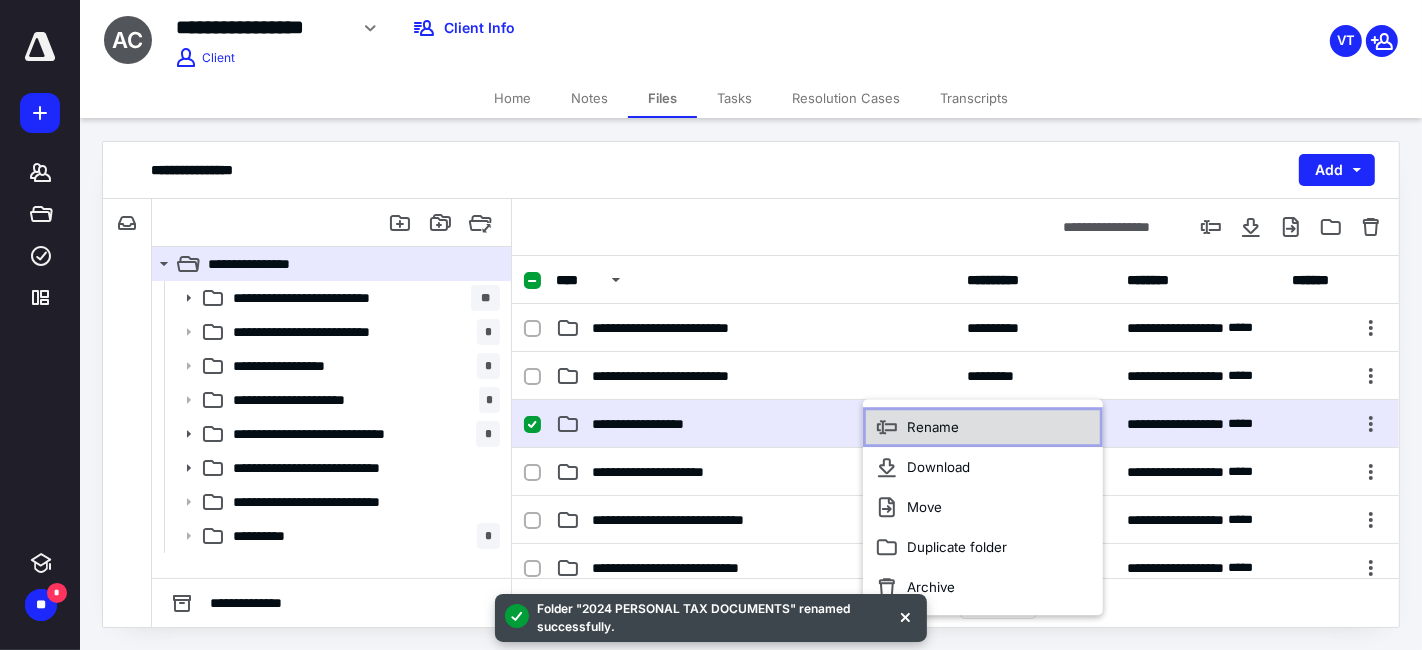 click on "Rename" at bounding box center (933, 427) 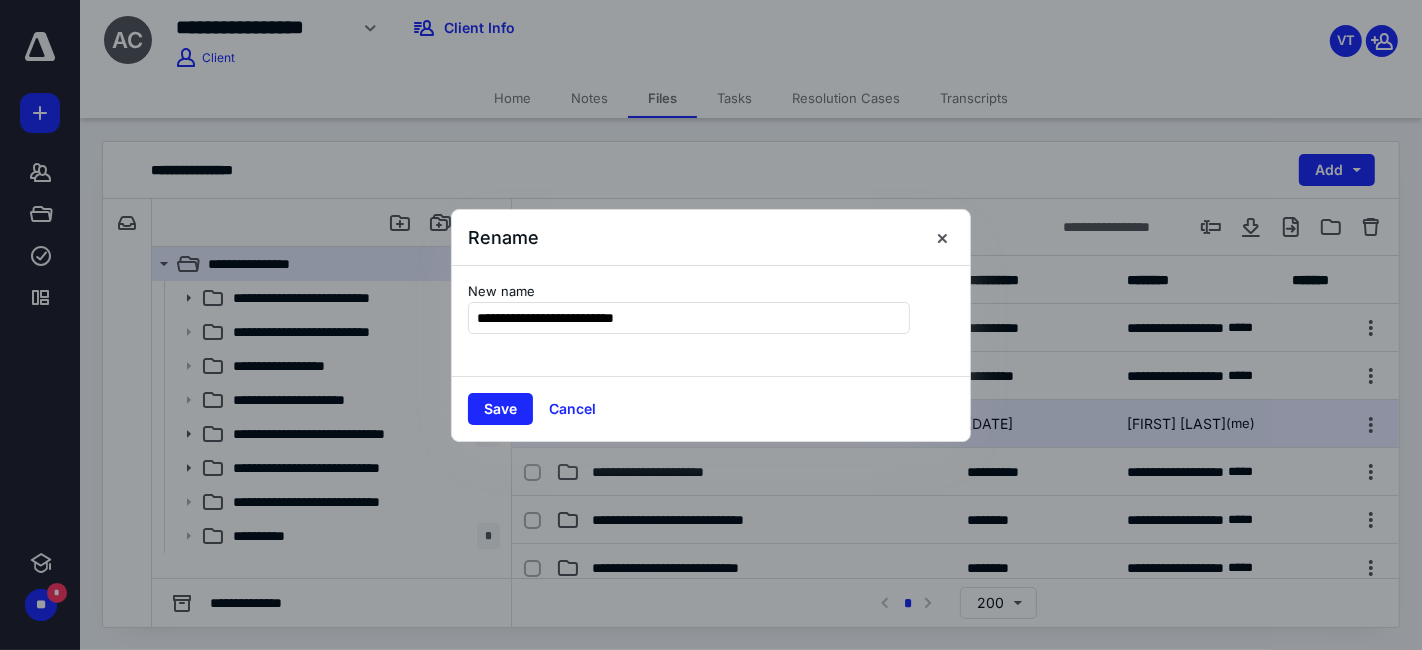 type on "**********" 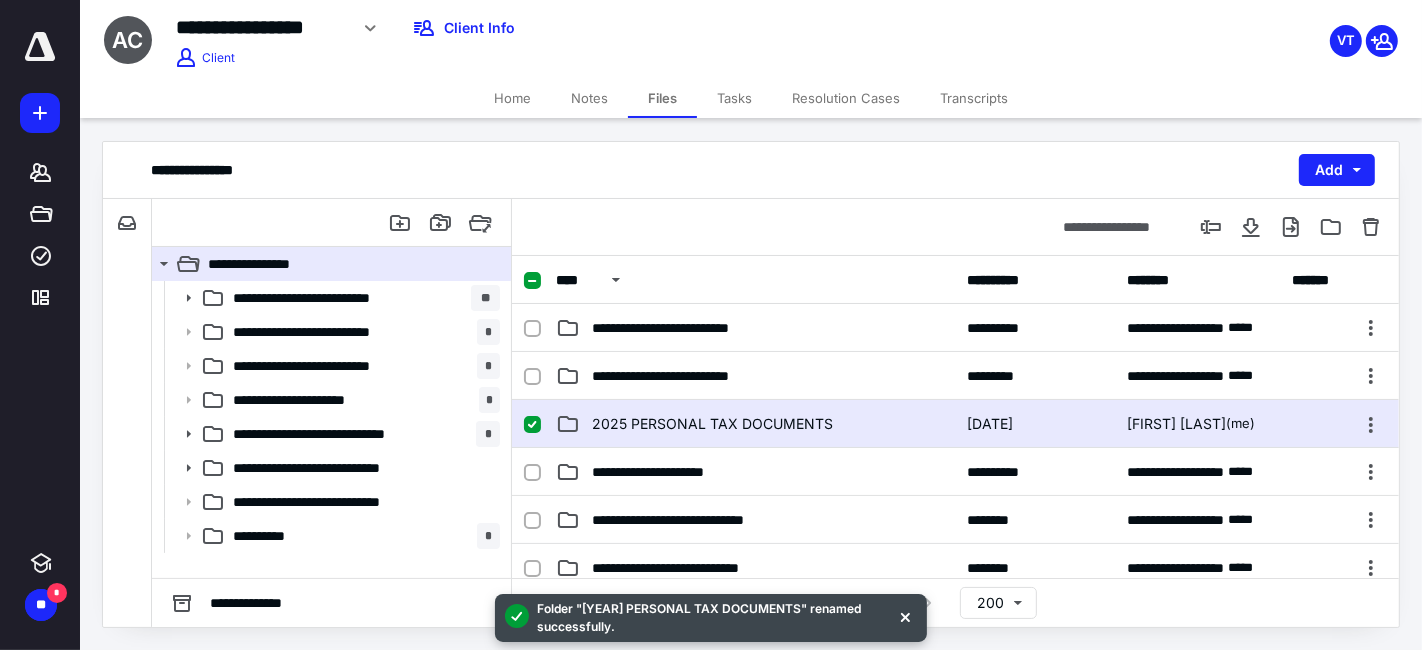 click on "Home" at bounding box center (512, 98) 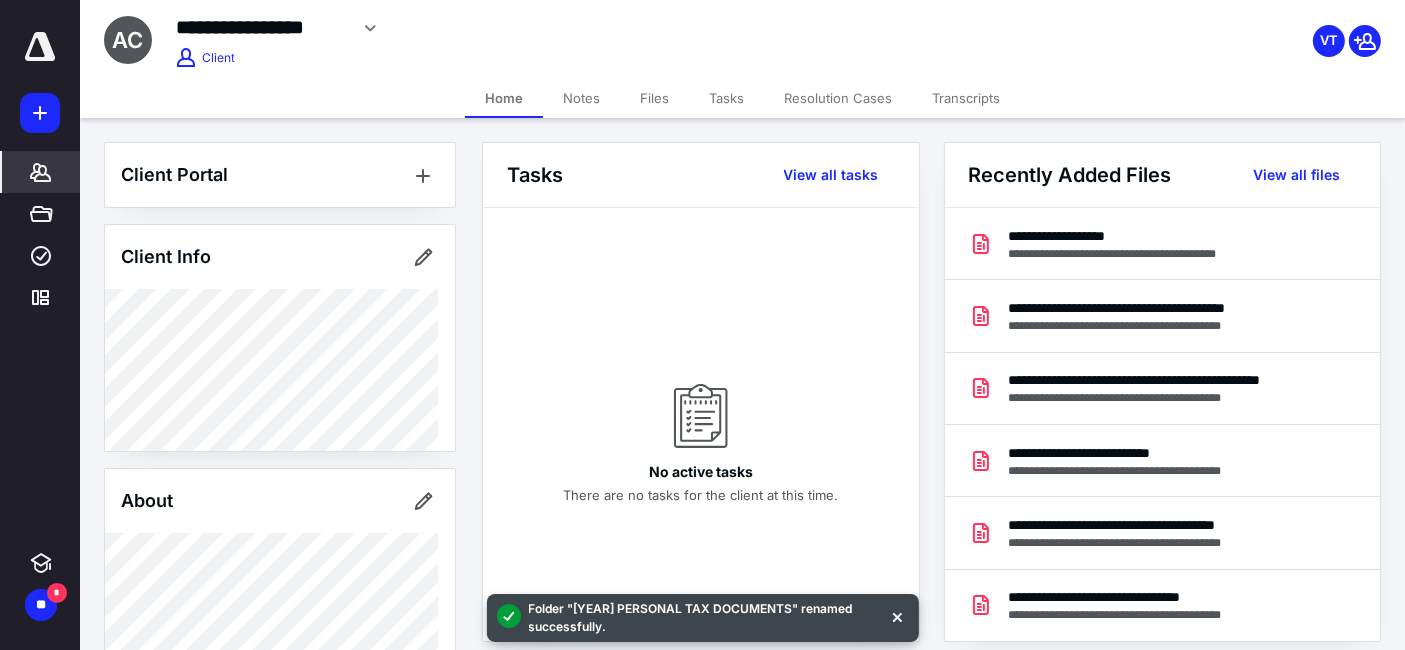 click on "Files" at bounding box center [654, 98] 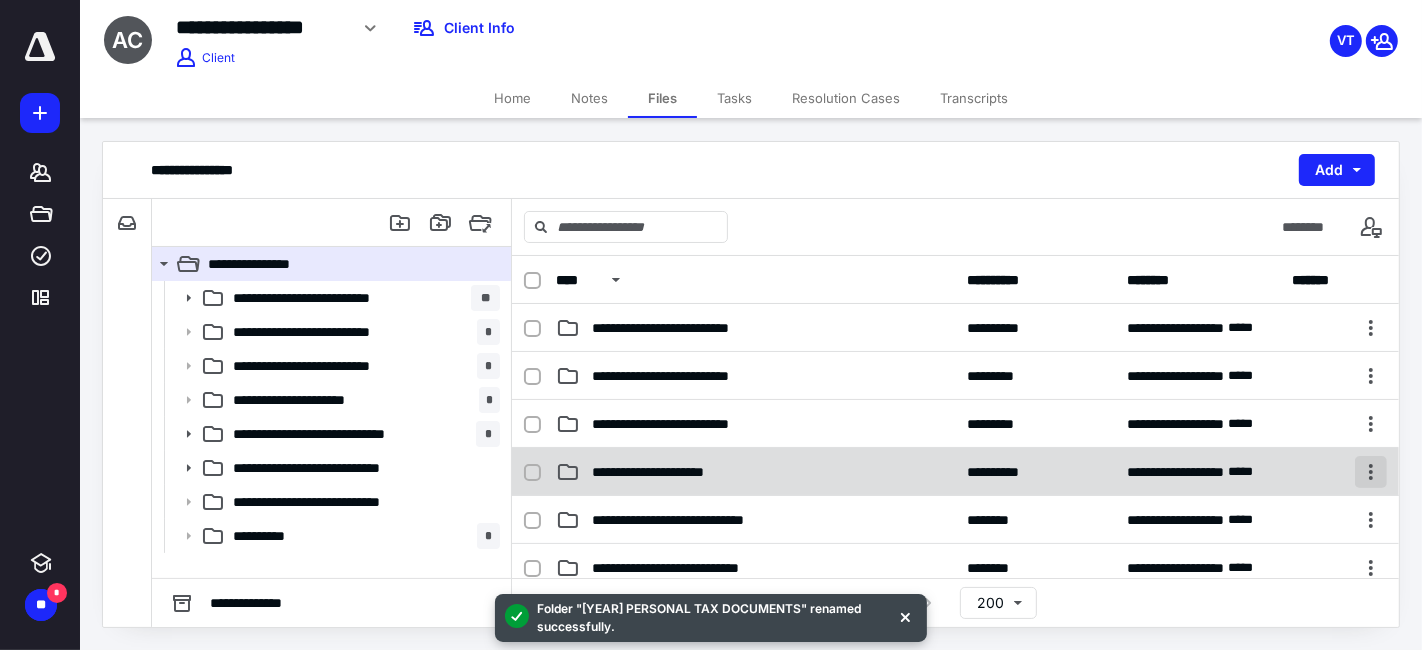 click at bounding box center (1371, 472) 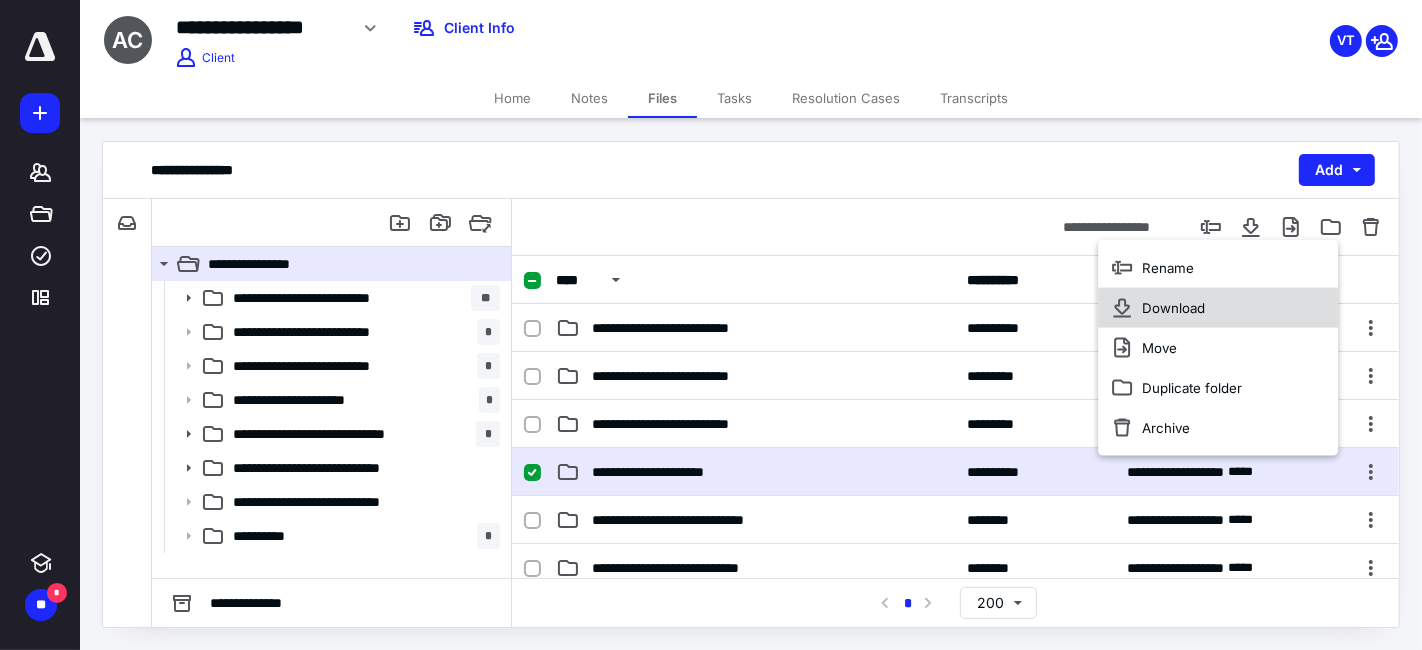 click on "Download" at bounding box center [1219, 308] 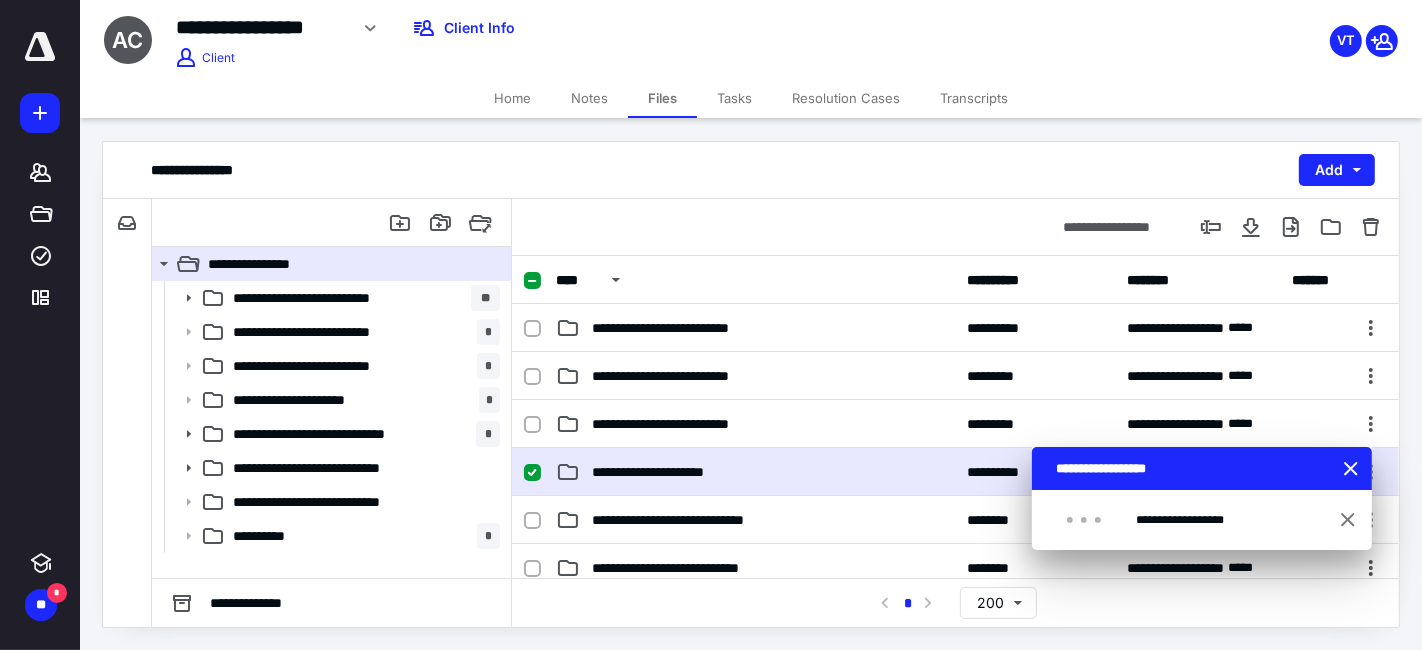 click on "Home" at bounding box center (512, 98) 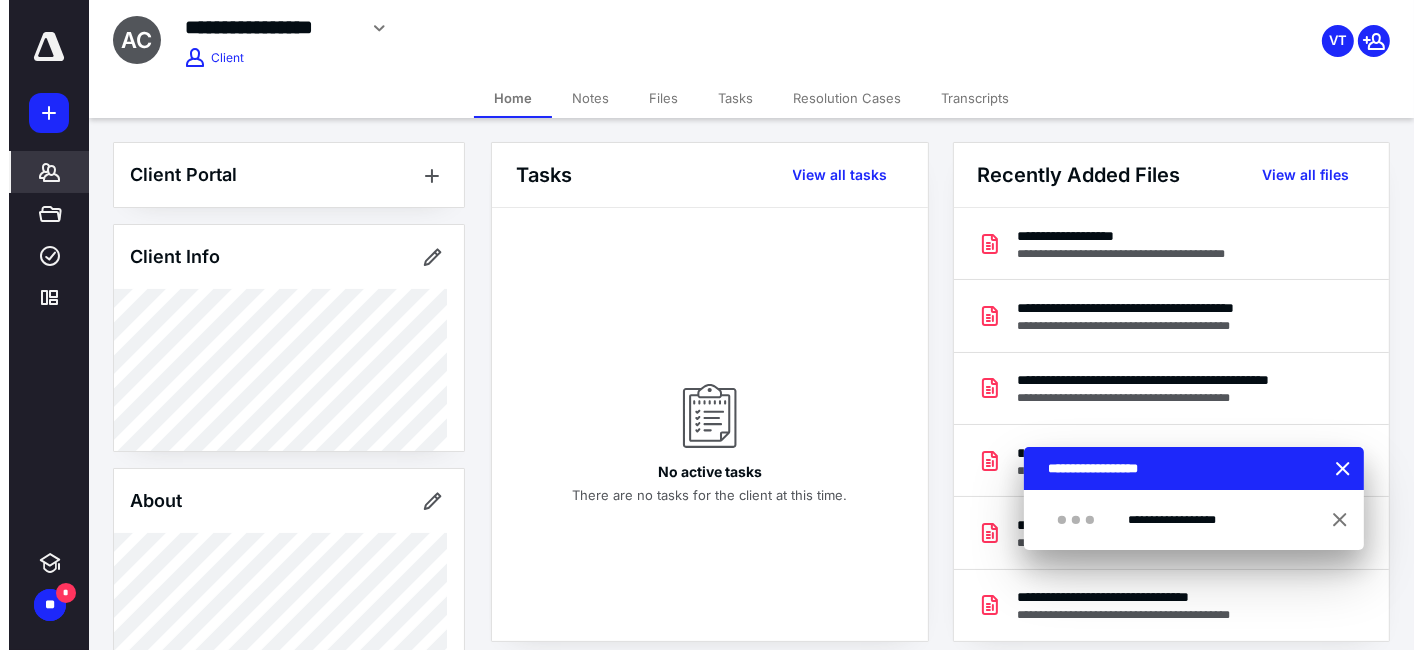 scroll, scrollTop: 434, scrollLeft: 0, axis: vertical 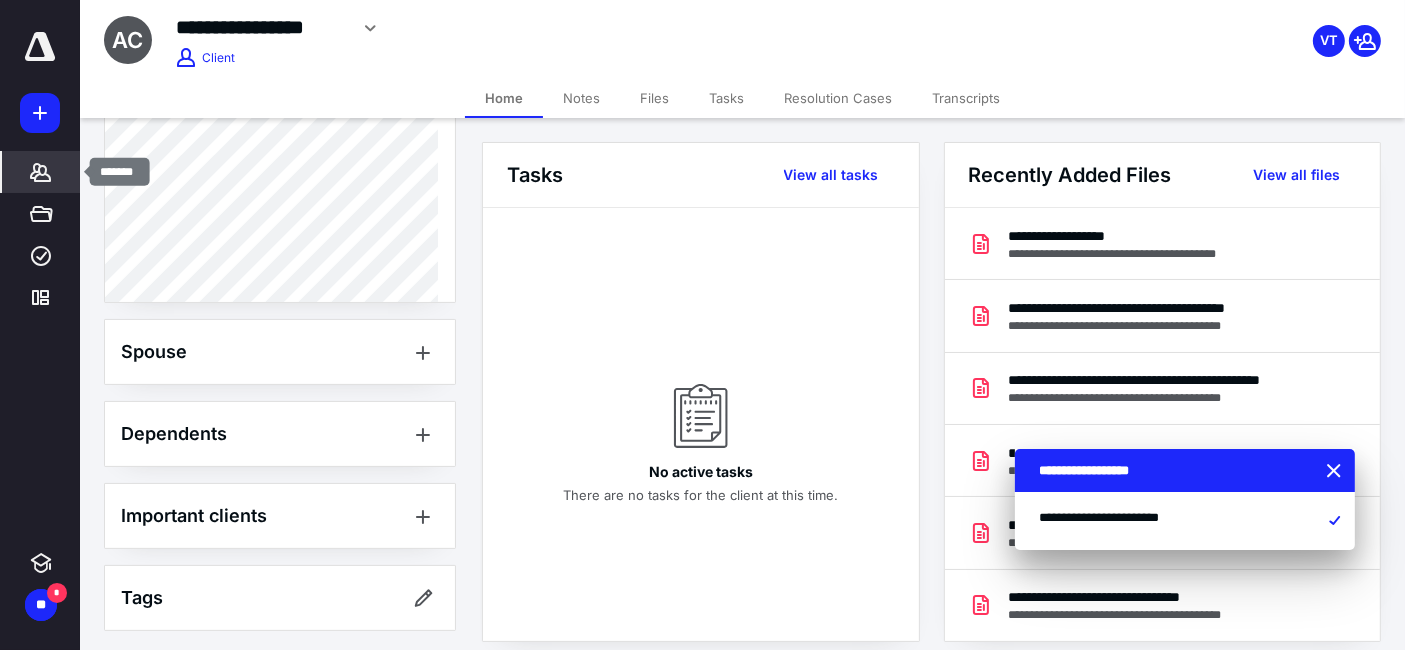 click 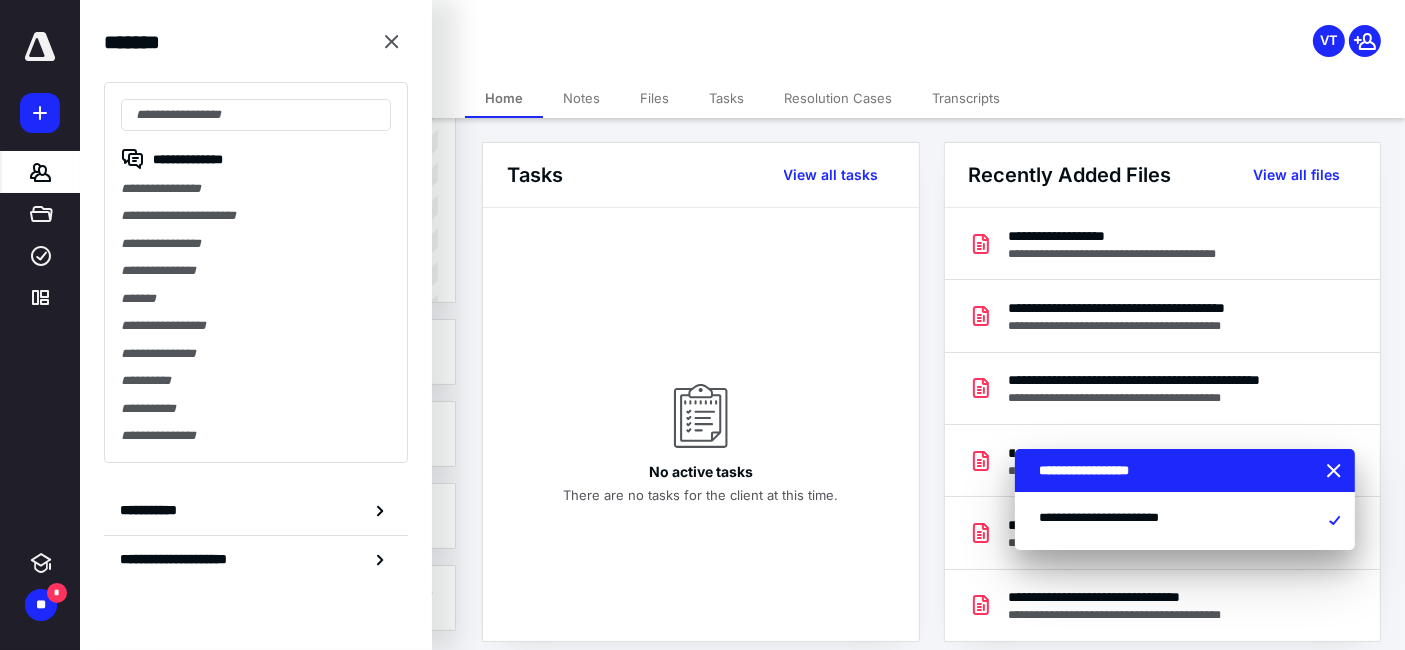 click on "**********" at bounding box center (256, 159) 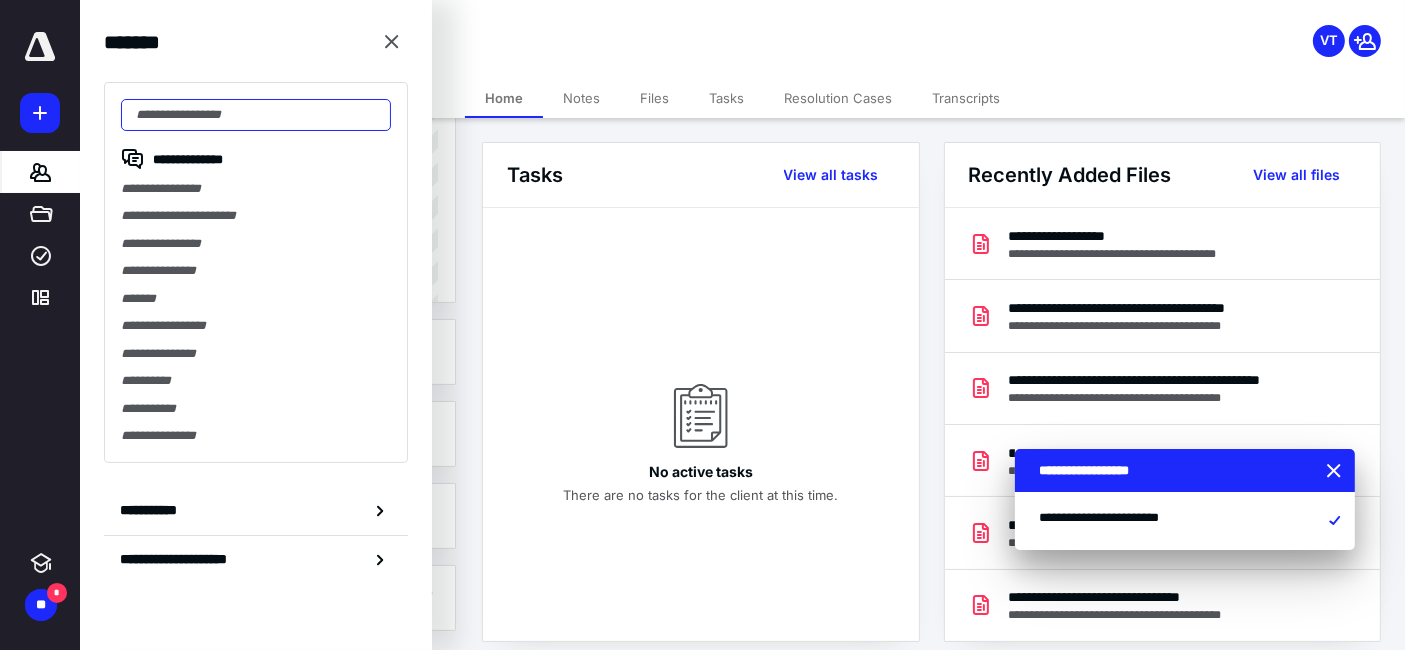 click at bounding box center [256, 115] 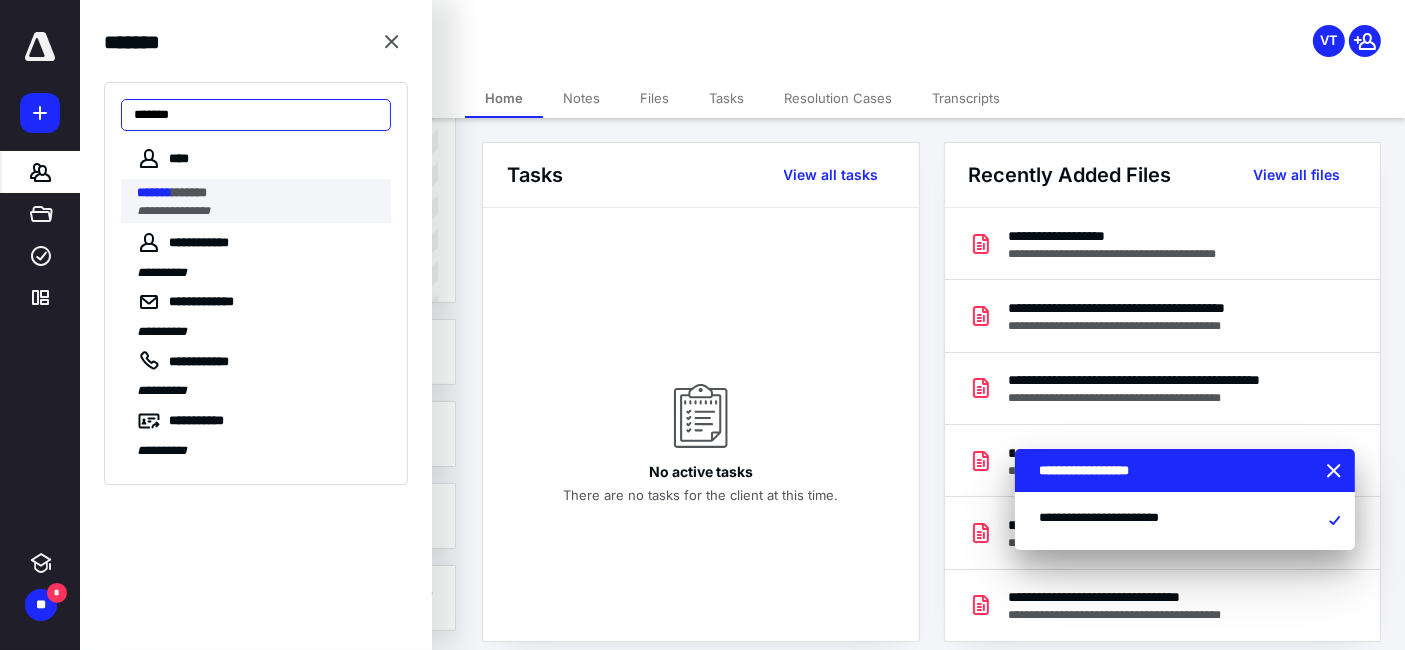 type on "*******" 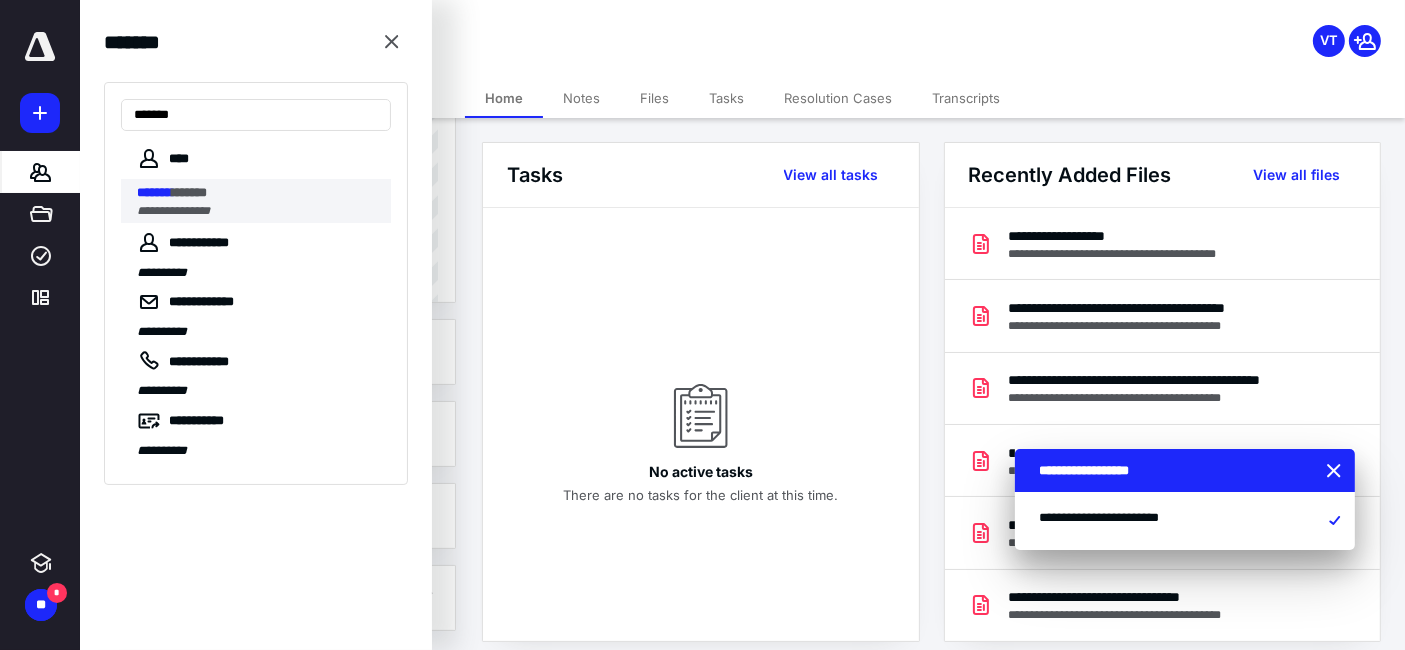 click on "**********" at bounding box center [264, 201] 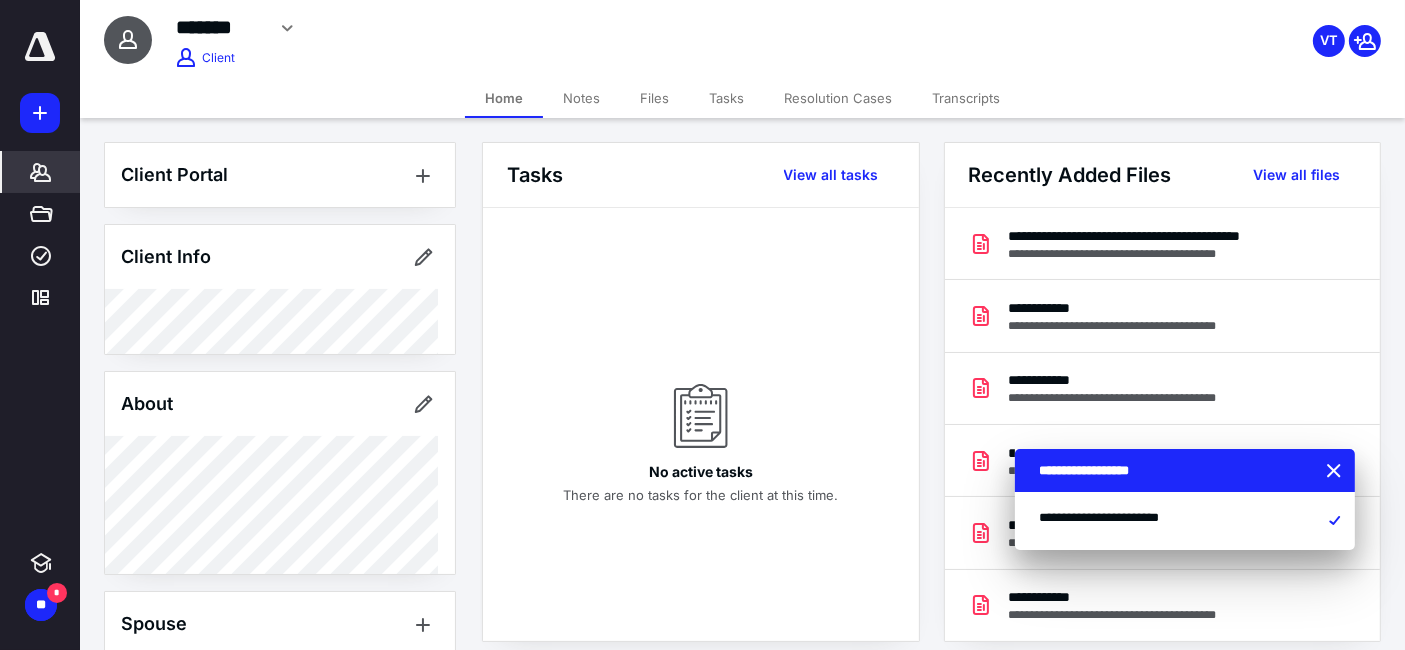 click on "Files" at bounding box center (654, 98) 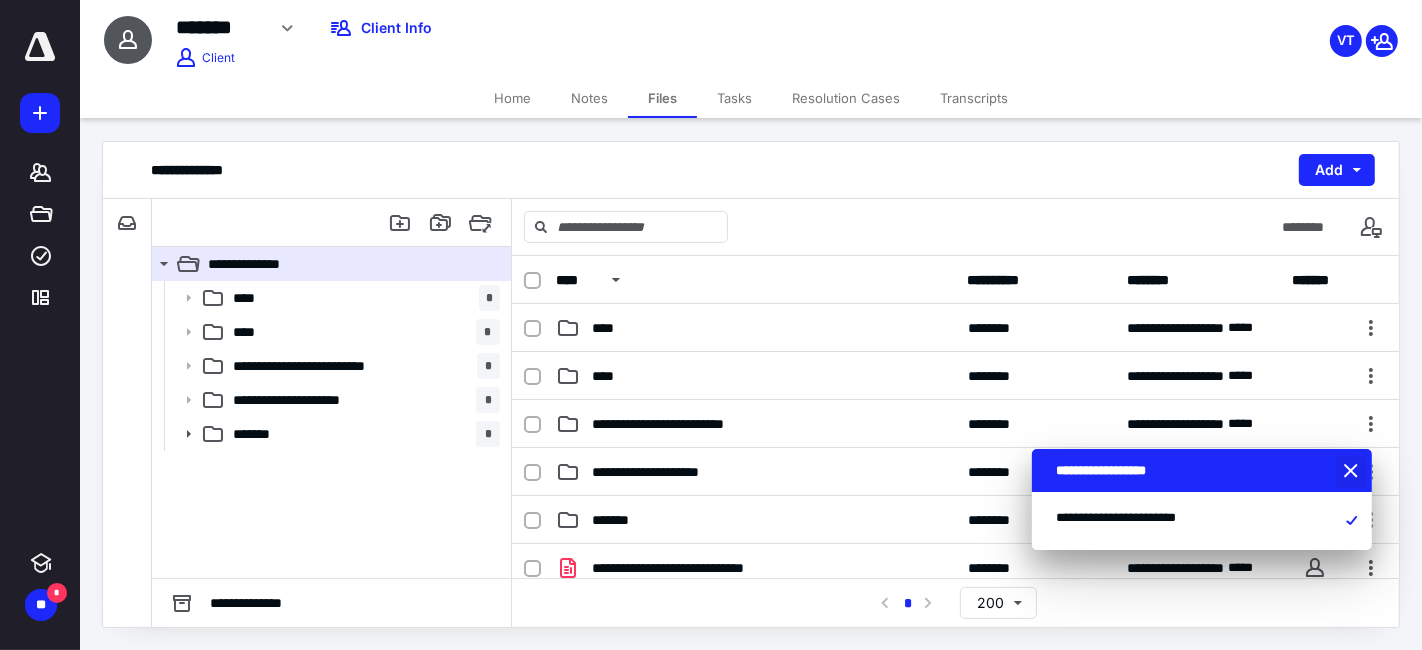 click at bounding box center [1353, 472] 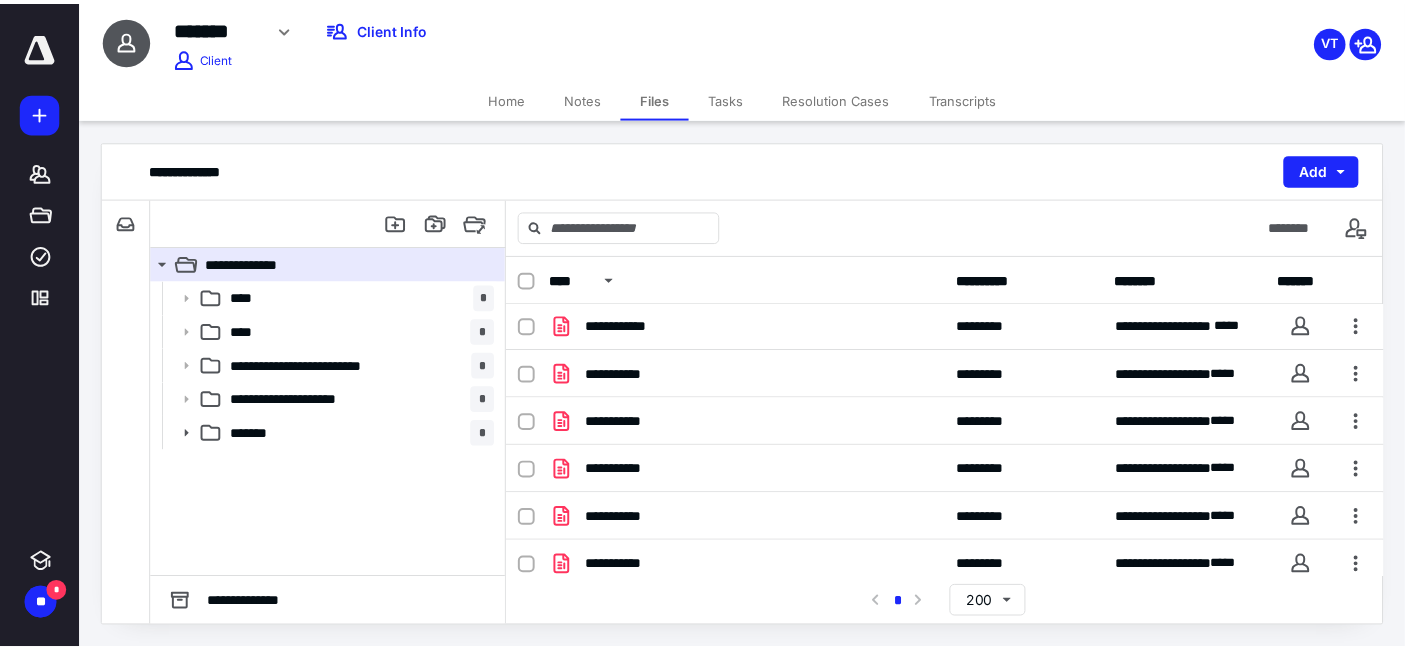 scroll, scrollTop: 1202, scrollLeft: 0, axis: vertical 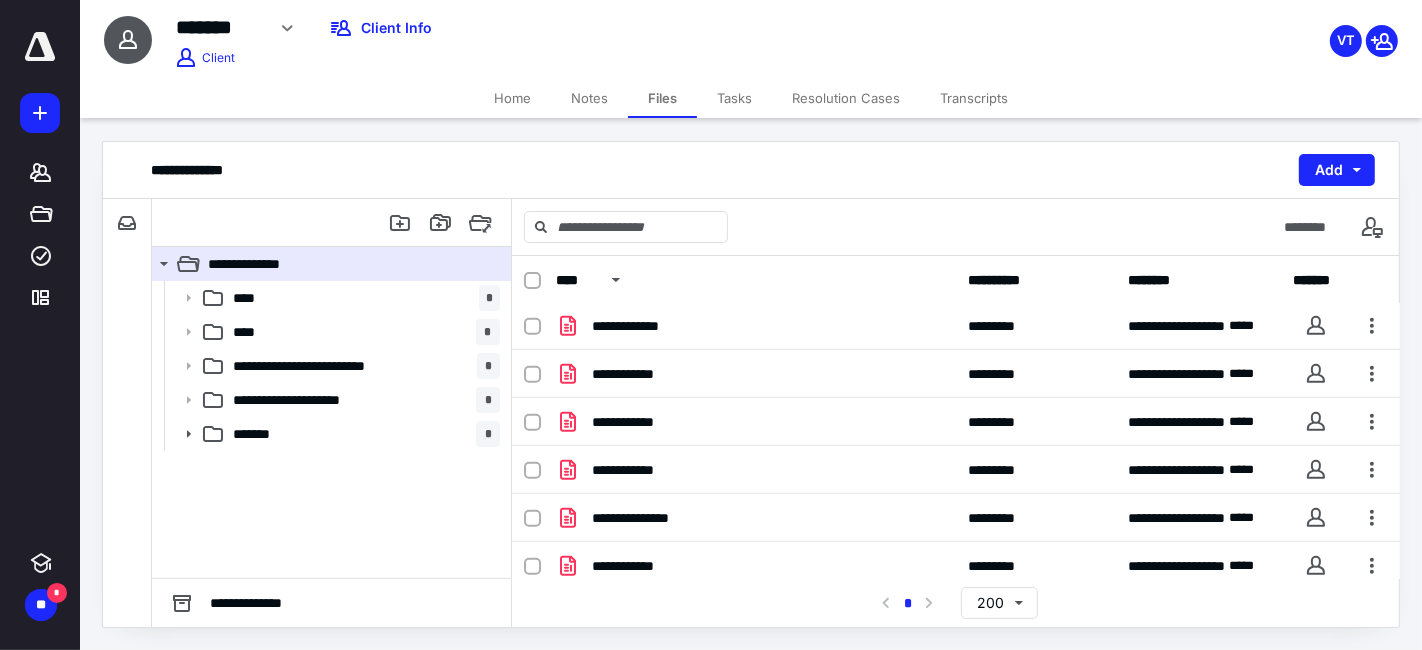 click on "Home" at bounding box center [512, 98] 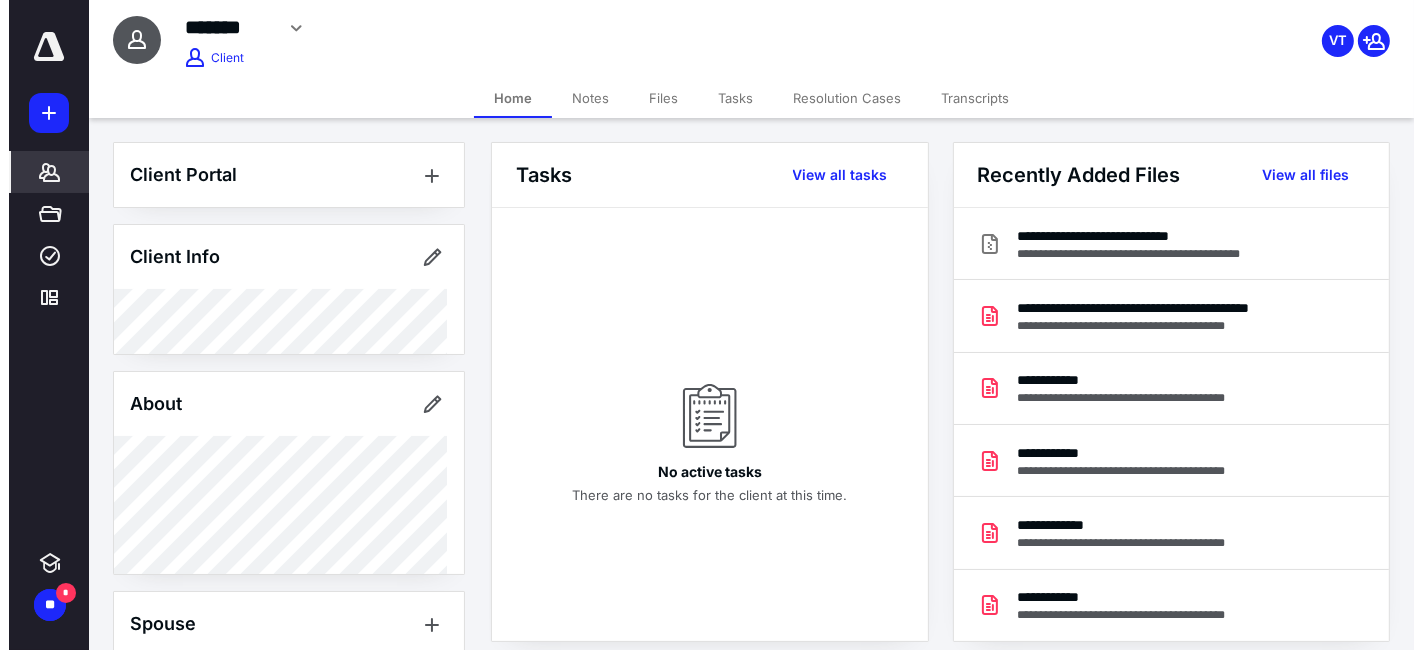 scroll, scrollTop: 272, scrollLeft: 0, axis: vertical 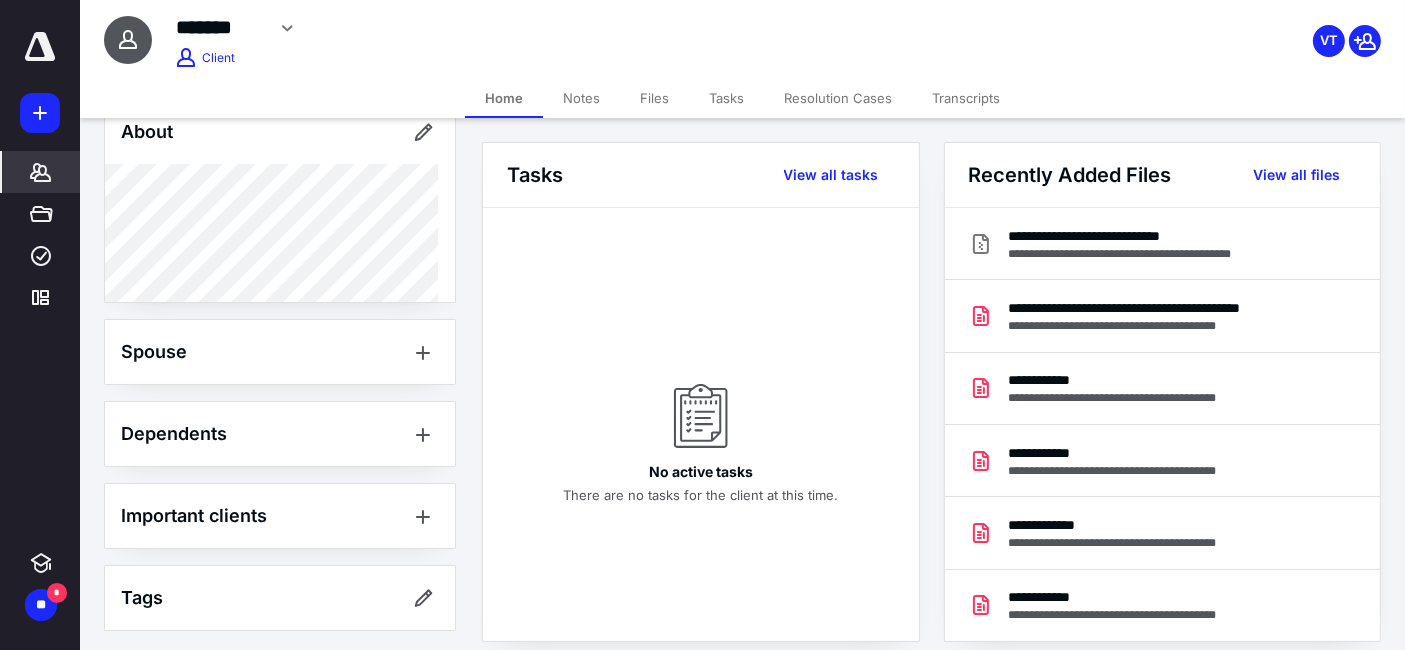 drag, startPoint x: 14, startPoint y: 144, endPoint x: 22, endPoint y: 156, distance: 14.422205 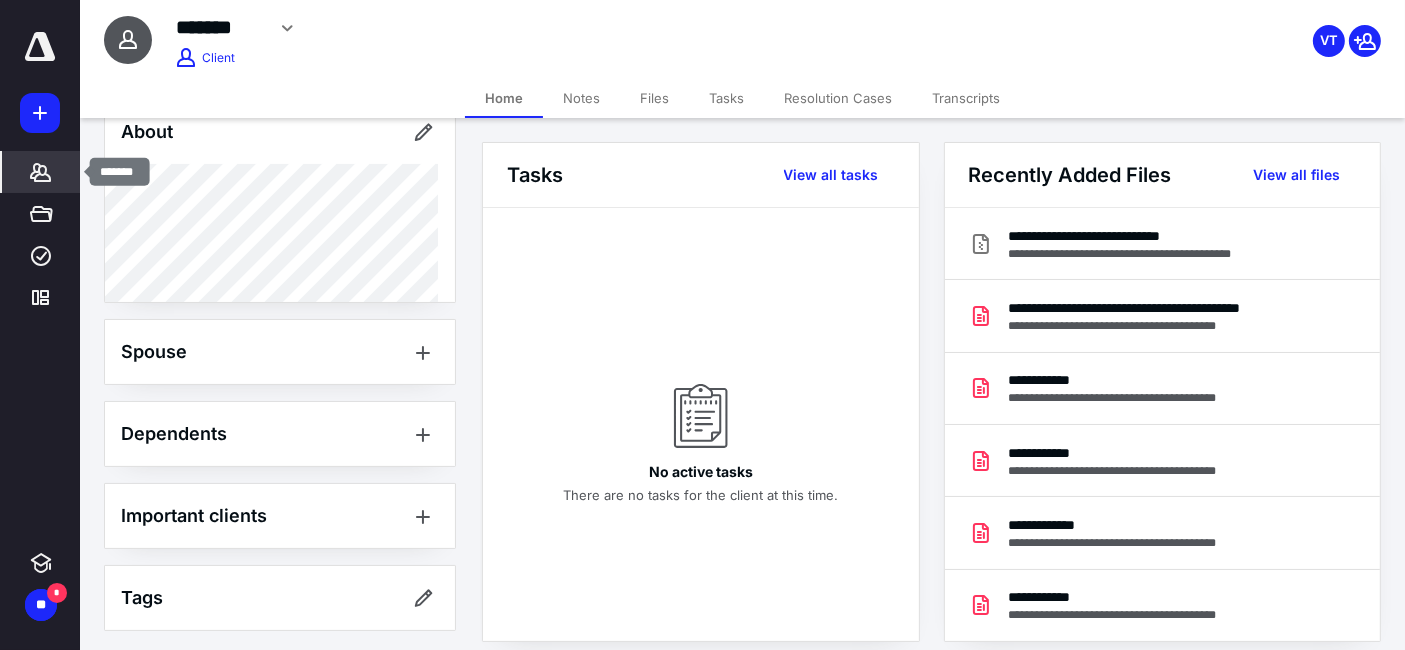 click on "*******" at bounding box center (41, 172) 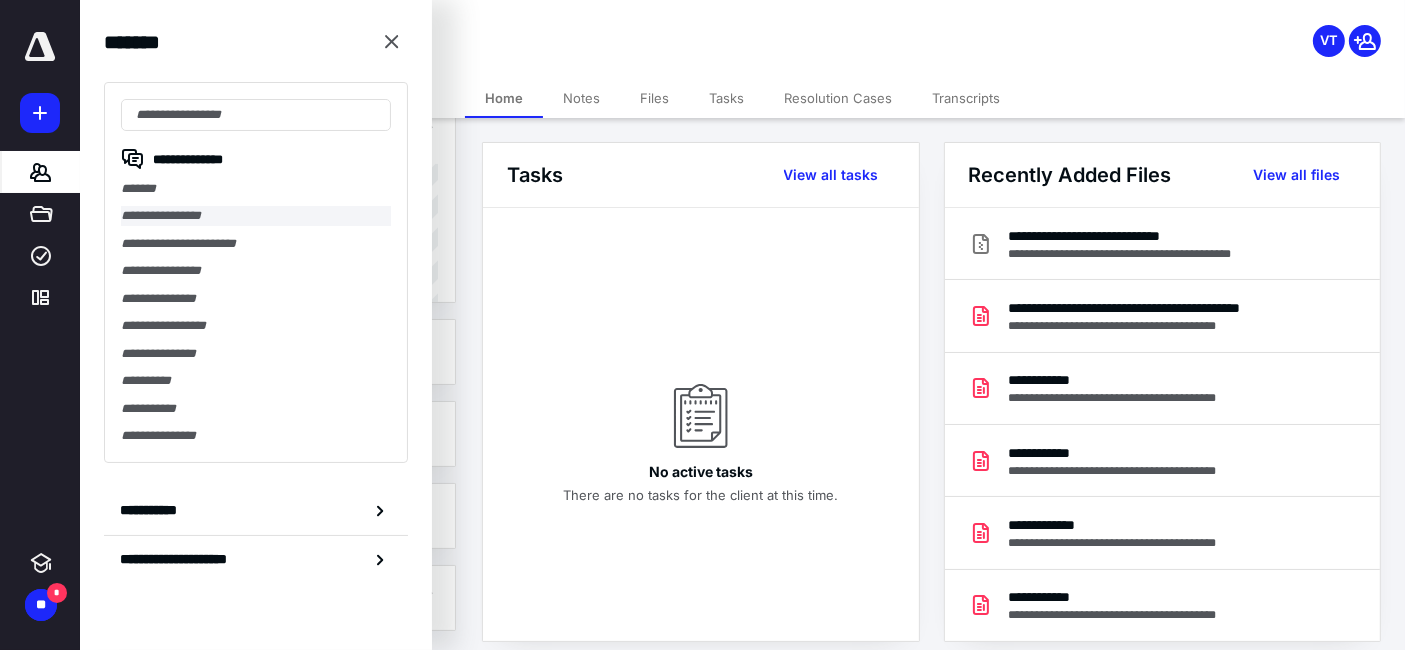 click on "**********" at bounding box center (256, 215) 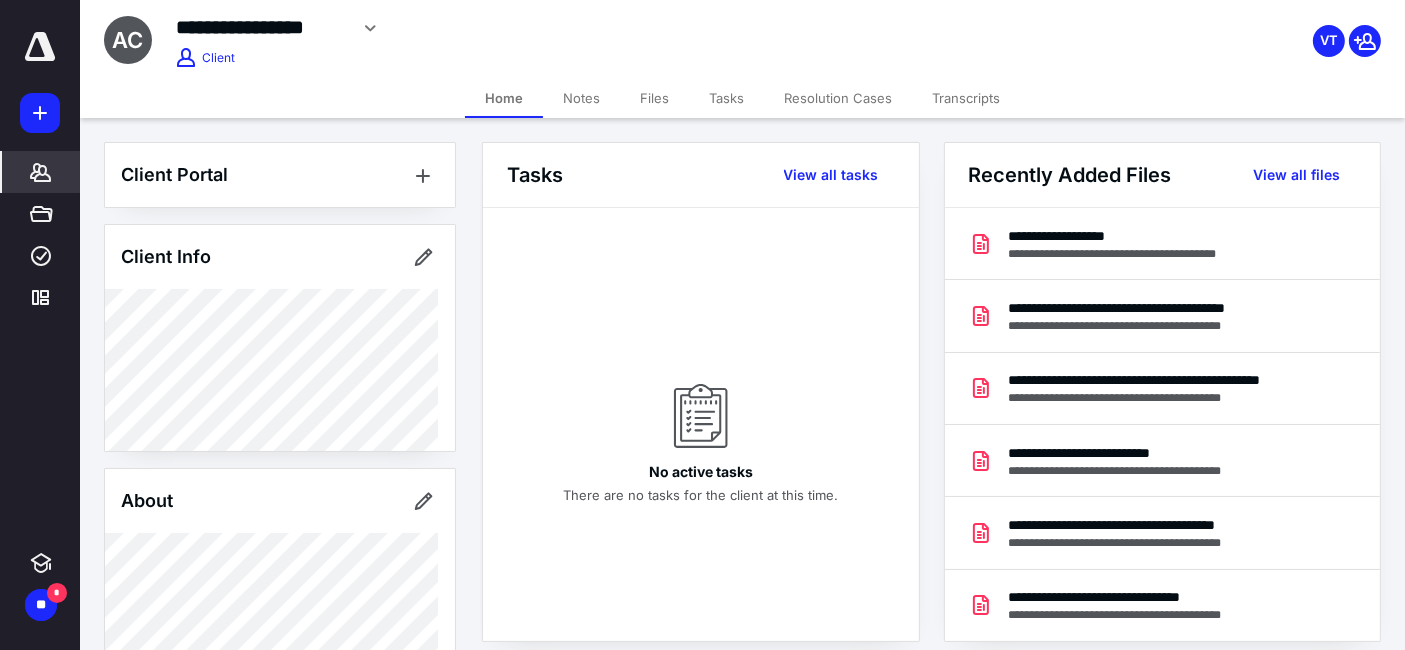 click on "Files" at bounding box center (654, 98) 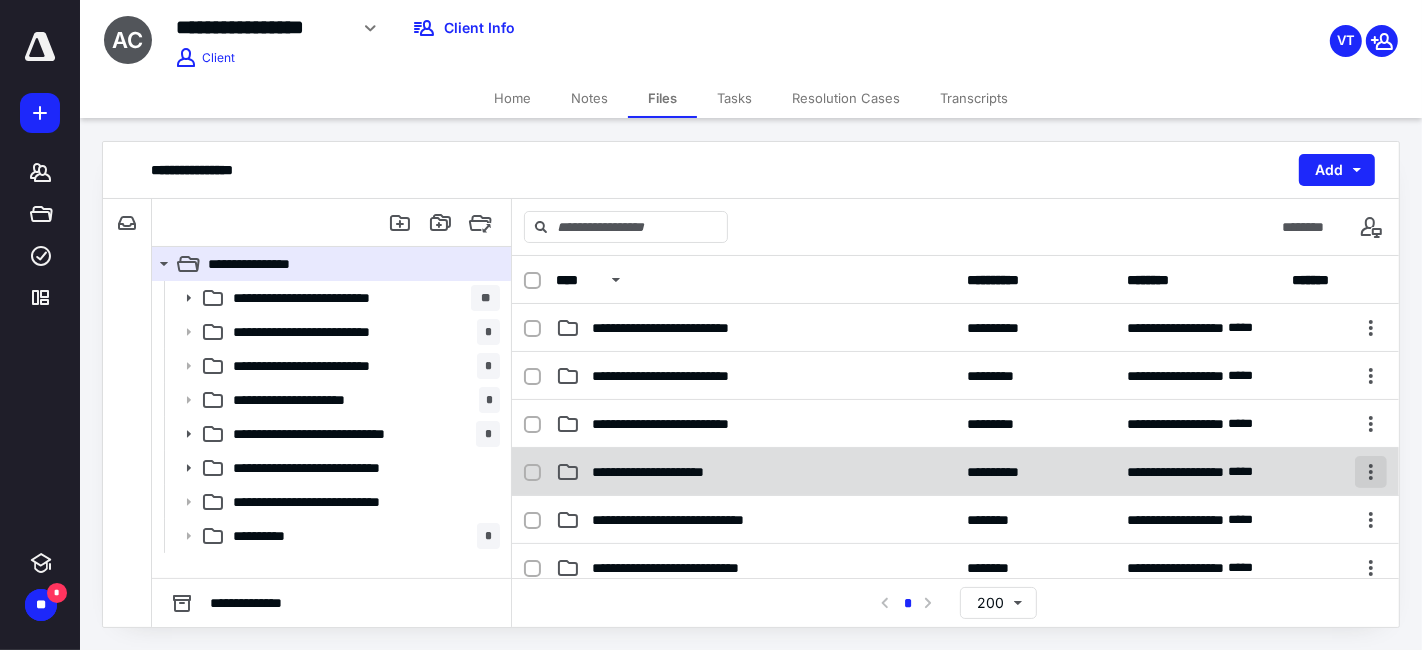 click at bounding box center [1371, 472] 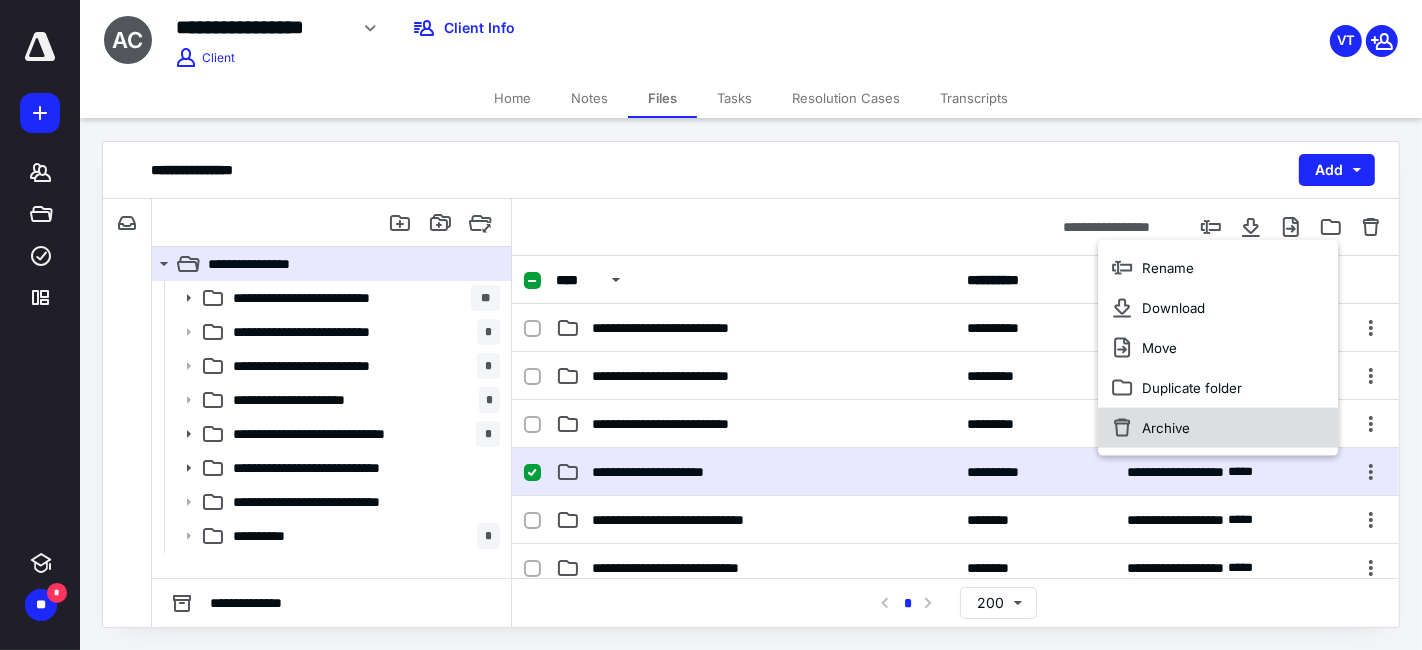 click on "Archive" at bounding box center (1219, 428) 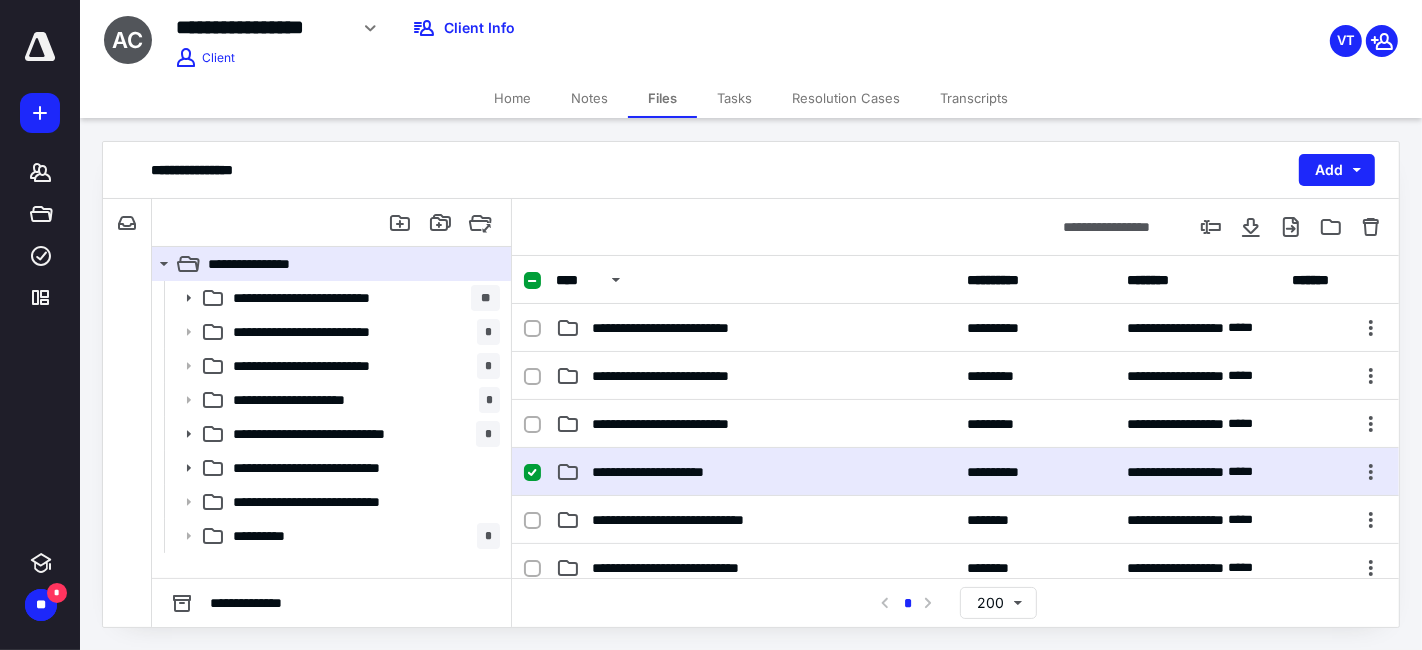 checkbox on "false" 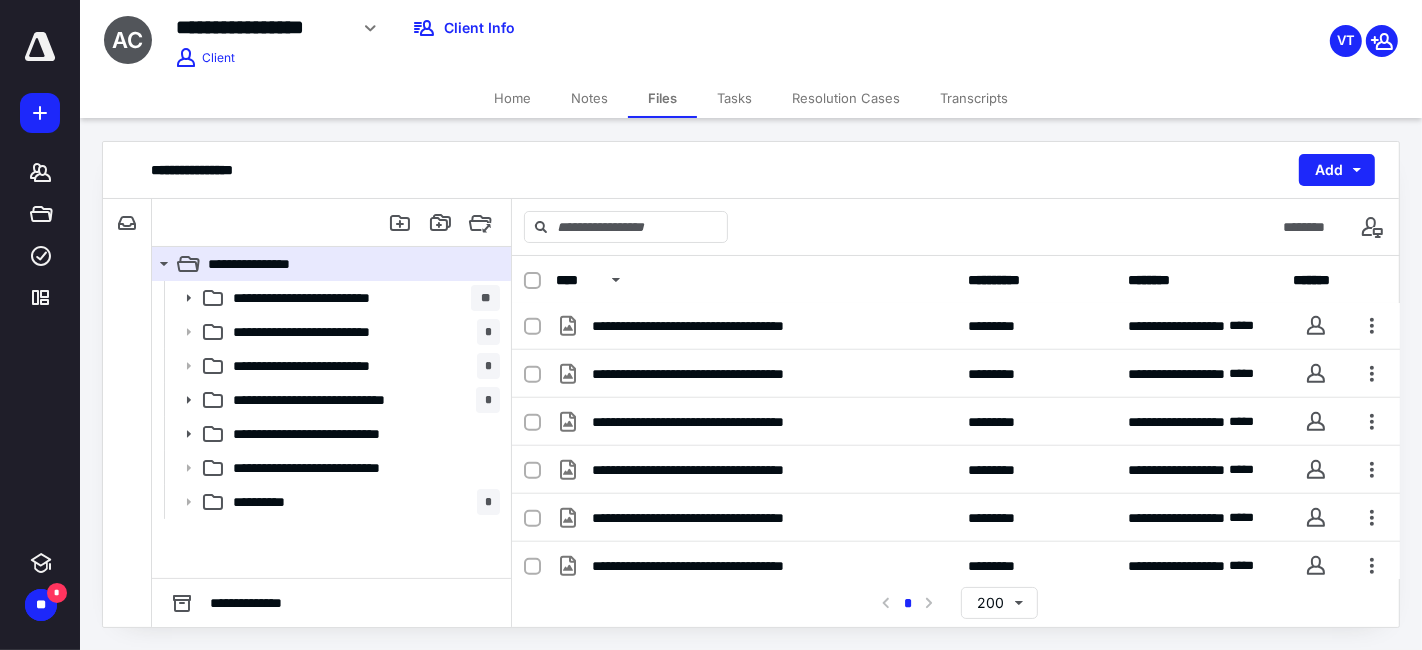 scroll, scrollTop: 1291, scrollLeft: 0, axis: vertical 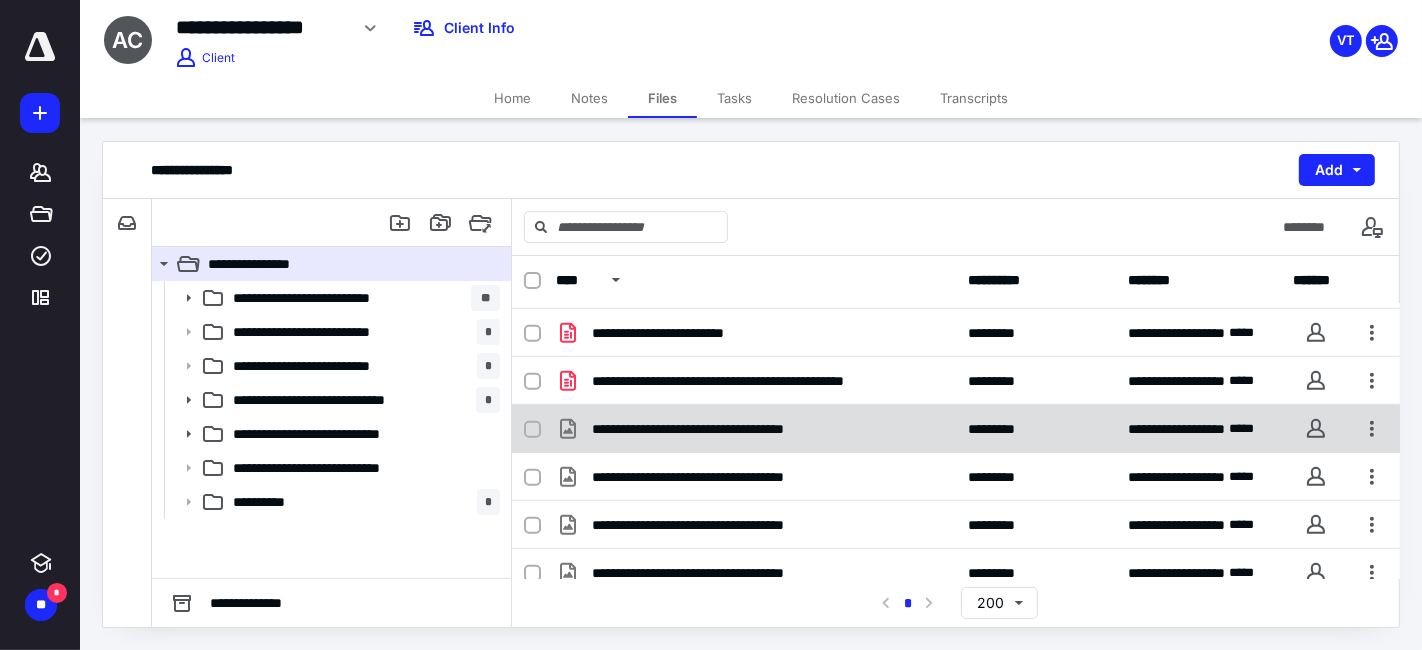 click on "**********" at bounding box center (956, 429) 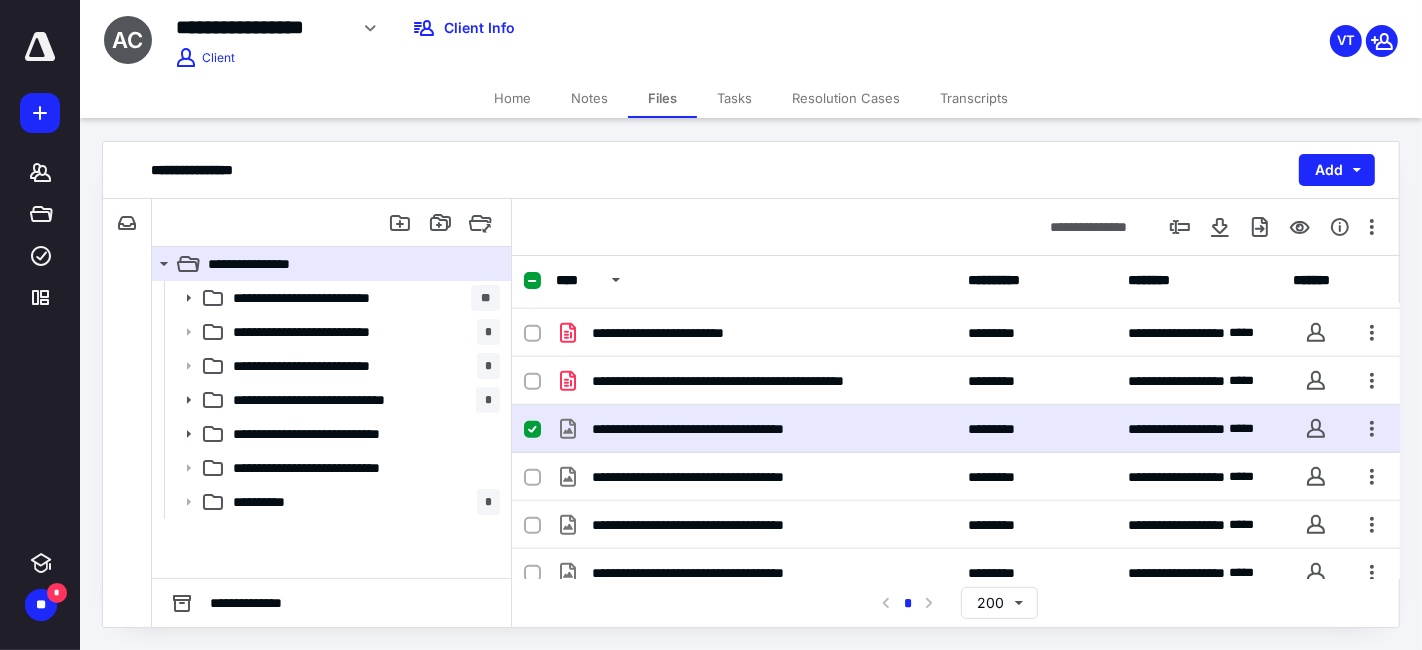 click on "**********" at bounding box center [956, 429] 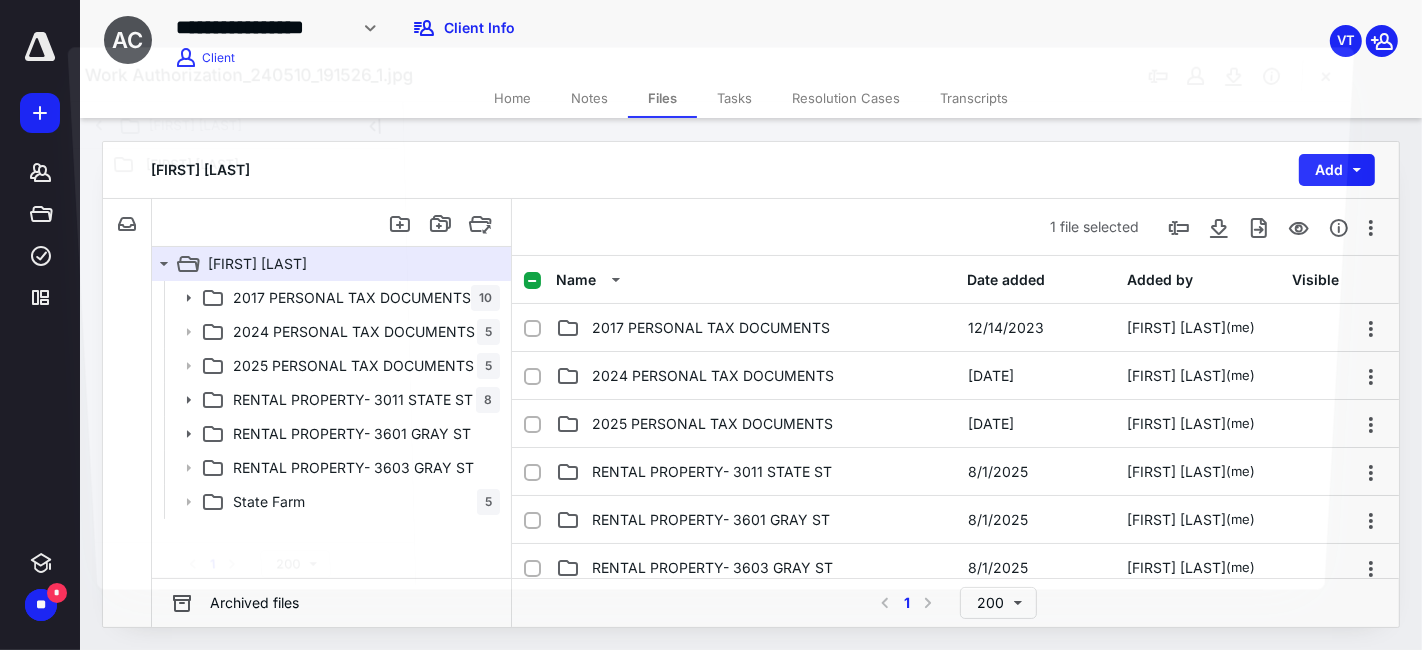 scroll, scrollTop: 1291, scrollLeft: 0, axis: vertical 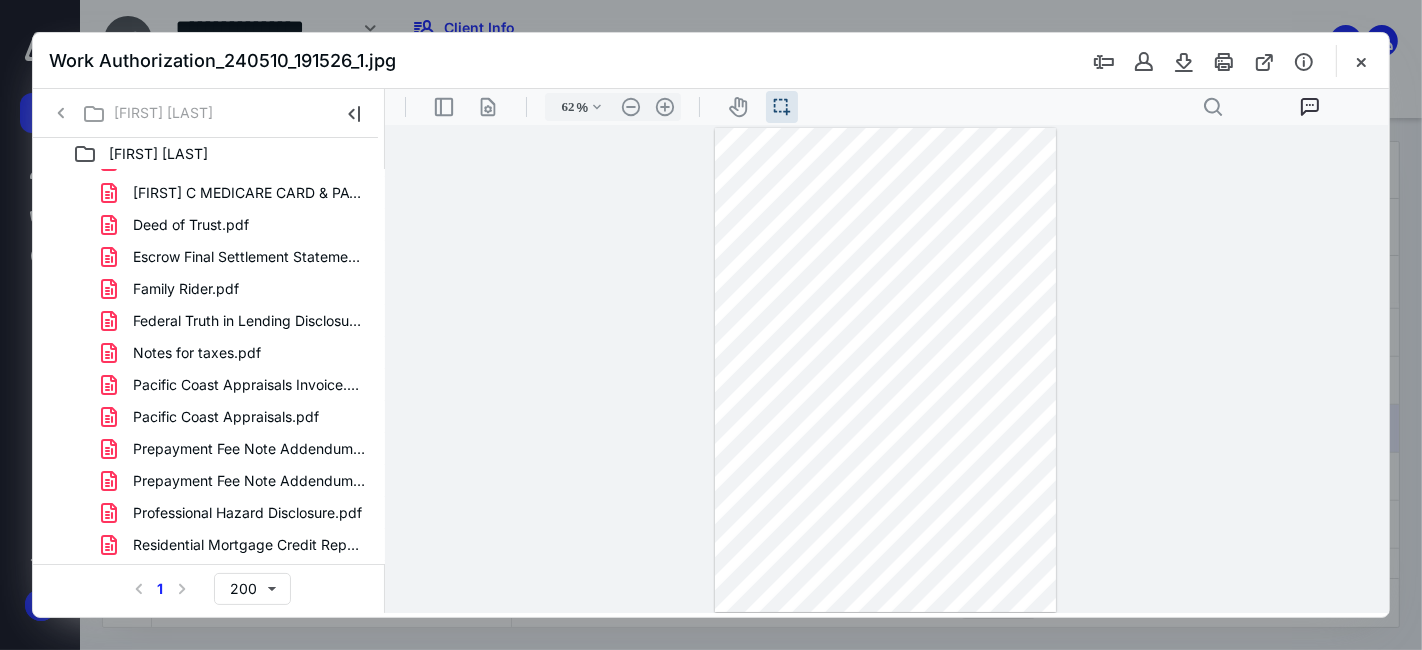 click on "**********" at bounding box center [886, 368] 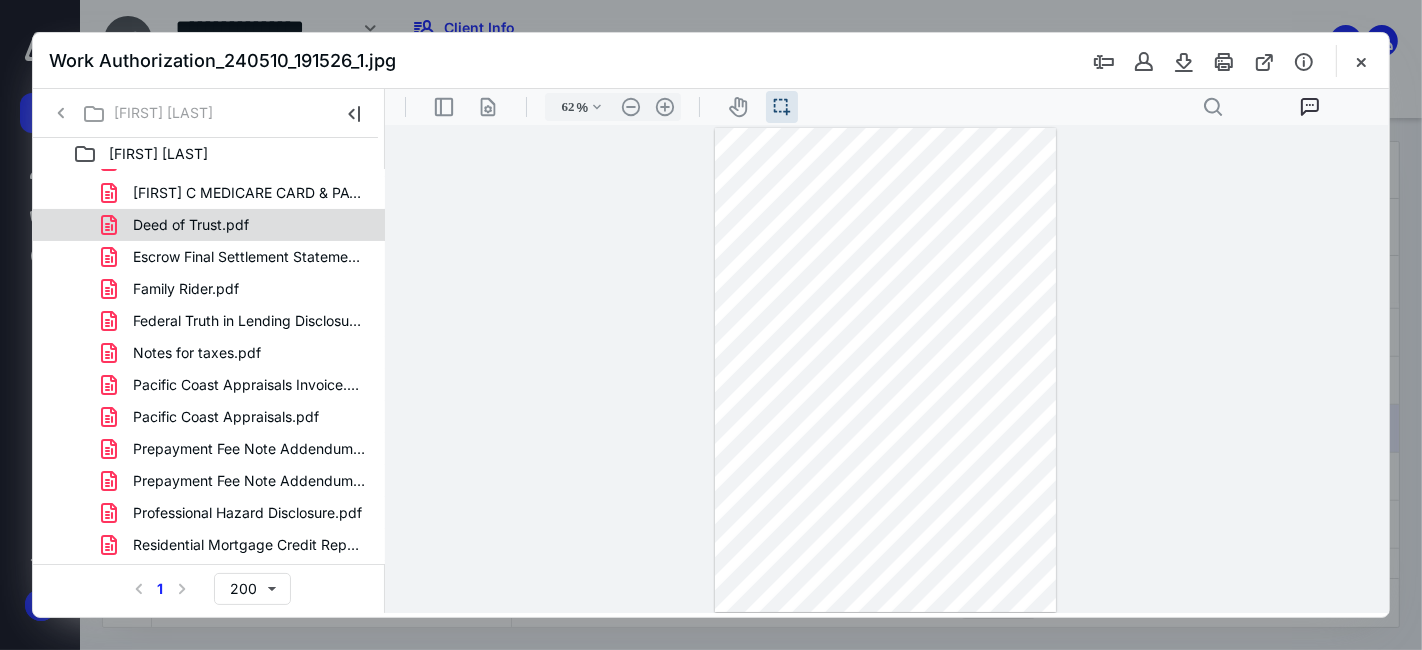 click on "Deed of Trust.pdf" at bounding box center [237, 225] 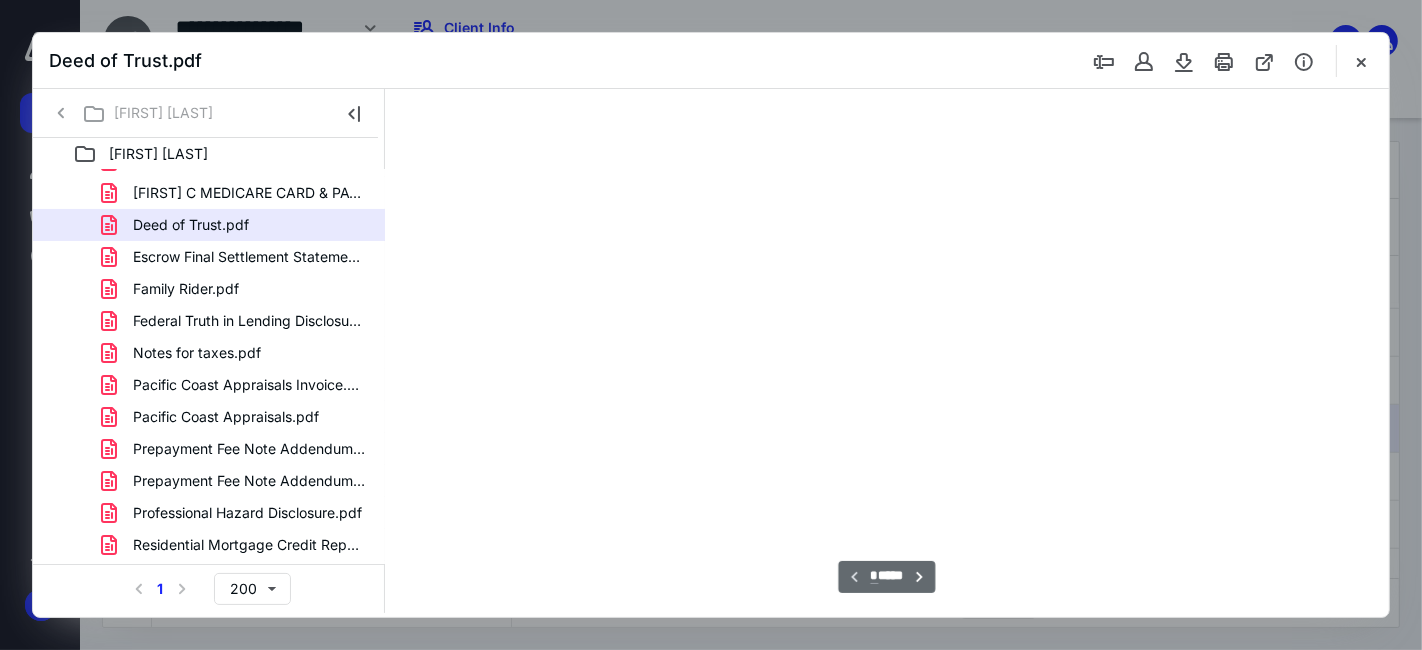scroll, scrollTop: 37, scrollLeft: 0, axis: vertical 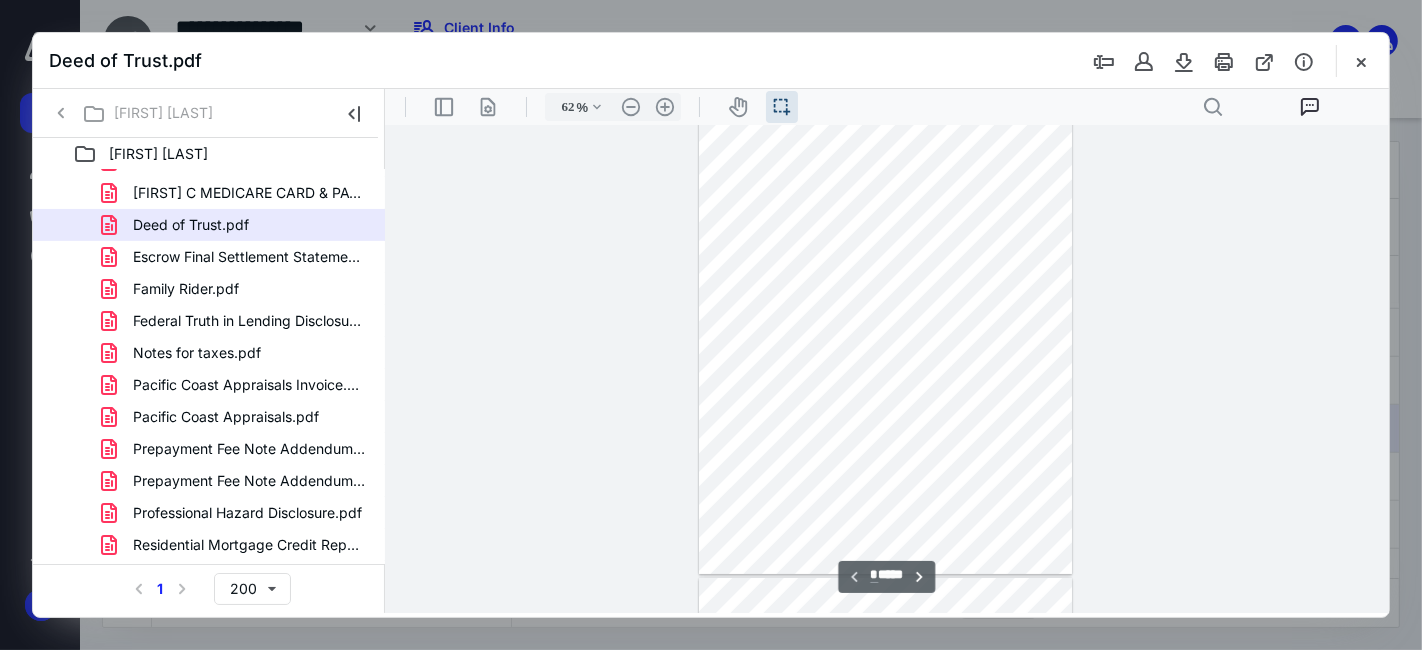 click at bounding box center (884, 331) 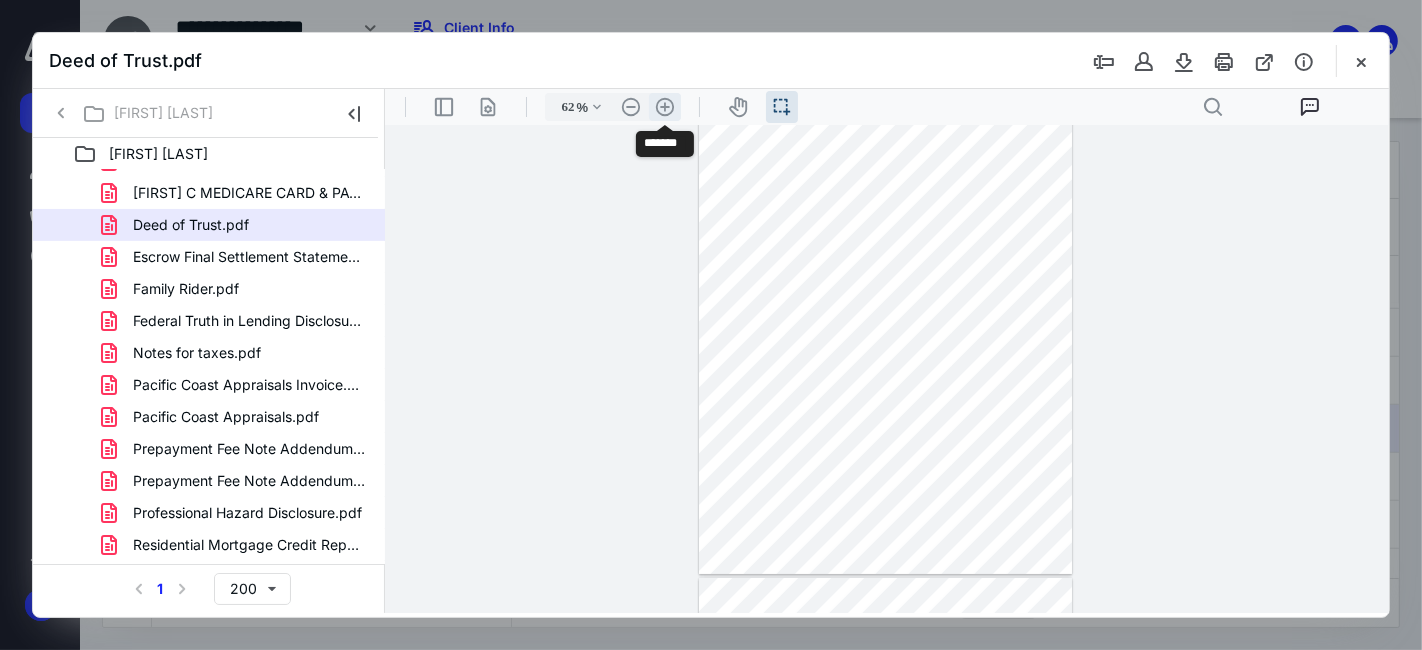 click on ".cls-1{fill:#abb0c4;} icon - header - zoom - in - line" at bounding box center [664, 106] 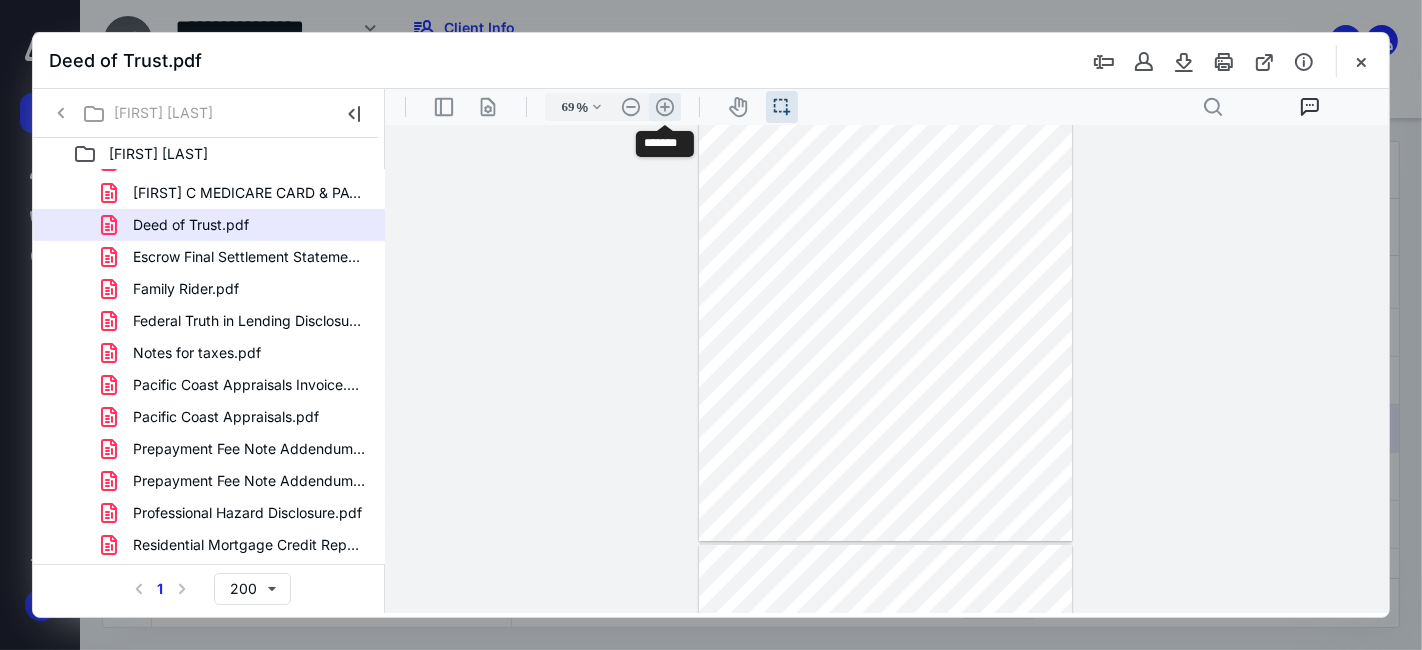 click on ".cls-1{fill:#abb0c4;} icon - header - zoom - in - line" at bounding box center (664, 106) 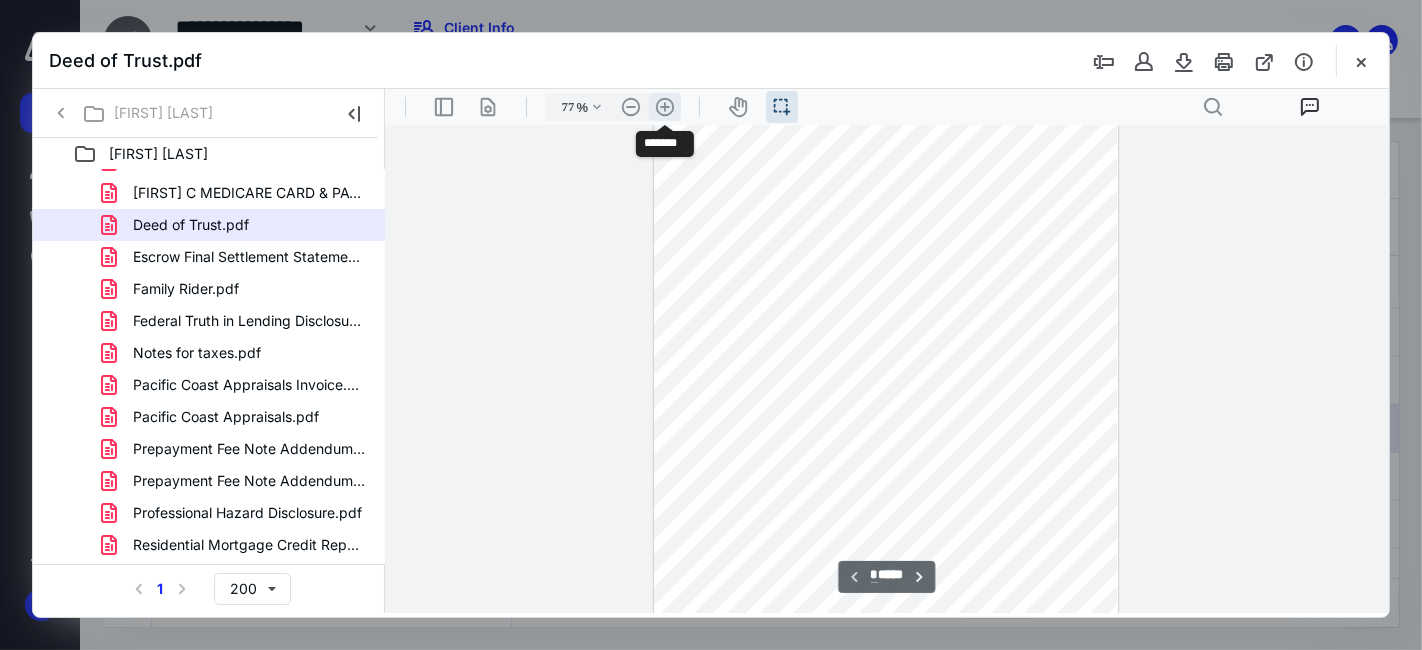 click on ".cls-1{fill:#abb0c4;} icon - header - zoom - in - line" at bounding box center (664, 106) 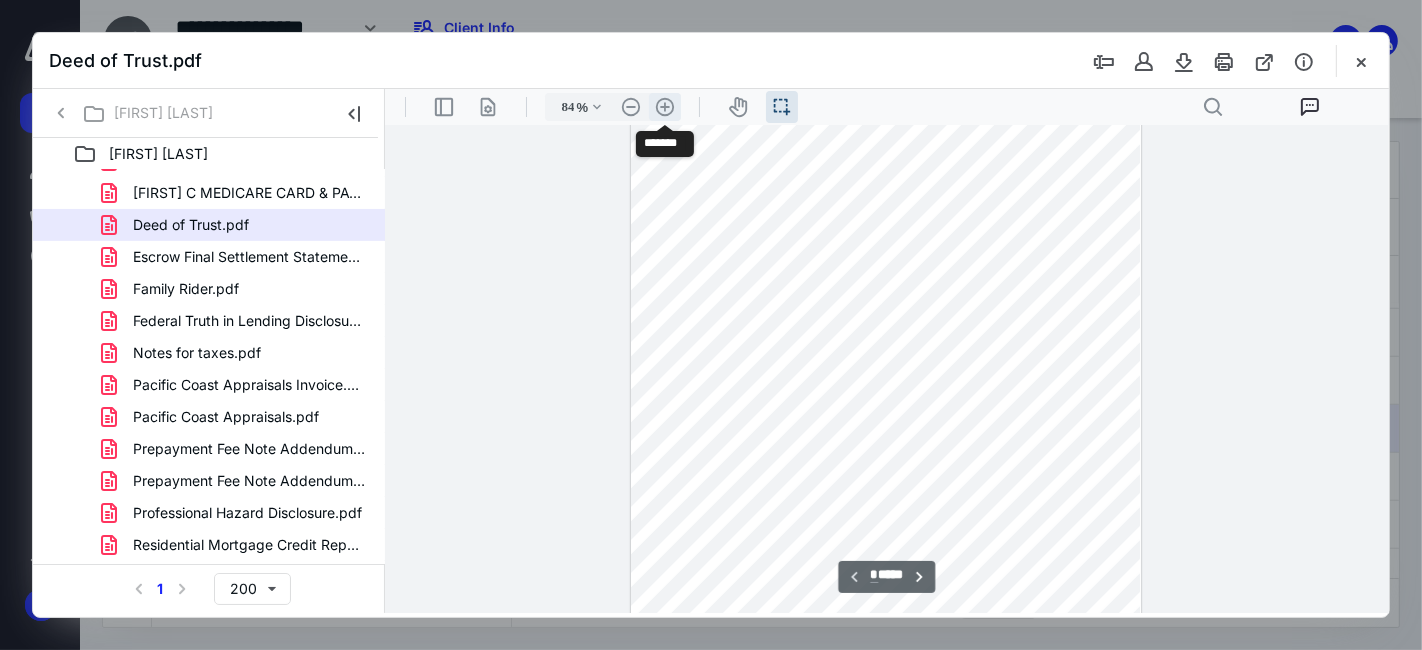 click on ".cls-1{fill:#abb0c4;} icon - header - zoom - in - line" at bounding box center [664, 106] 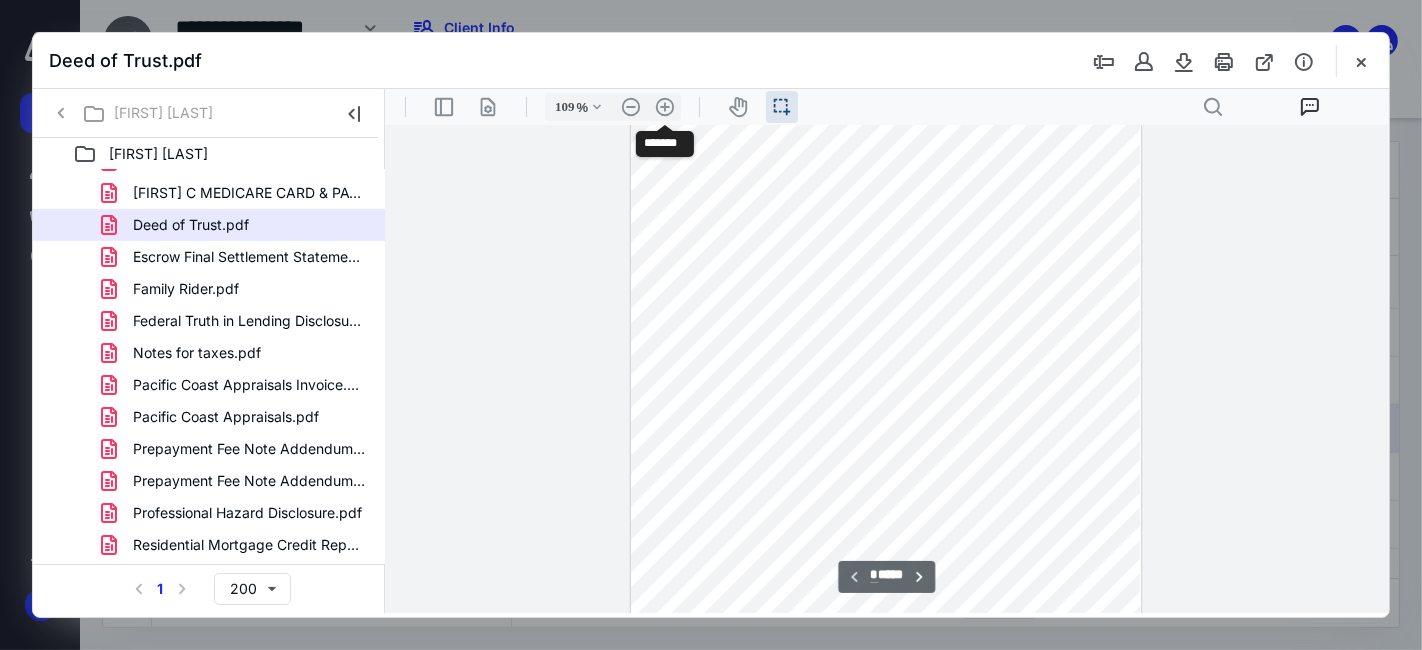 scroll, scrollTop: 243, scrollLeft: 0, axis: vertical 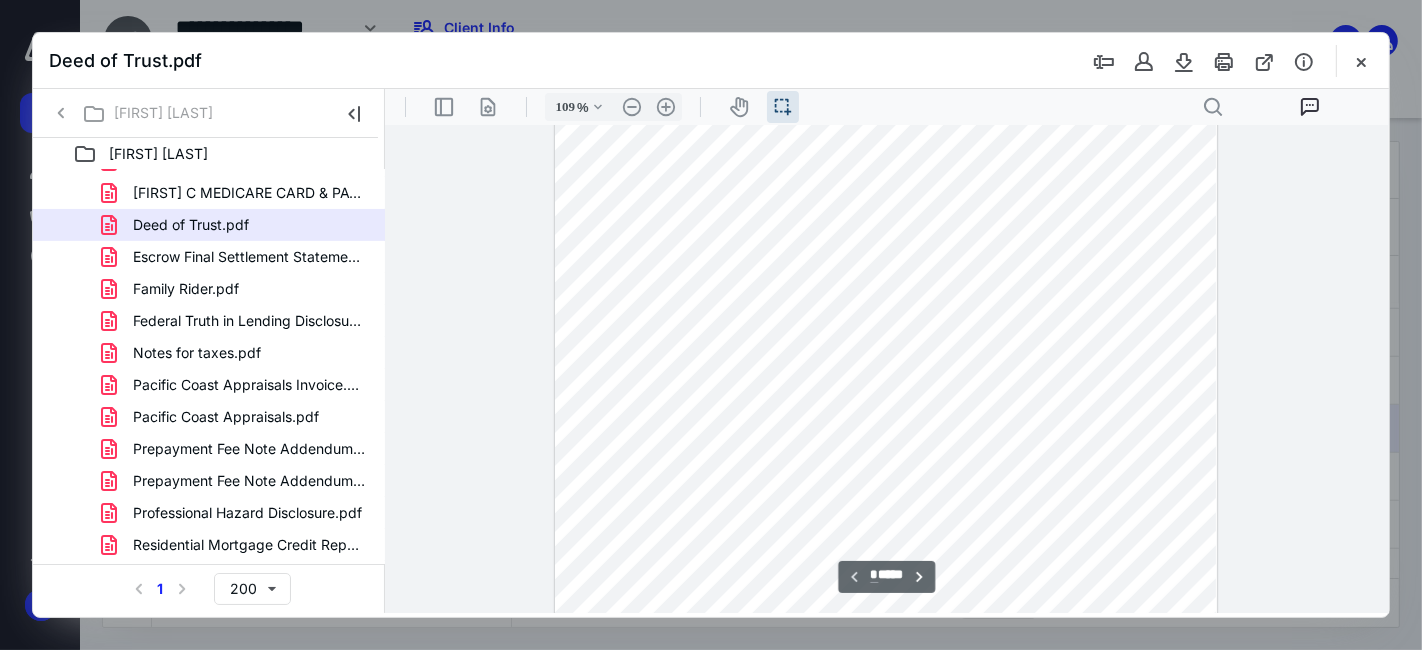 click at bounding box center [884, 314] 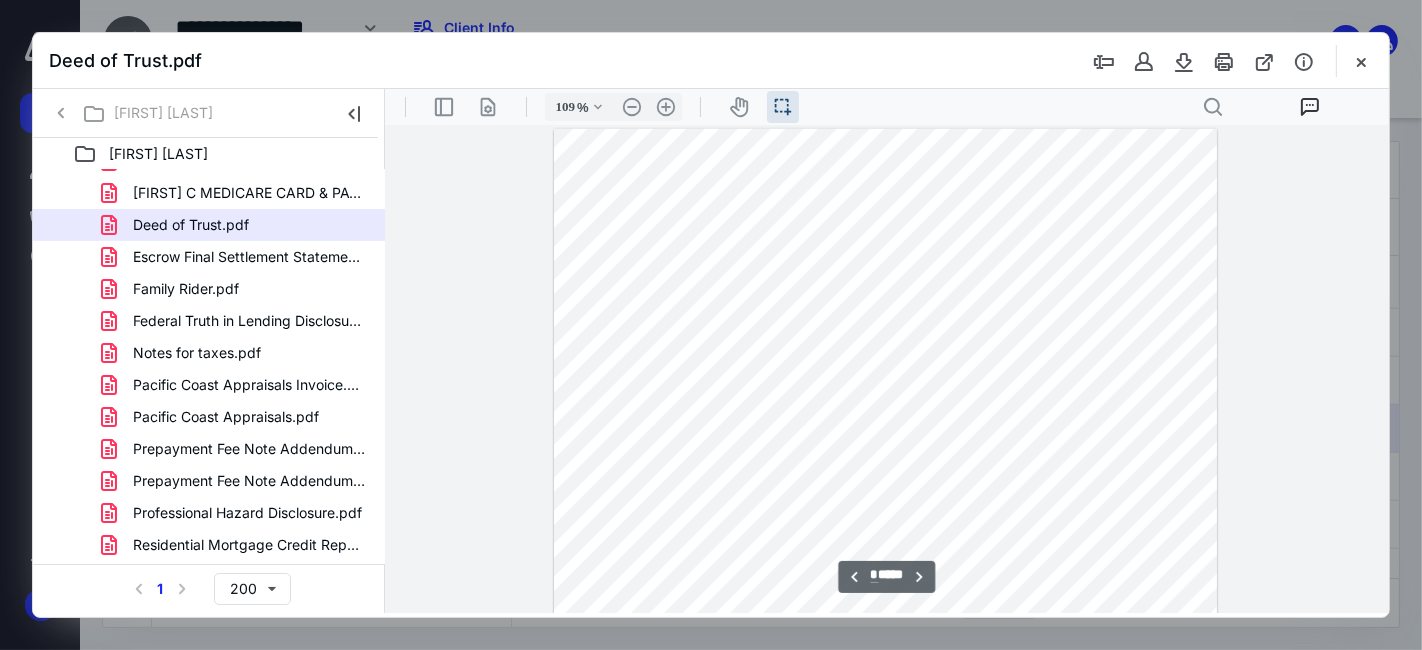 scroll, scrollTop: 866, scrollLeft: 0, axis: vertical 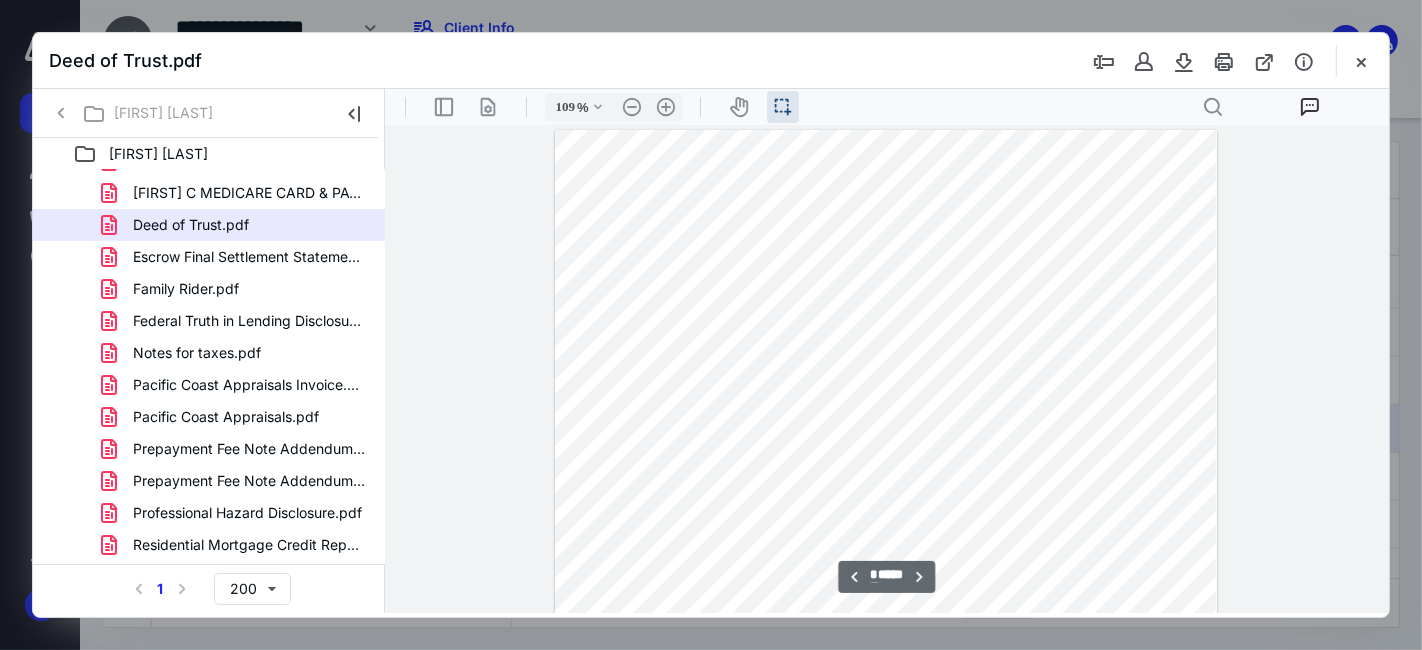 type on "*" 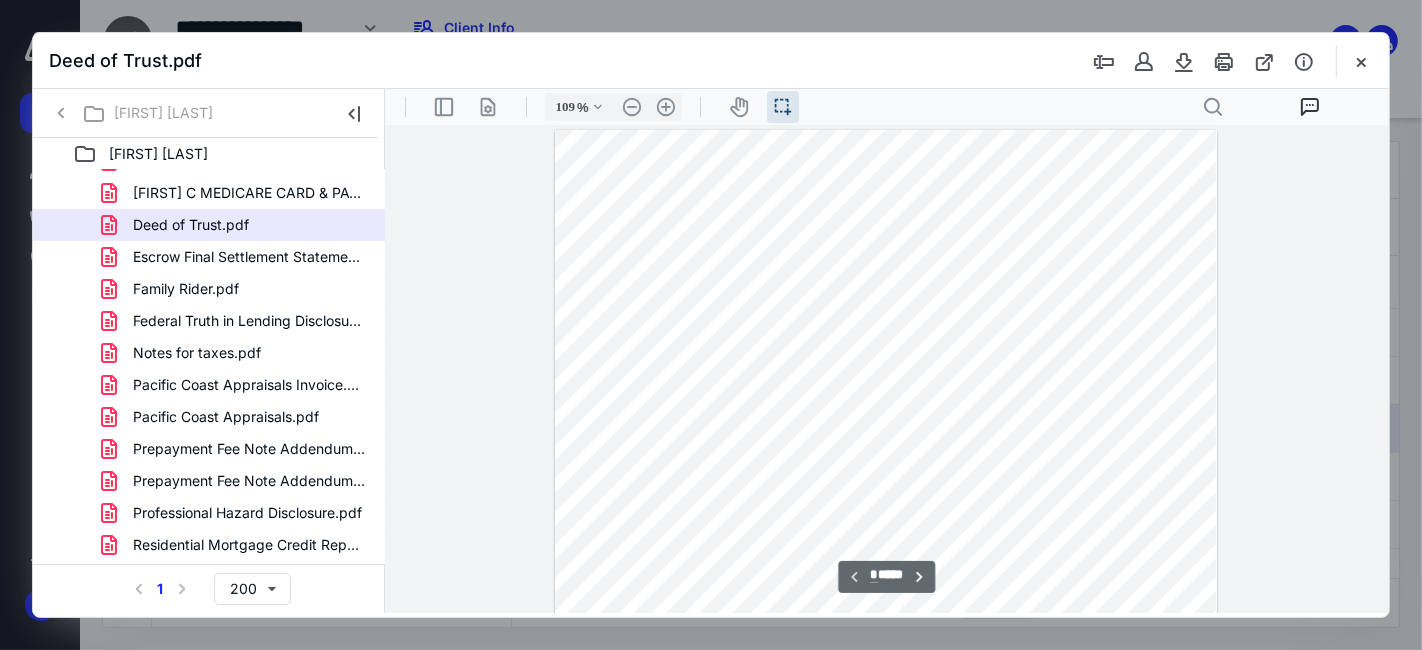 scroll, scrollTop: 0, scrollLeft: 0, axis: both 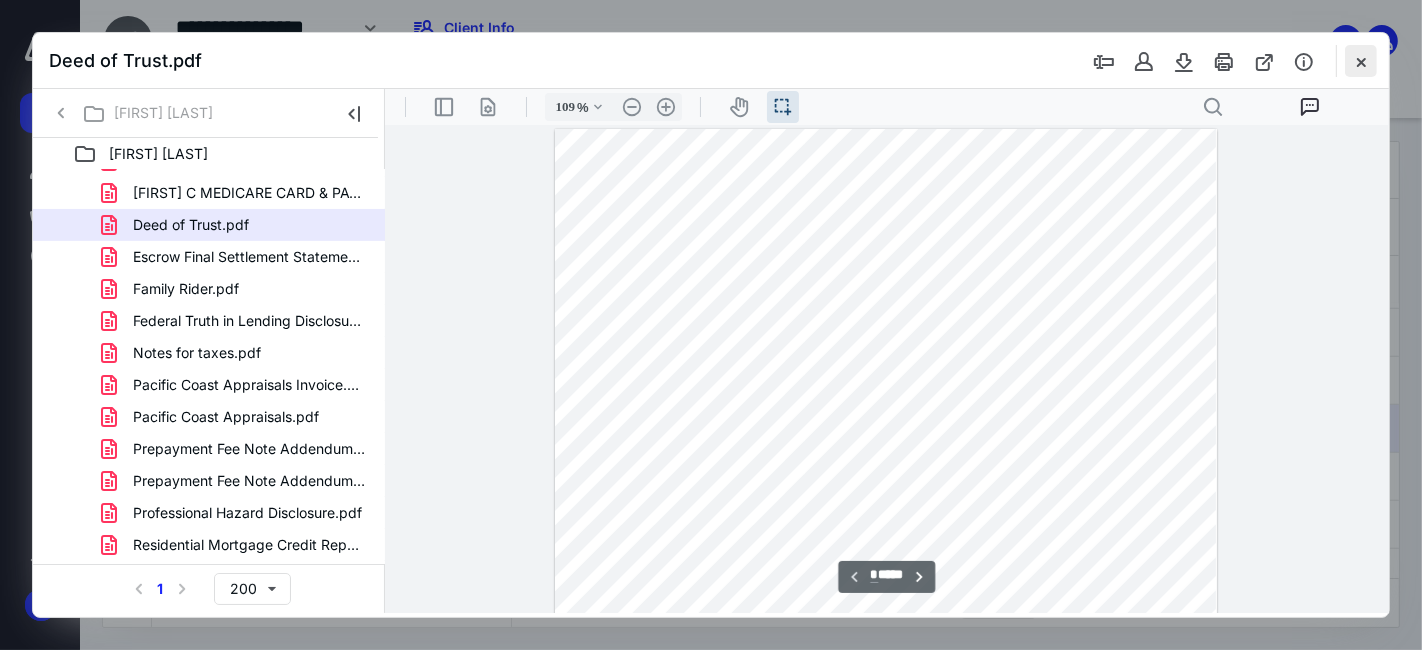 click at bounding box center (1361, 61) 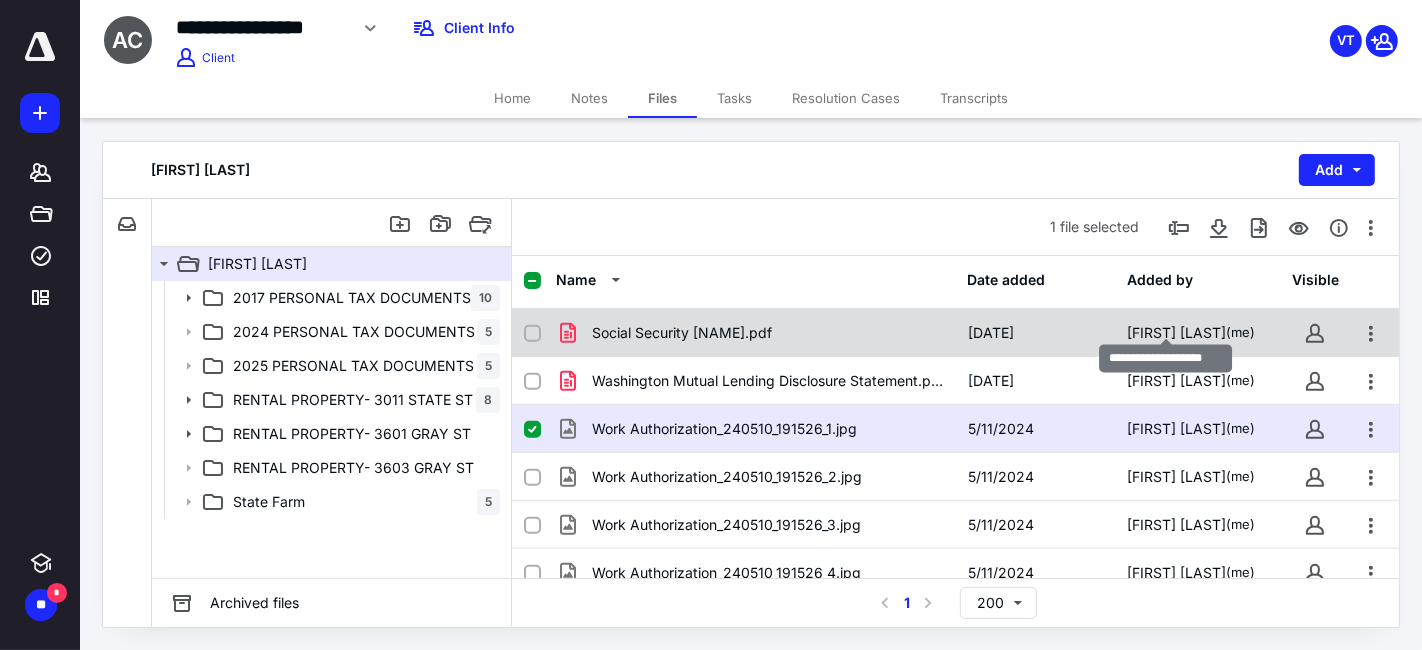 click on "[FIRST] [LAST]" at bounding box center [1176, 333] 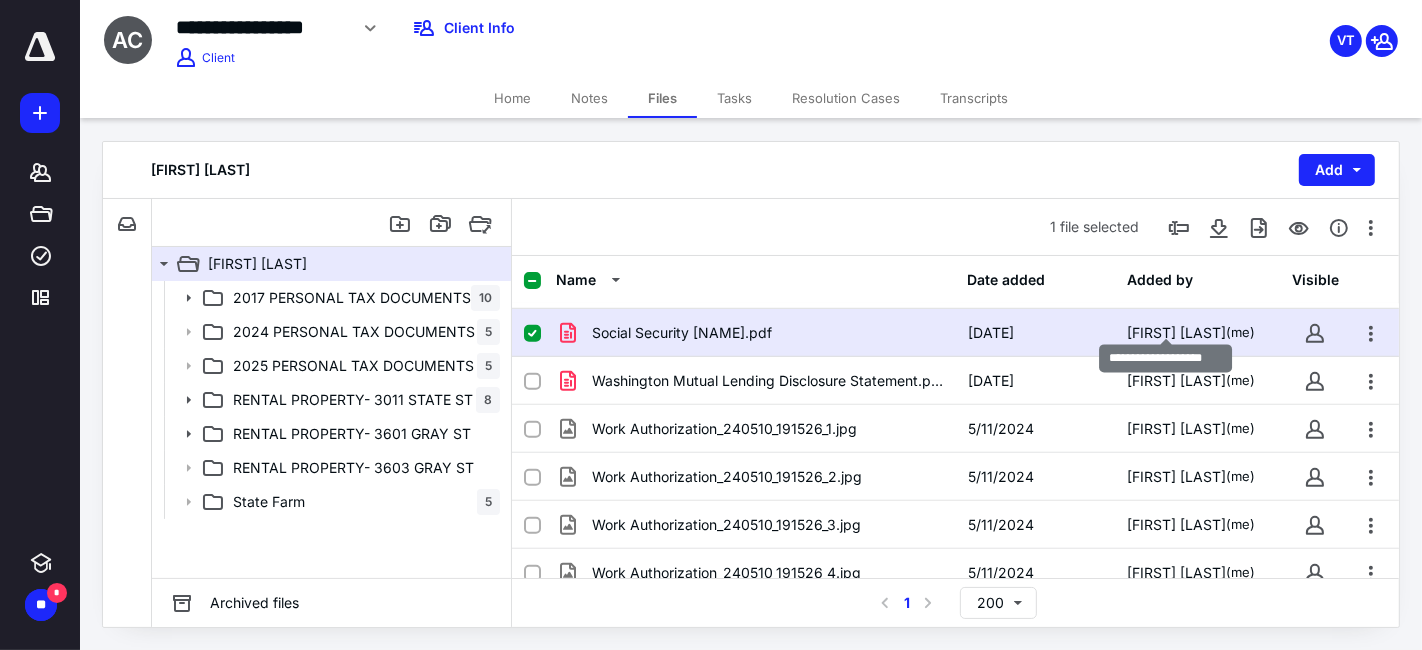 click on "[FIRST] [LAST]" at bounding box center [1176, 333] 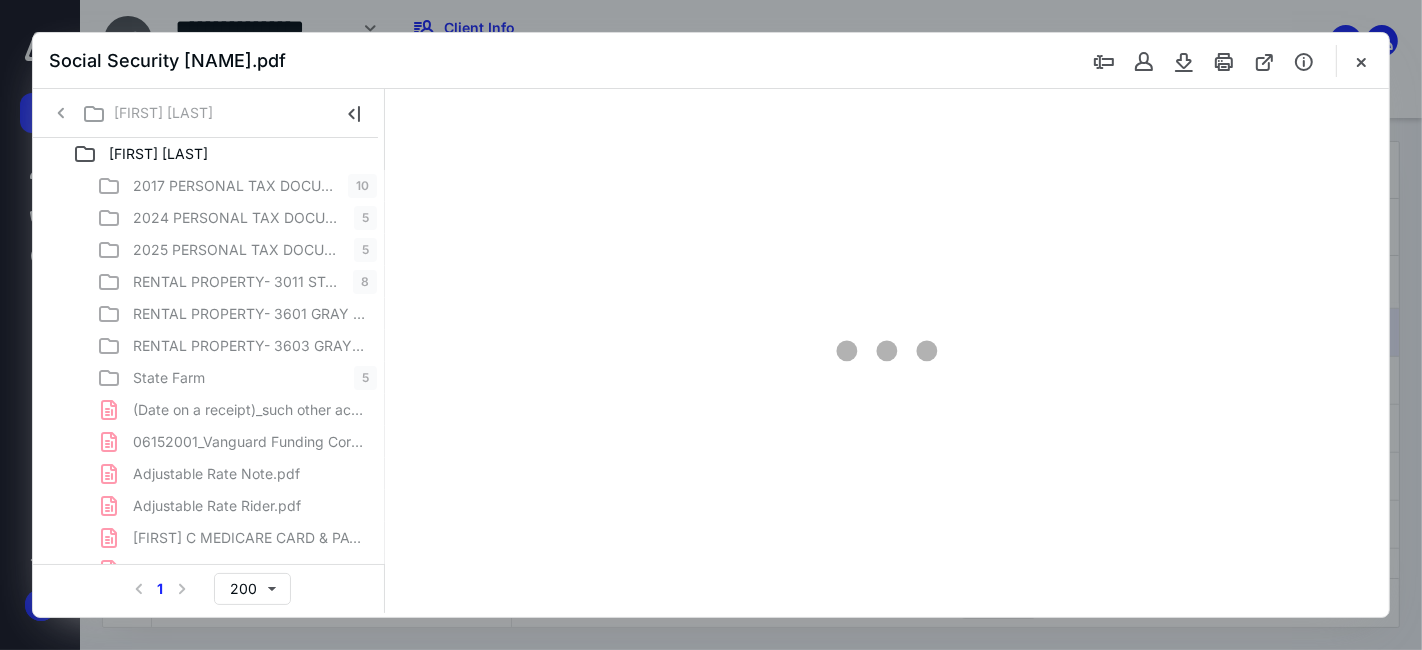scroll, scrollTop: 0, scrollLeft: 0, axis: both 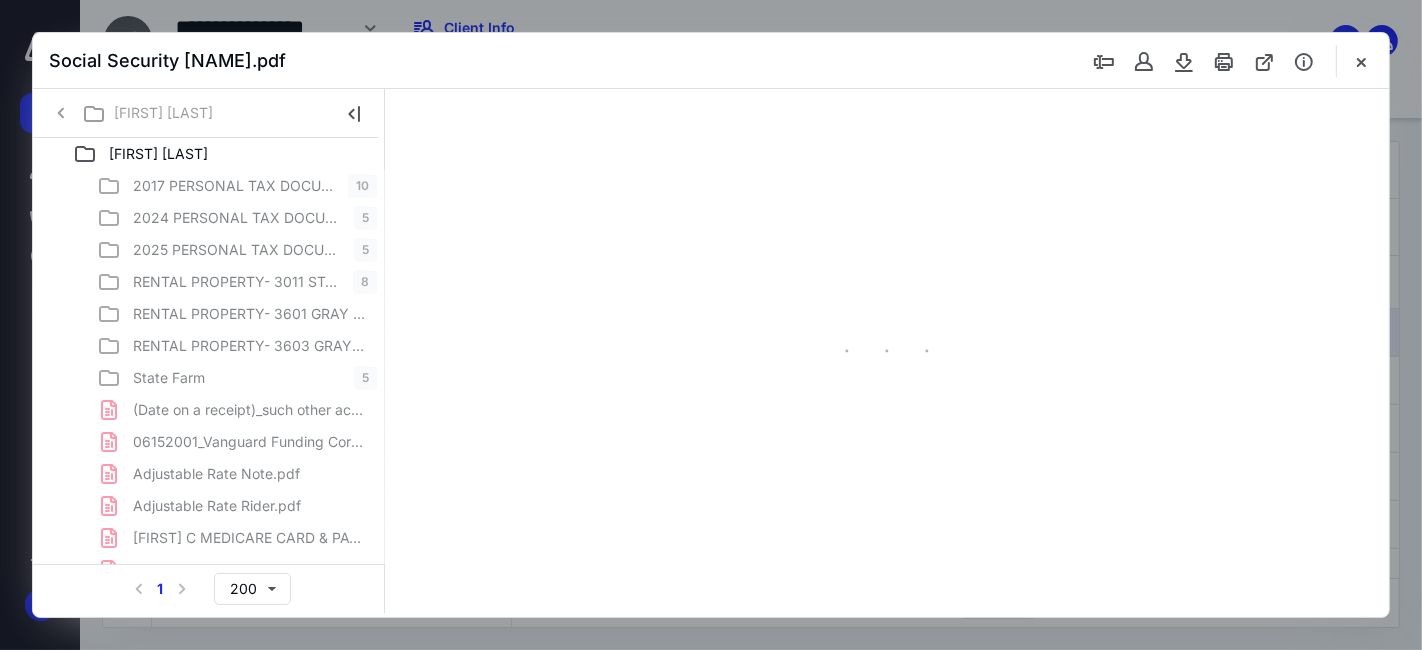 type on "61" 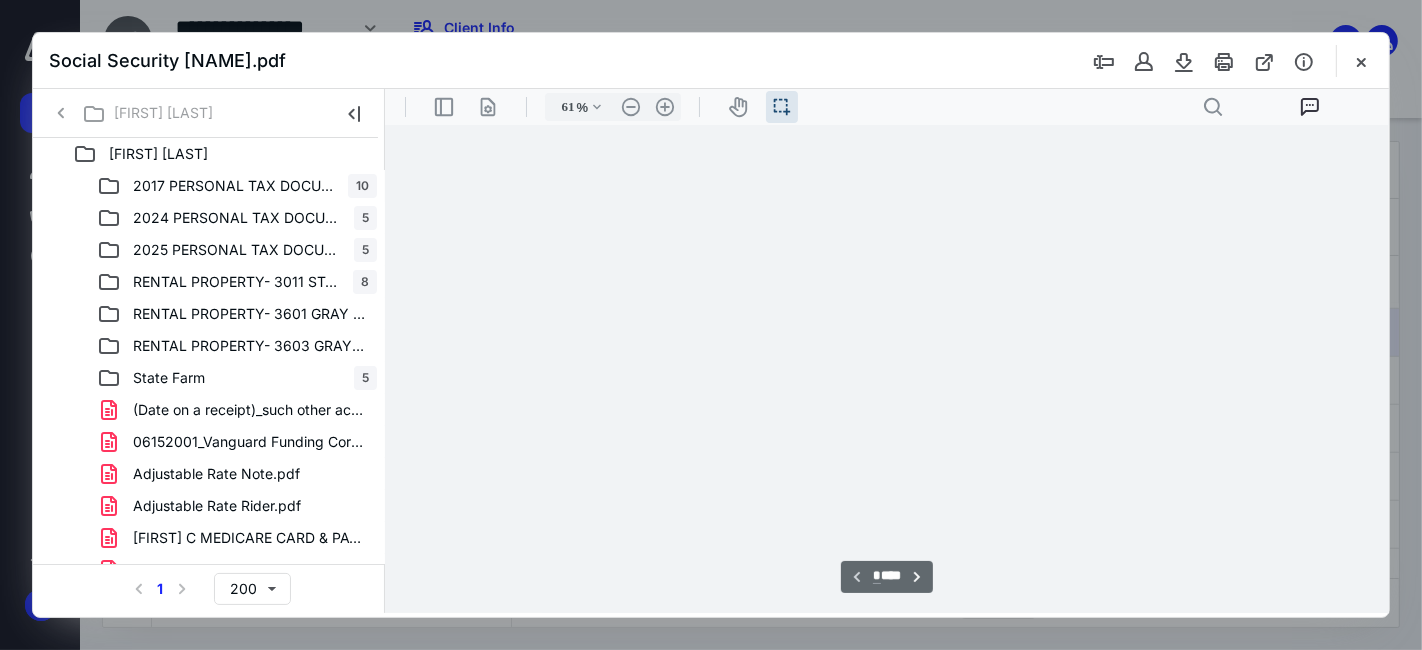 scroll, scrollTop: 37, scrollLeft: 0, axis: vertical 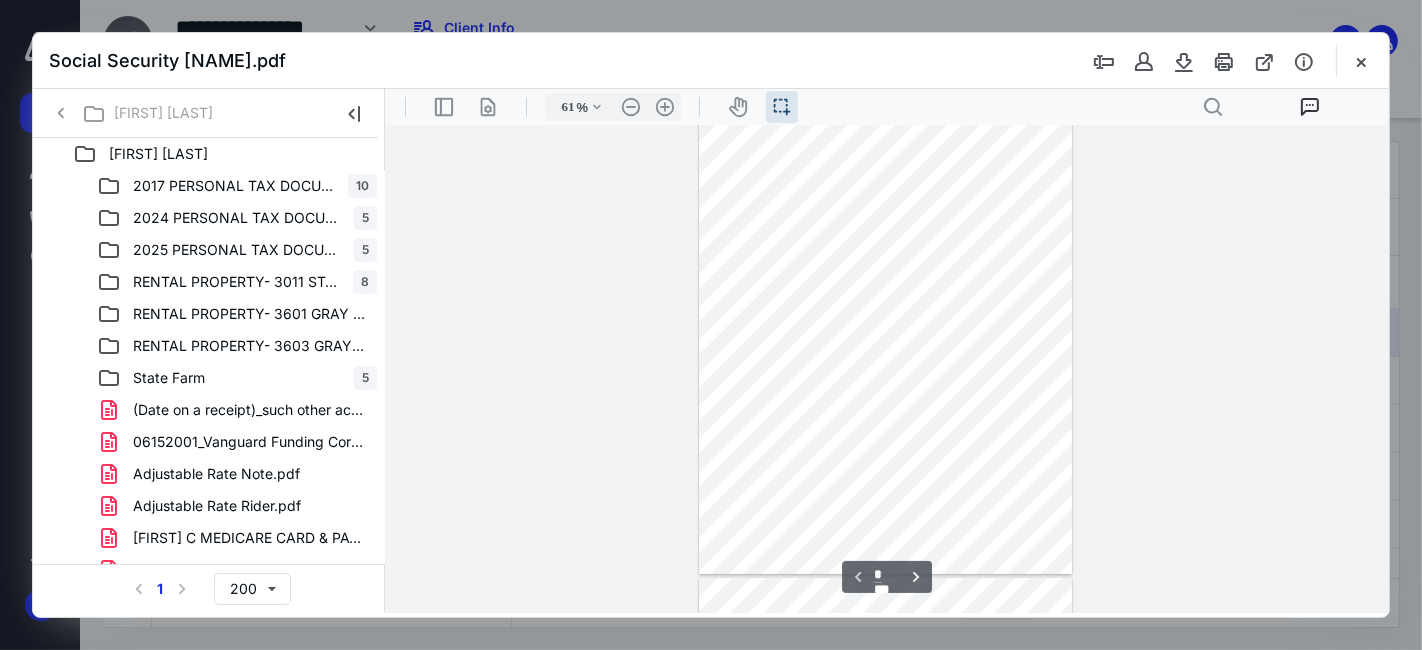 click at bounding box center (884, 331) 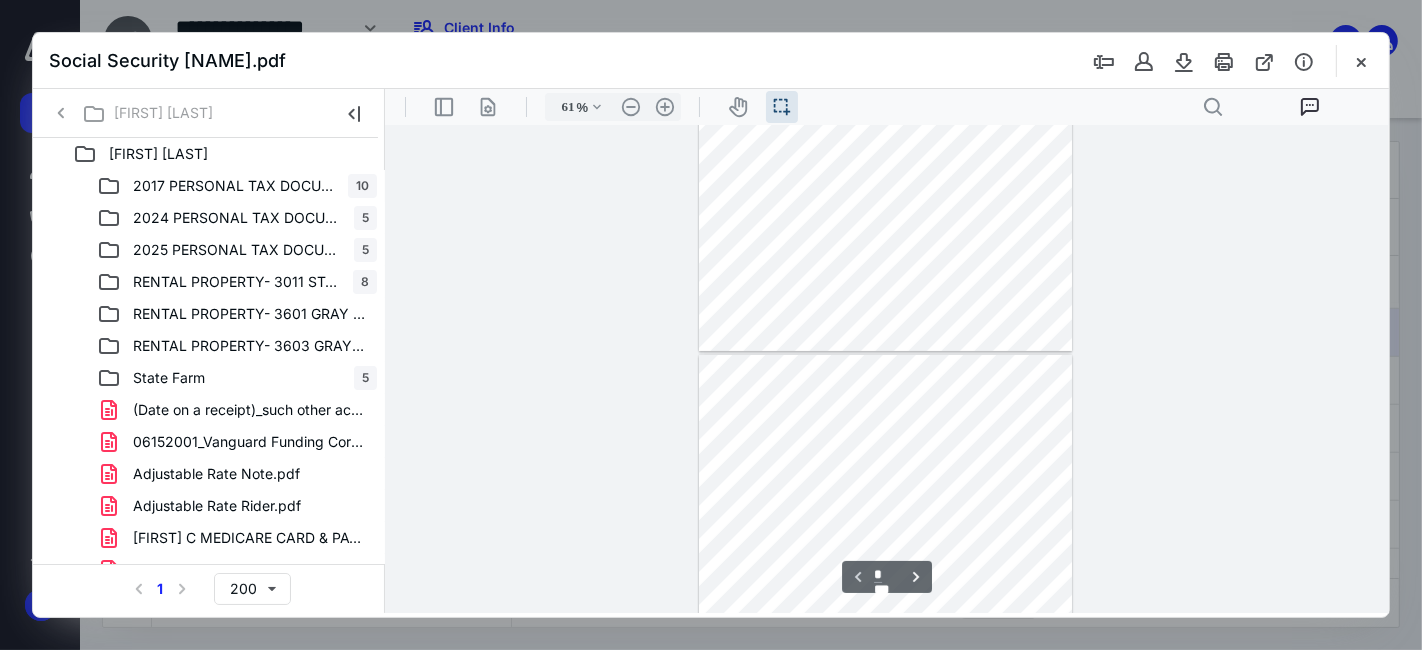 type on "*" 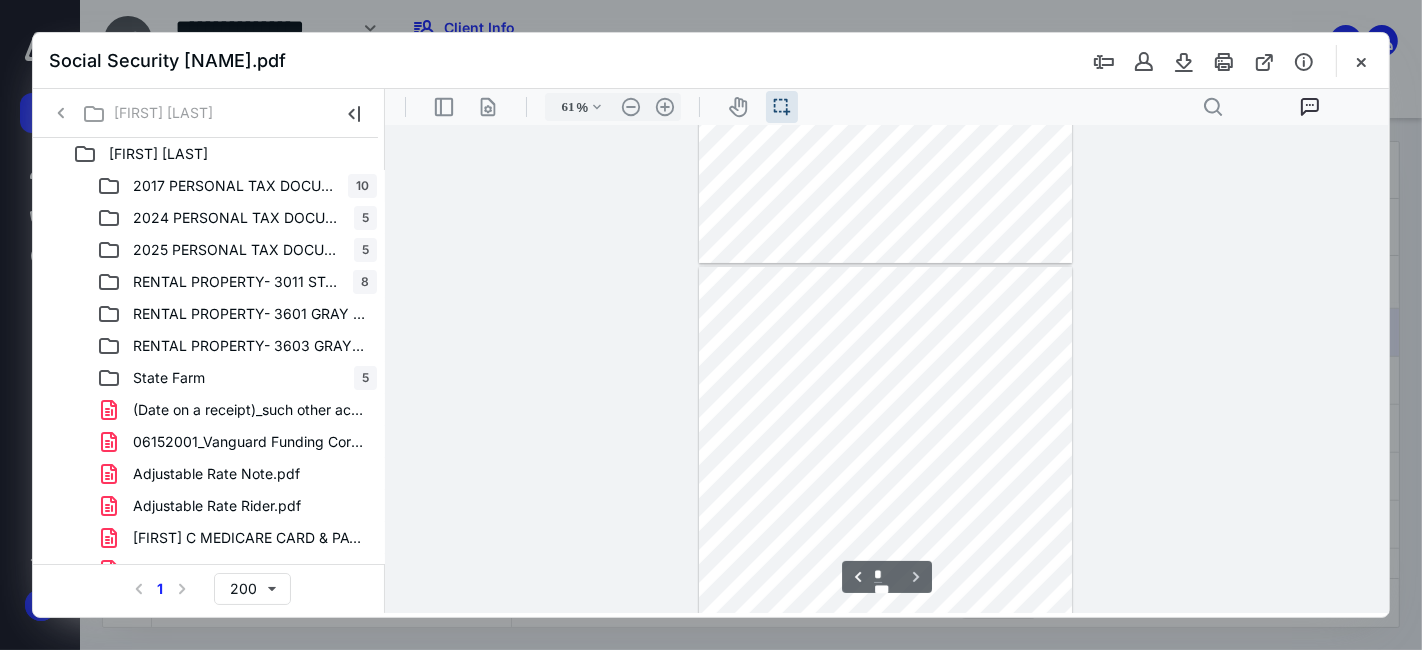 scroll, scrollTop: 488, scrollLeft: 0, axis: vertical 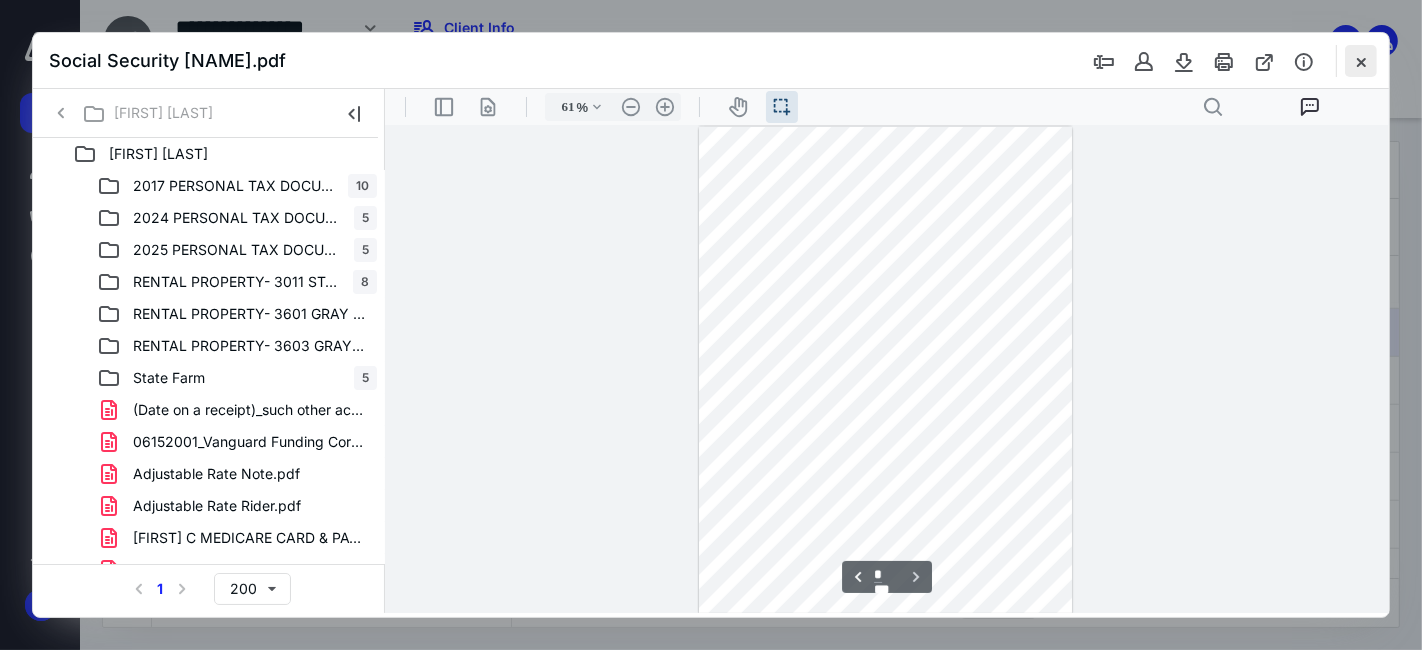 click at bounding box center [1361, 61] 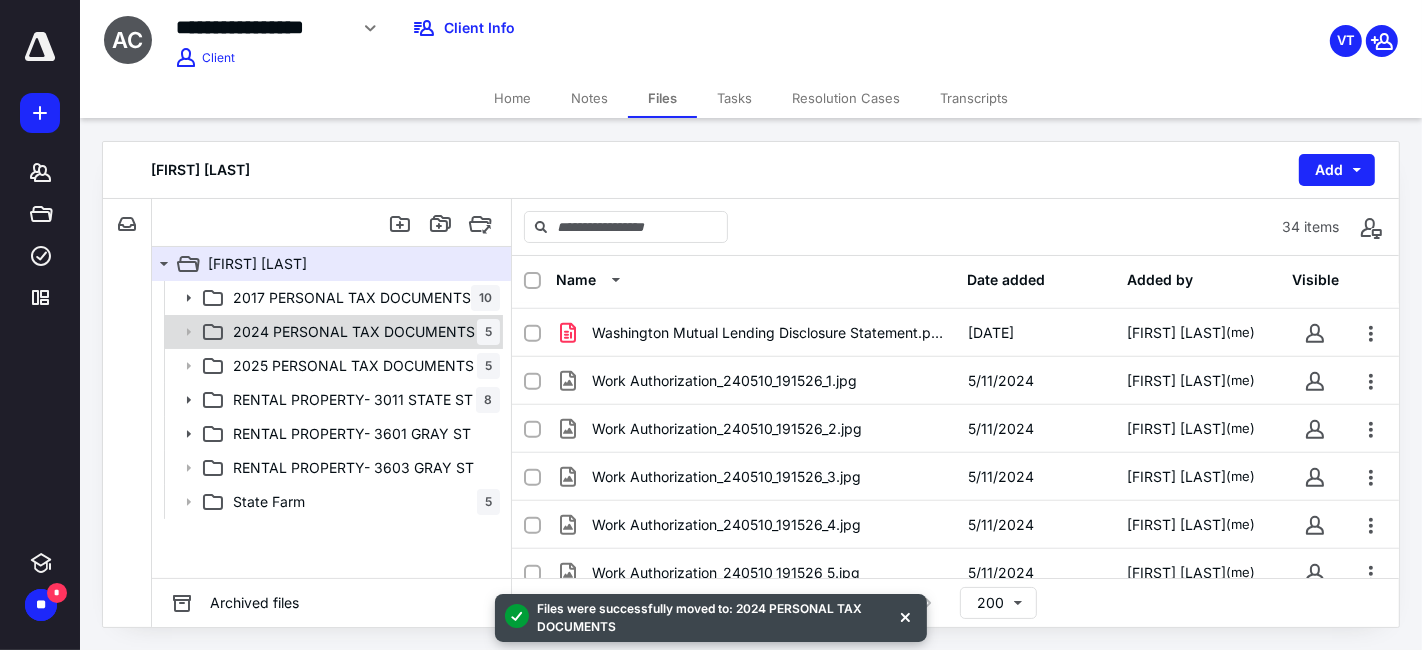 scroll, scrollTop: 1242, scrollLeft: 0, axis: vertical 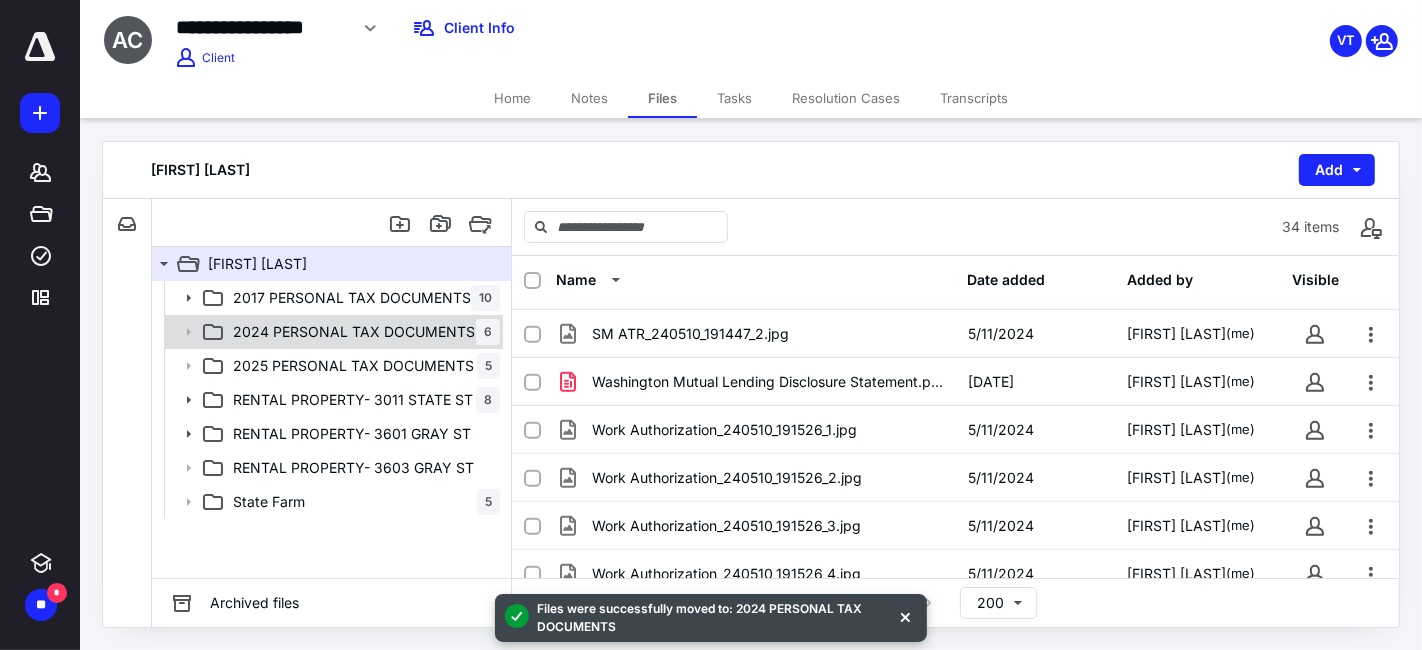 click on "2024 PERSONAL TAX DOCUMENTS 6" at bounding box center (362, 332) 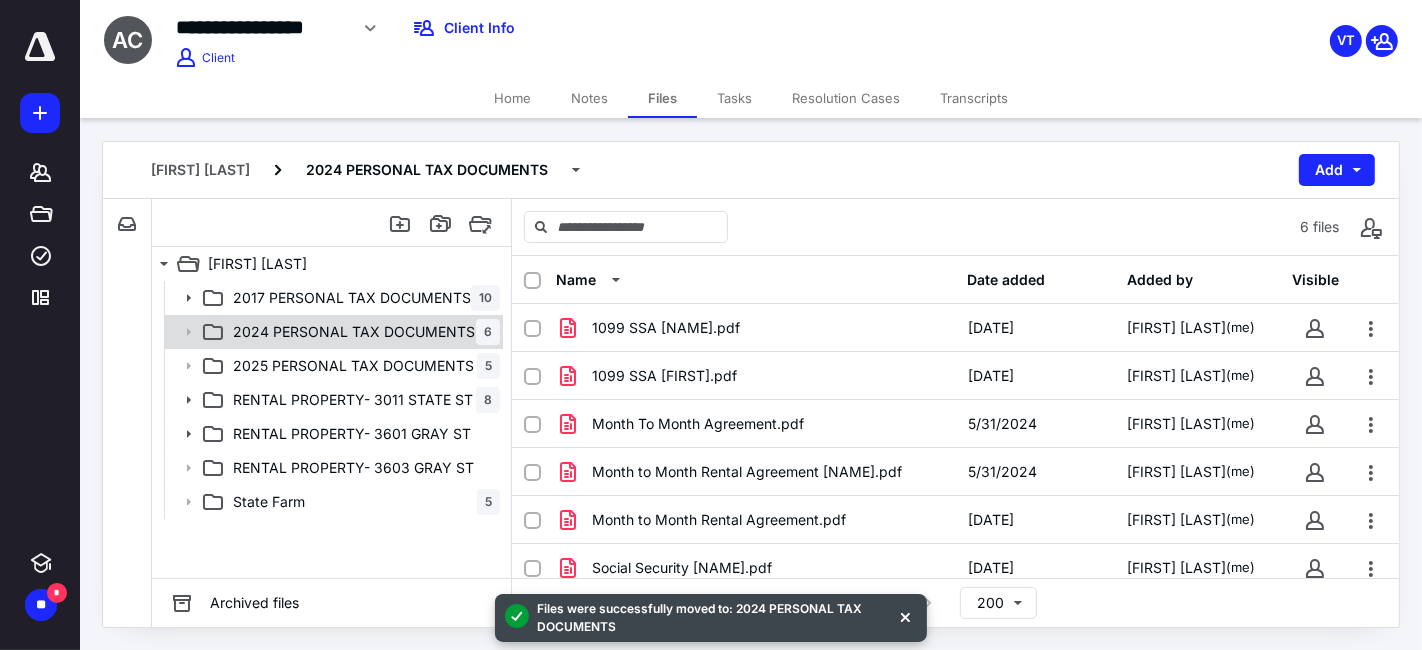 click on "2024 PERSONAL TAX DOCUMENTS 6" at bounding box center [362, 332] 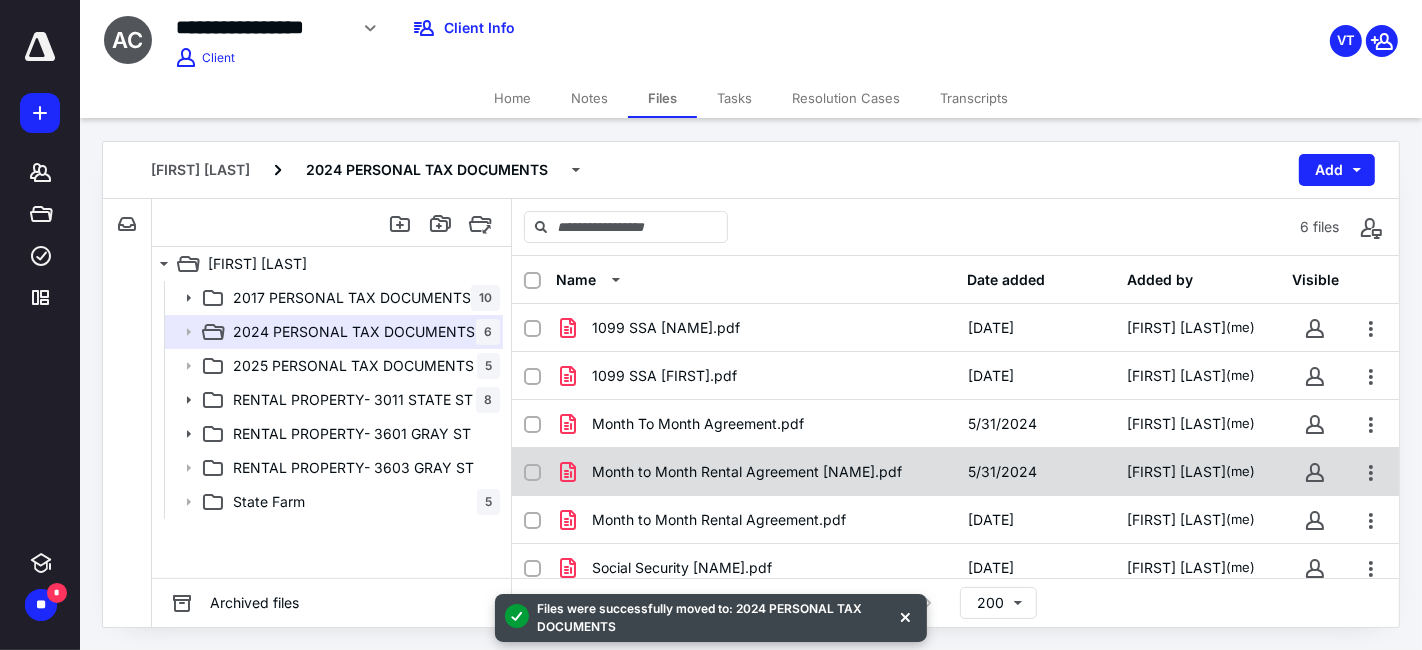 click on "Month to Month Rental Agreement [NAME].pdf 5/31/2024 [FIRST] [LAST]  (me)" at bounding box center [955, 472] 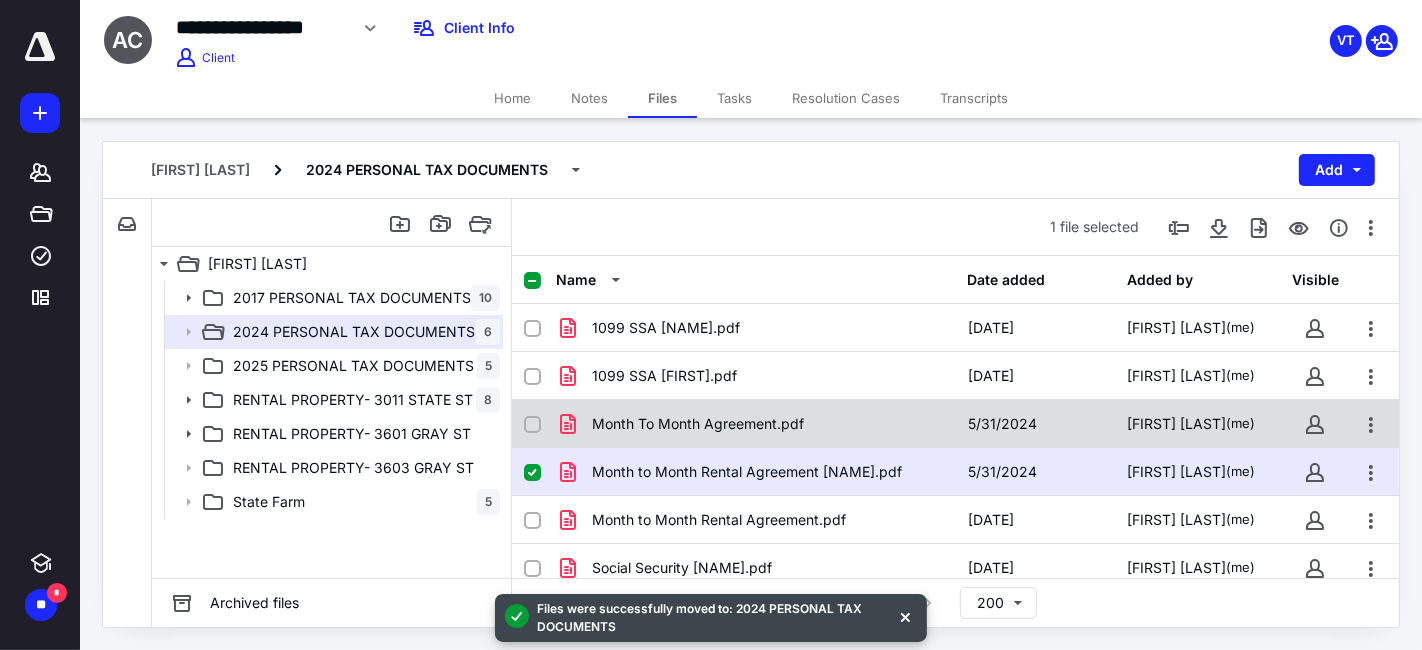 click on "Month To Month Agreement.pdf 5/31/2024 Victoria Talamantes  (me)" at bounding box center (955, 424) 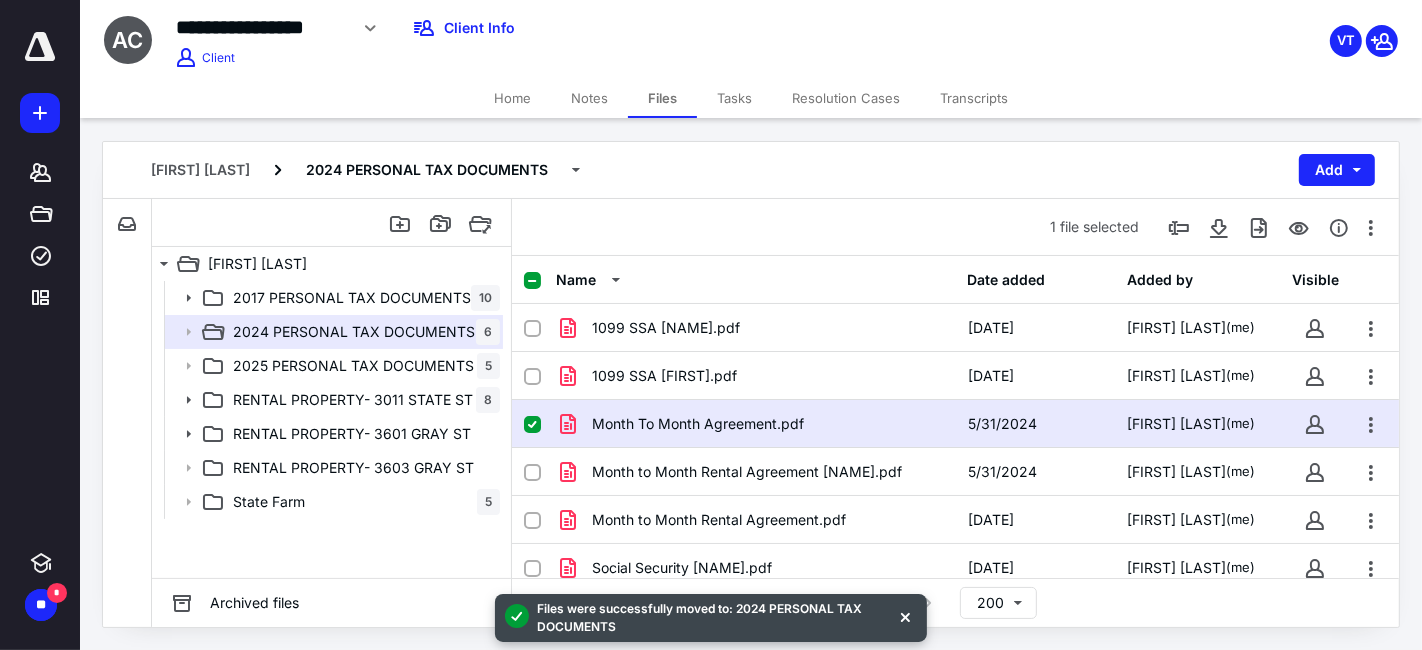 click on "Month To Month Agreement.pdf 5/31/2024 Victoria Talamantes  (me)" at bounding box center (955, 424) 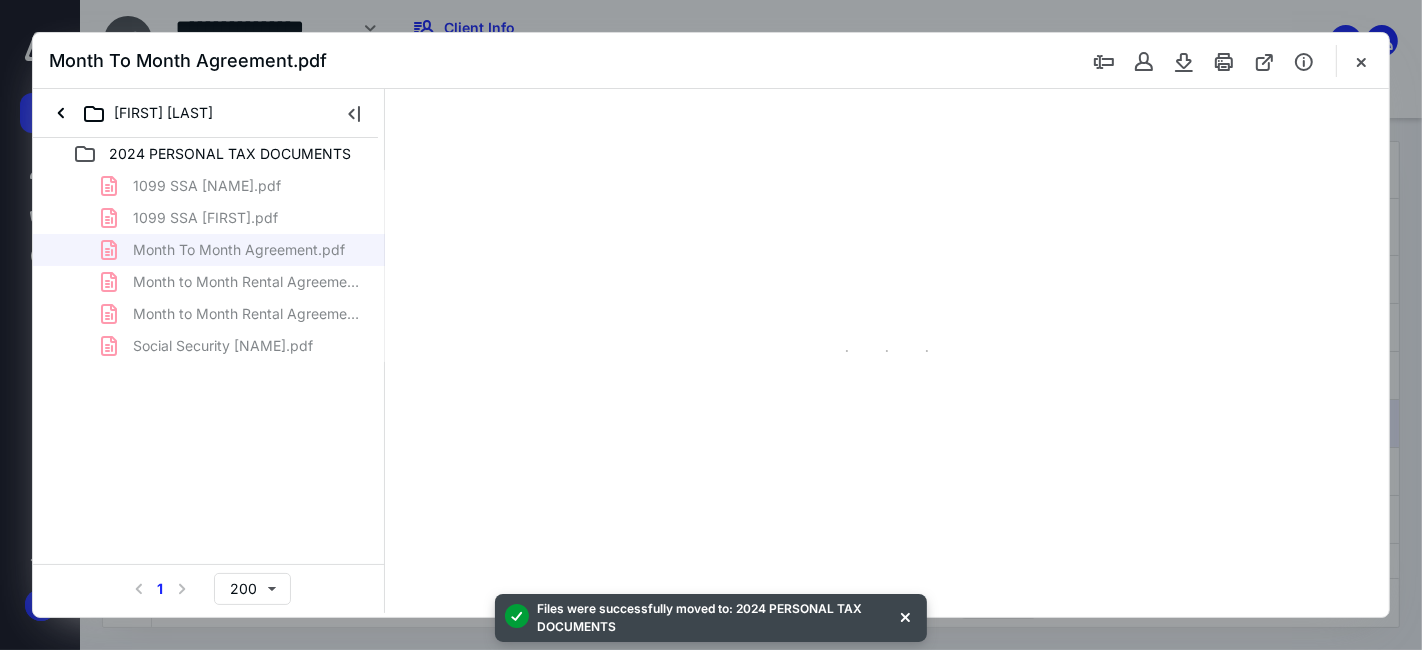 scroll, scrollTop: 0, scrollLeft: 0, axis: both 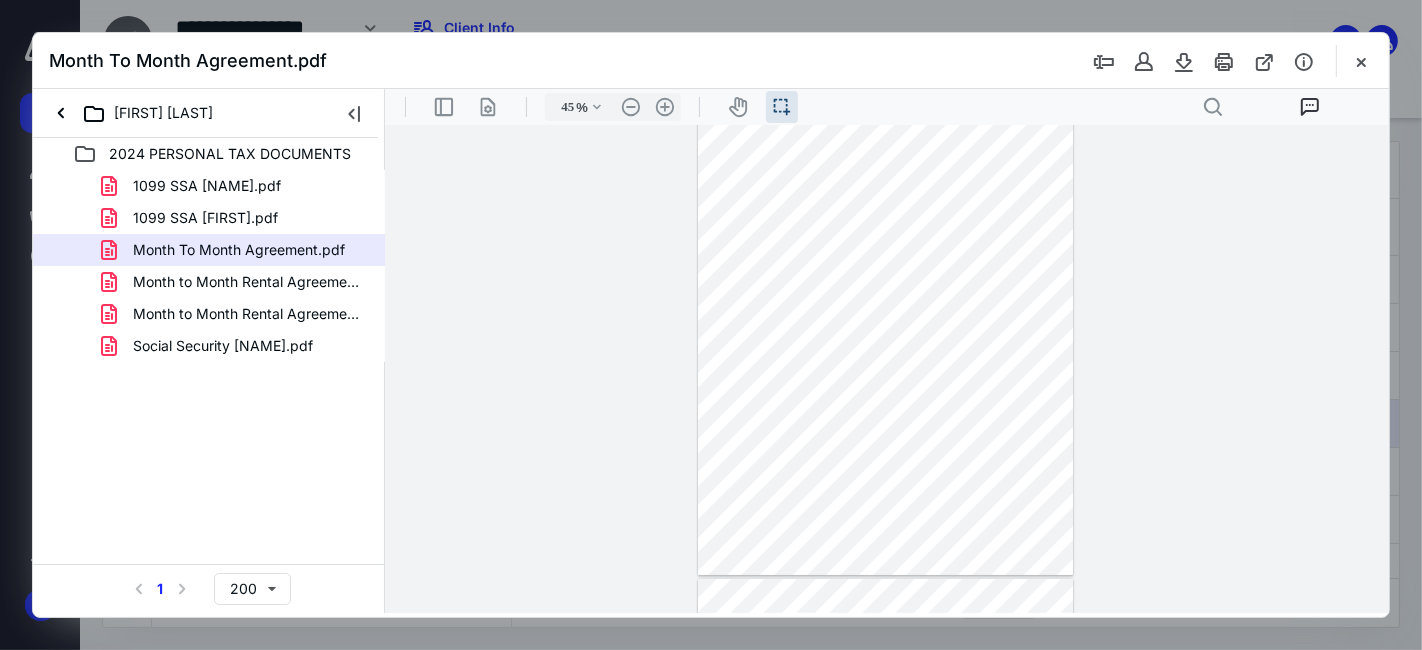 click at bounding box center (884, 331) 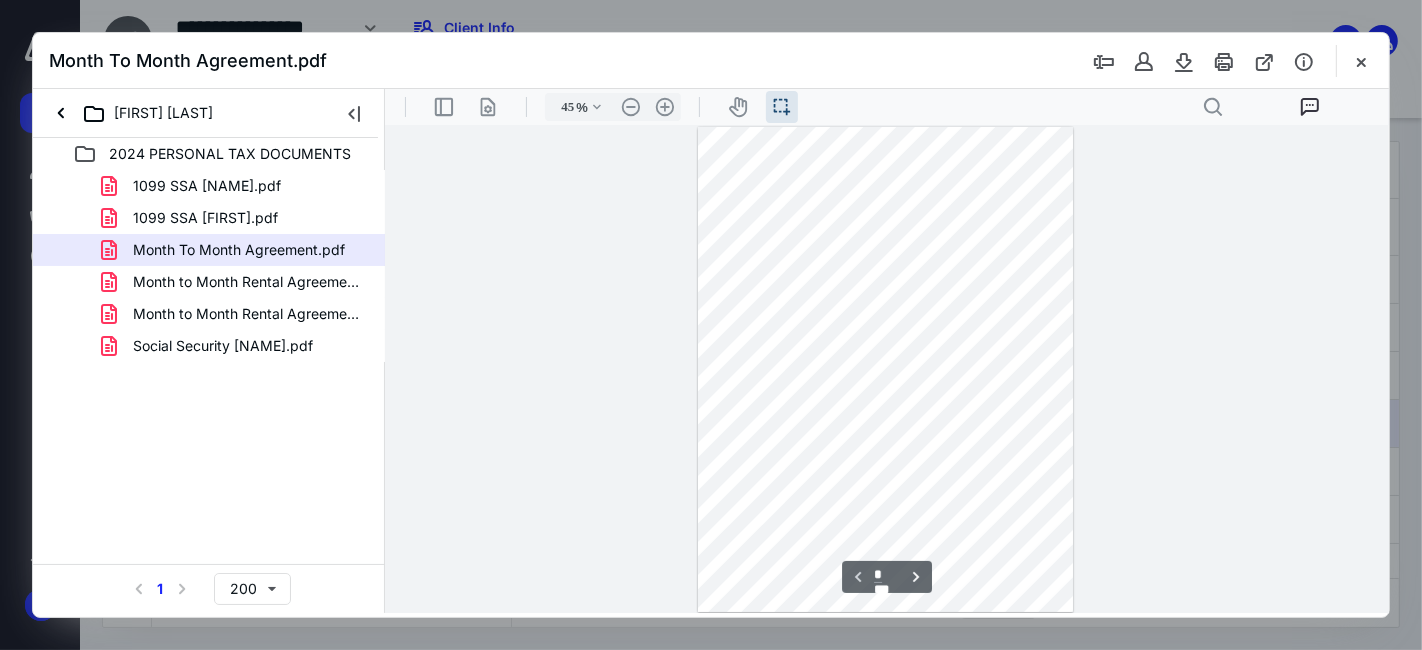 click at bounding box center (884, 368) 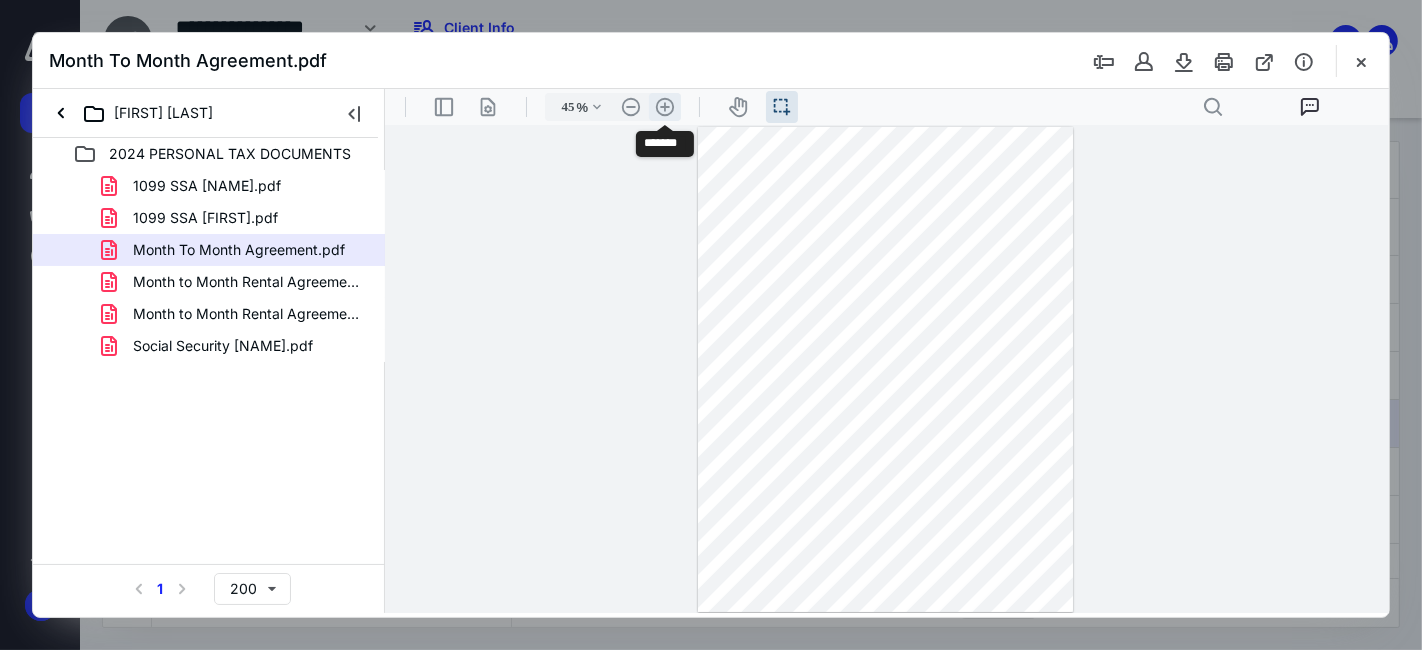click on ".cls-1{fill:#abb0c4;} icon - header - zoom - in - line" at bounding box center [664, 106] 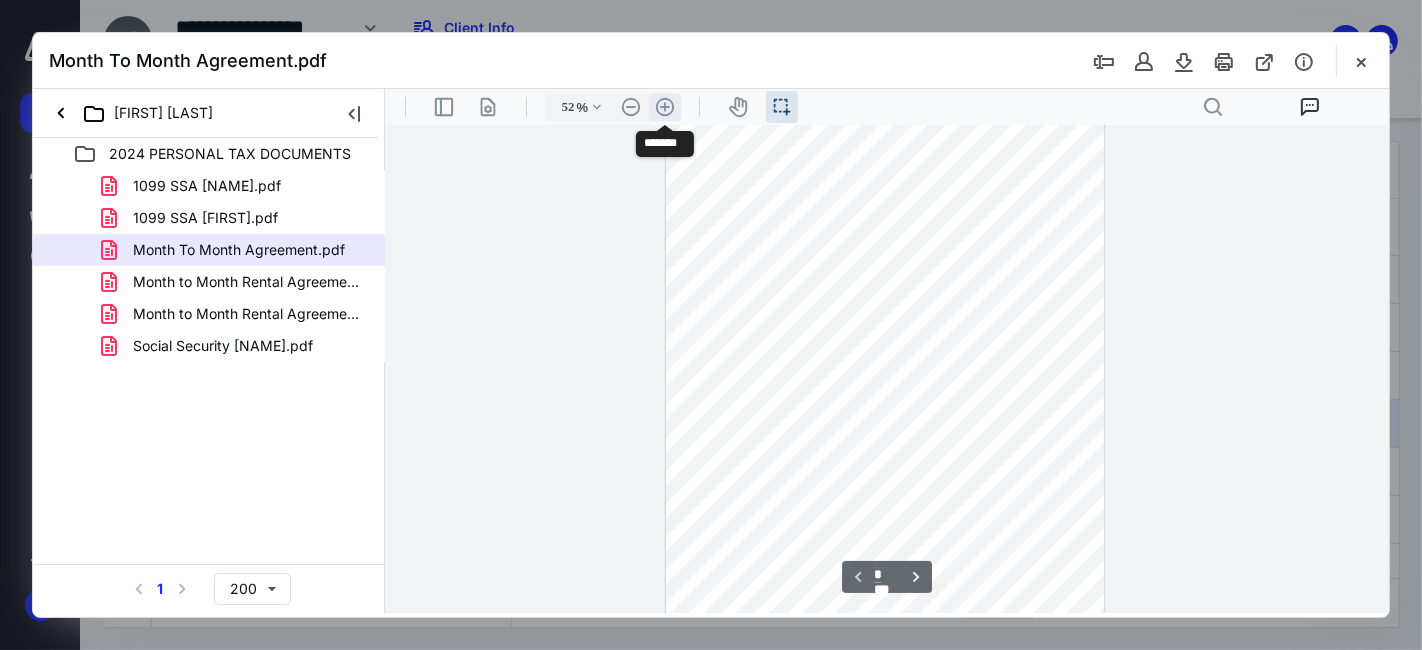 click on ".cls-1{fill:#abb0c4;} icon - header - zoom - in - line" at bounding box center (664, 106) 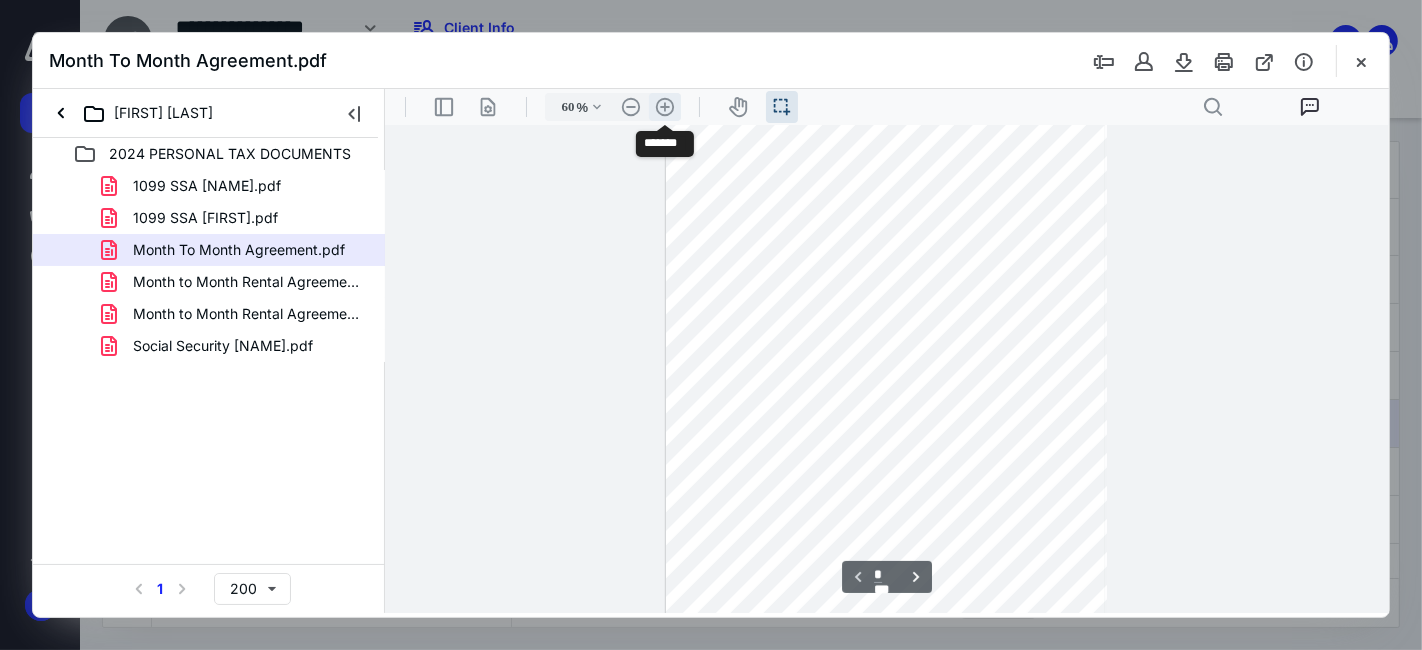 click on ".cls-1{fill:#abb0c4;} icon - header - zoom - in - line" at bounding box center (664, 106) 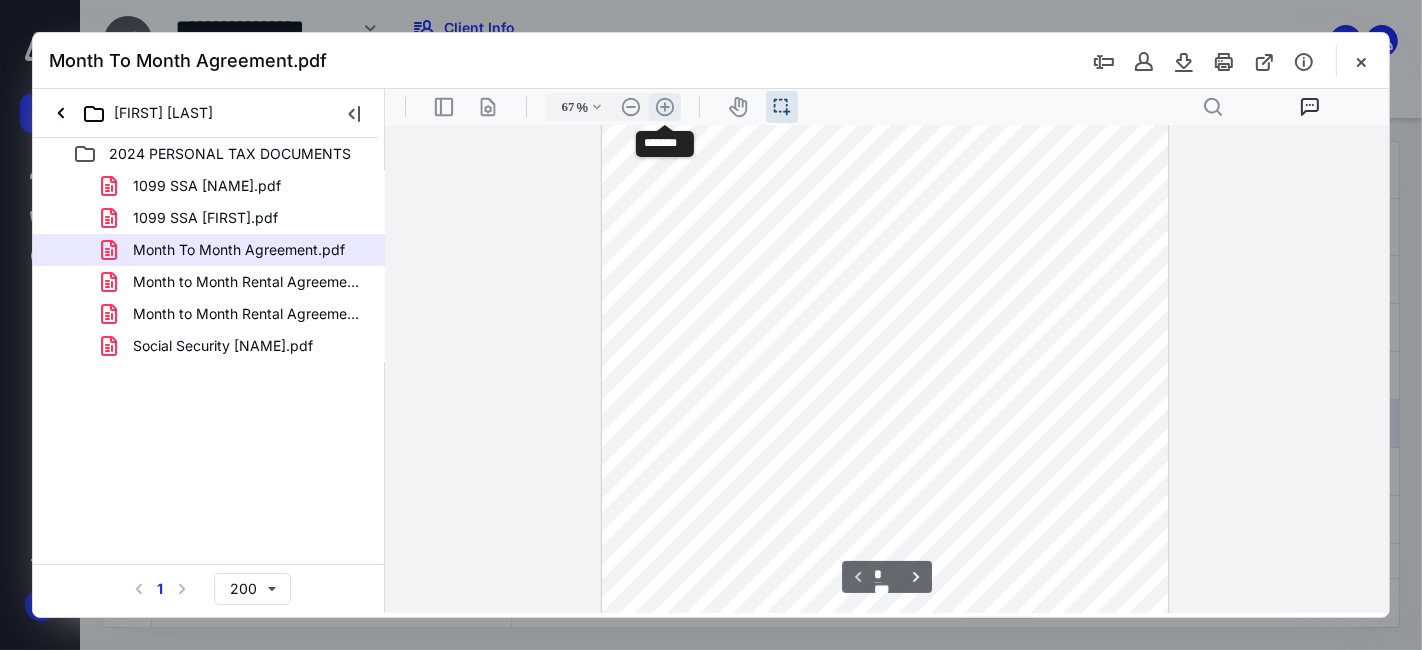 scroll, scrollTop: 115, scrollLeft: 0, axis: vertical 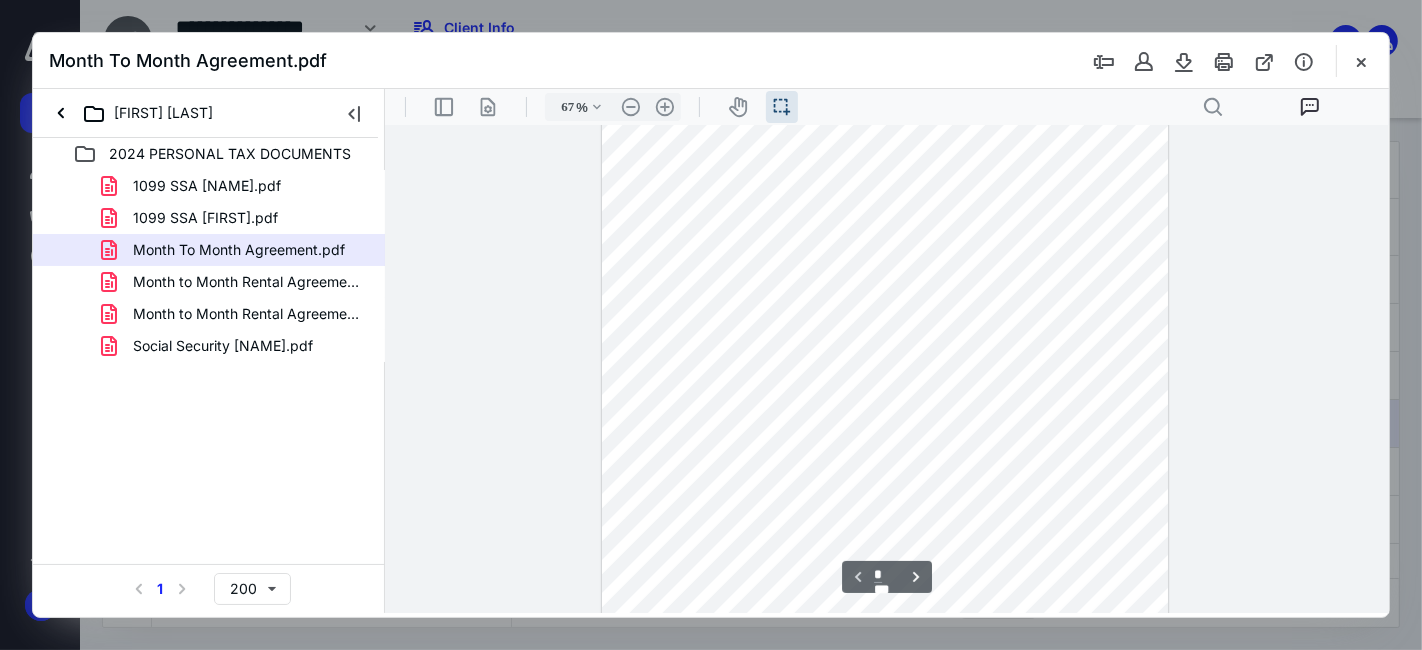click at bounding box center [884, 378] 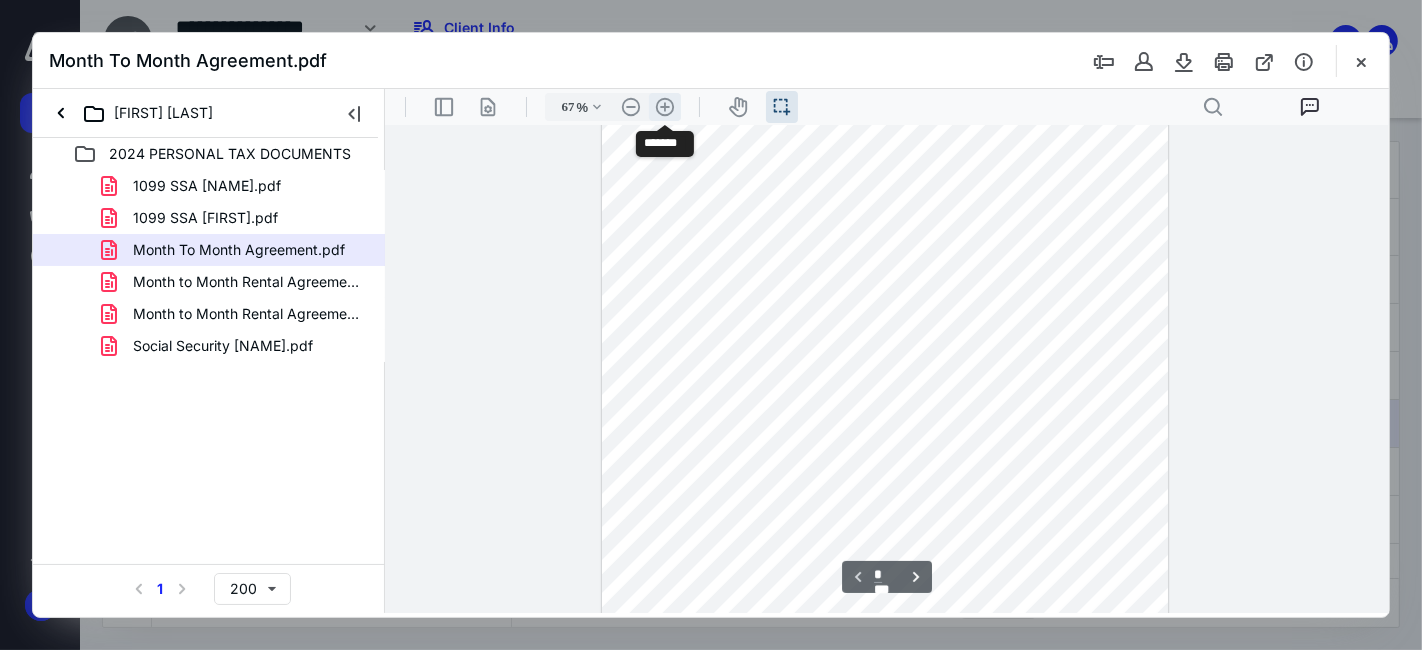 click on ".cls-1{fill:#abb0c4;} icon - header - zoom - in - line" at bounding box center [664, 106] 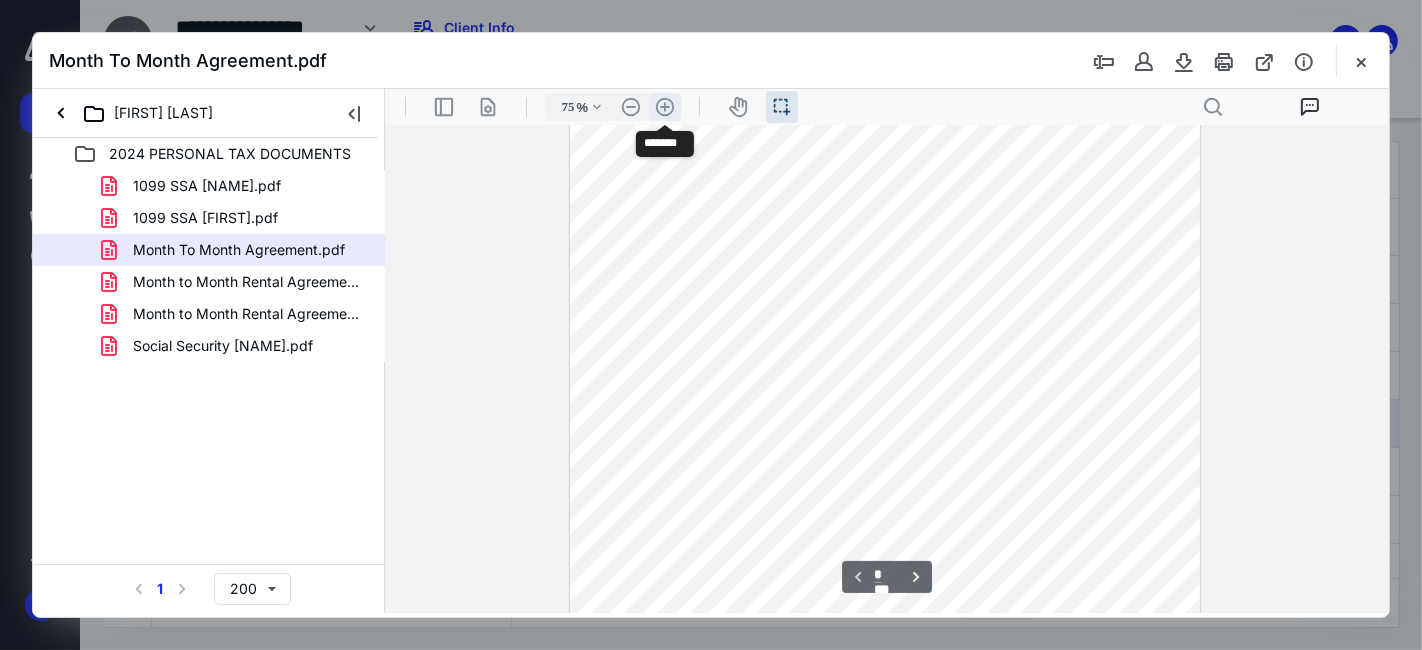 click on ".cls-1{fill:#abb0c4;} icon - header - zoom - in - line" at bounding box center [664, 106] 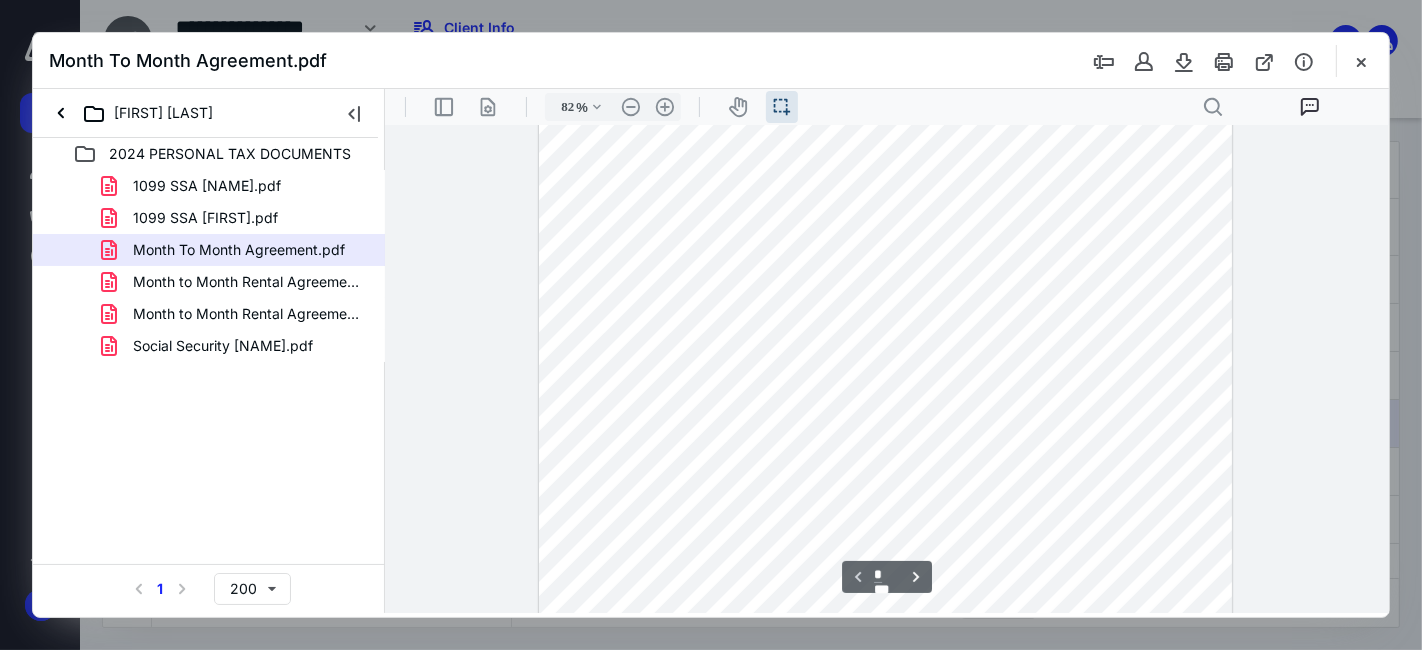 click at bounding box center [885, 384] 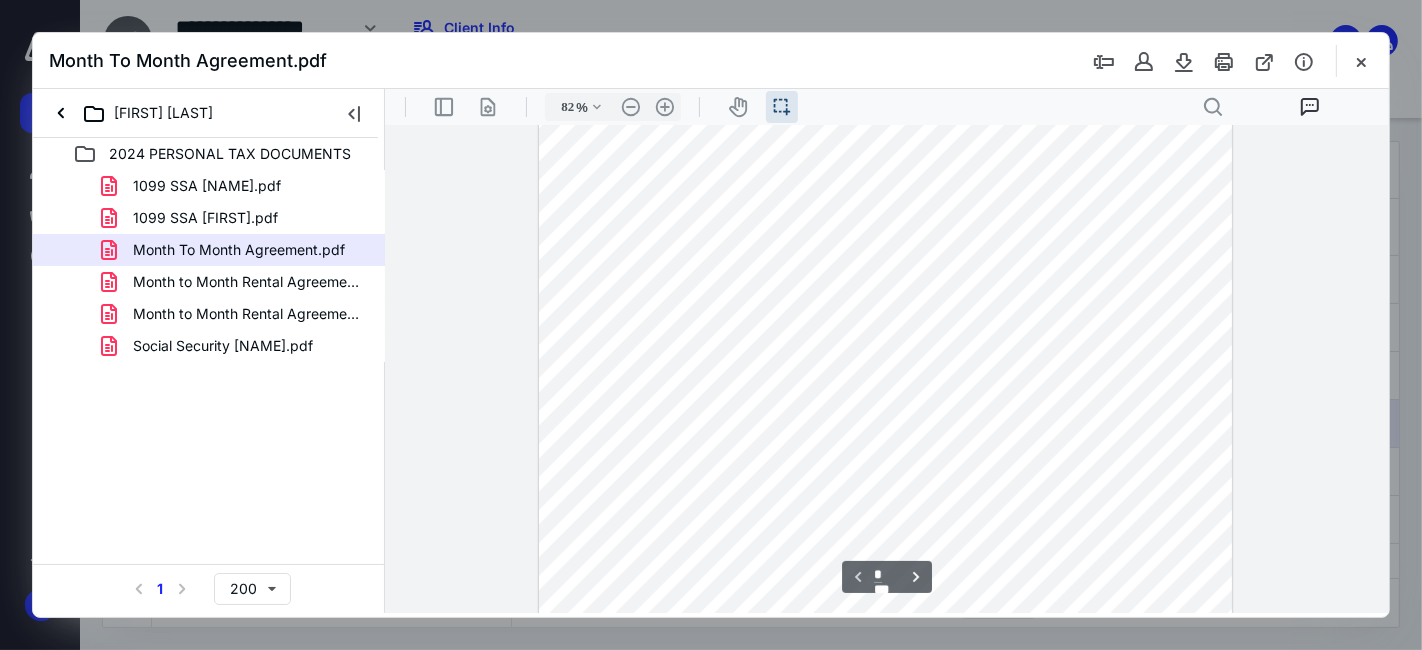 scroll, scrollTop: 0, scrollLeft: 0, axis: both 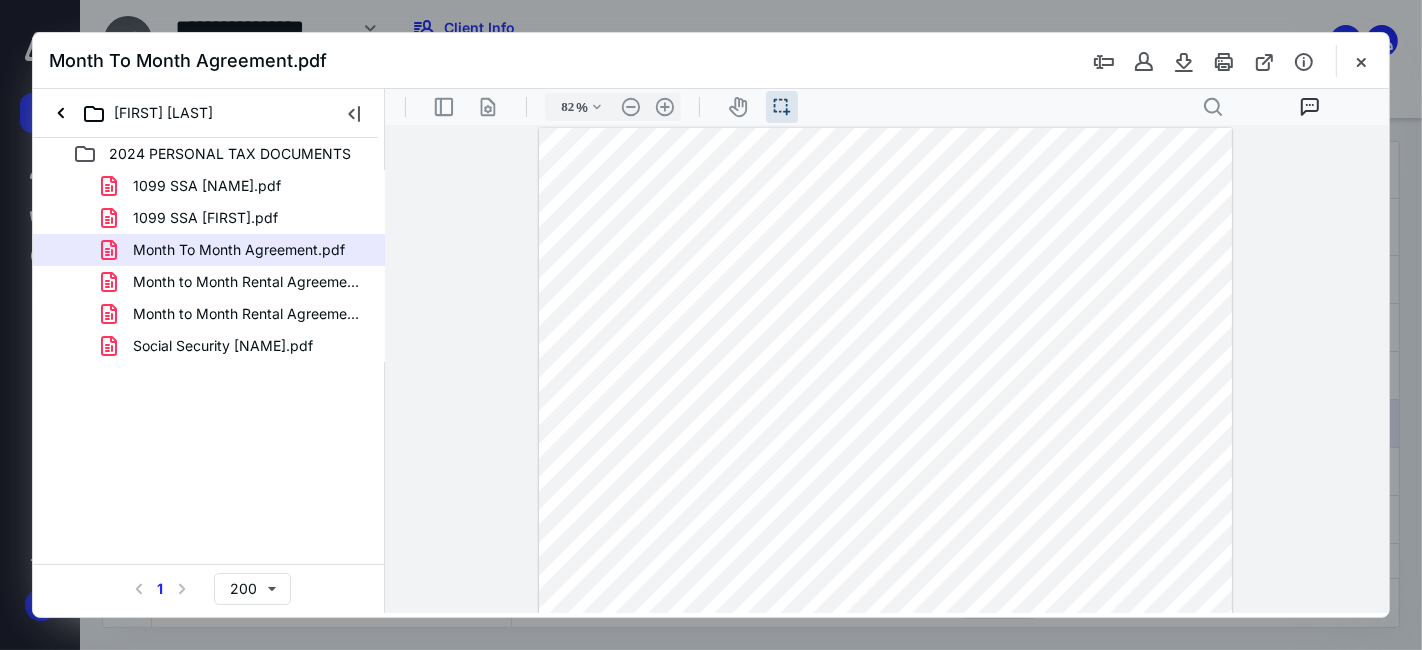 click at bounding box center [885, 576] 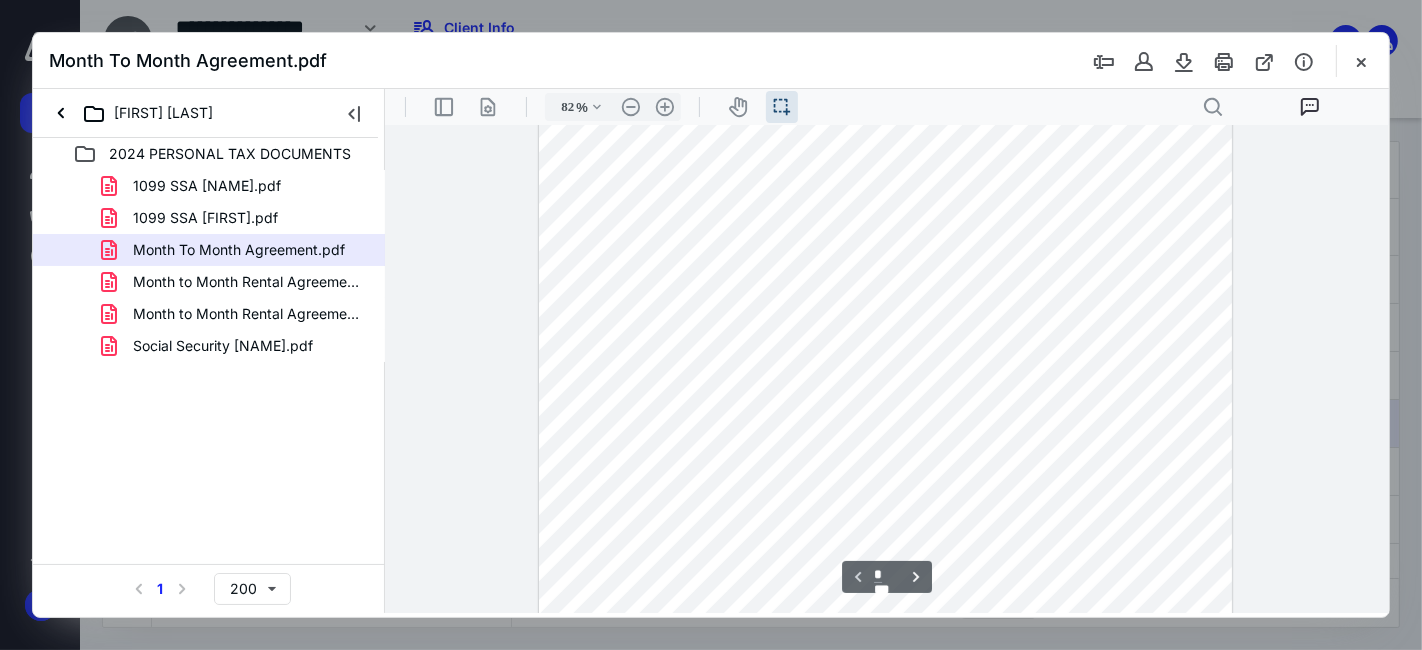 scroll, scrollTop: 44, scrollLeft: 0, axis: vertical 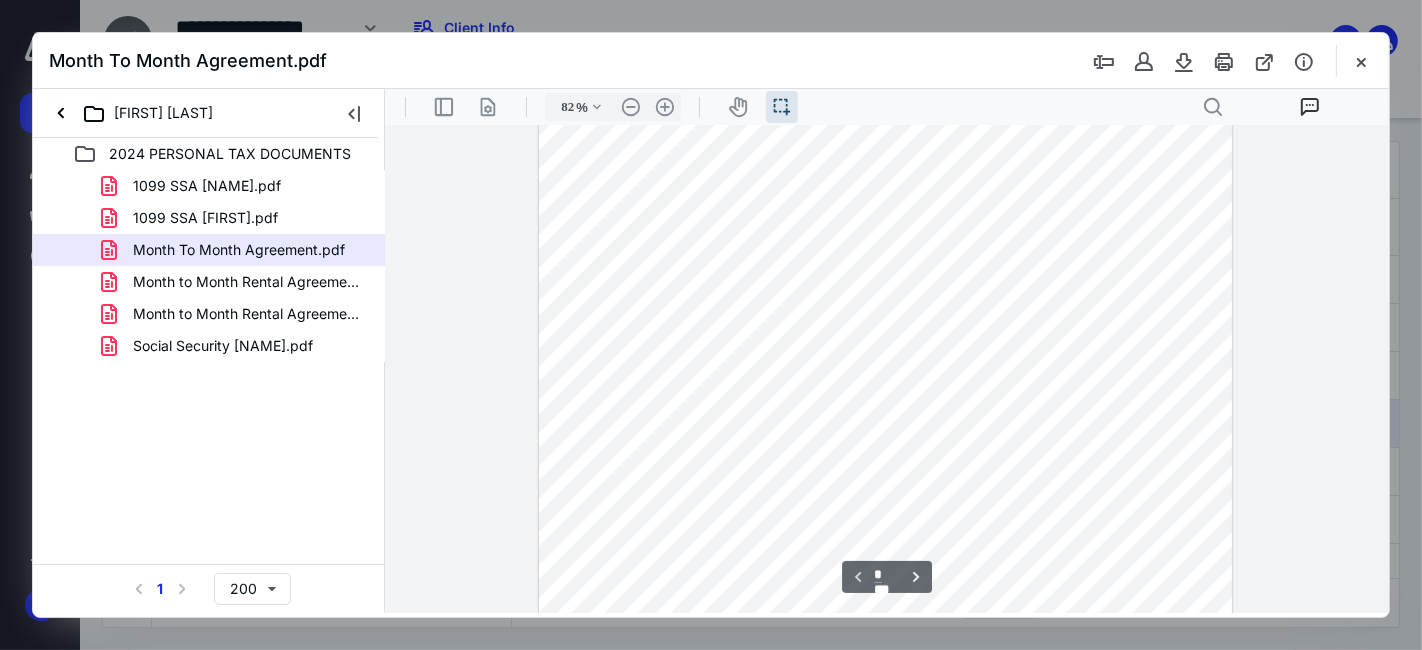 click at bounding box center [885, 532] 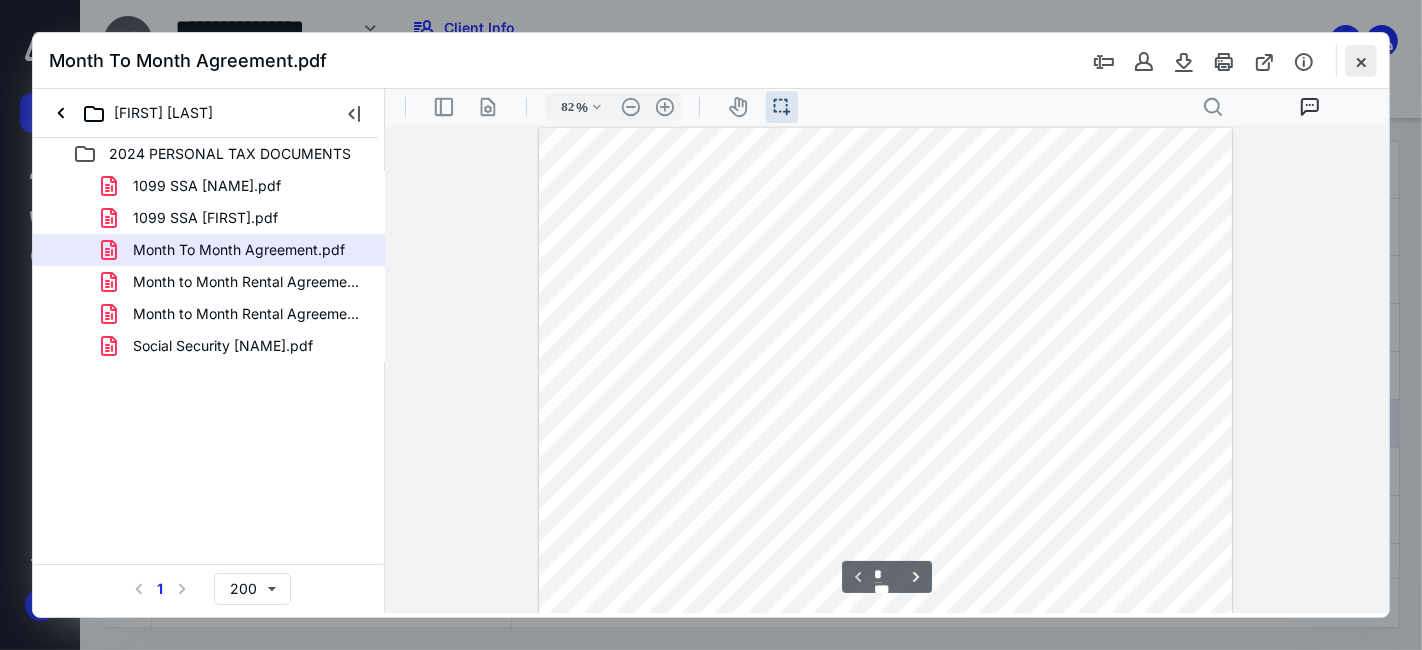 click at bounding box center (1361, 61) 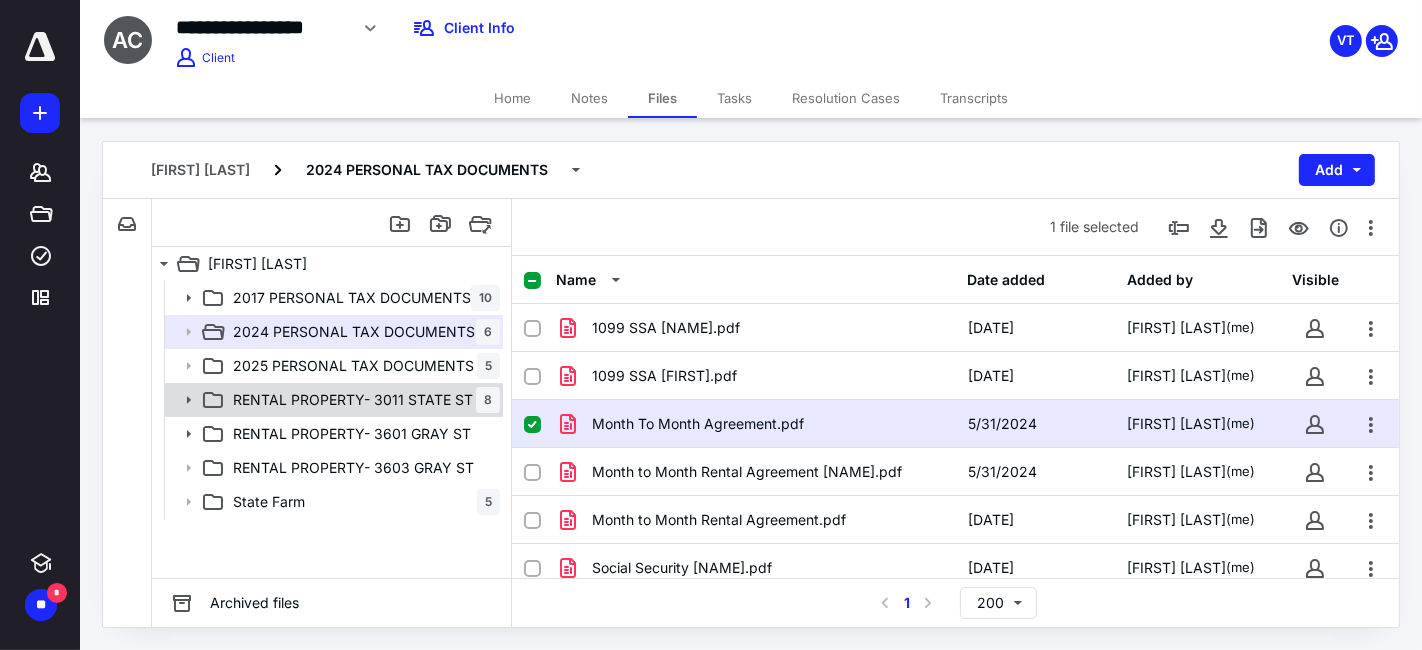 click on "RENTAL PROPERTY- [NUMBER] [STREET] 8" at bounding box center (362, 400) 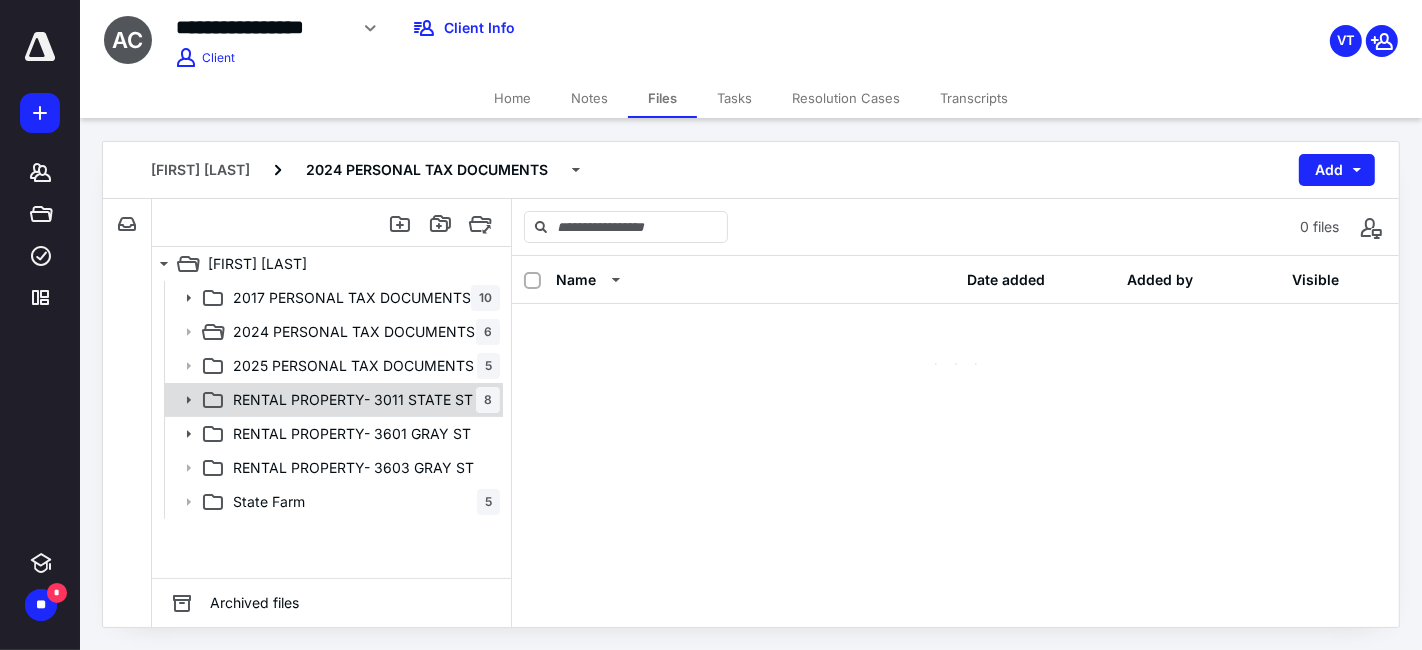click on "RENTAL PROPERTY- [NUMBER] [STREET] 8" at bounding box center [362, 400] 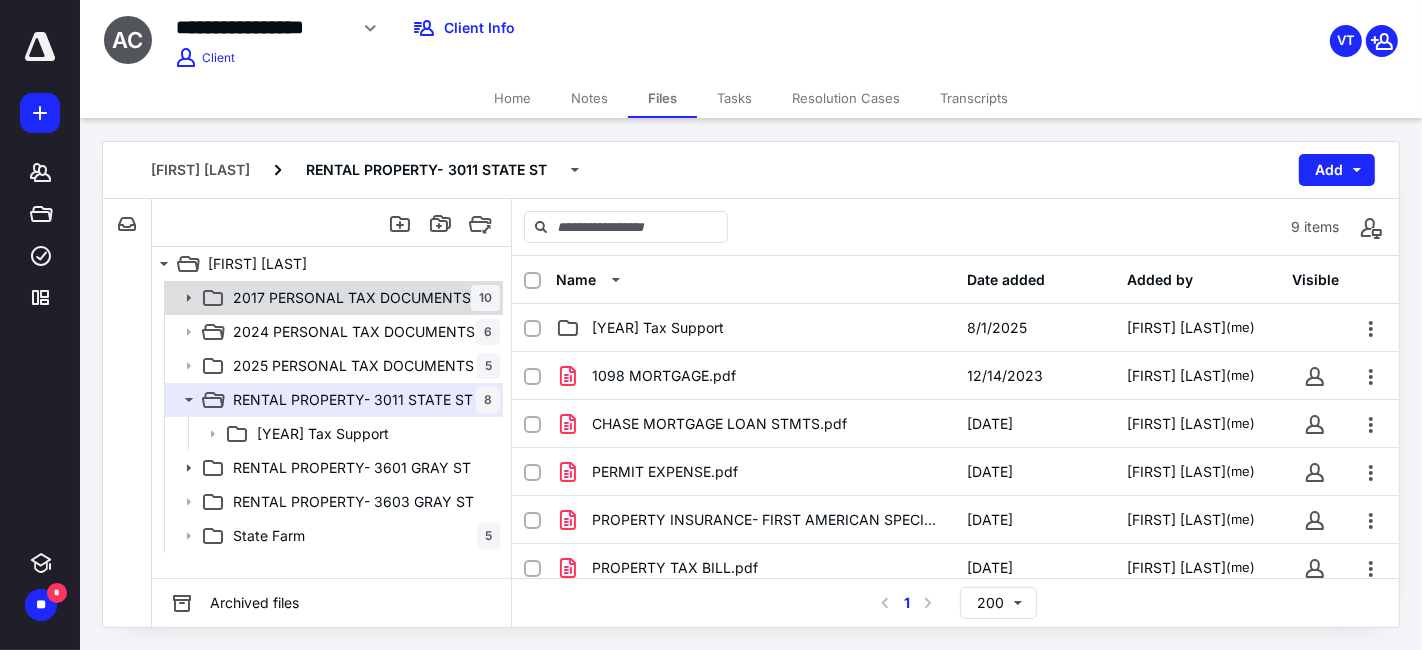 click on "2017 PERSONAL TAX DOCUMENTS 10" at bounding box center [362, 298] 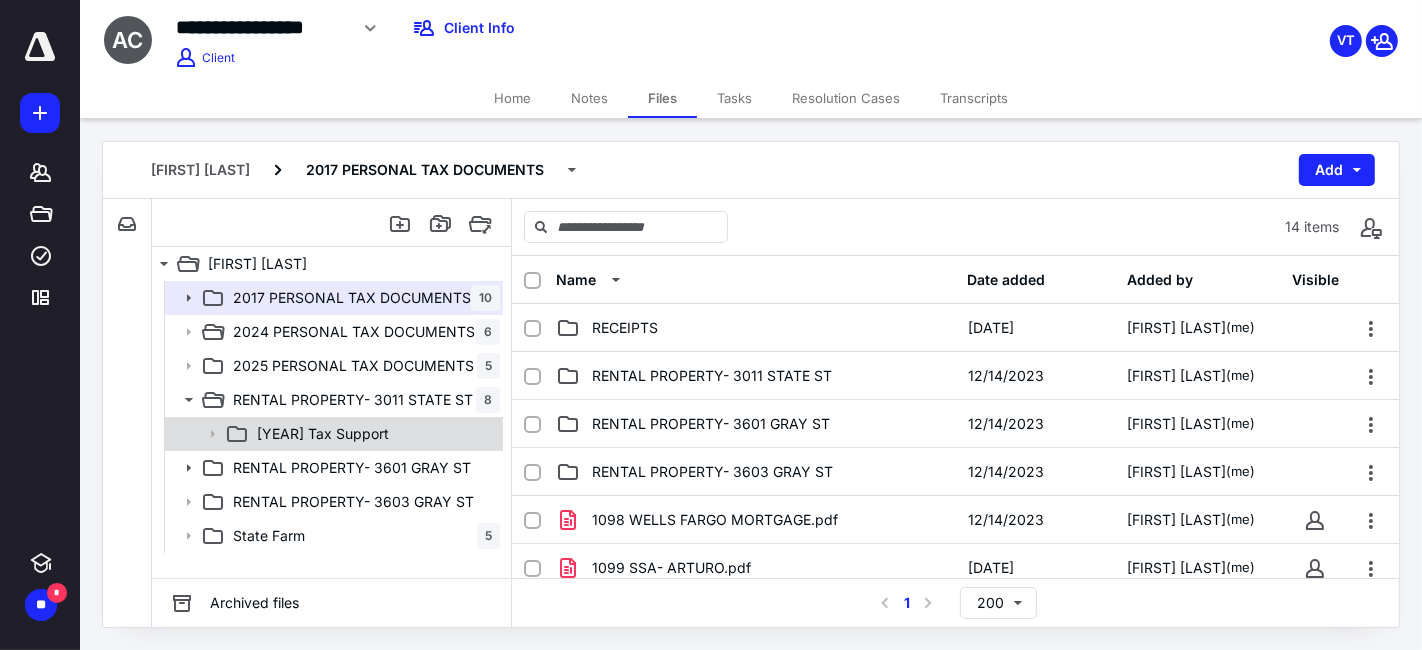 click on "[YEAR] Tax Support" at bounding box center (332, 434) 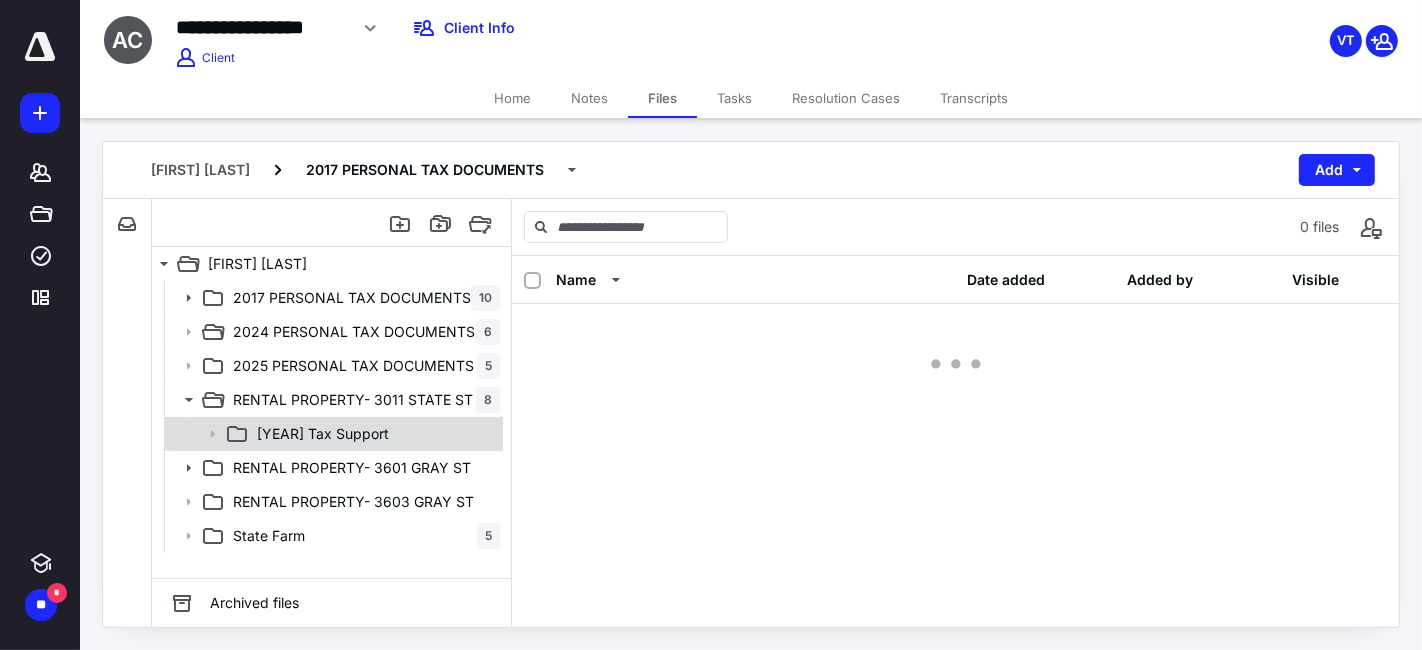 click on "[YEAR] Tax Support" at bounding box center [332, 434] 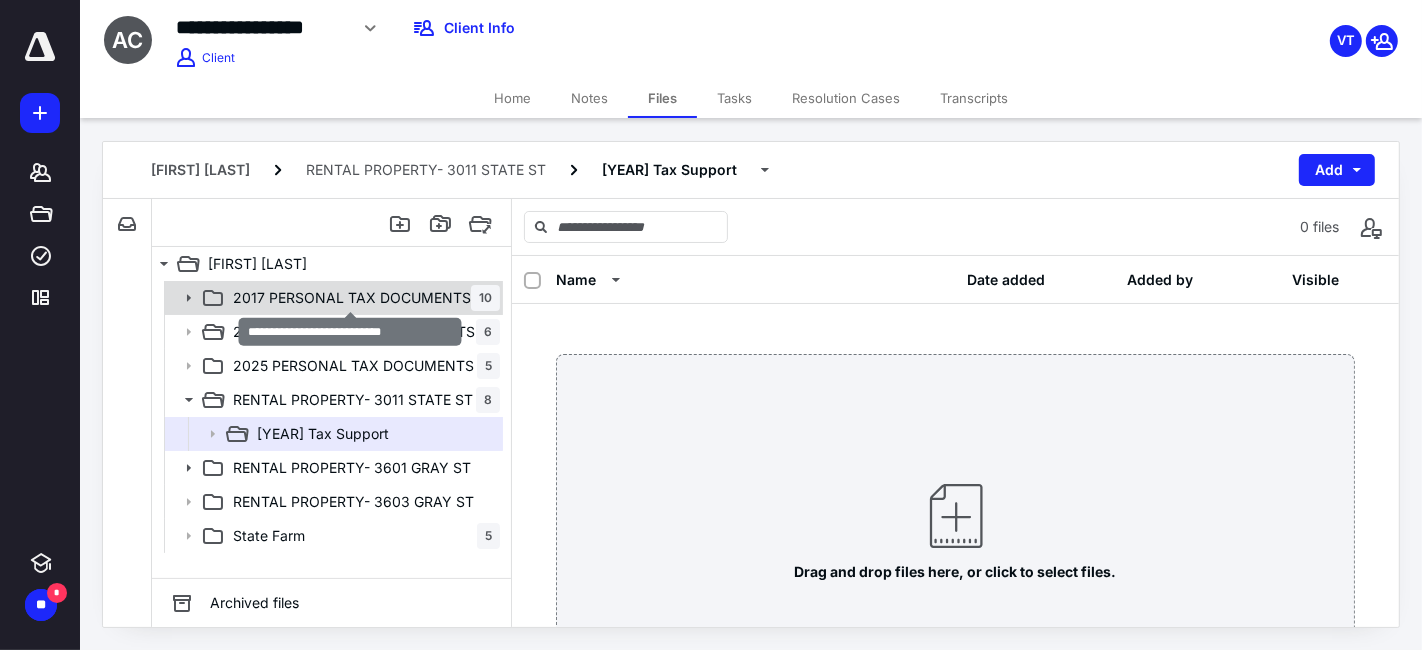 click on "2017 PERSONAL TAX DOCUMENTS" at bounding box center [352, 298] 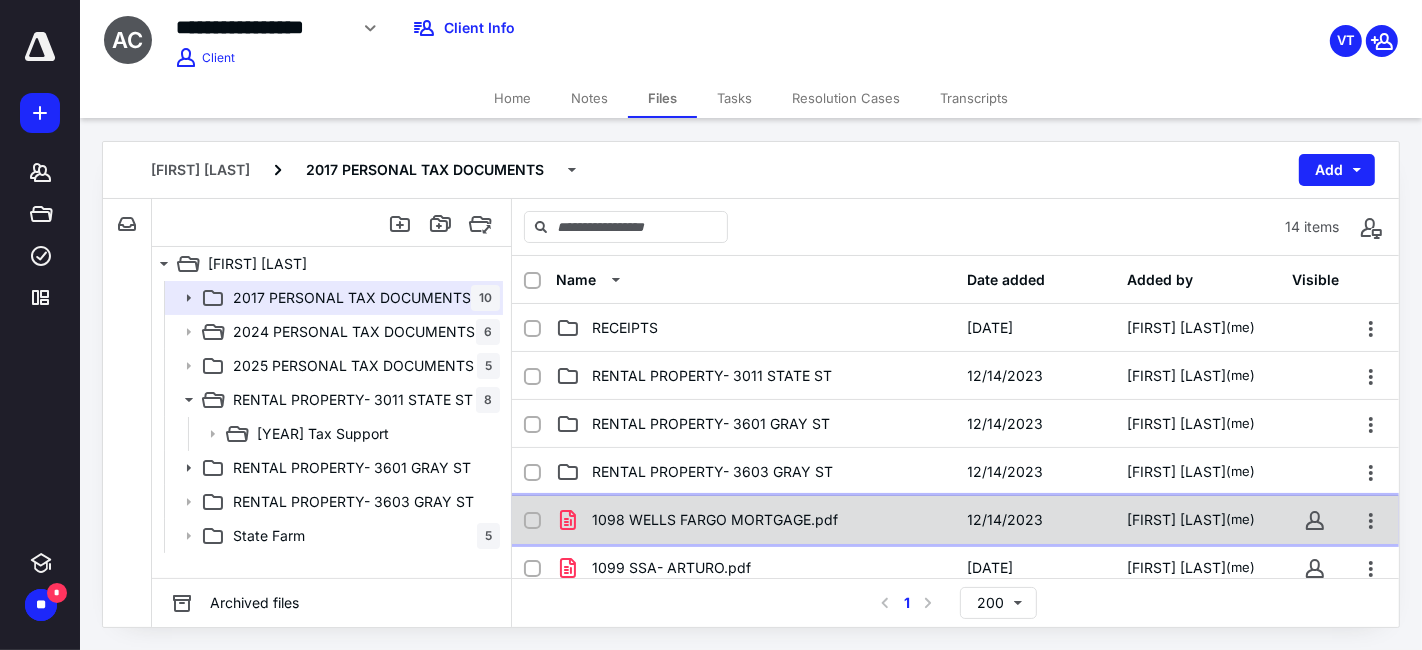 click on "1098 WELLS FARGO MORTGAGE.pdf" at bounding box center (756, 520) 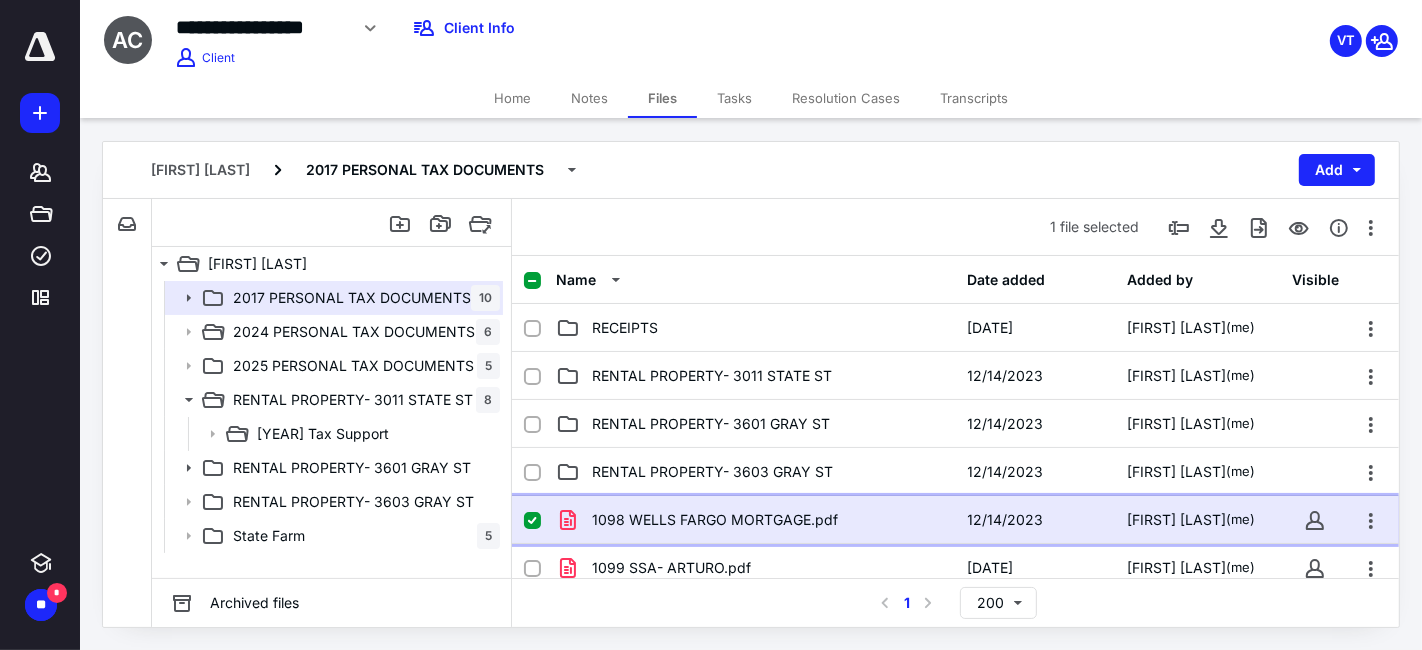 click on "1098 WELLS FARGO MORTGAGE.pdf" at bounding box center [756, 520] 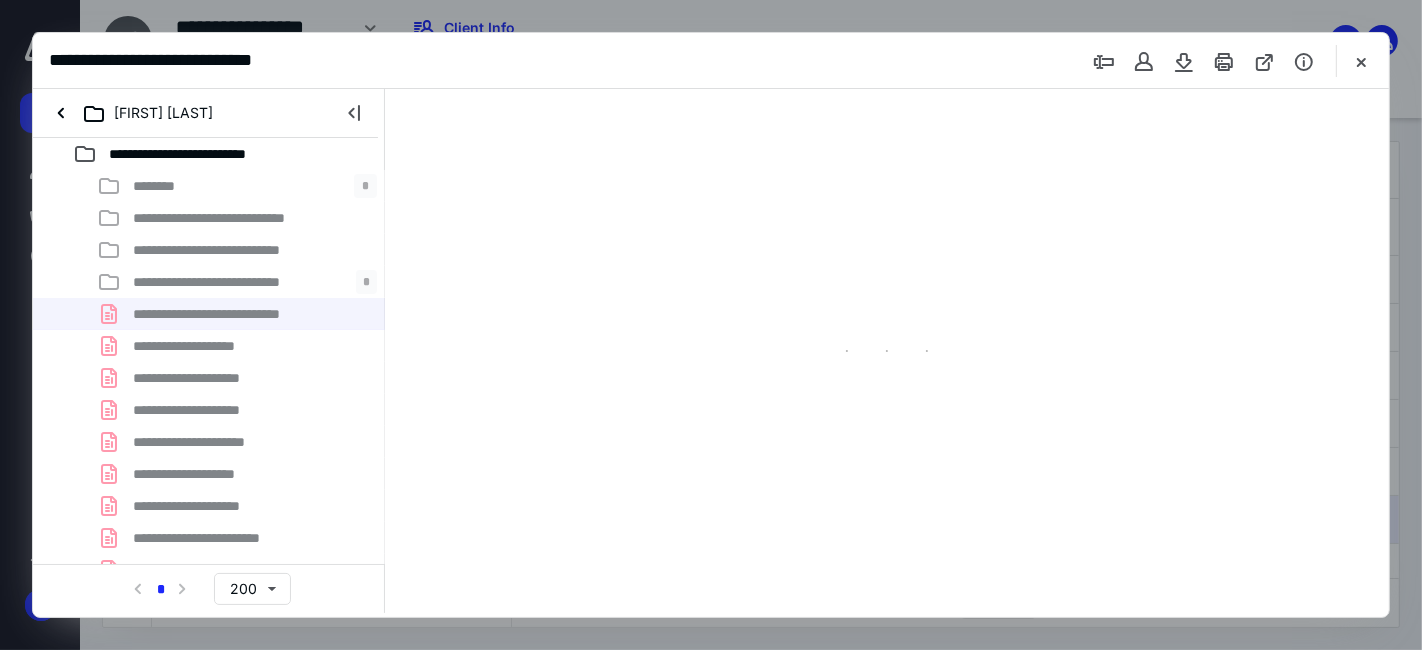 scroll, scrollTop: 0, scrollLeft: 0, axis: both 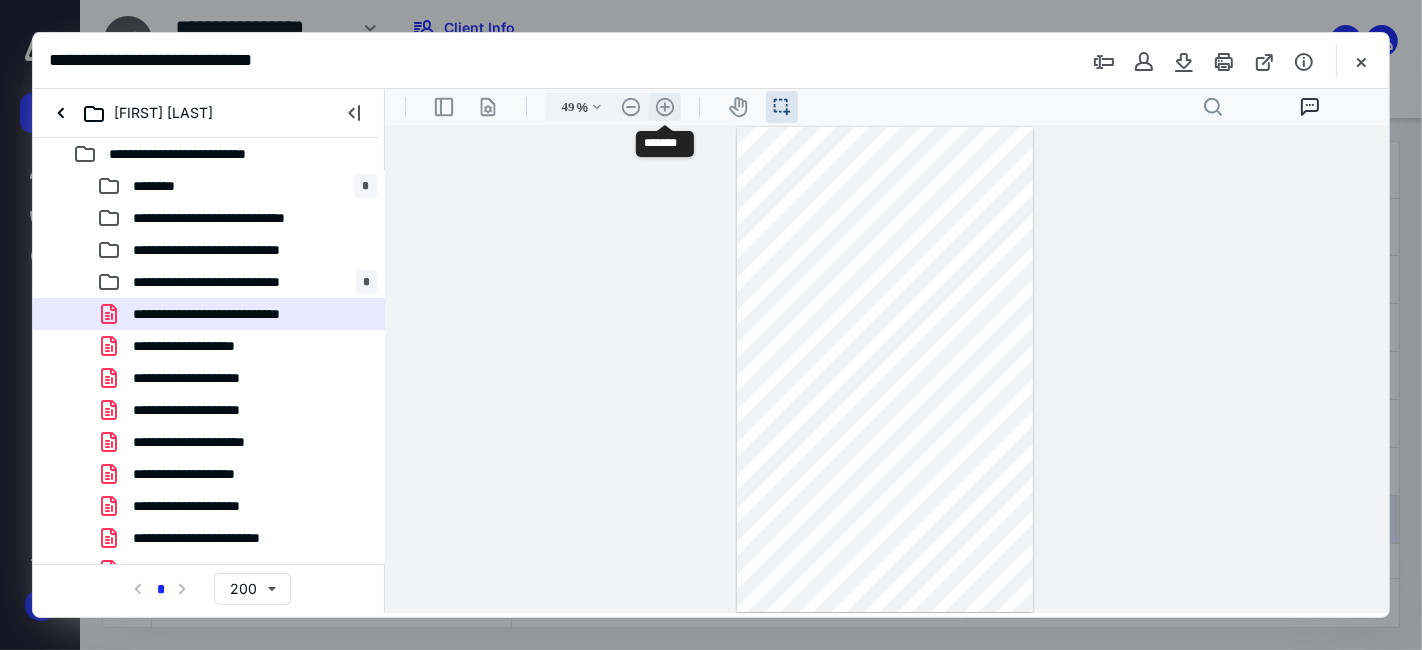 click on ".cls-1{fill:#abb0c4;} icon - header - zoom - in - line" at bounding box center [664, 106] 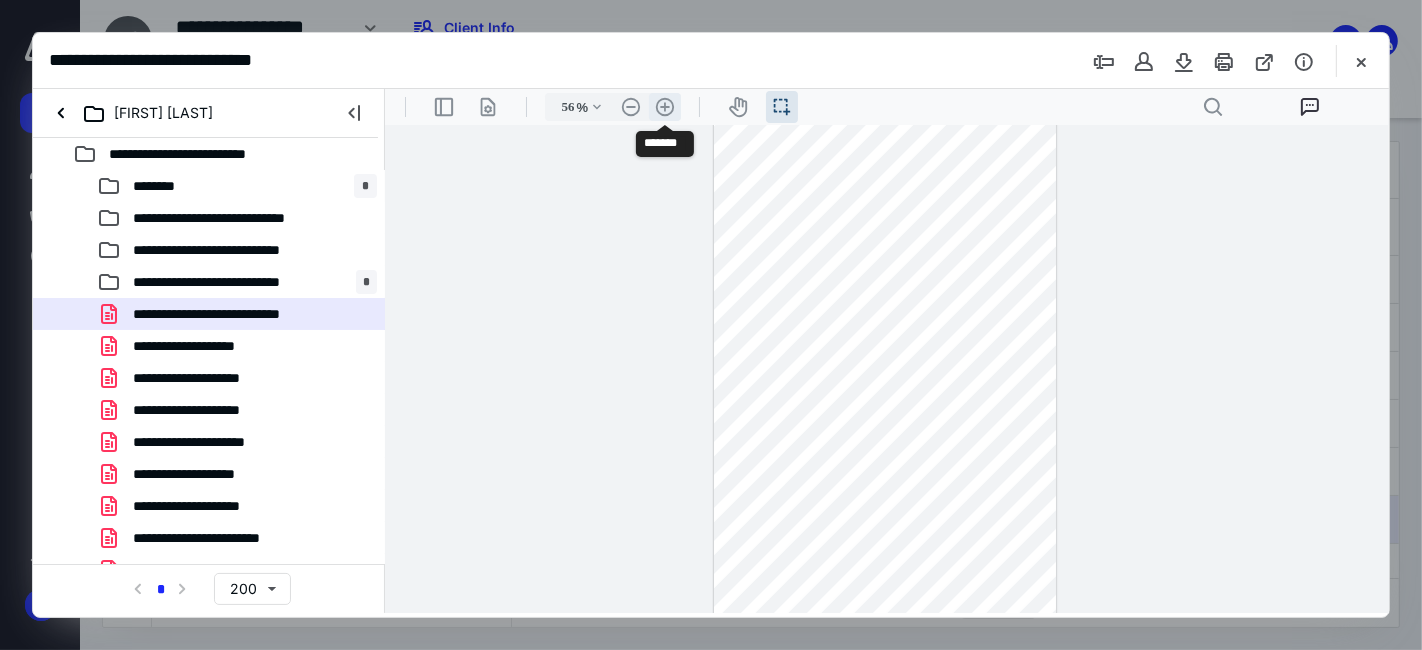 click on ".cls-1{fill:#abb0c4;} icon - header - zoom - in - line" at bounding box center (664, 106) 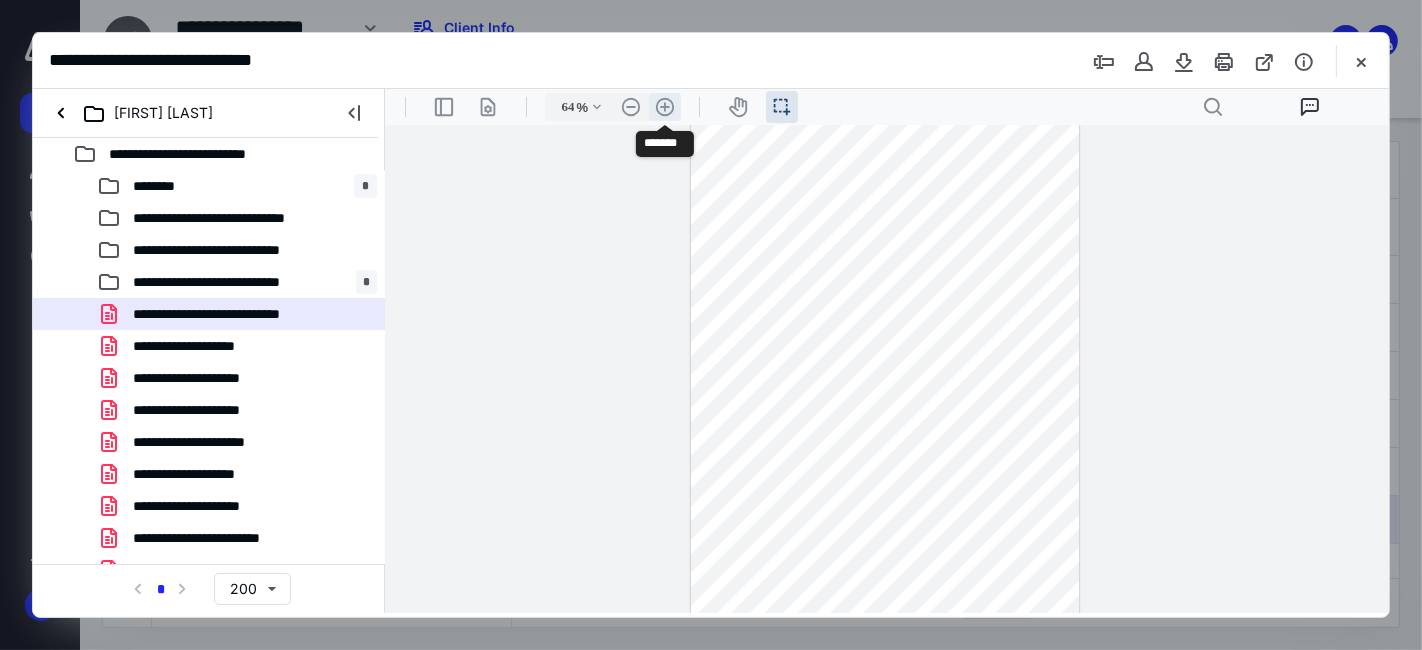 click on ".cls-1{fill:#abb0c4;} icon - header - zoom - in - line" at bounding box center (664, 106) 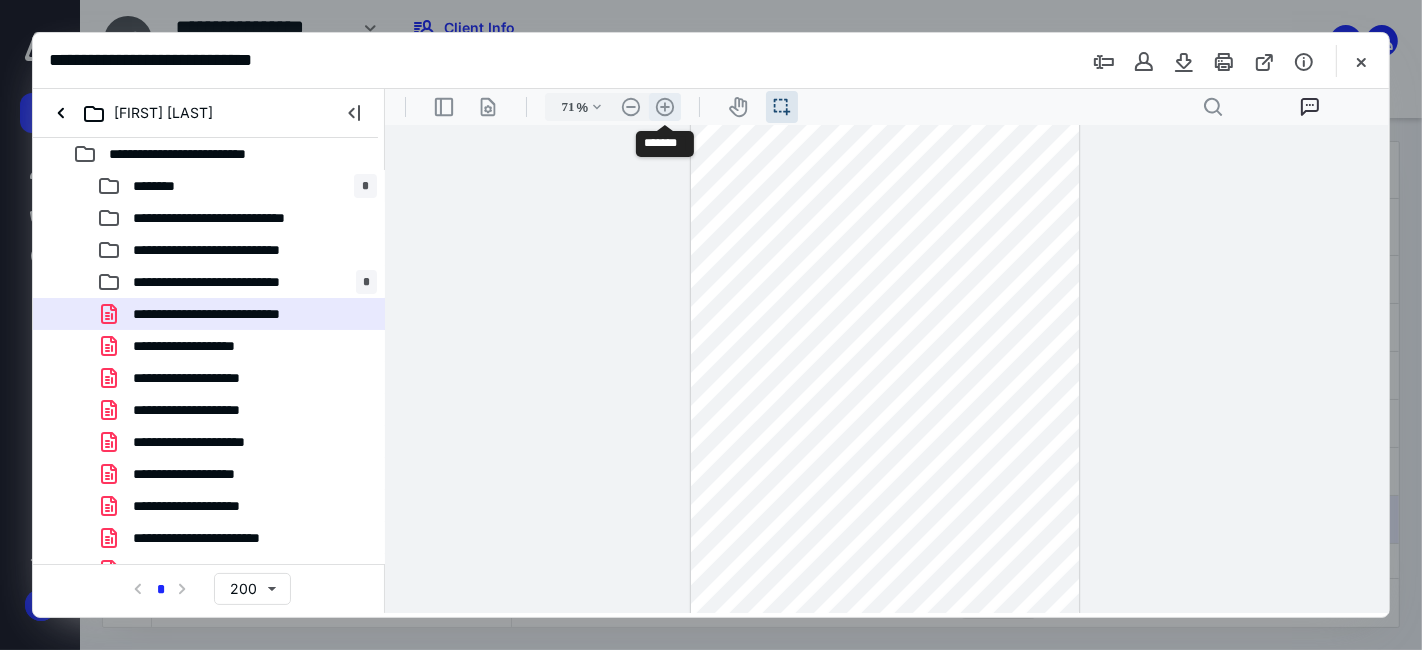 click on ".cls-1{fill:#abb0c4;} icon - header - zoom - in - line" at bounding box center [664, 106] 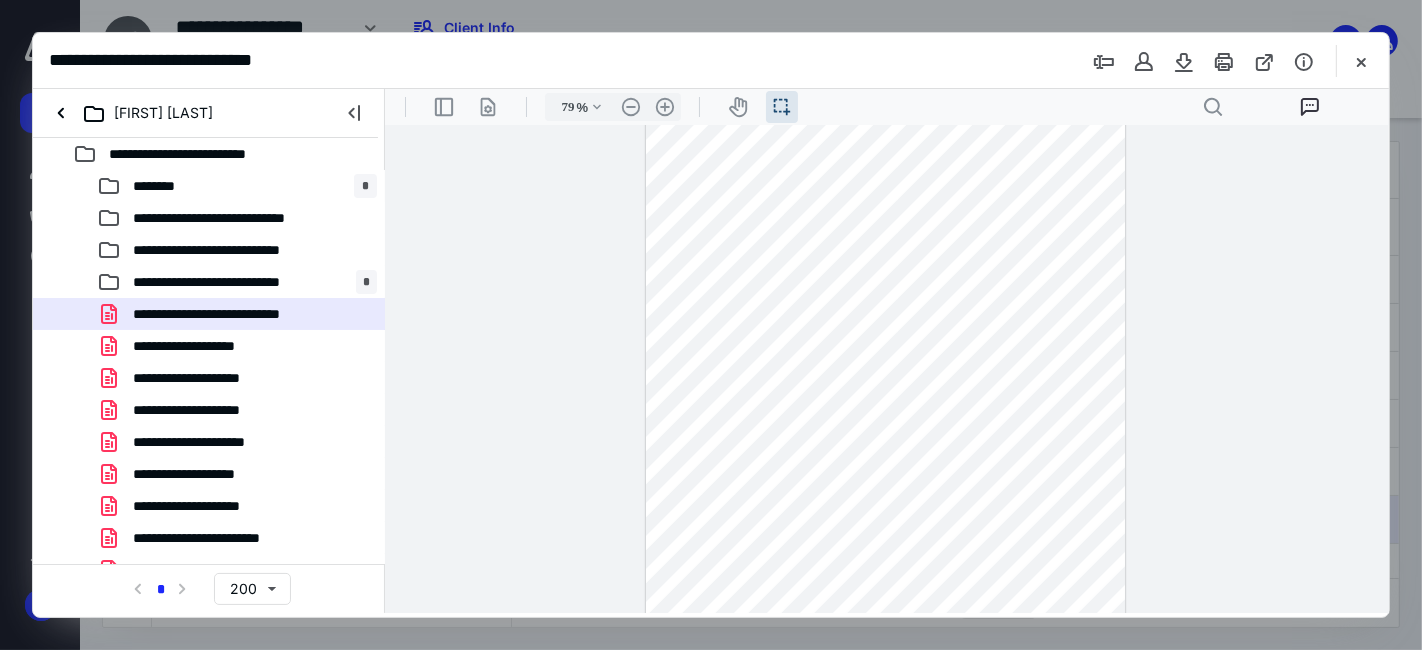 click at bounding box center [885, 381] 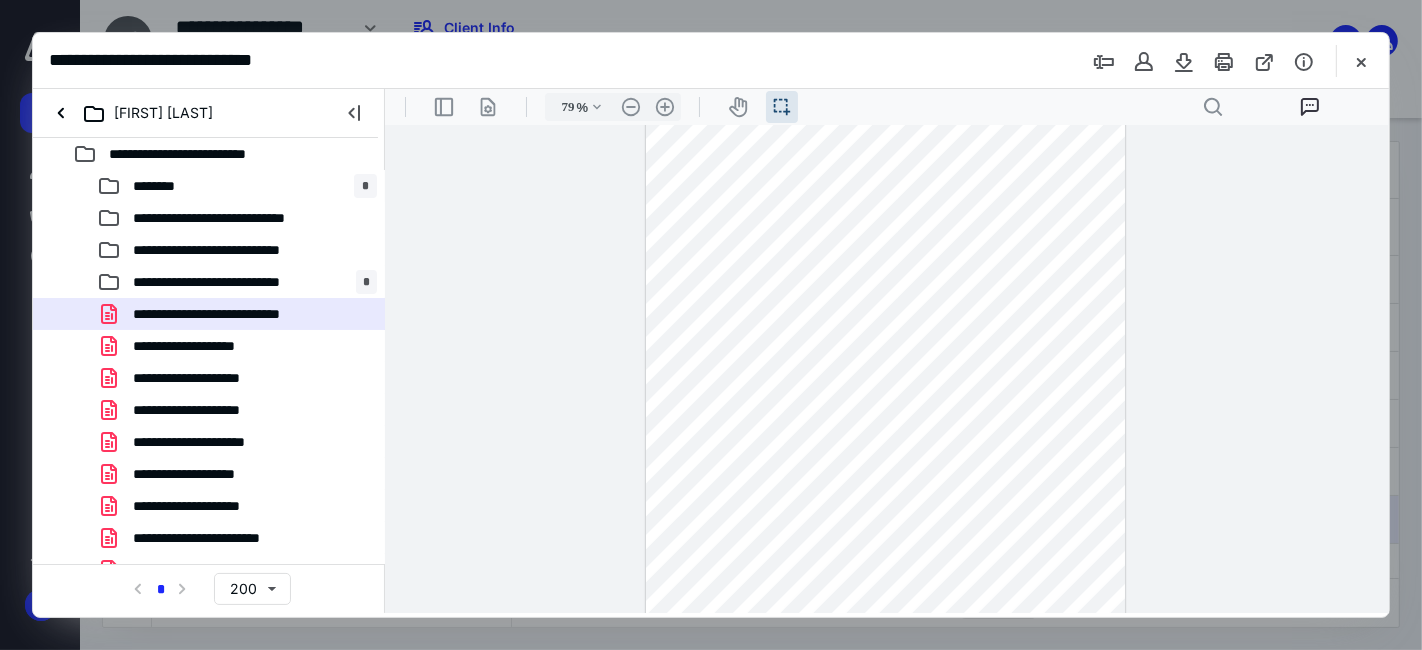 scroll, scrollTop: 0, scrollLeft: 0, axis: both 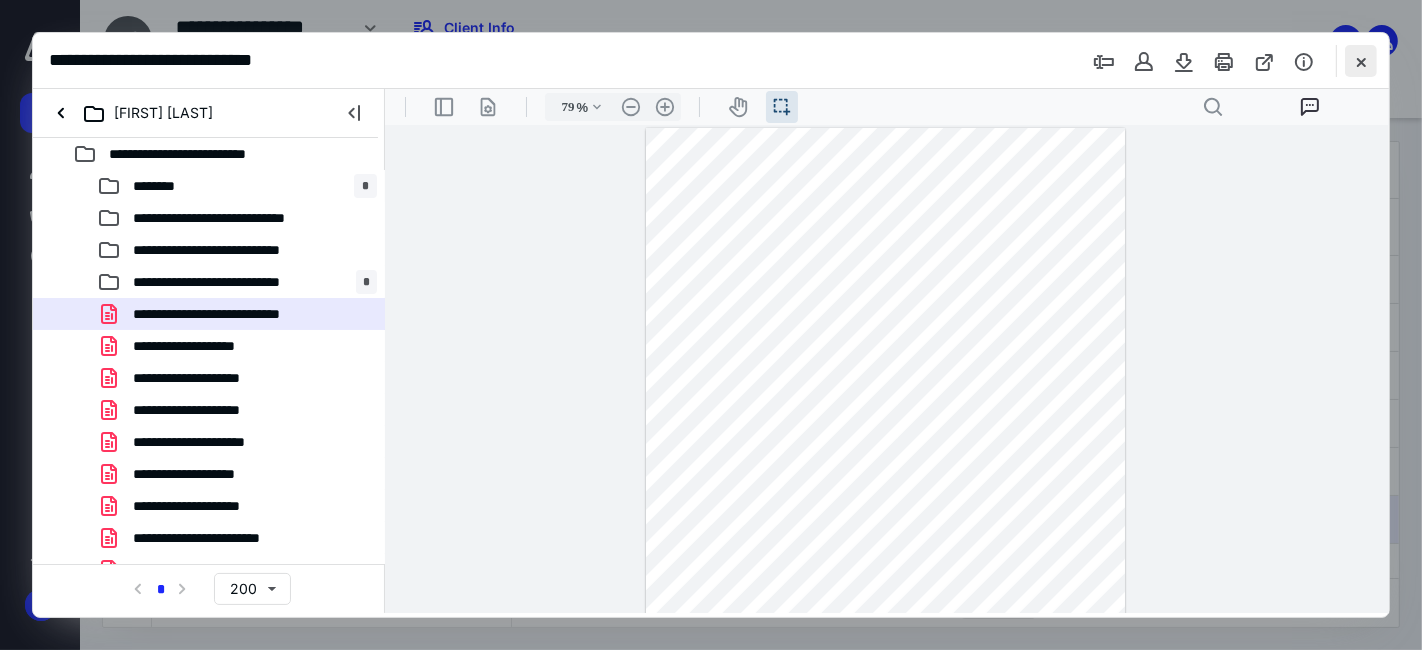 click at bounding box center (1361, 61) 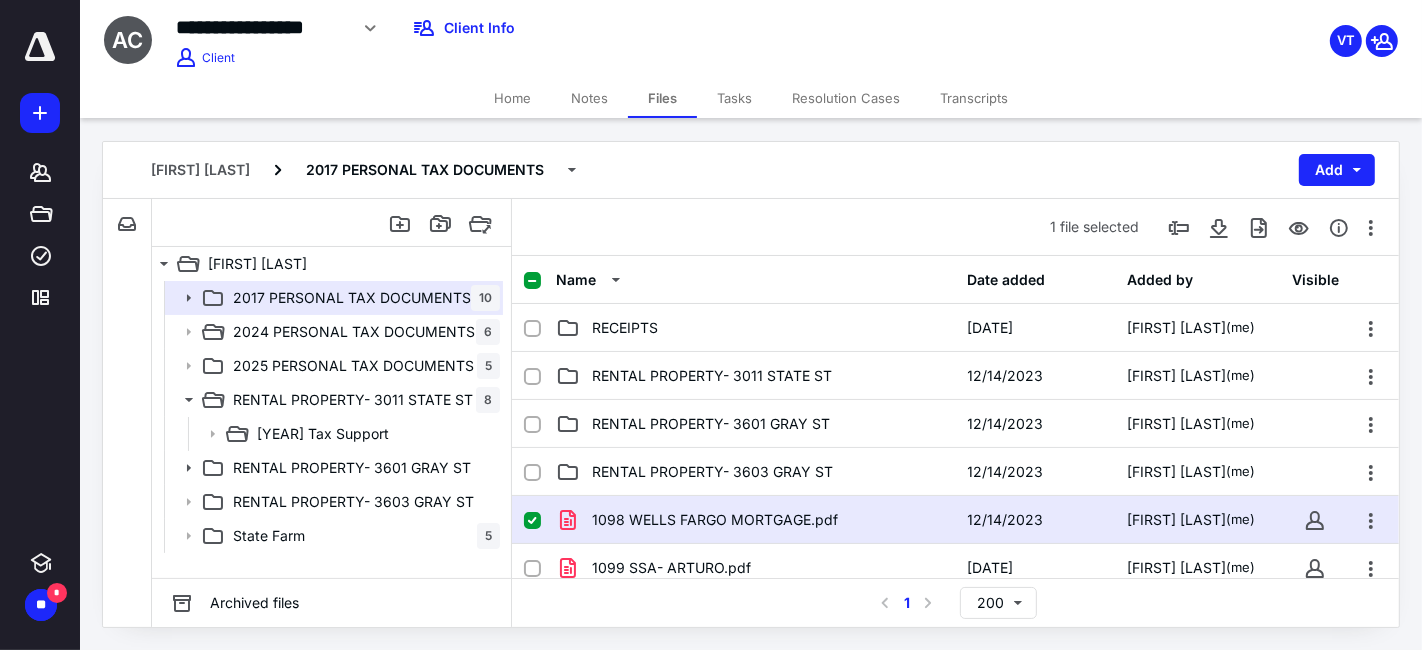 click on "Home" at bounding box center [512, 98] 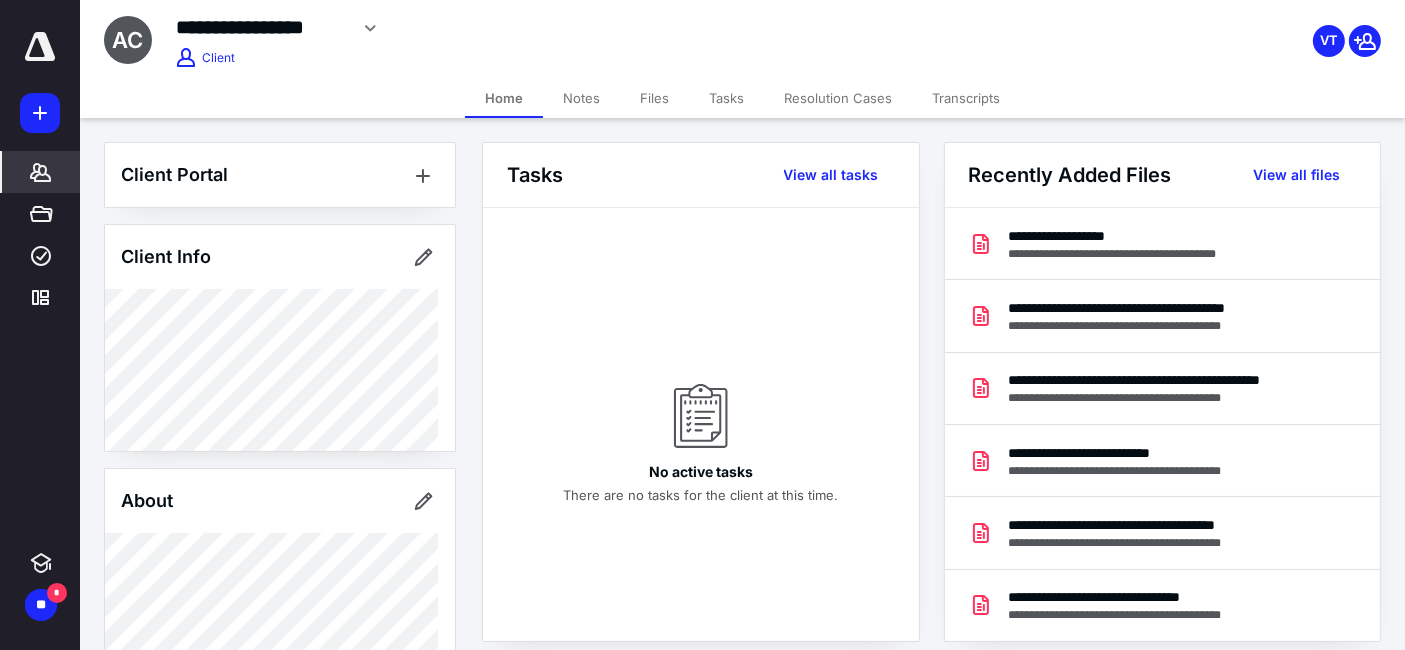click on "Files" at bounding box center (654, 98) 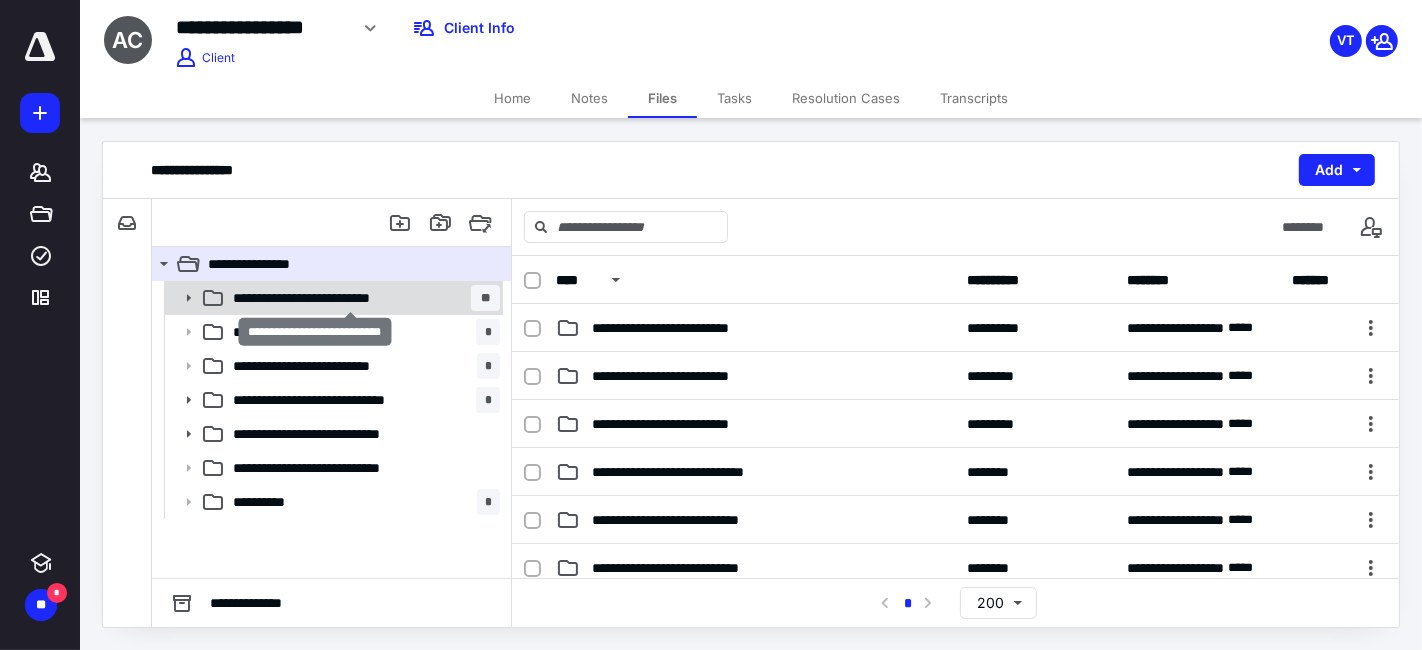 click on "**********" at bounding box center [350, 298] 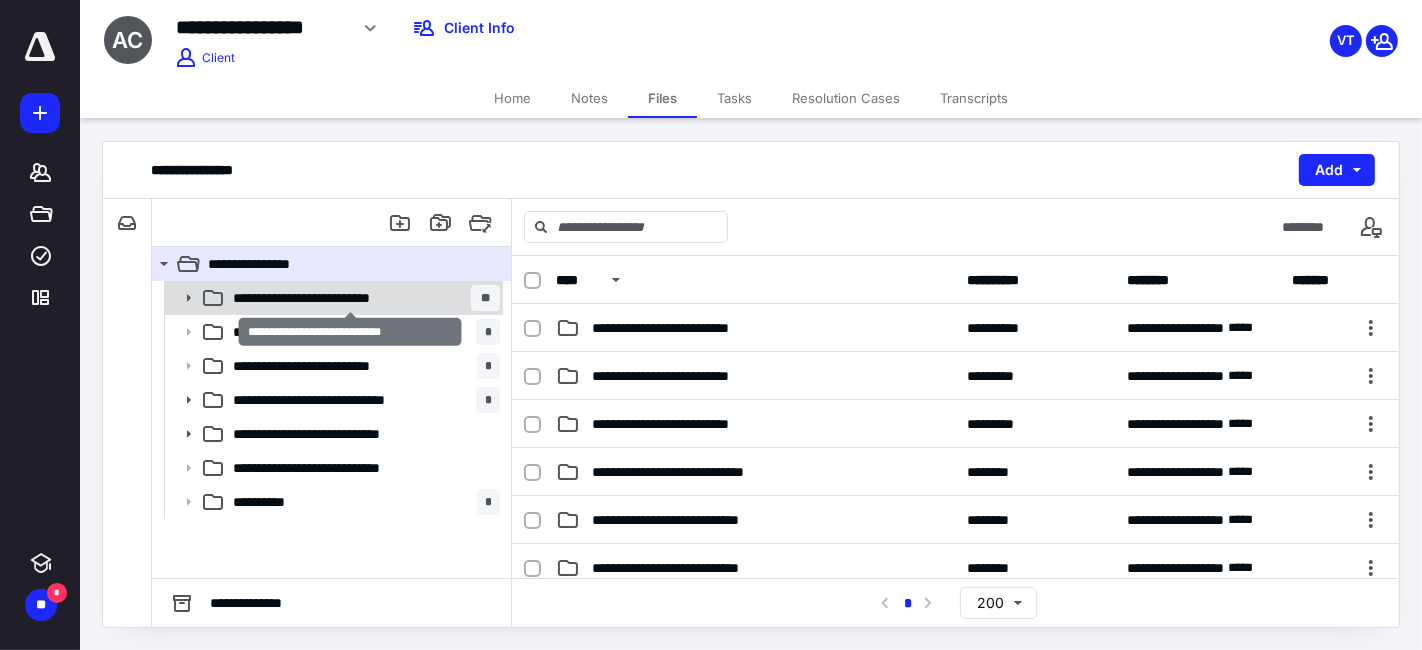 click on "**********" at bounding box center (350, 298) 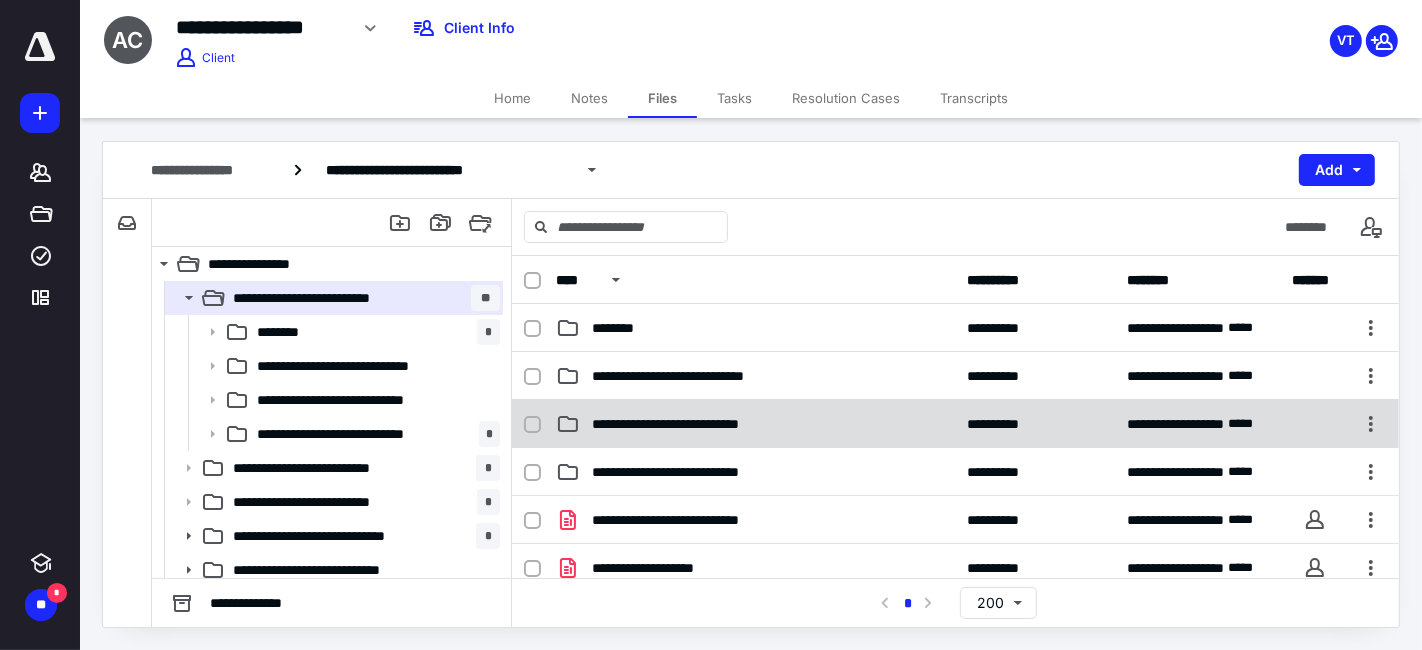 click on "**********" at bounding box center (710, 424) 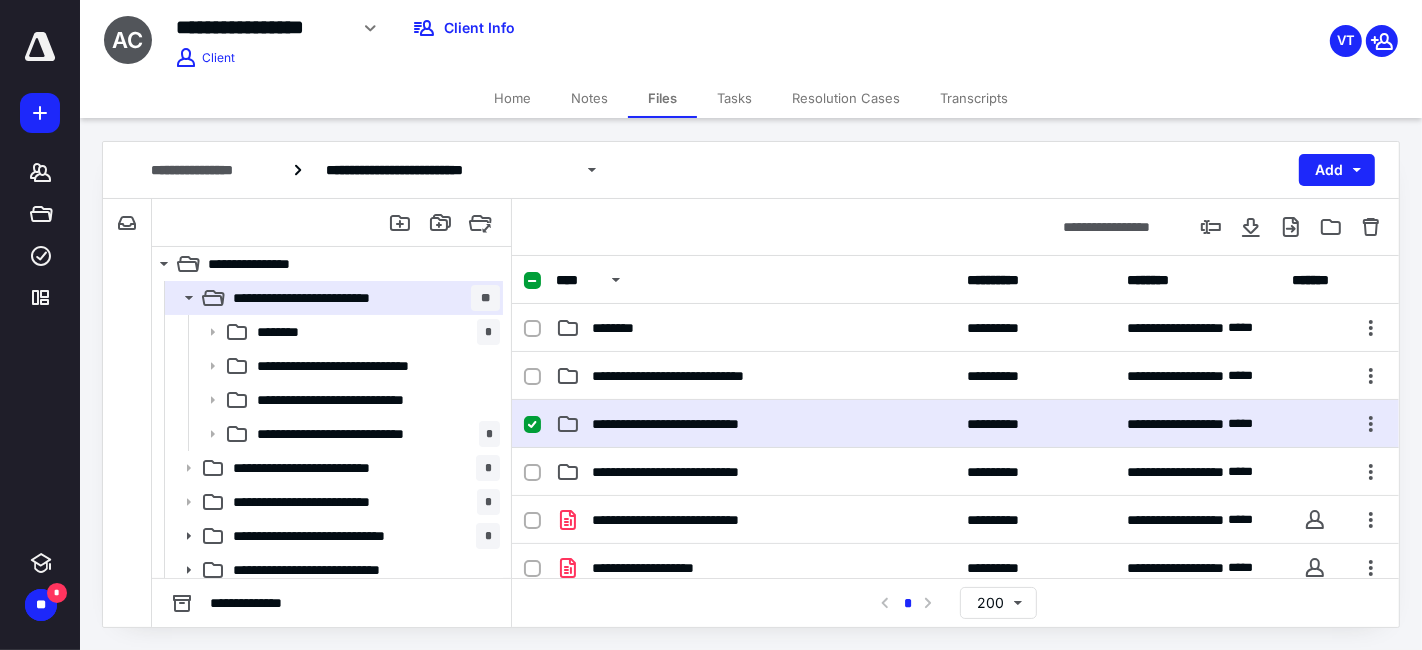 click on "**********" at bounding box center (710, 424) 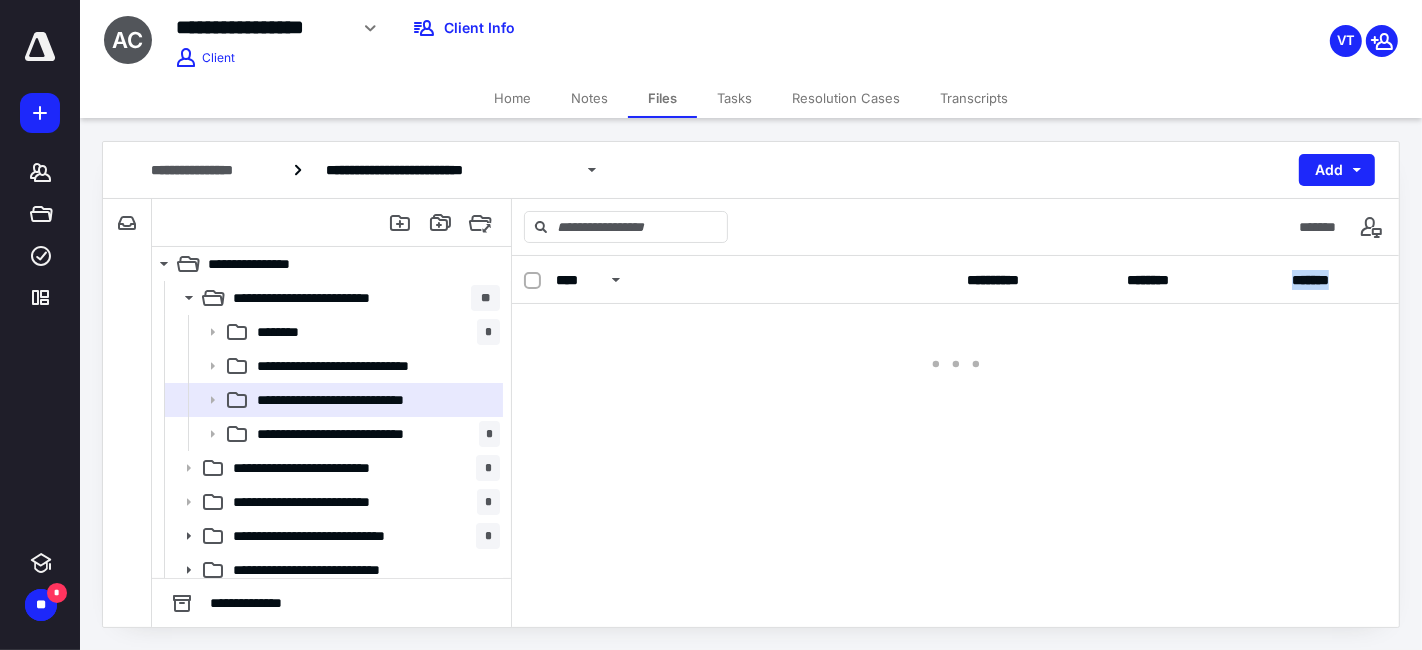 click on "**********" at bounding box center (955, 441) 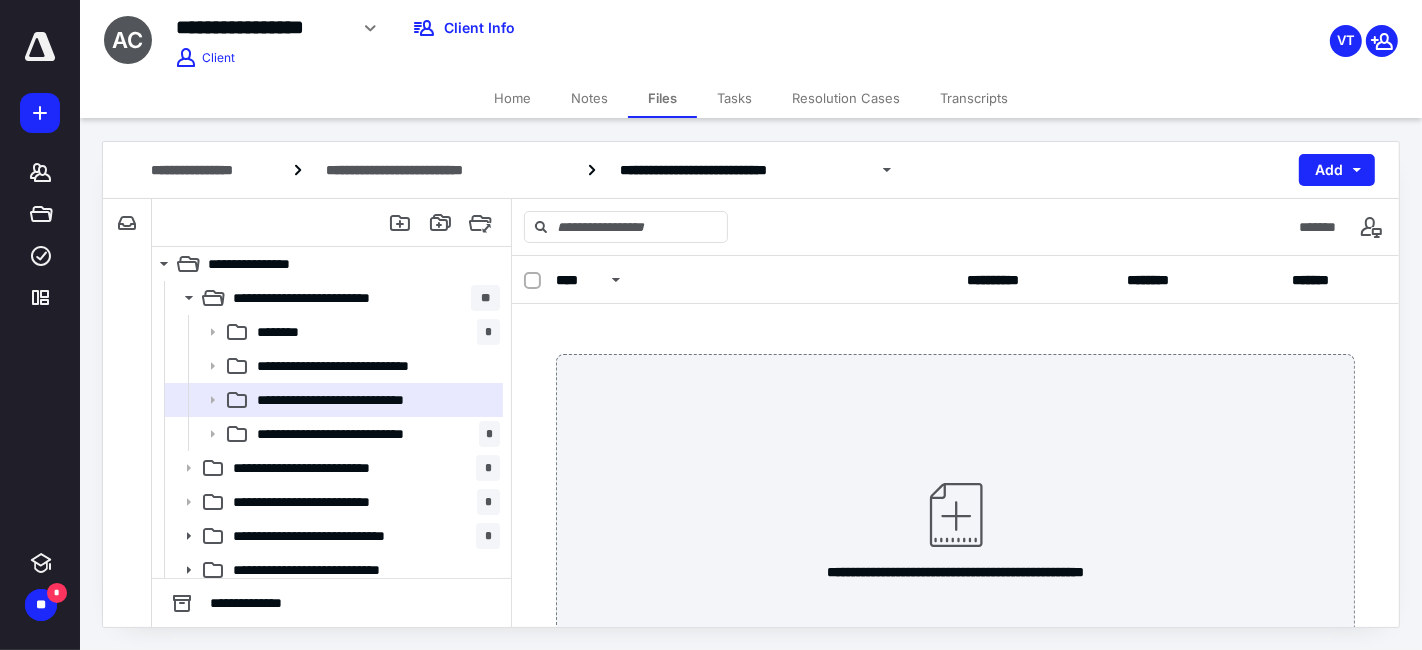 click on "**********" at bounding box center [955, 529] 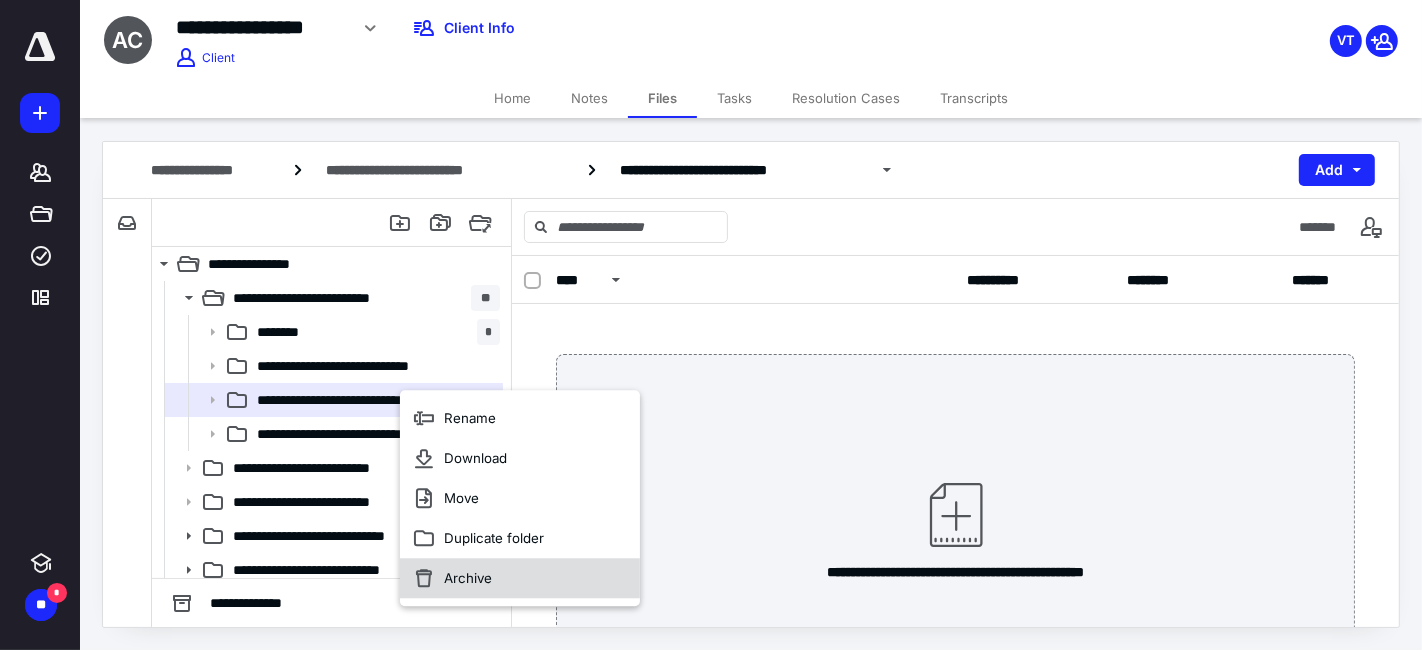 click on "Archive" at bounding box center [520, 578] 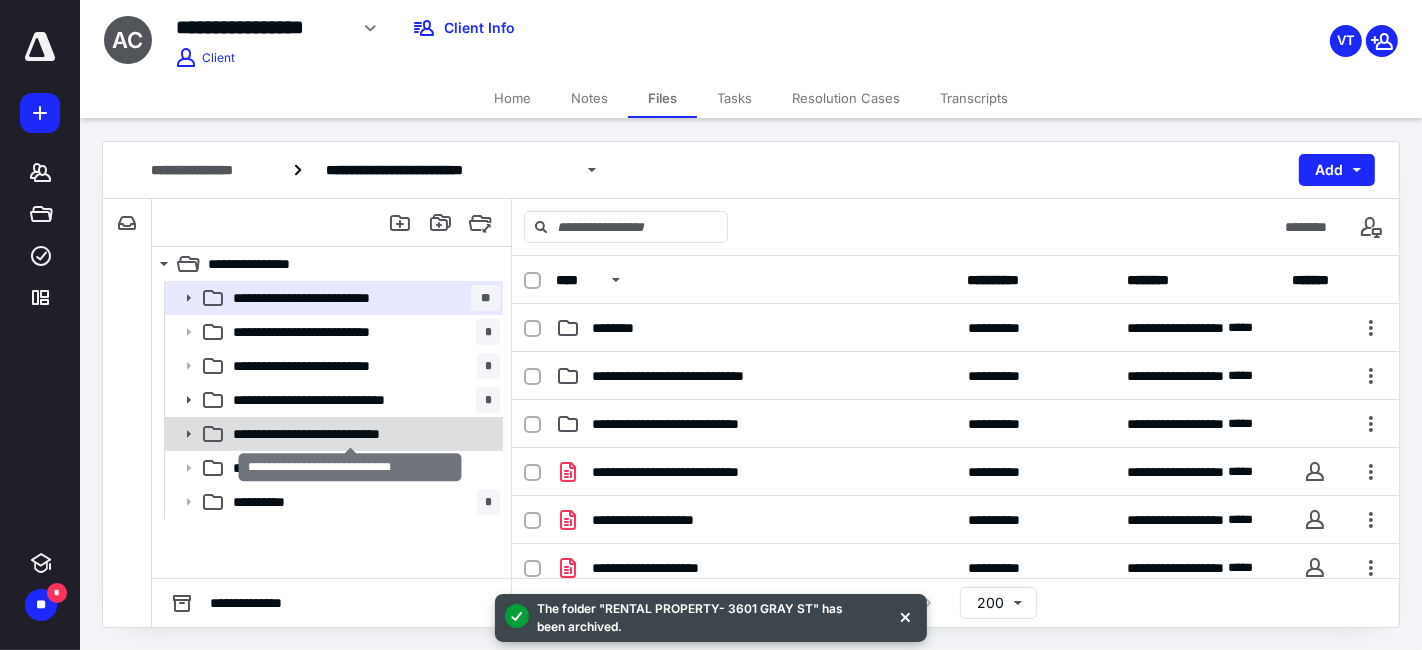 click on "**********" at bounding box center [351, 434] 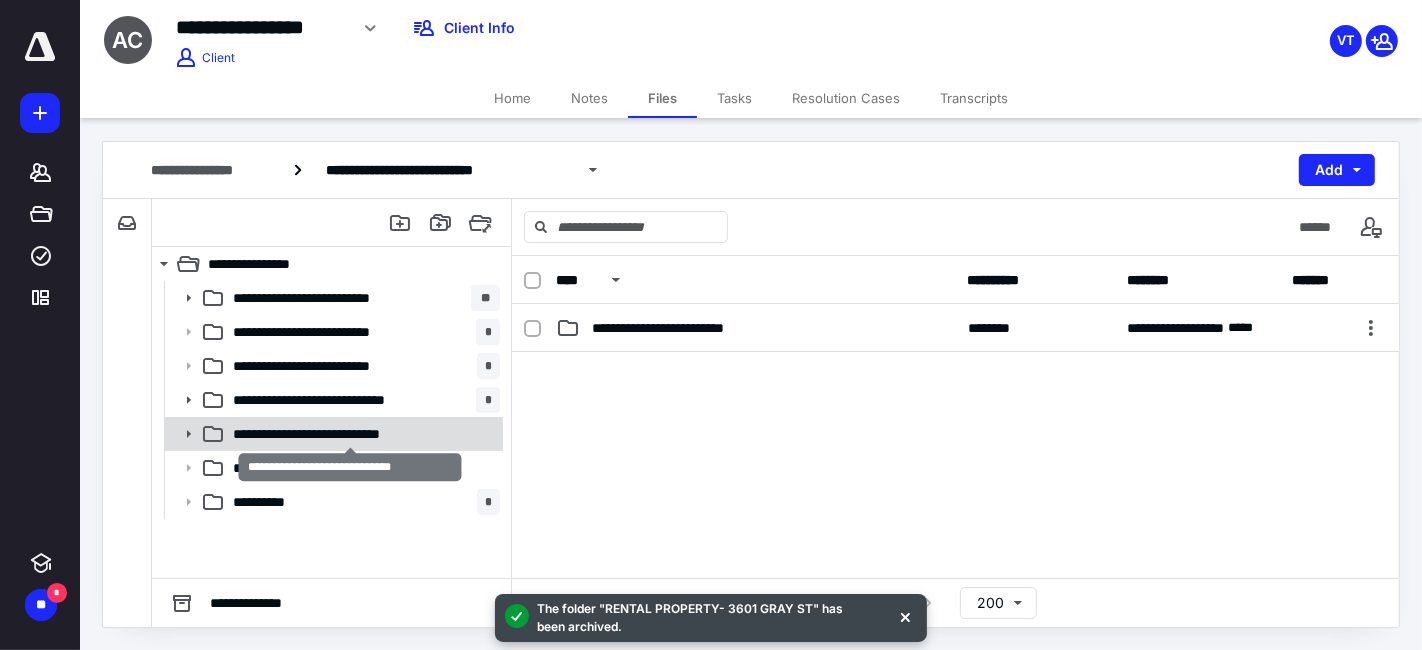 click on "**********" at bounding box center (351, 434) 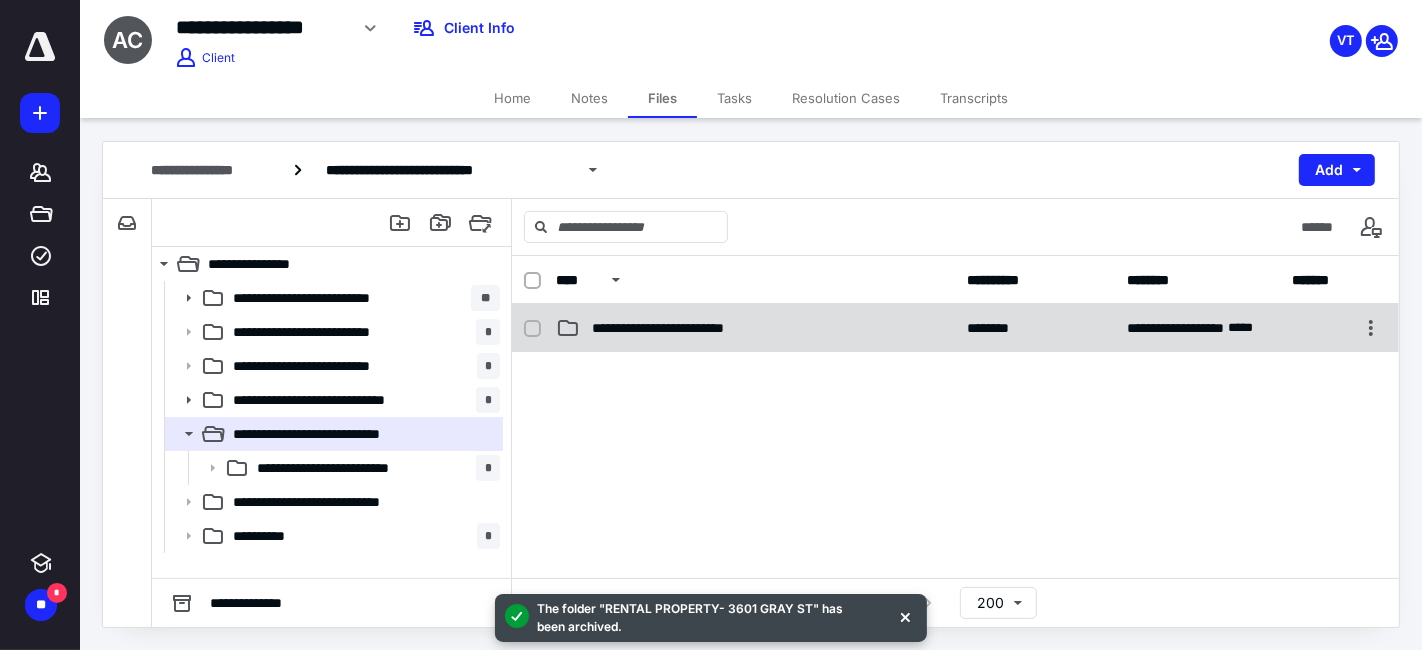 click on "**********" at bounding box center (756, 328) 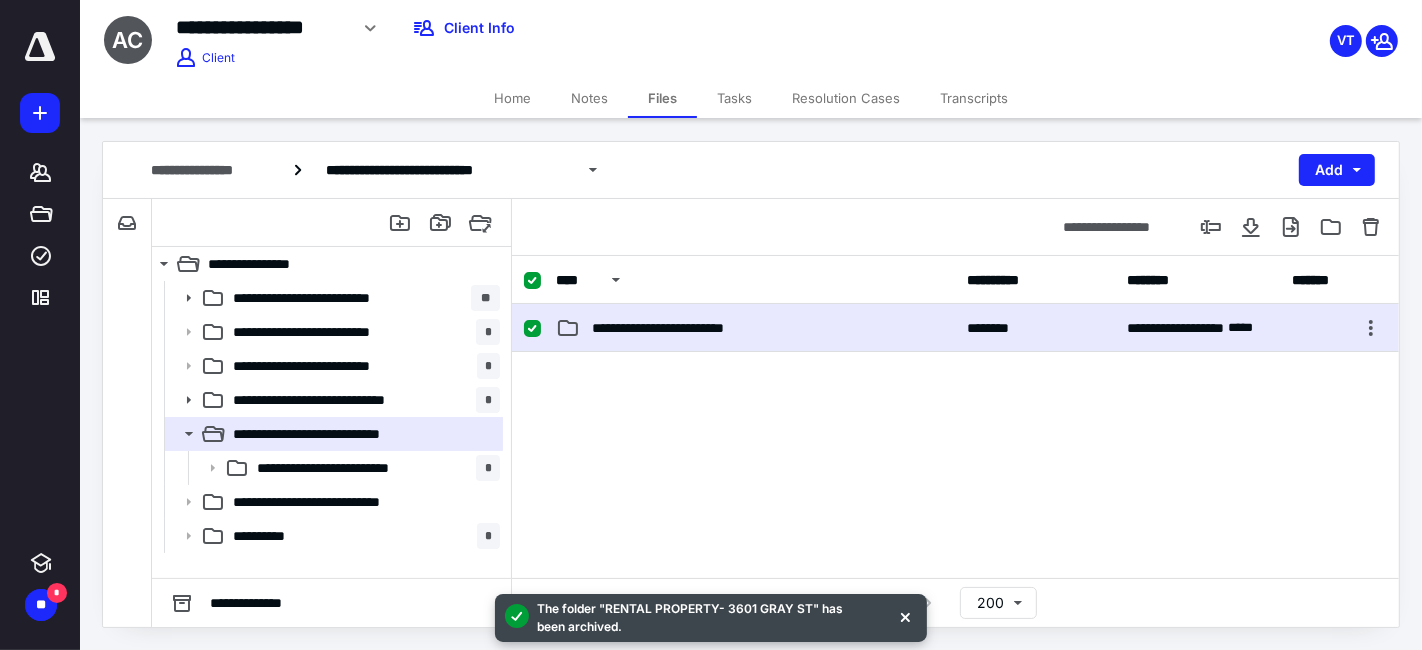 click on "**********" at bounding box center (756, 328) 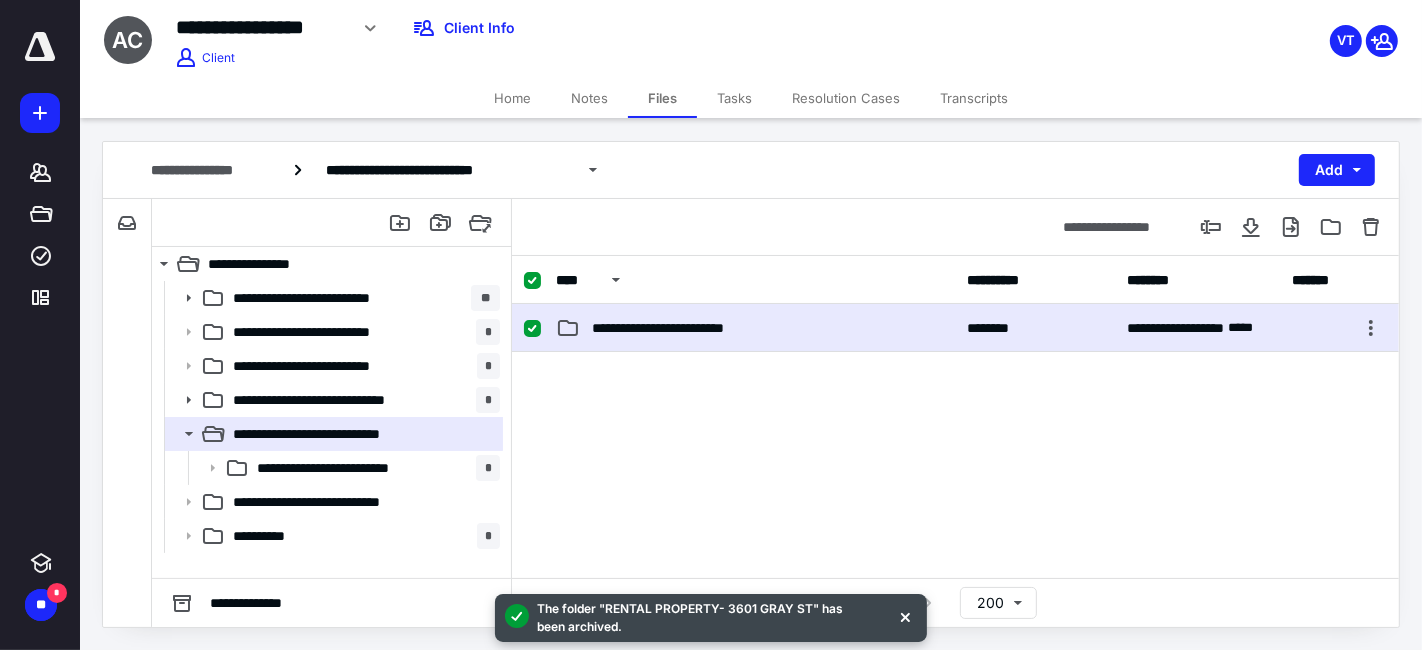 checkbox on "false" 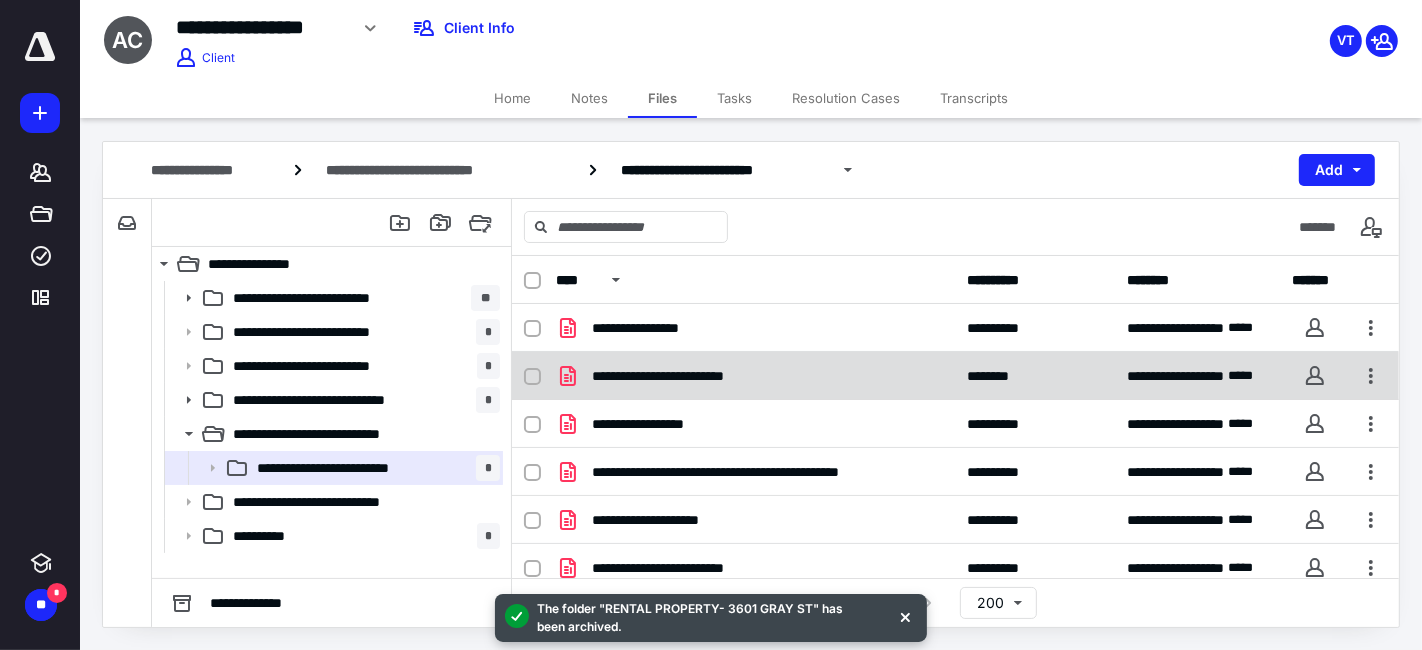 click on "**********" at bounding box center (756, 376) 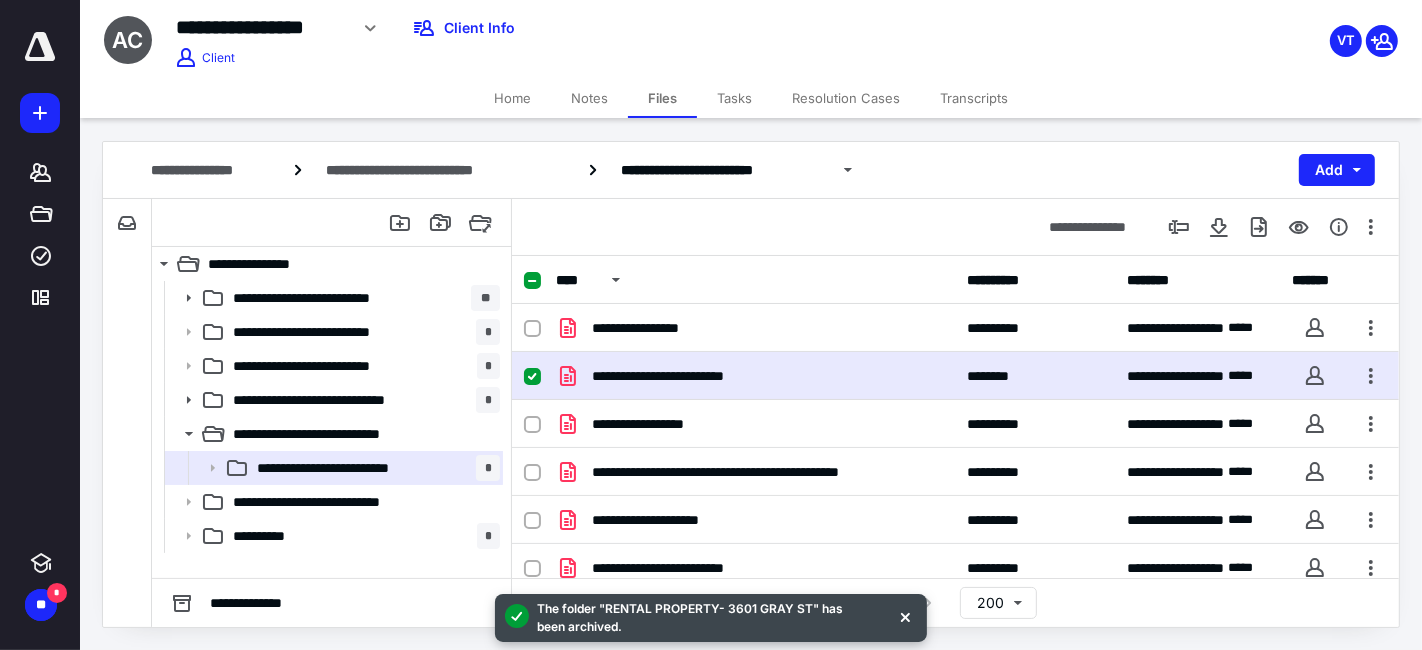 click on "**********" at bounding box center [756, 376] 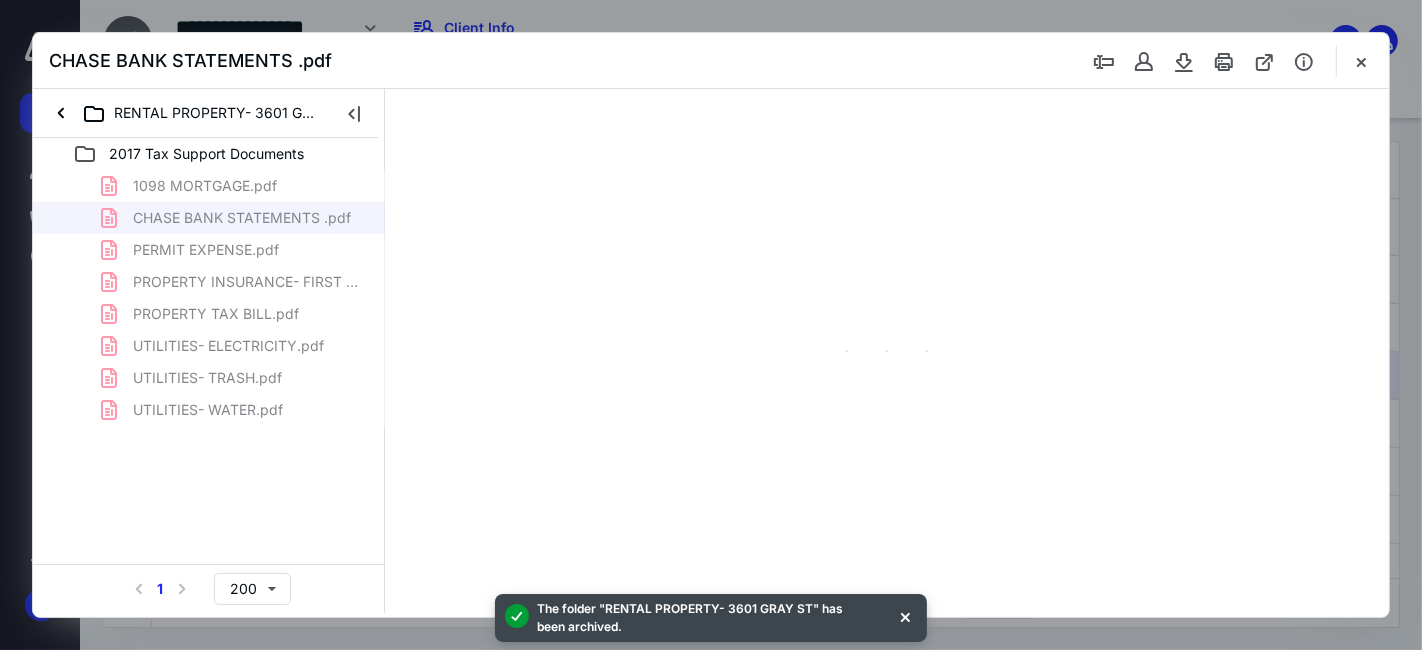 scroll, scrollTop: 0, scrollLeft: 0, axis: both 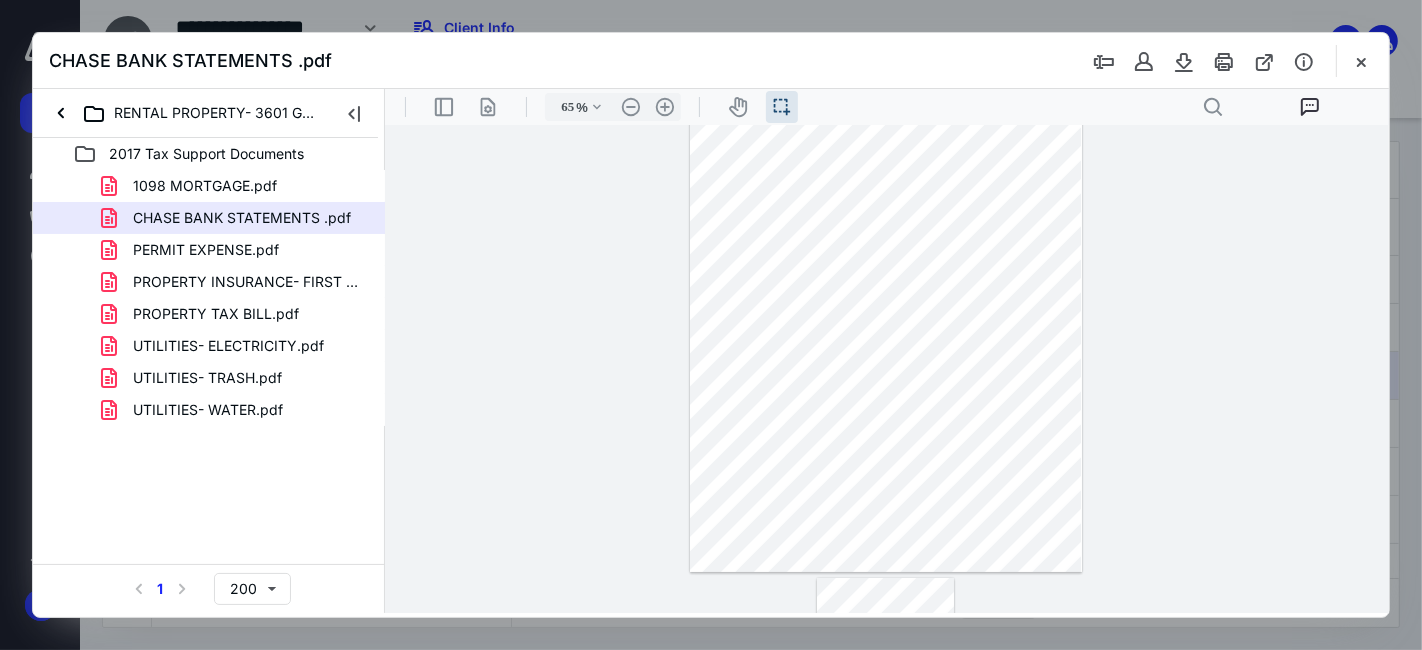click at bounding box center [884, 330] 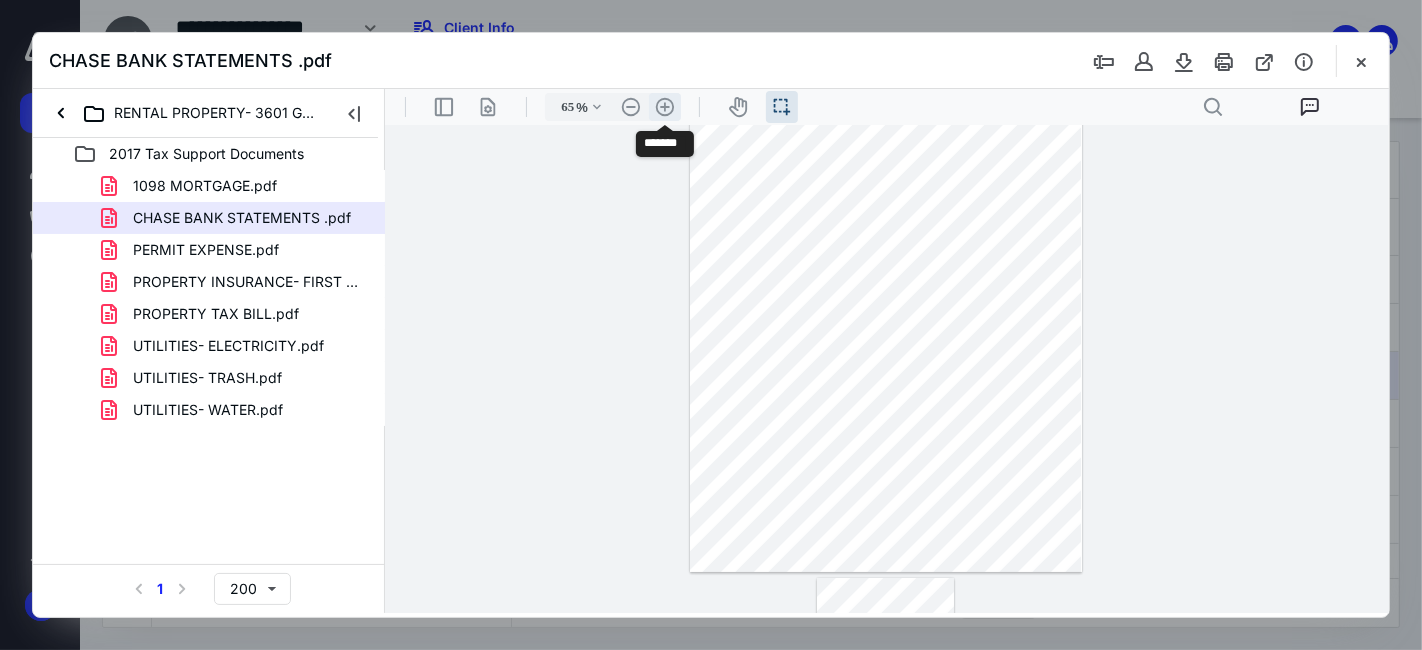 click on ".cls-1{fill:#abb0c4;} icon - header - zoom - in - line" at bounding box center (664, 106) 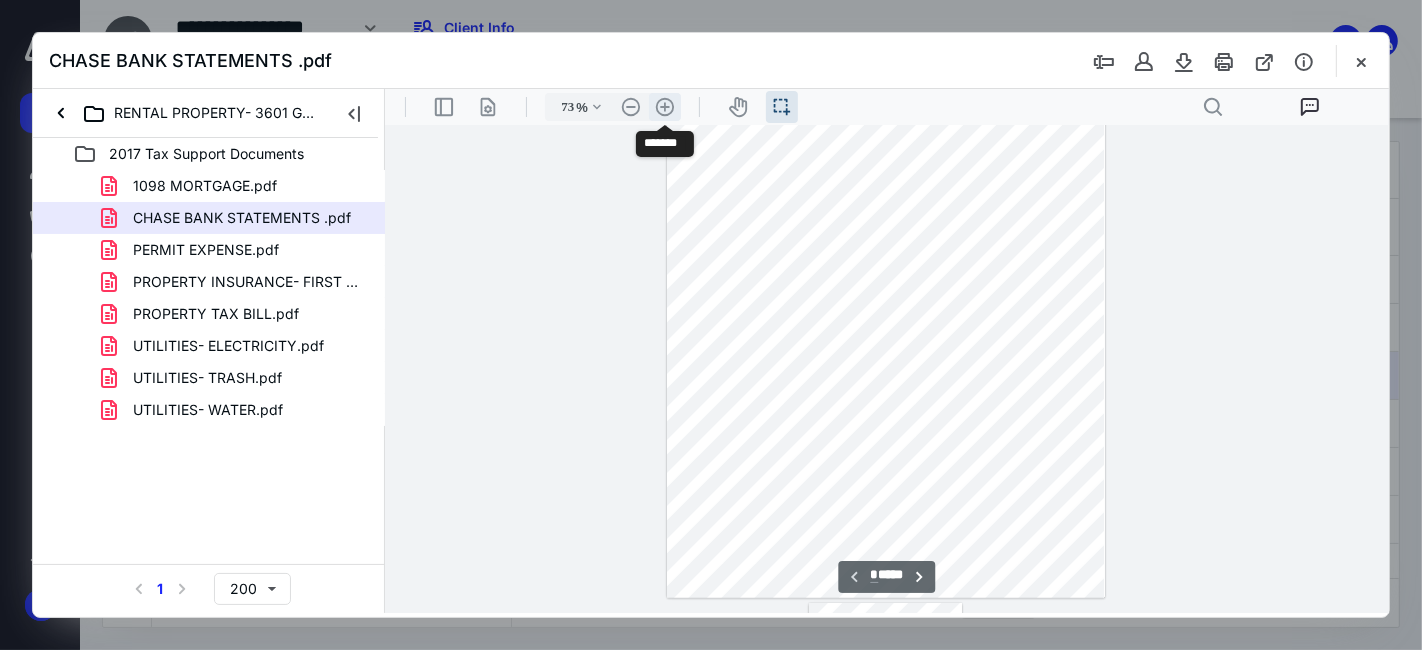 click on ".cls-1{fill:#abb0c4;} icon - header - zoom - in - line" at bounding box center [664, 106] 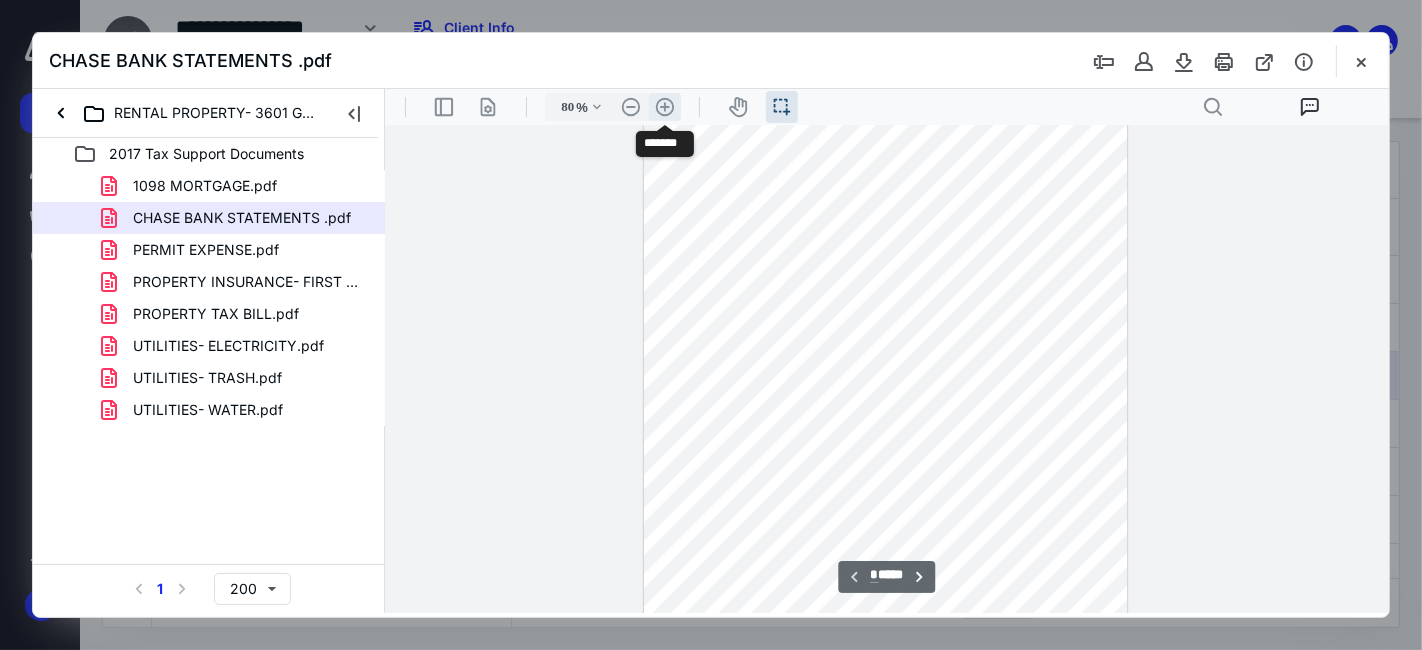 click on ".cls-1{fill:#abb0c4;} icon - header - zoom - in - line" at bounding box center [664, 106] 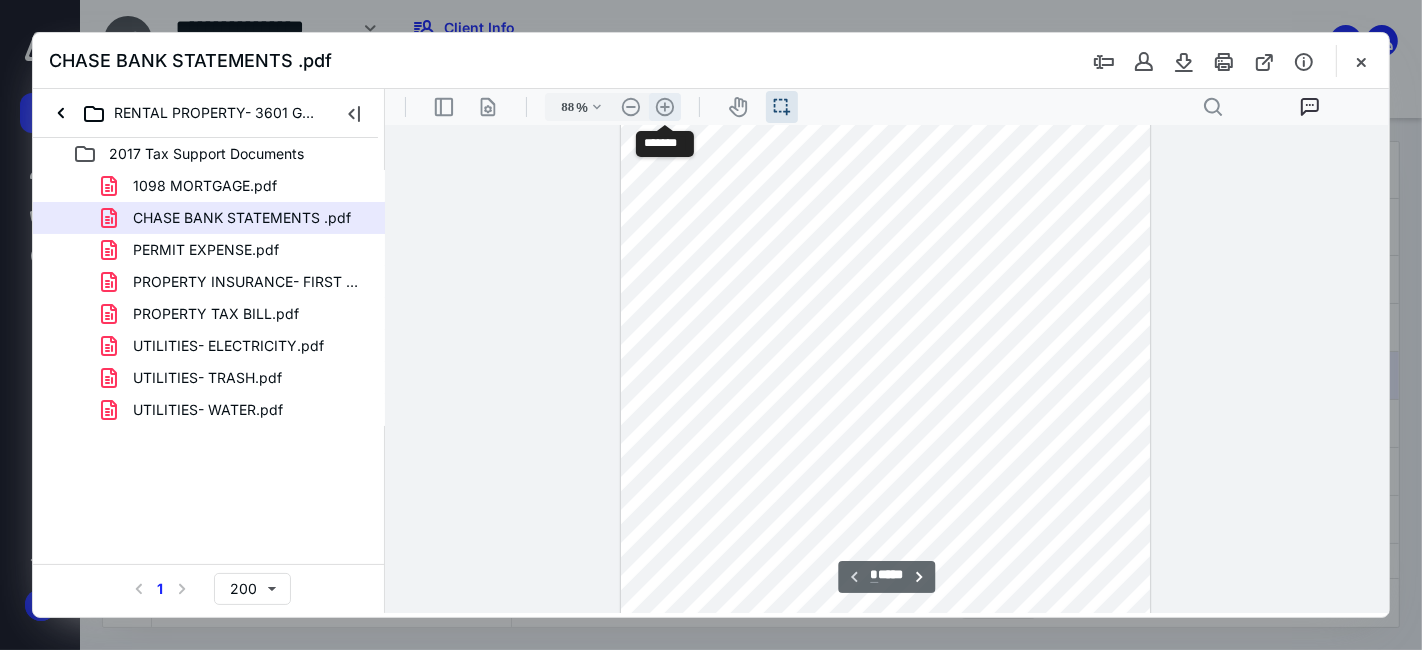 click on ".cls-1{fill:#abb0c4;} icon - header - zoom - in - line" at bounding box center (664, 106) 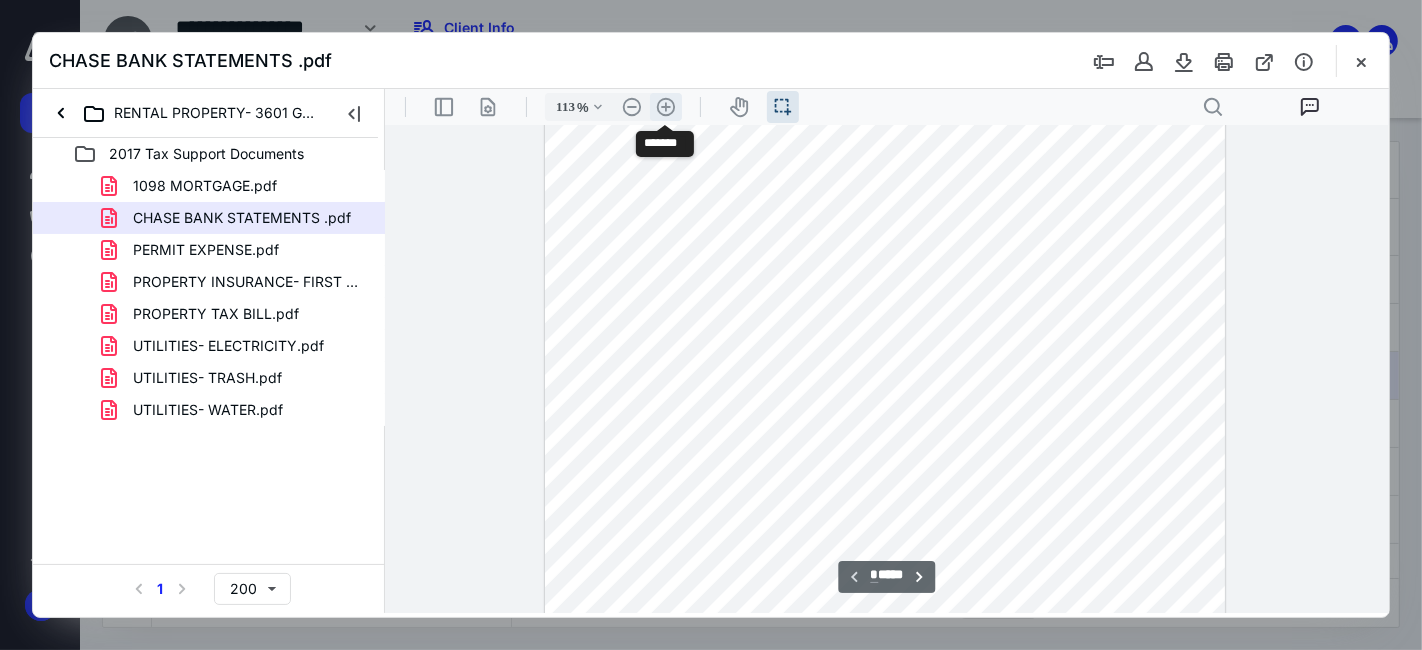 click on ".cls-1{fill:#abb0c4;} icon - header - zoom - in - line" at bounding box center [665, 106] 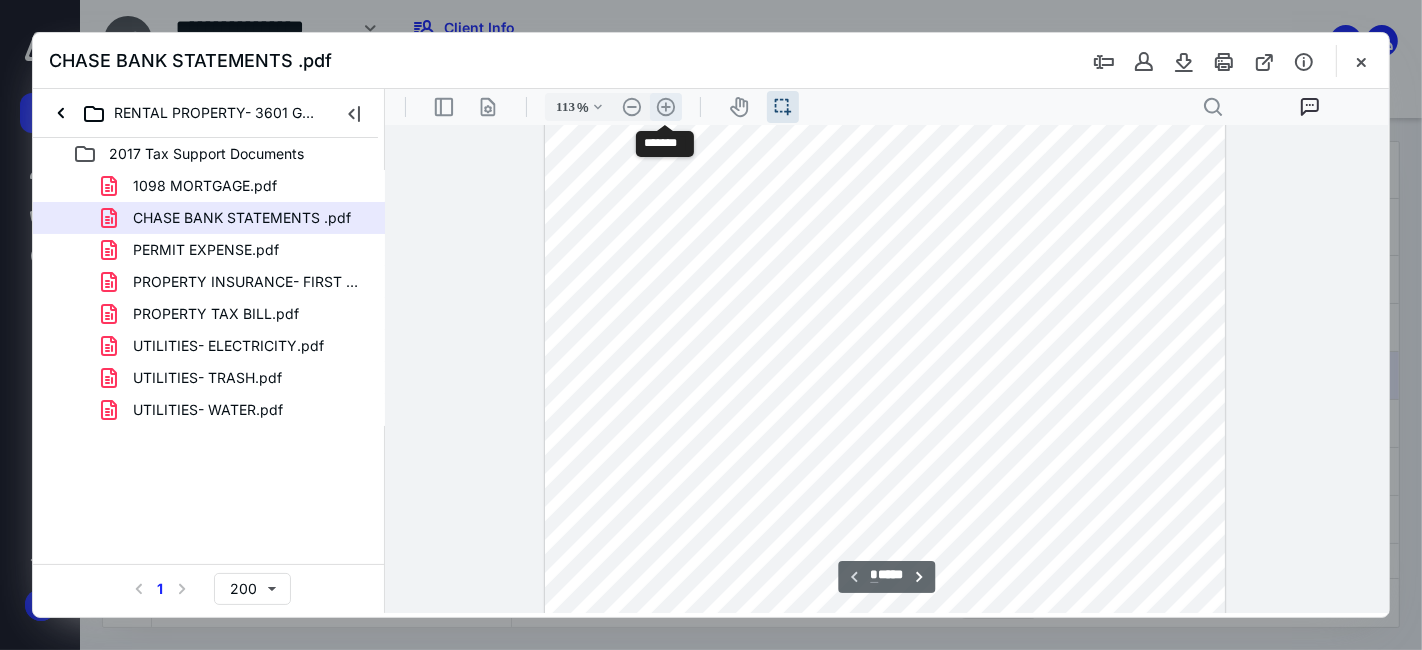 type on "138" 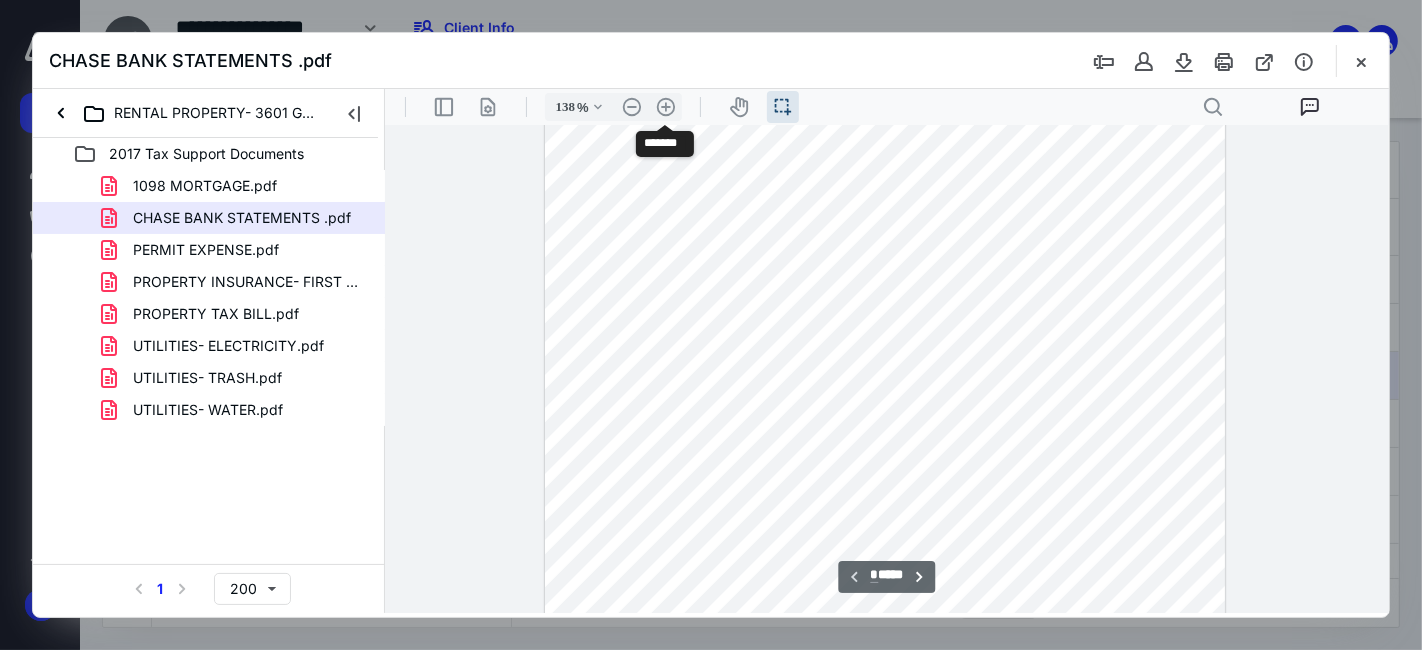 scroll, scrollTop: 338, scrollLeft: 0, axis: vertical 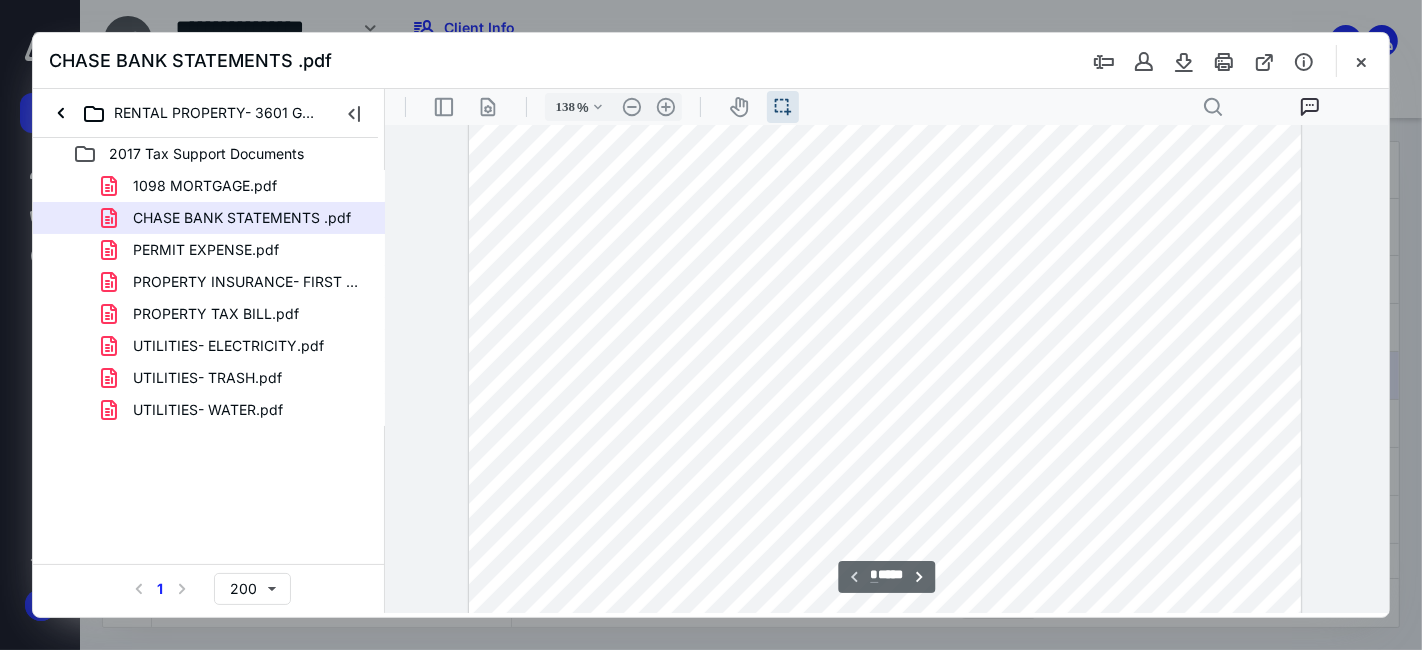 click at bounding box center (884, 304) 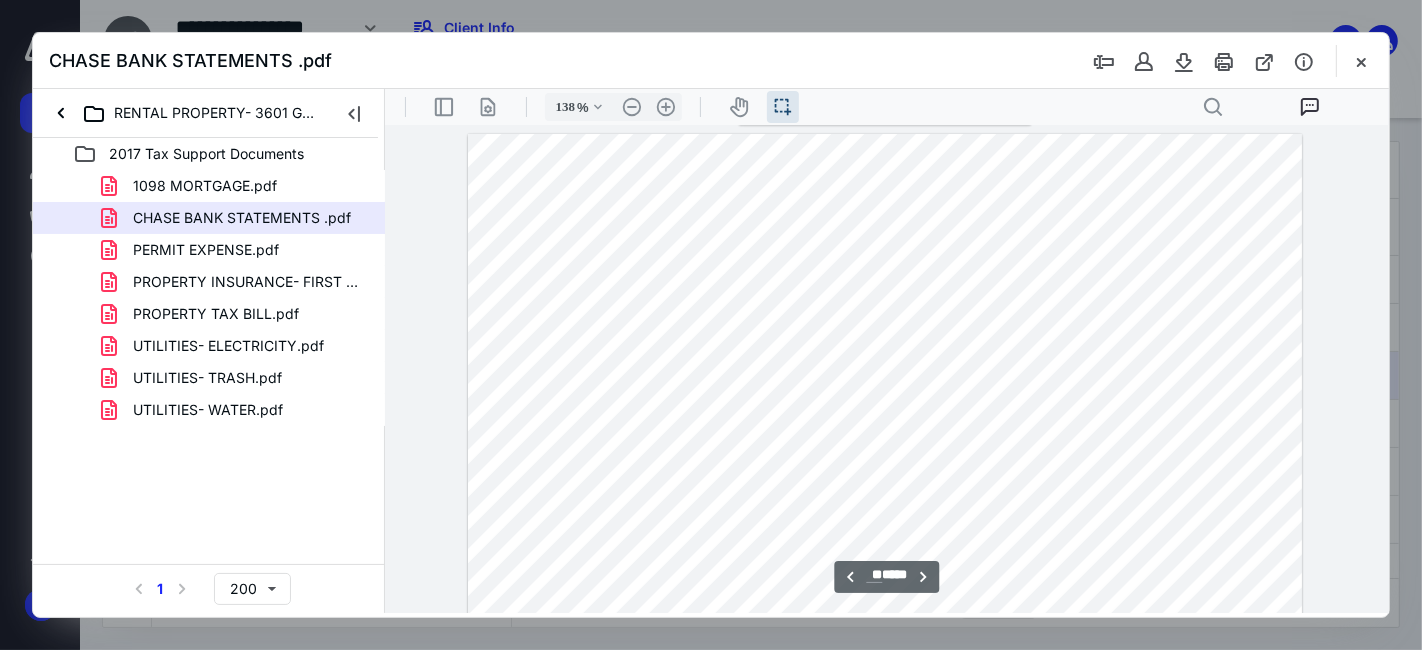 type on "**" 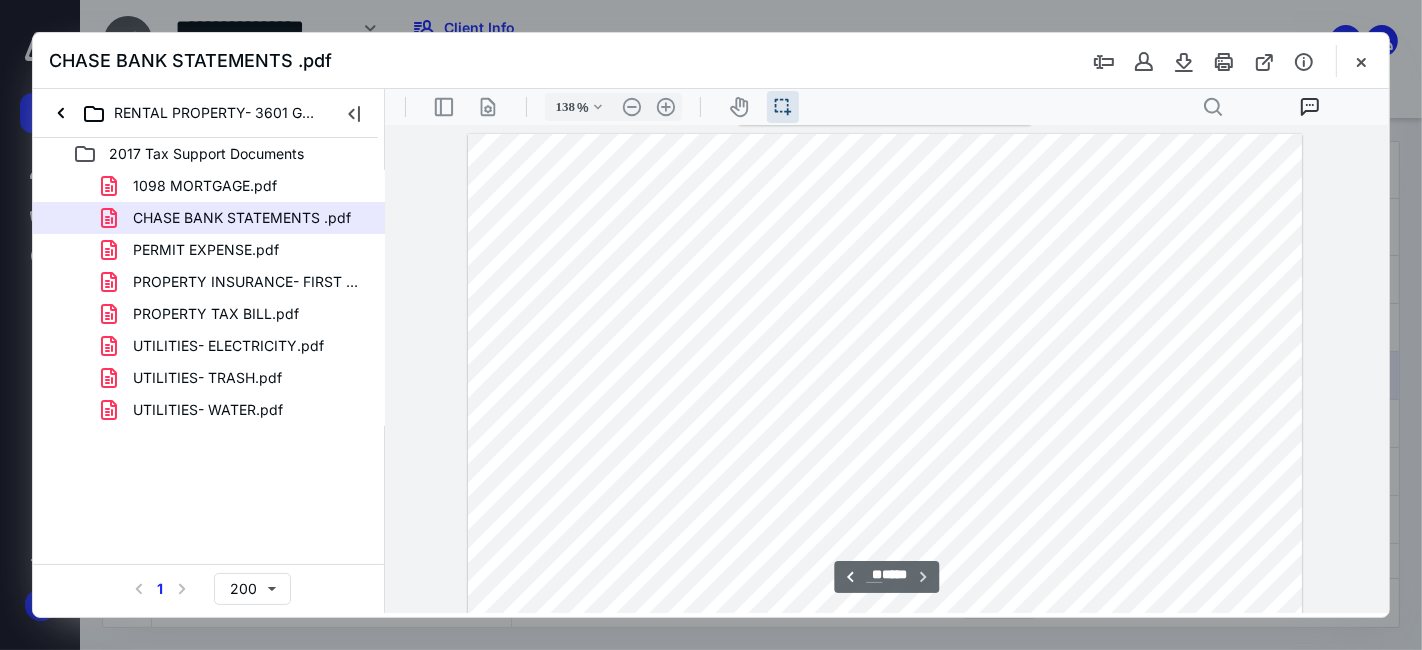 scroll, scrollTop: 20585, scrollLeft: 0, axis: vertical 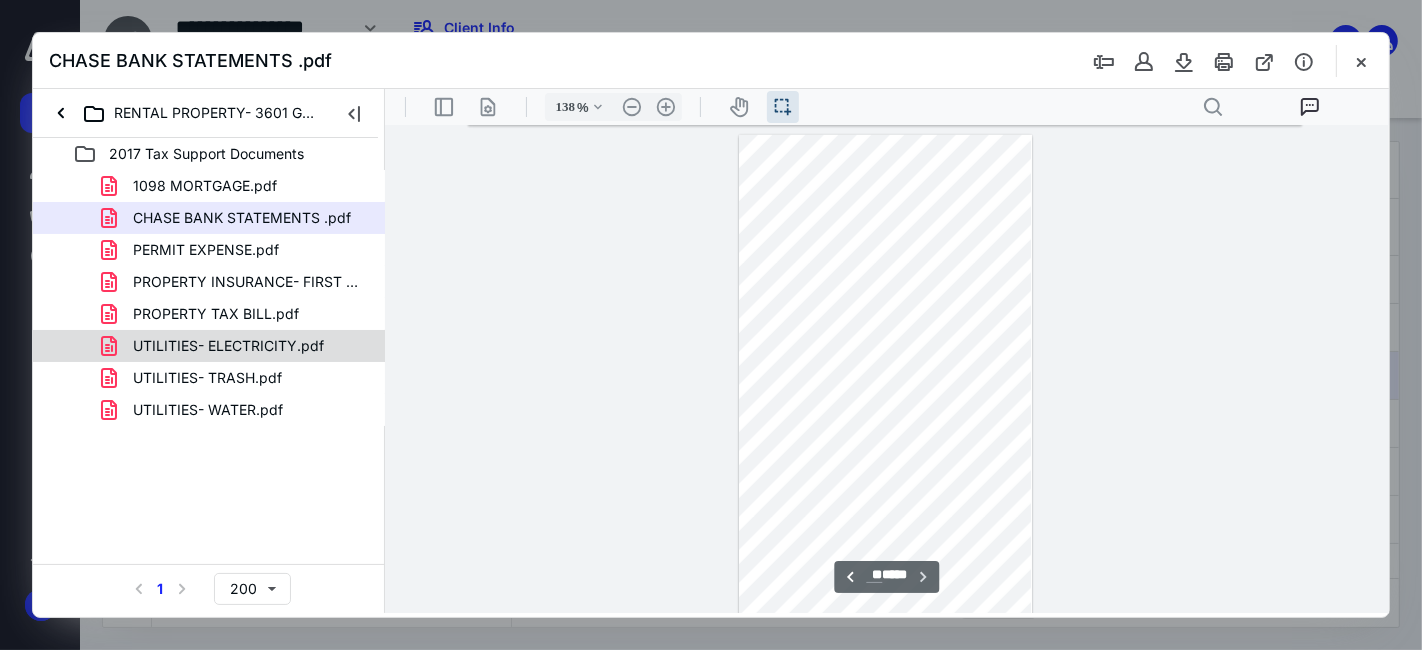 click on "UTILITIES- ELECTRICITY.pdf" at bounding box center (209, 346) 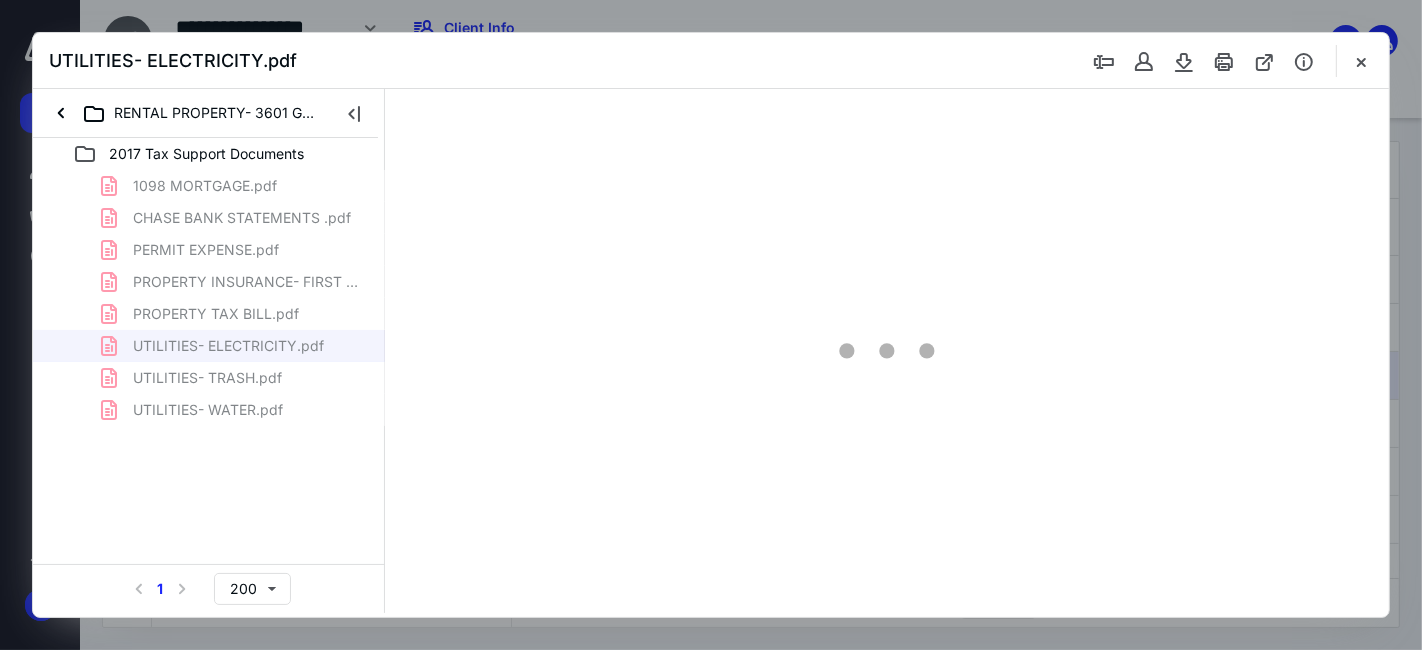 click at bounding box center (887, 351) 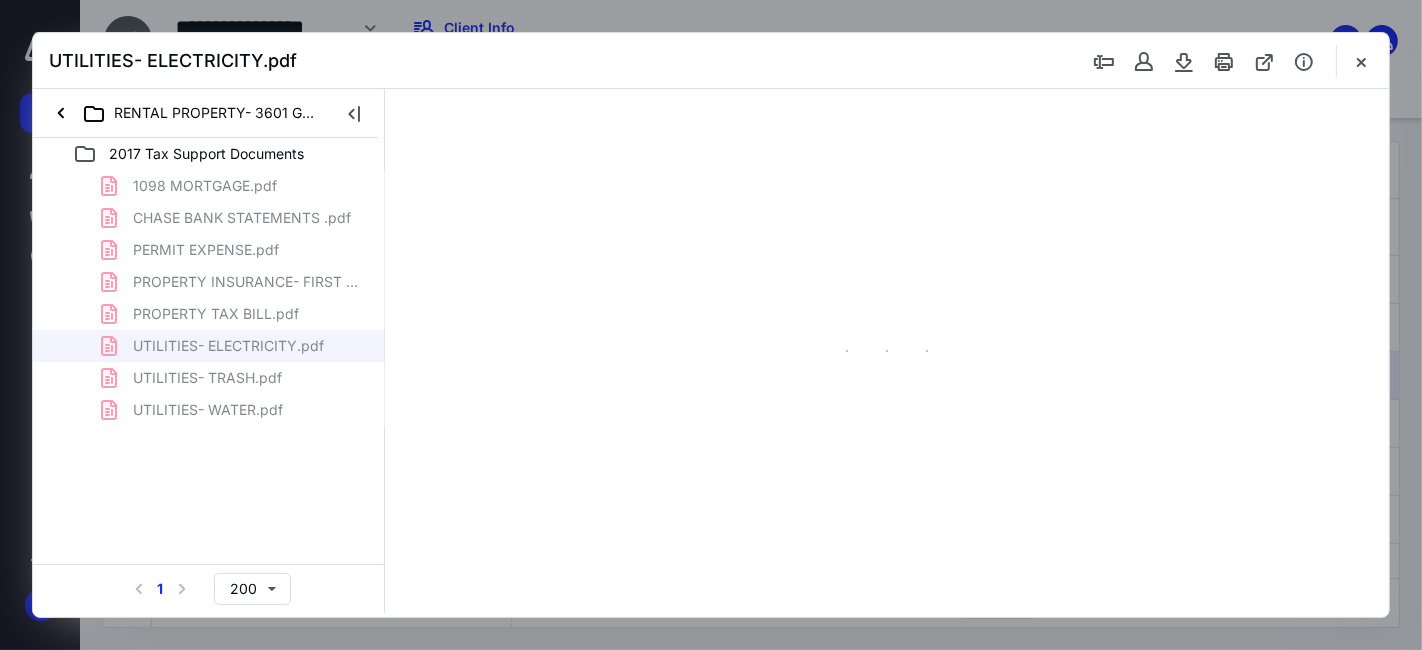 click at bounding box center (887, 351) 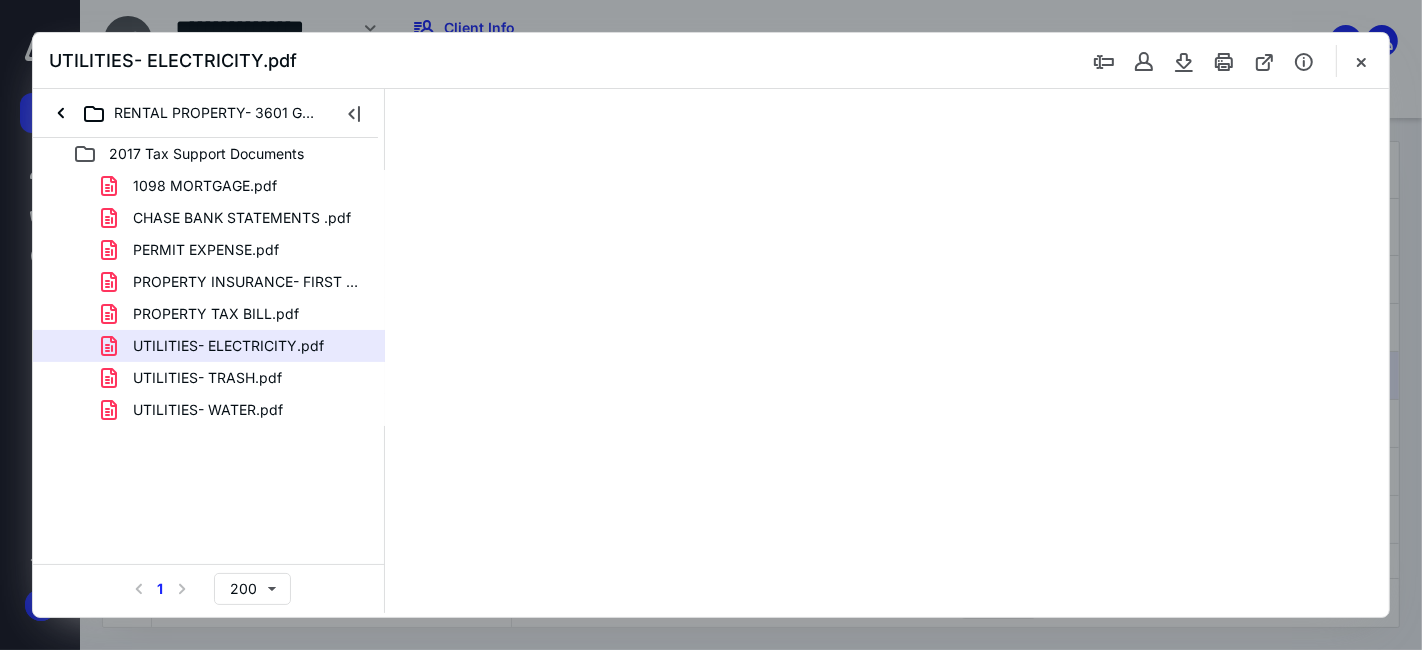 type on "86" 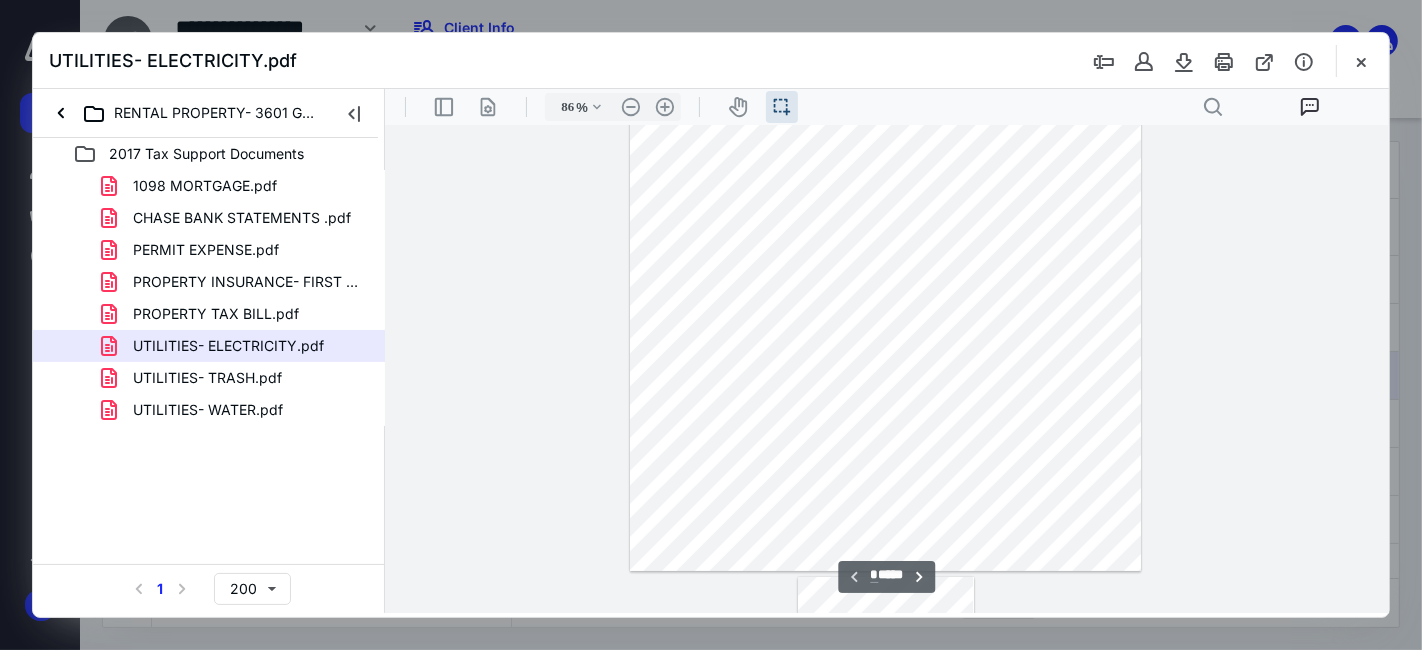 click at bounding box center (884, 329) 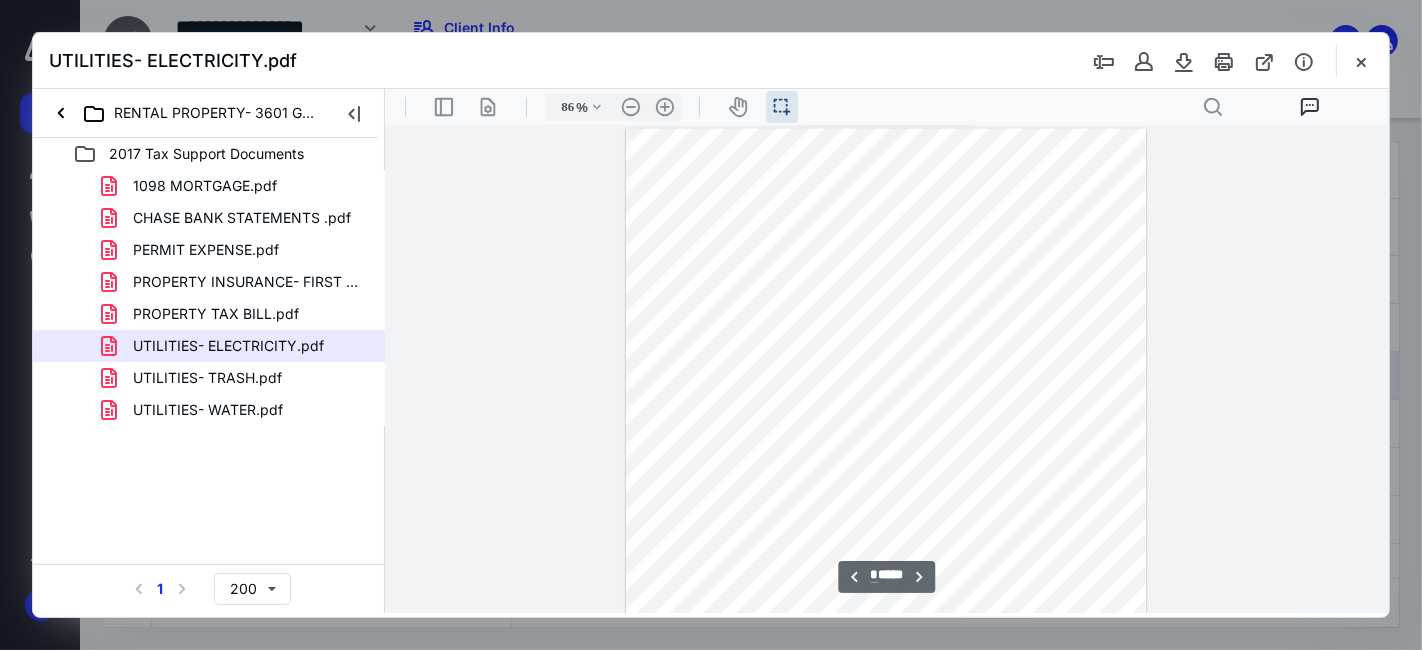 scroll, scrollTop: 3026, scrollLeft: 0, axis: vertical 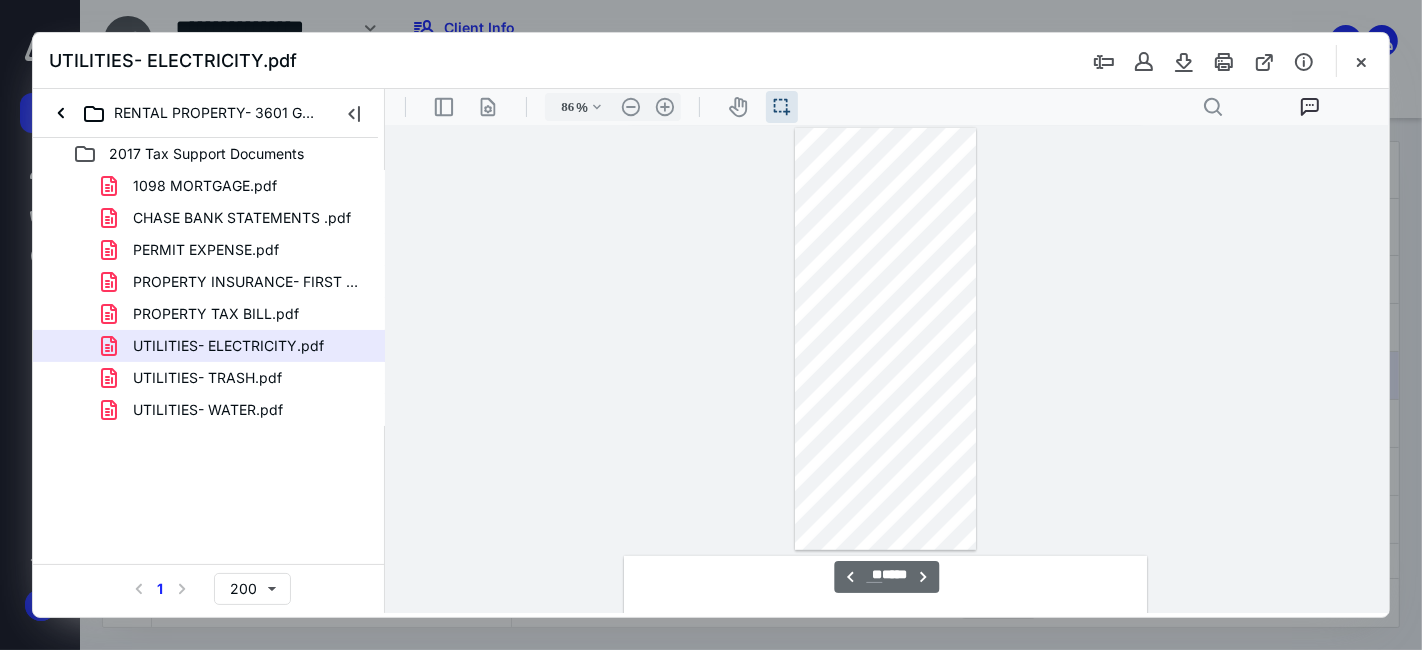 type on "**" 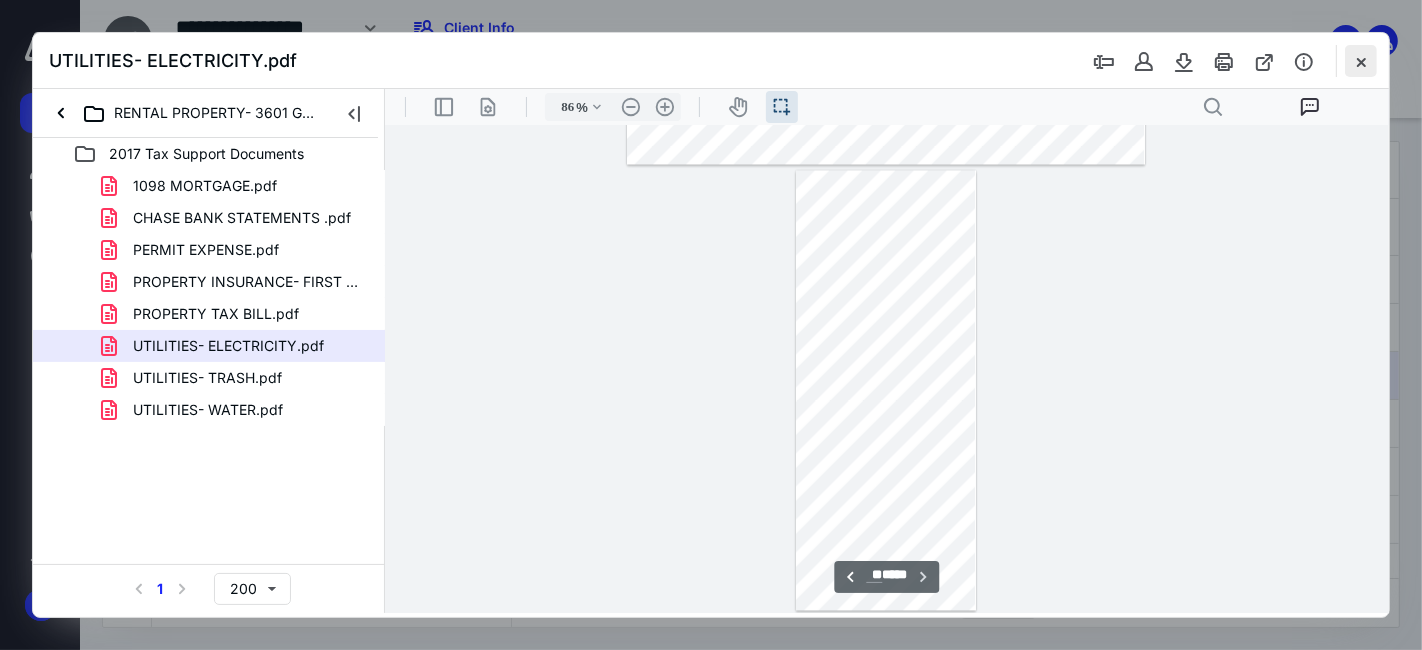 click at bounding box center [1361, 61] 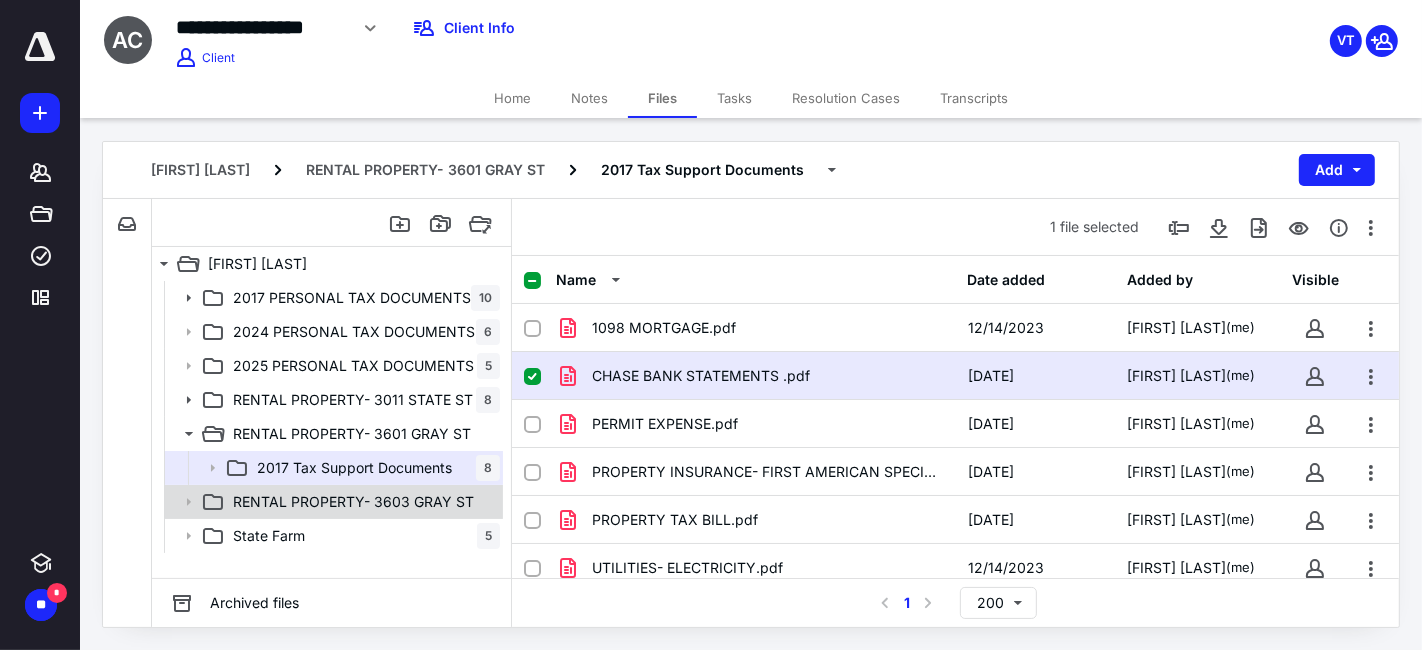 click on "RENTAL PROPERTY- 3603 GRAY ST" at bounding box center [332, 502] 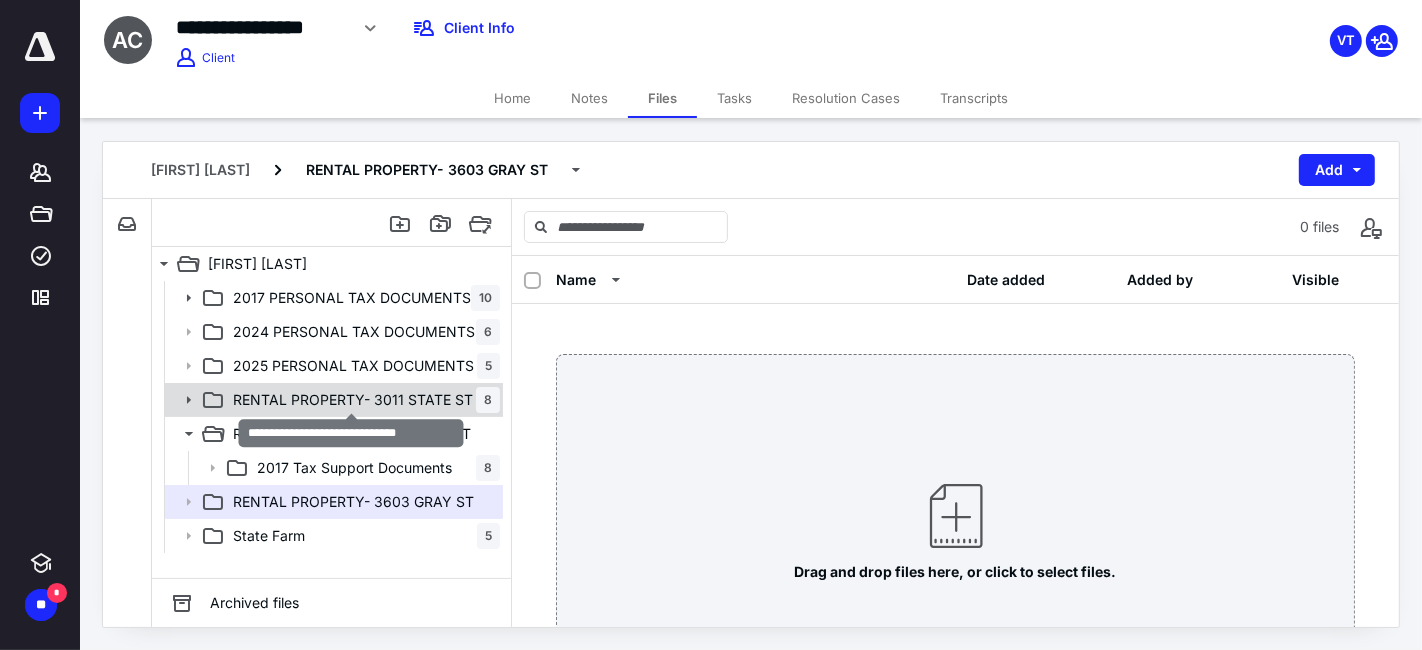 click on "RENTAL PROPERTY- 3011 STATE ST" at bounding box center (353, 400) 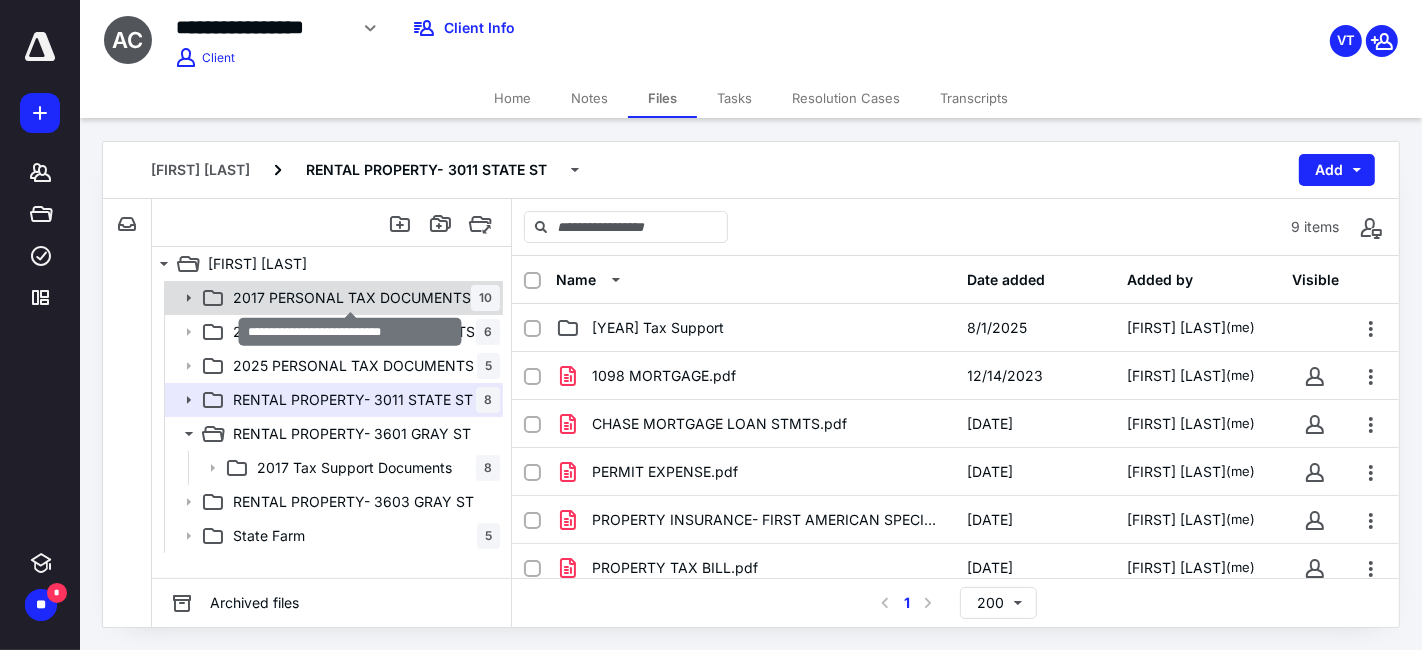click on "2017 PERSONAL TAX DOCUMENTS" at bounding box center [352, 298] 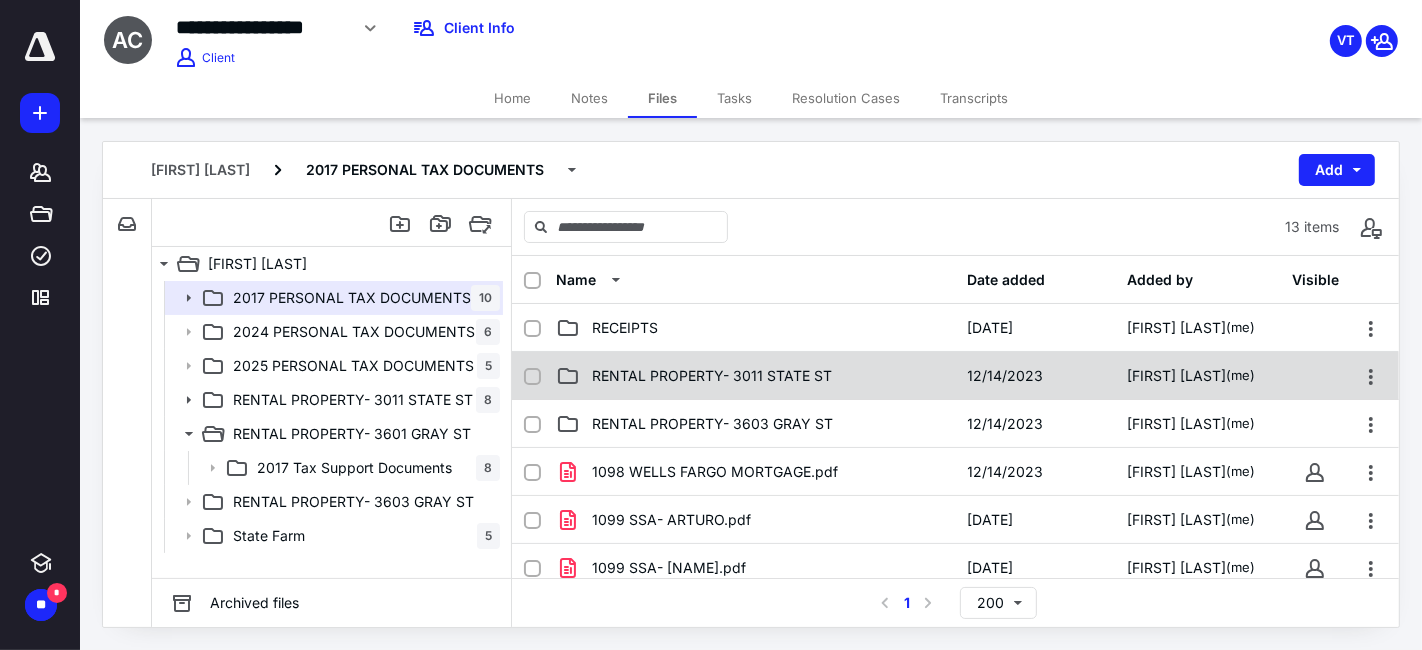 click on "RENTAL PROPERTY- 3011 STATE ST" at bounding box center (756, 376) 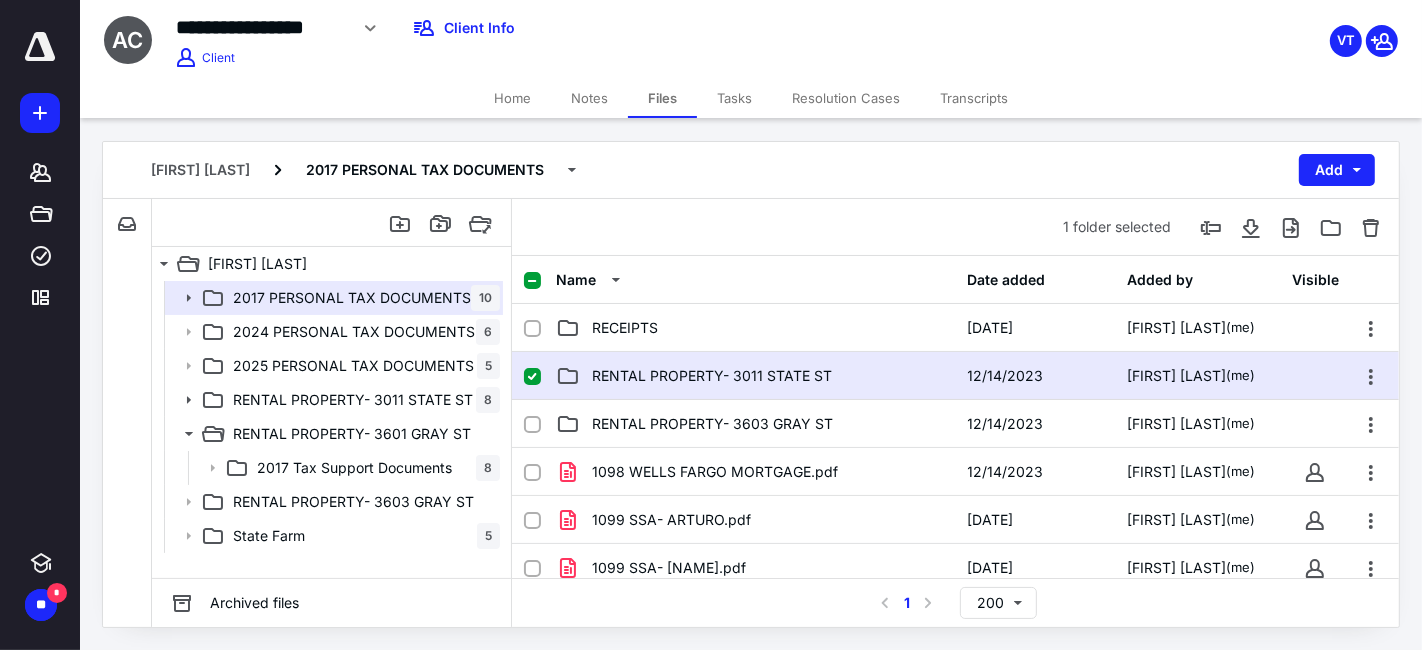 click on "RENTAL PROPERTY- 3011 STATE ST" at bounding box center [756, 376] 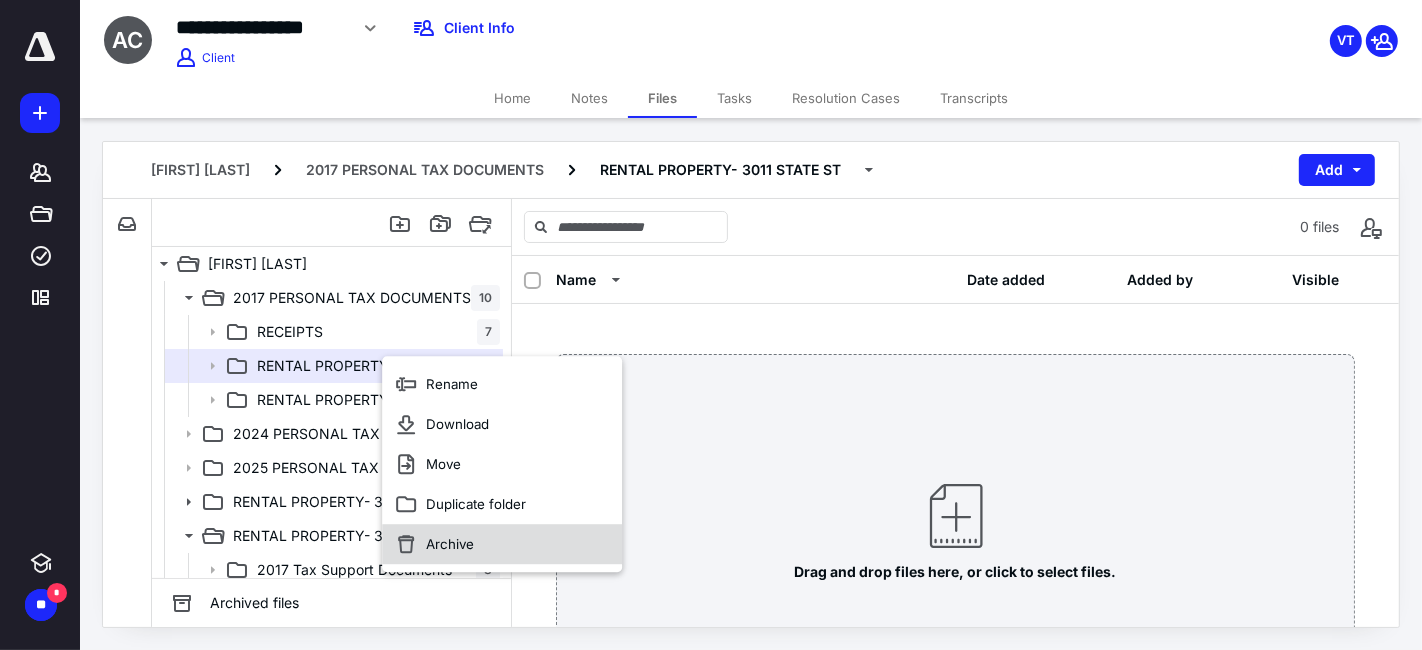 click on "Archive" at bounding box center (502, 544) 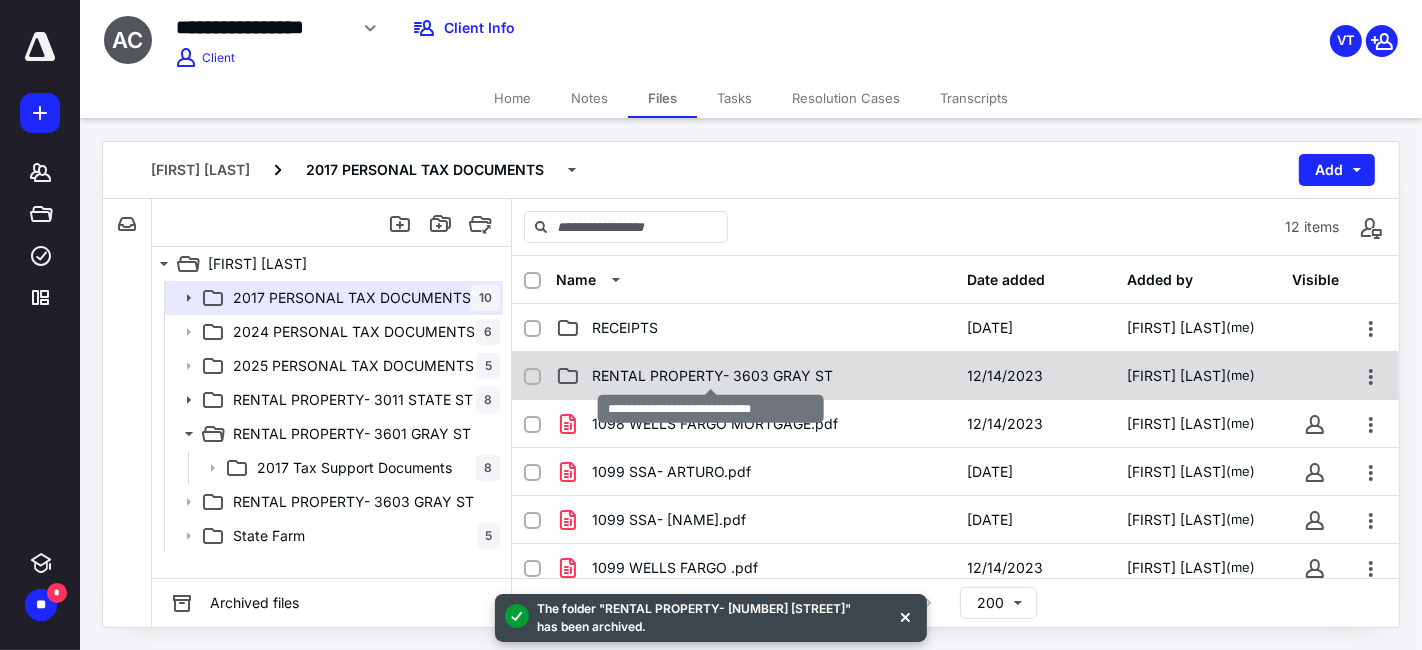 click on "RENTAL PROPERTY- 3603 GRAY ST" at bounding box center (712, 376) 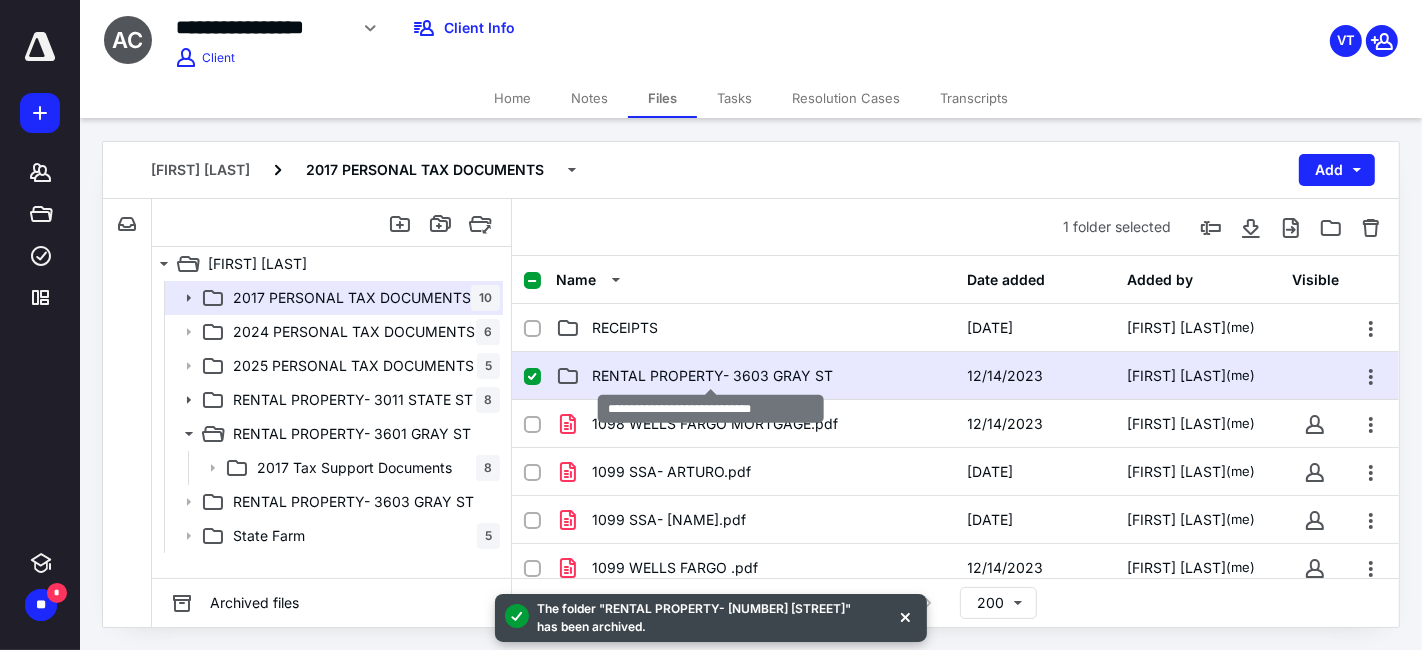 click on "RENTAL PROPERTY- 3603 GRAY ST" at bounding box center (712, 376) 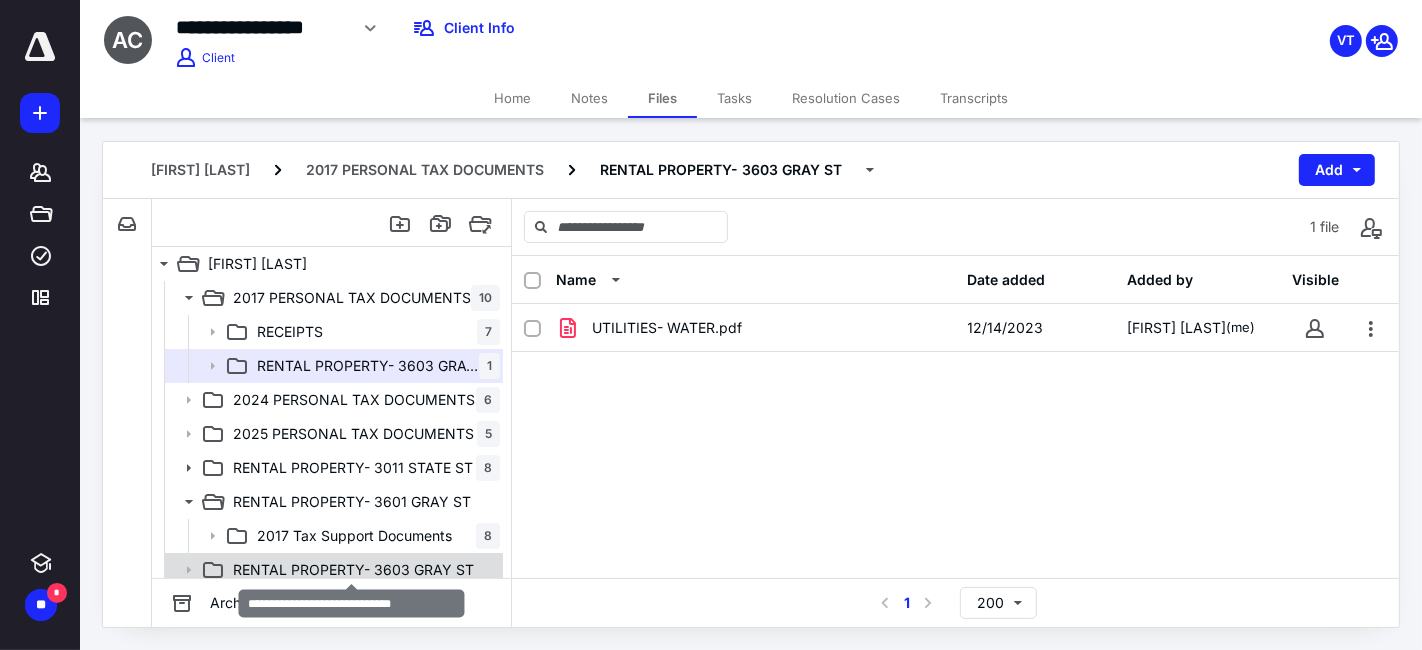 drag, startPoint x: 672, startPoint y: 319, endPoint x: 420, endPoint y: 561, distance: 349.38232 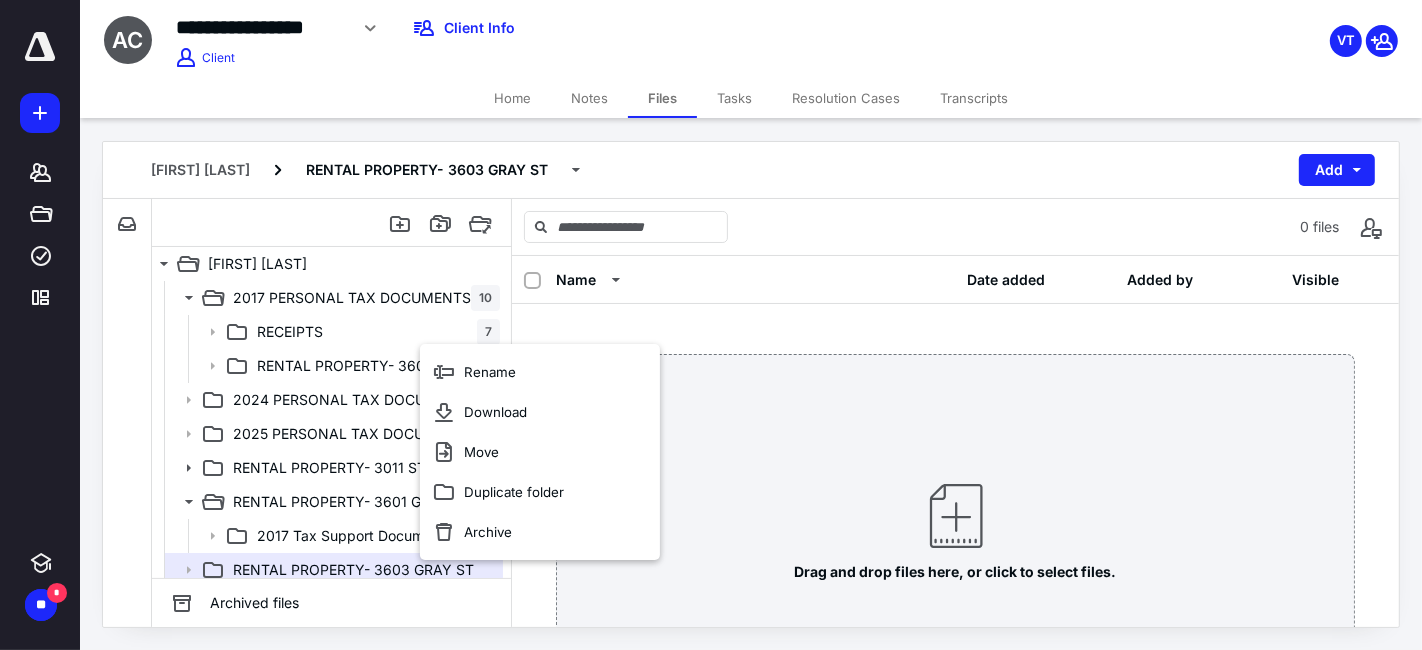 click on "Drag and drop files here, or click to select files." at bounding box center (955, 465) 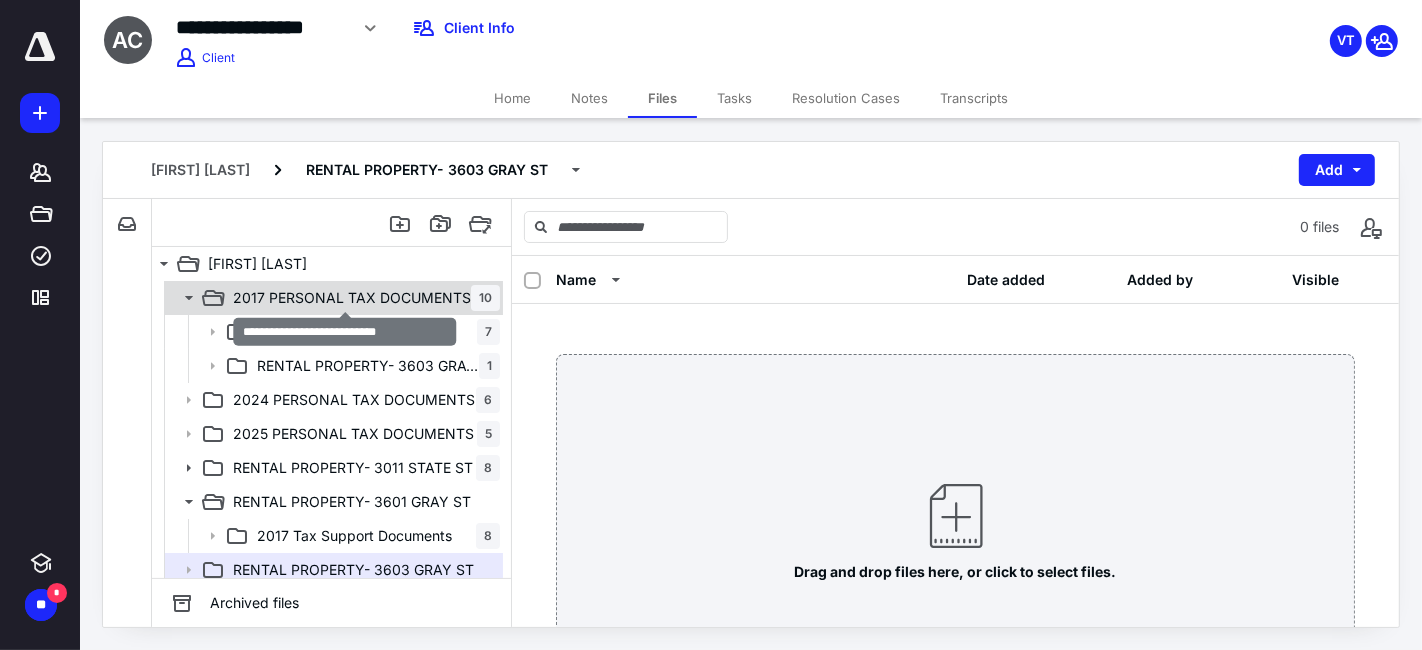 click on "2017 PERSONAL TAX DOCUMENTS" at bounding box center (352, 298) 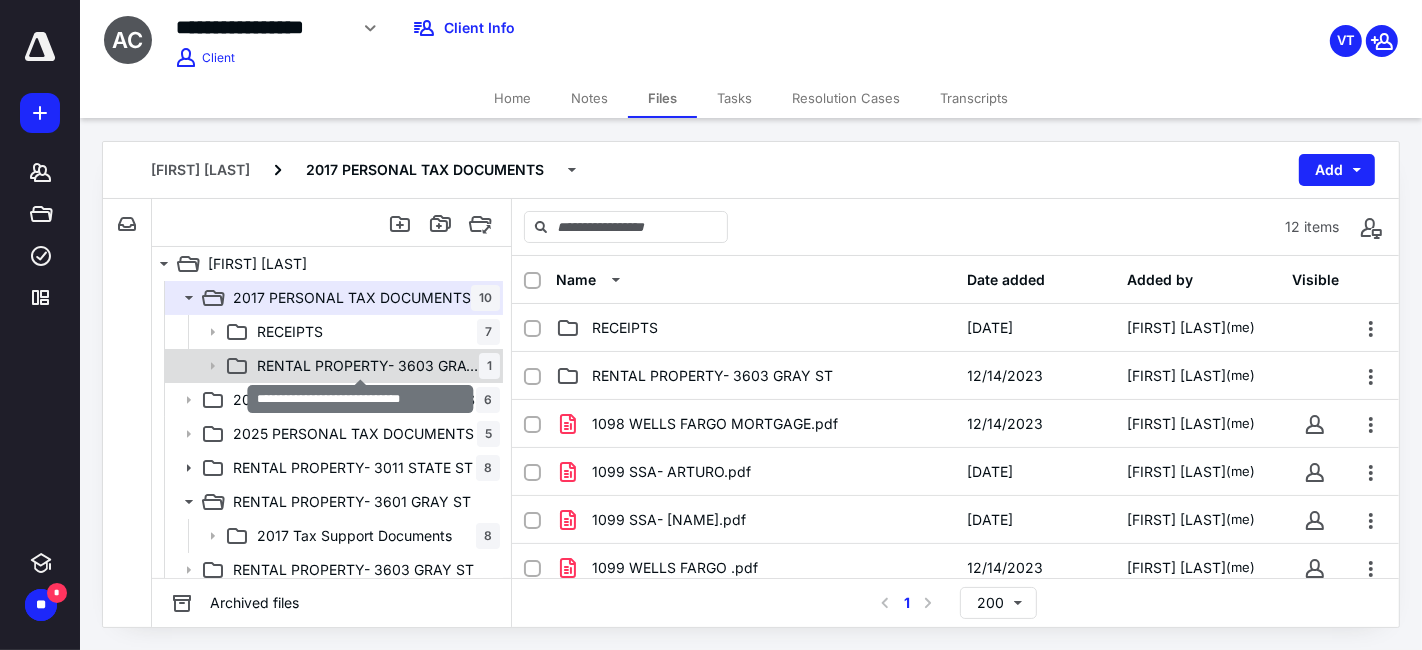 click on "RENTAL PROPERTY- 3603 GRAY ST" at bounding box center [368, 366] 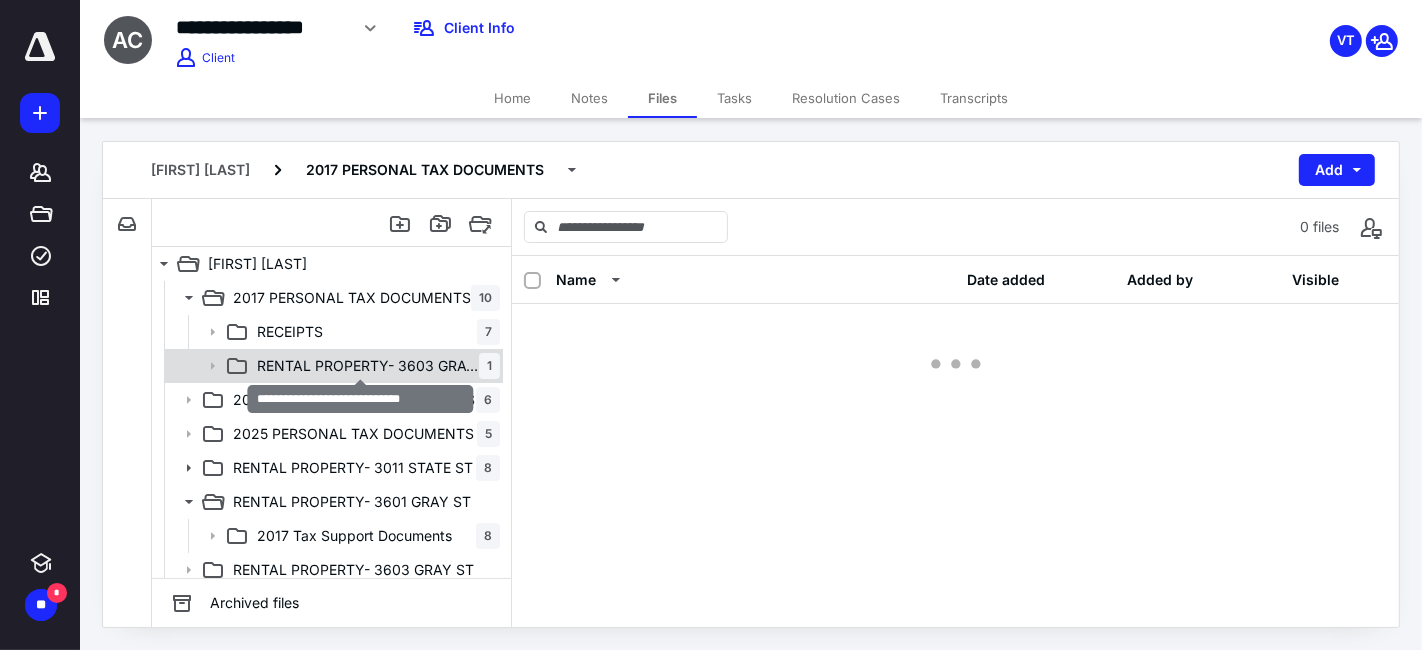 click on "RENTAL PROPERTY- 3603 GRAY ST" at bounding box center (368, 366) 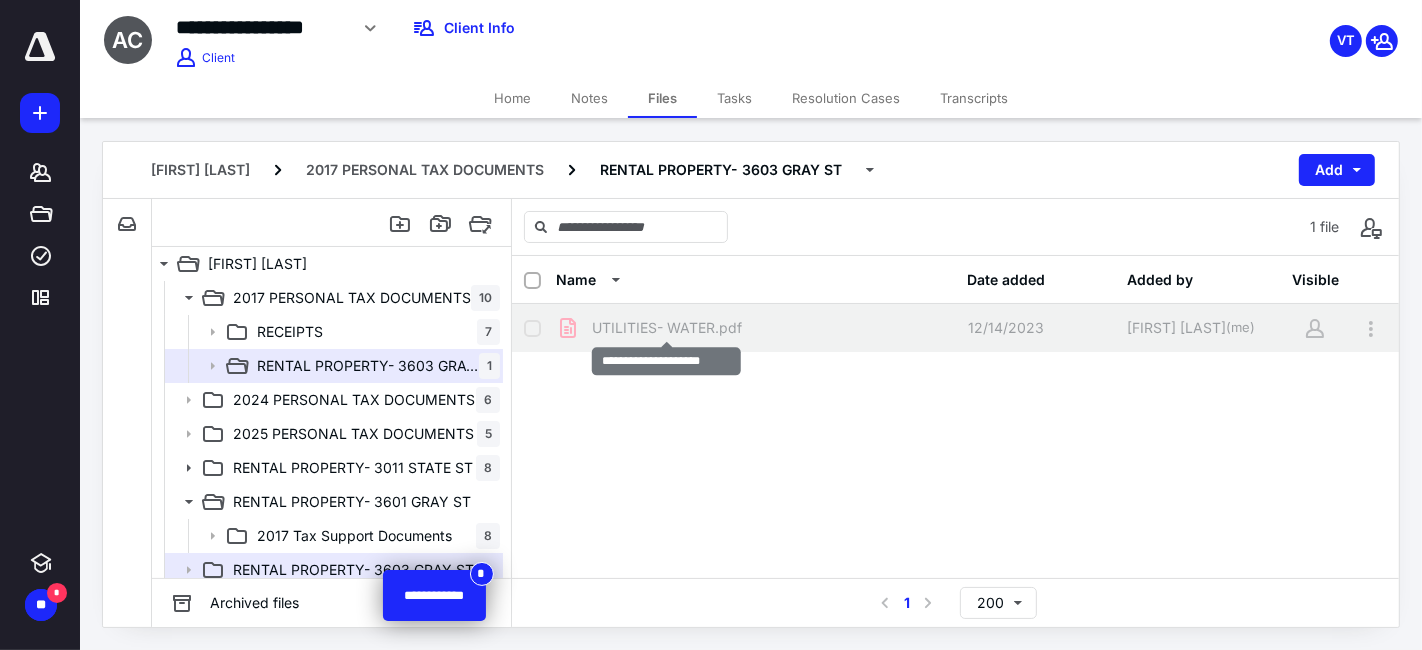 scroll, scrollTop: 41, scrollLeft: 0, axis: vertical 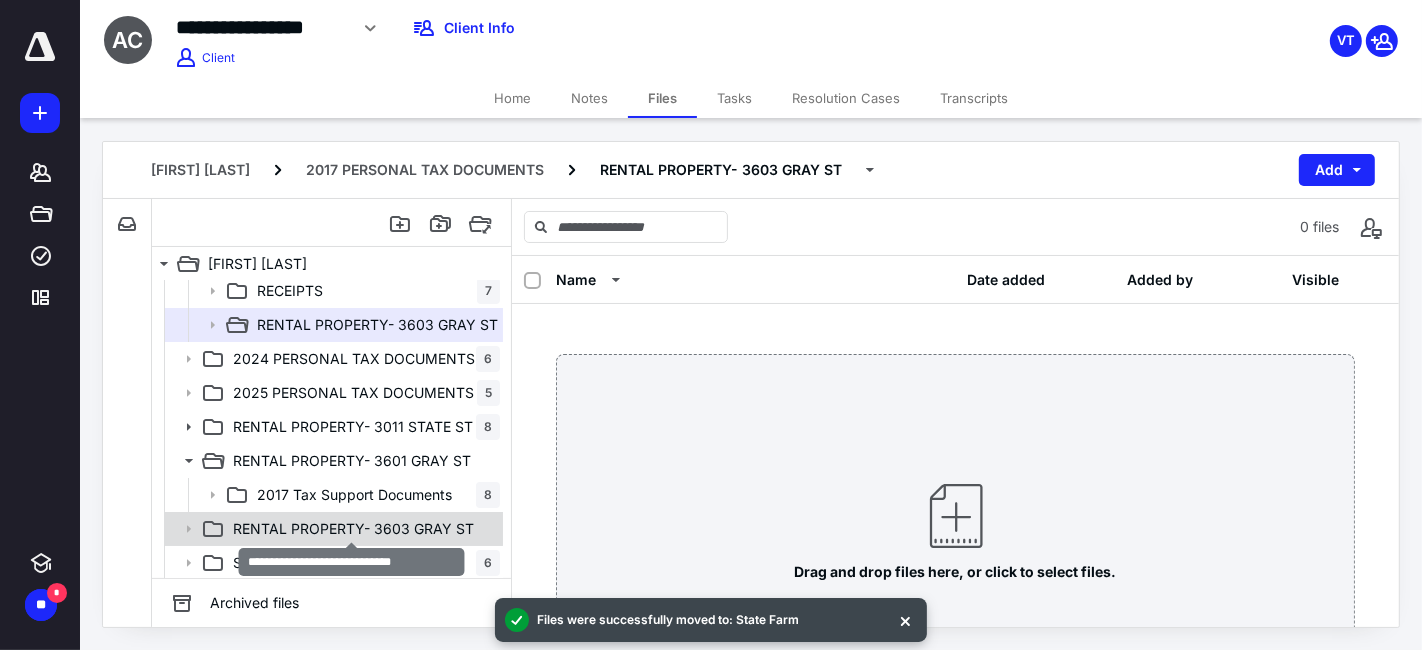 click on "RENTAL PROPERTY- 3603 GRAY ST" at bounding box center (353, 529) 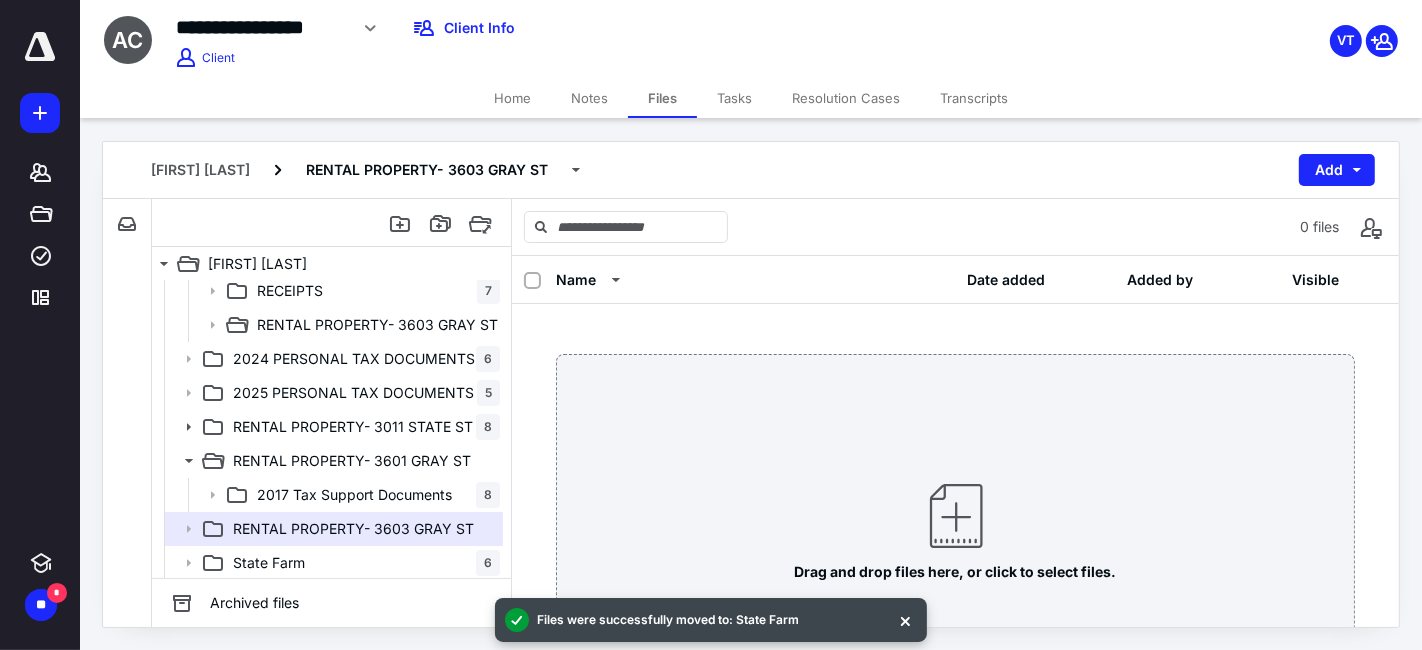 click on "Drag and drop files here, or click to select files." at bounding box center (955, 529) 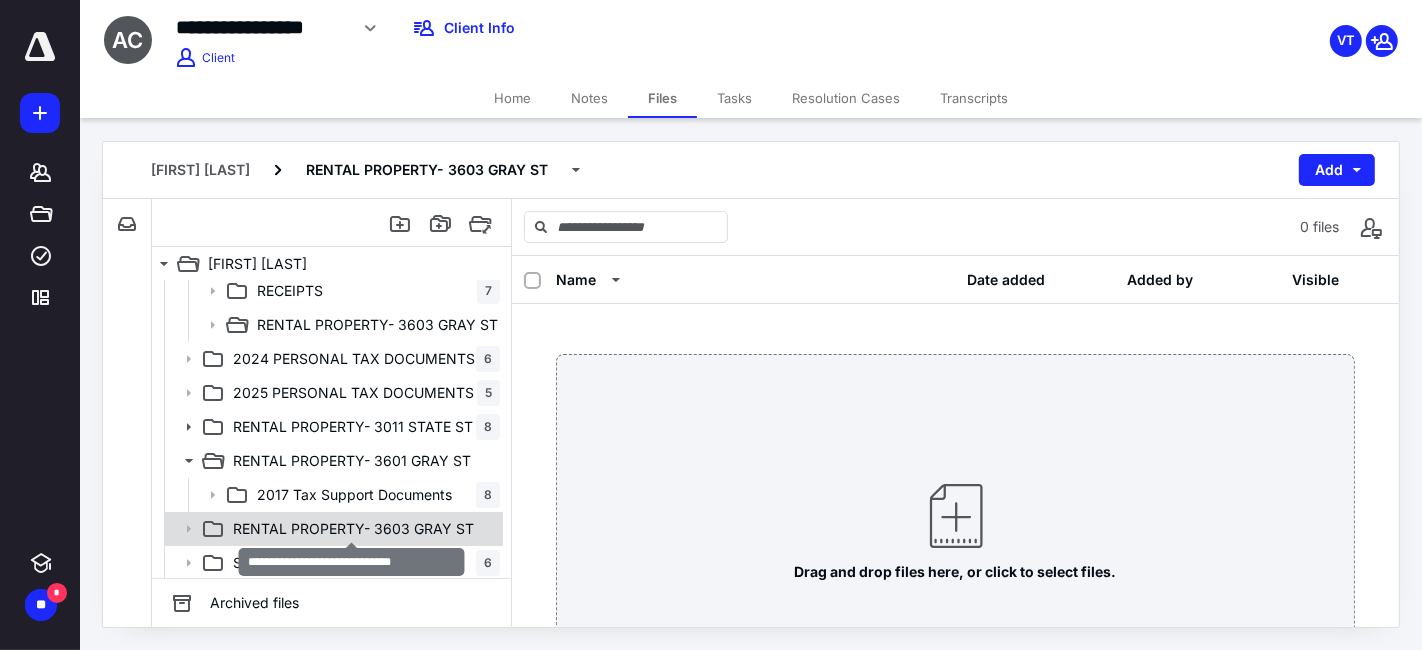 click on "RENTAL PROPERTY- 3603 GRAY ST" at bounding box center (353, 529) 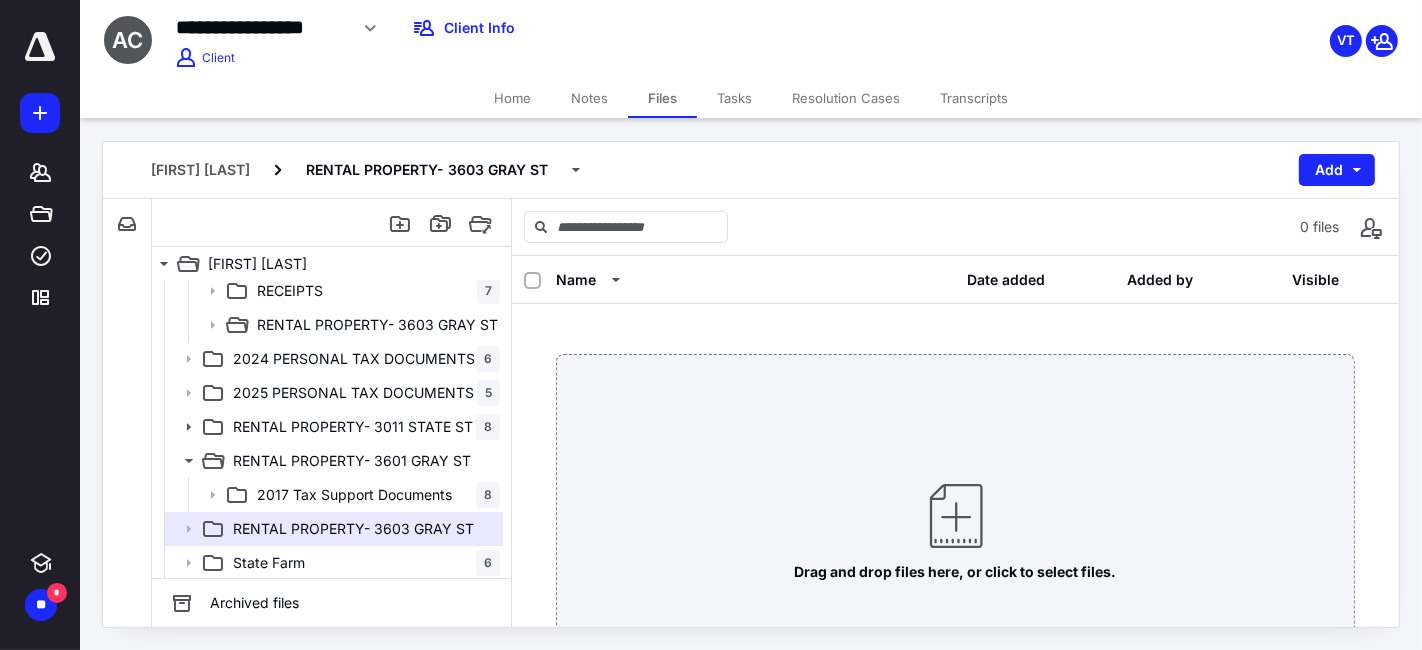 scroll, scrollTop: 0, scrollLeft: 0, axis: both 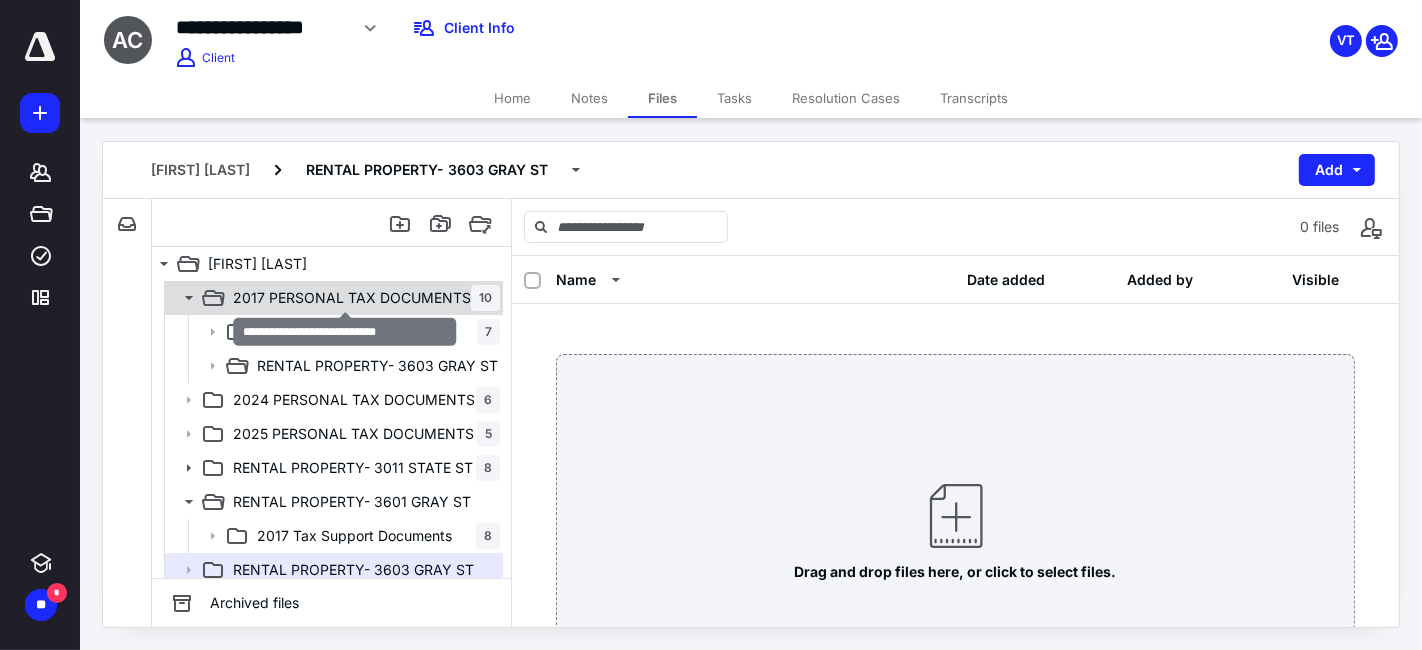 click on "2017 PERSONAL TAX DOCUMENTS" at bounding box center [352, 298] 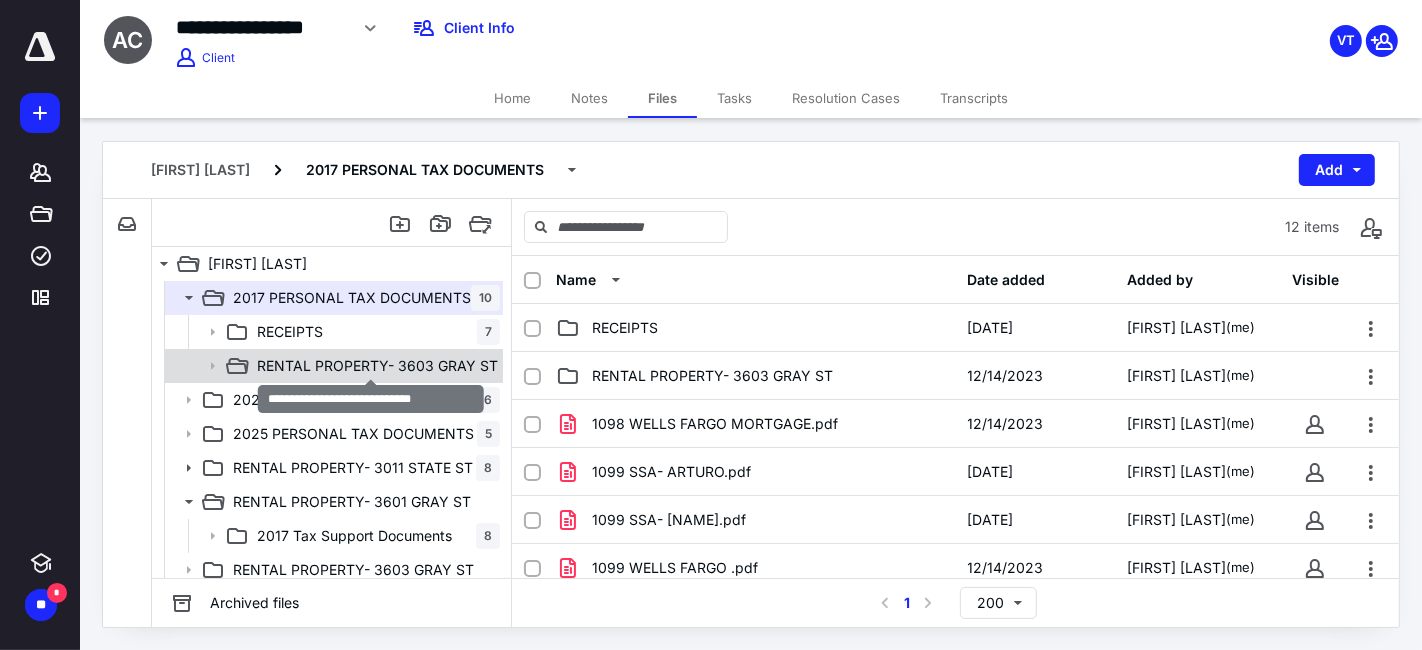 click on "RENTAL PROPERTY- 3603 GRAY ST" at bounding box center [377, 366] 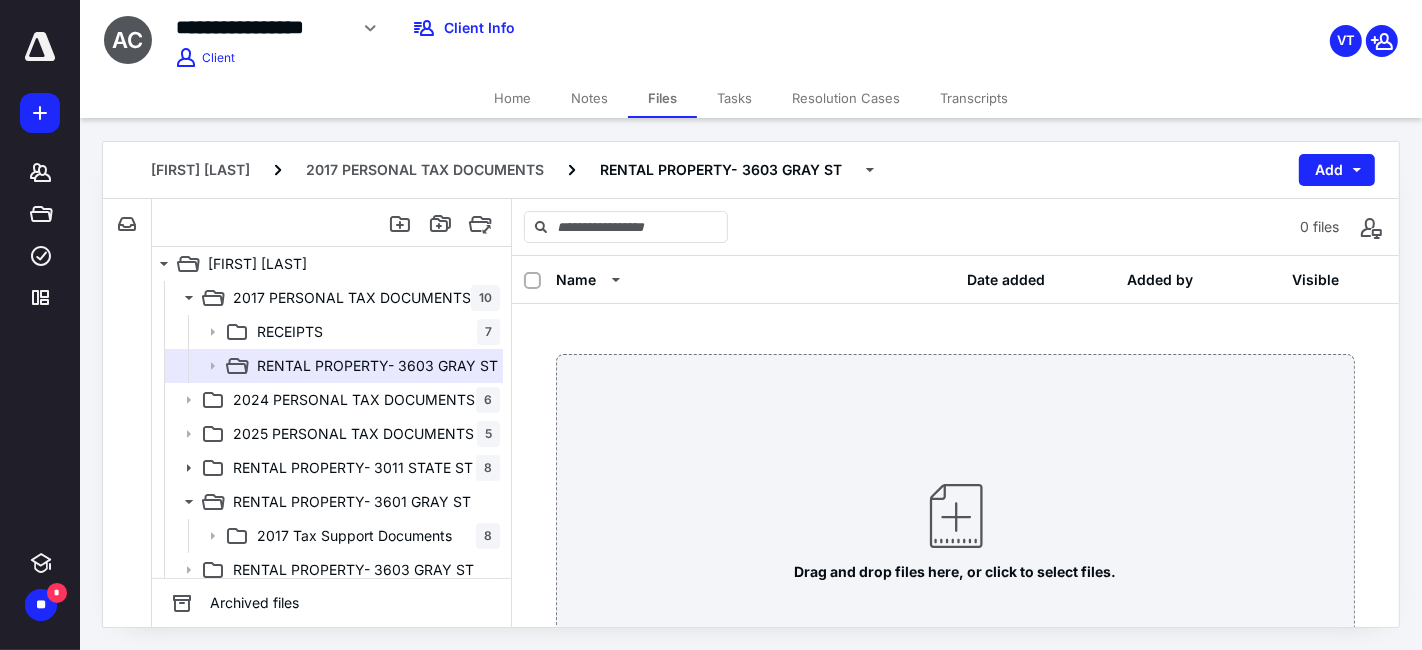 scroll, scrollTop: 41, scrollLeft: 0, axis: vertical 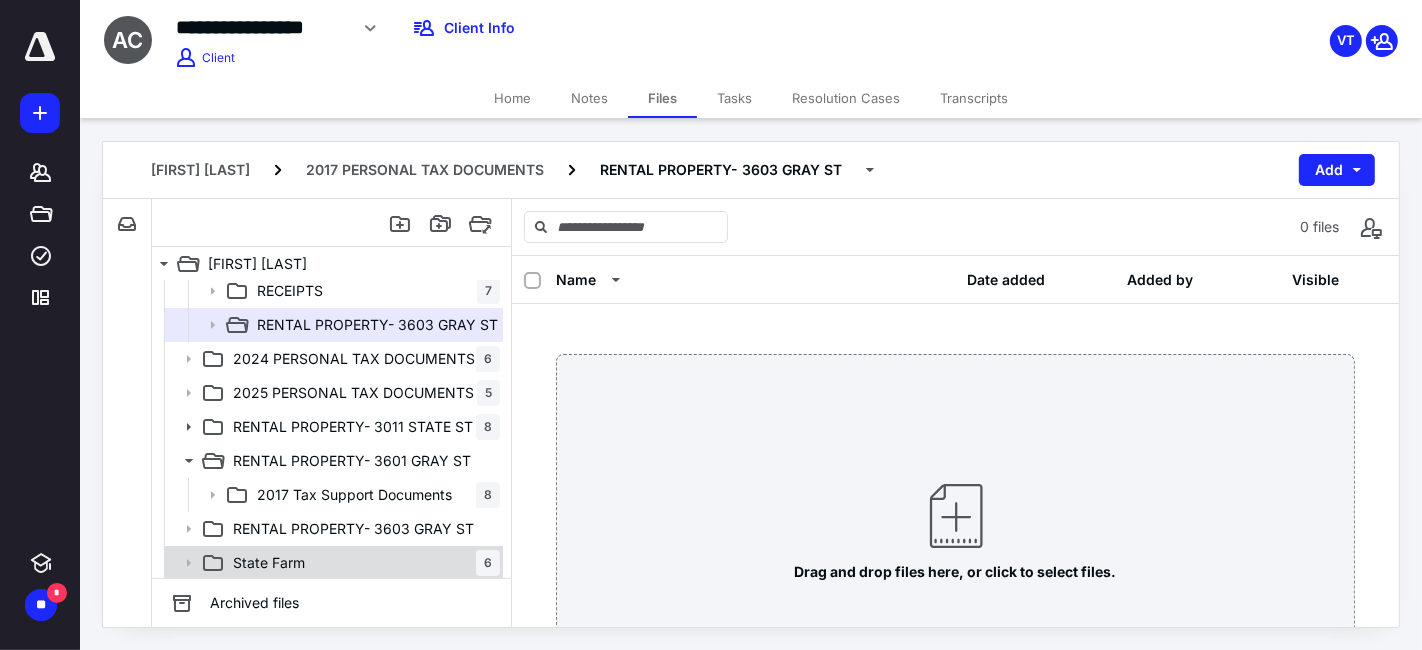 click on "State Farm 6" at bounding box center (362, 563) 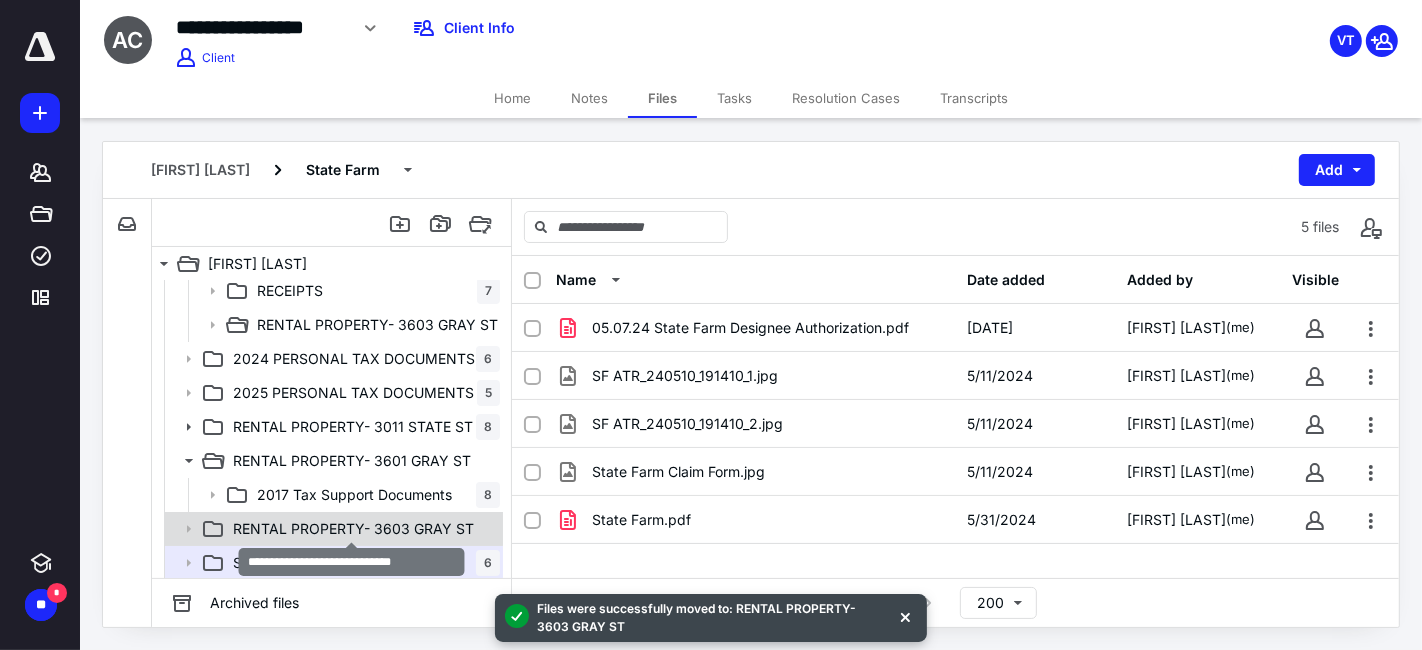click on "RENTAL PROPERTY- 3603 GRAY ST" at bounding box center (353, 529) 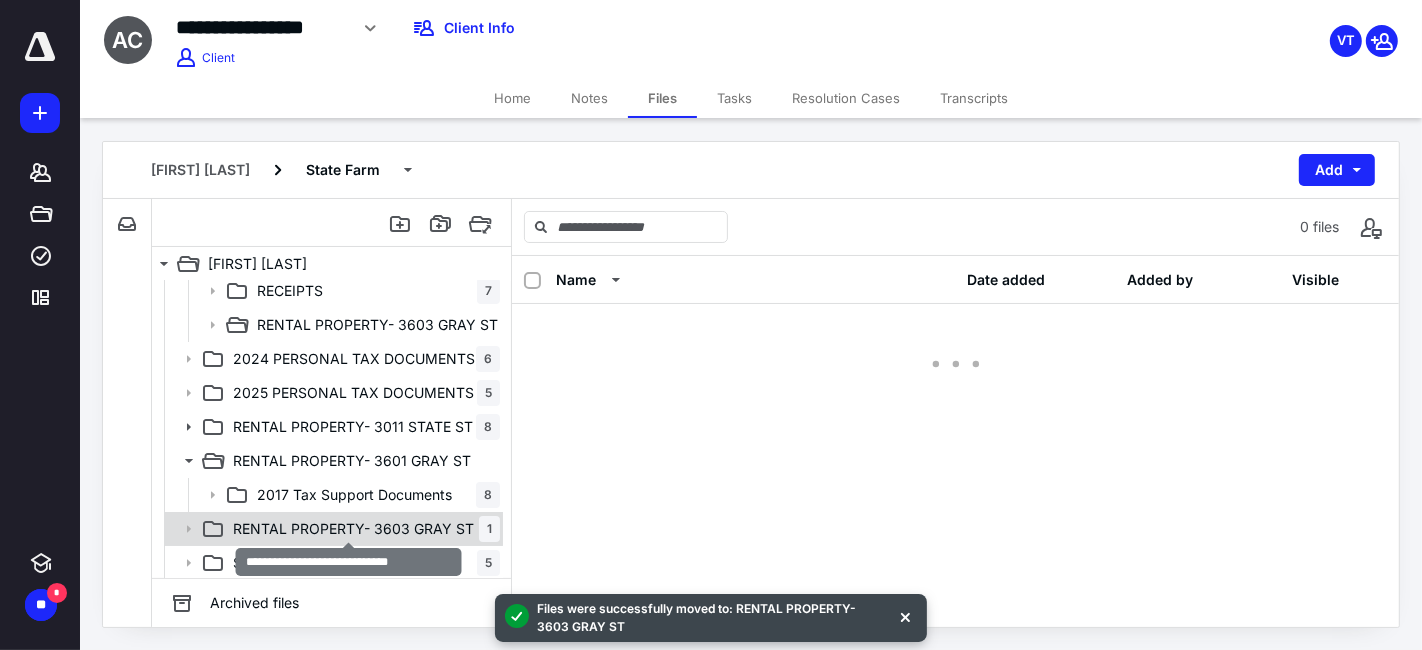 click on "RENTAL PROPERTY- 3603 GRAY ST" at bounding box center [353, 529] 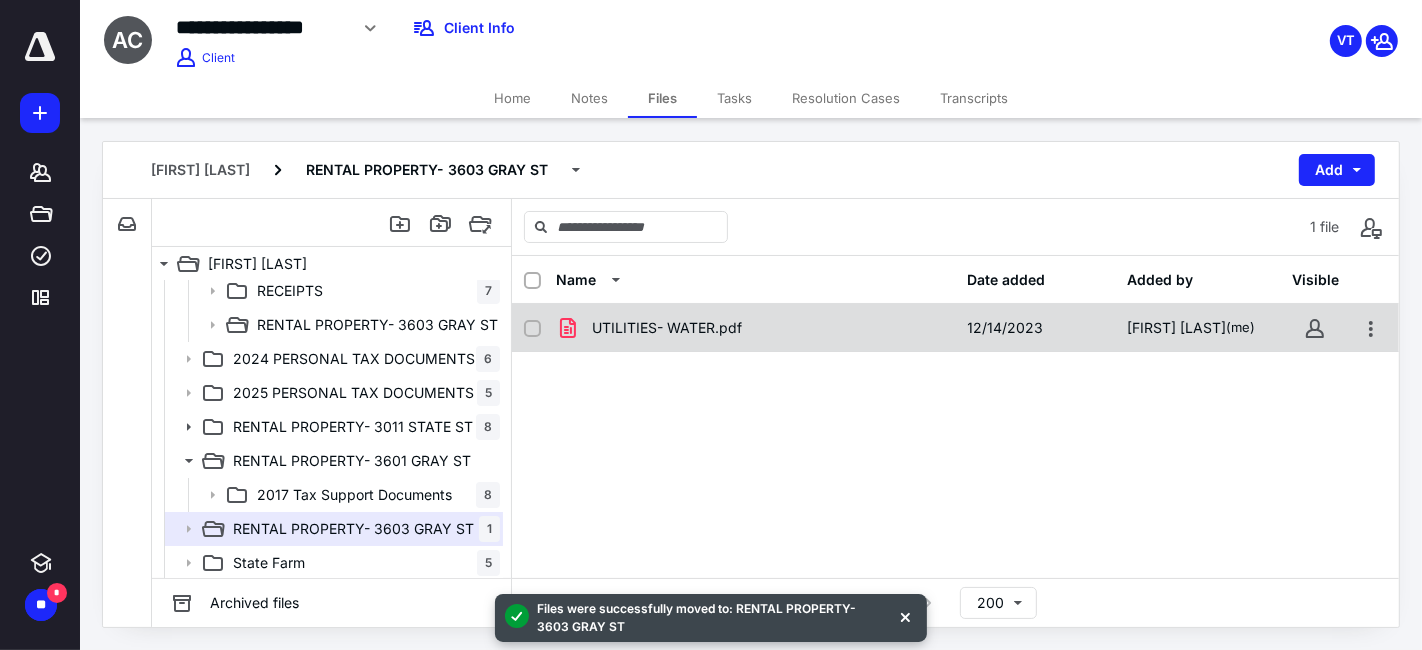 click on "UTILITIES- WATER.pdf" at bounding box center [756, 328] 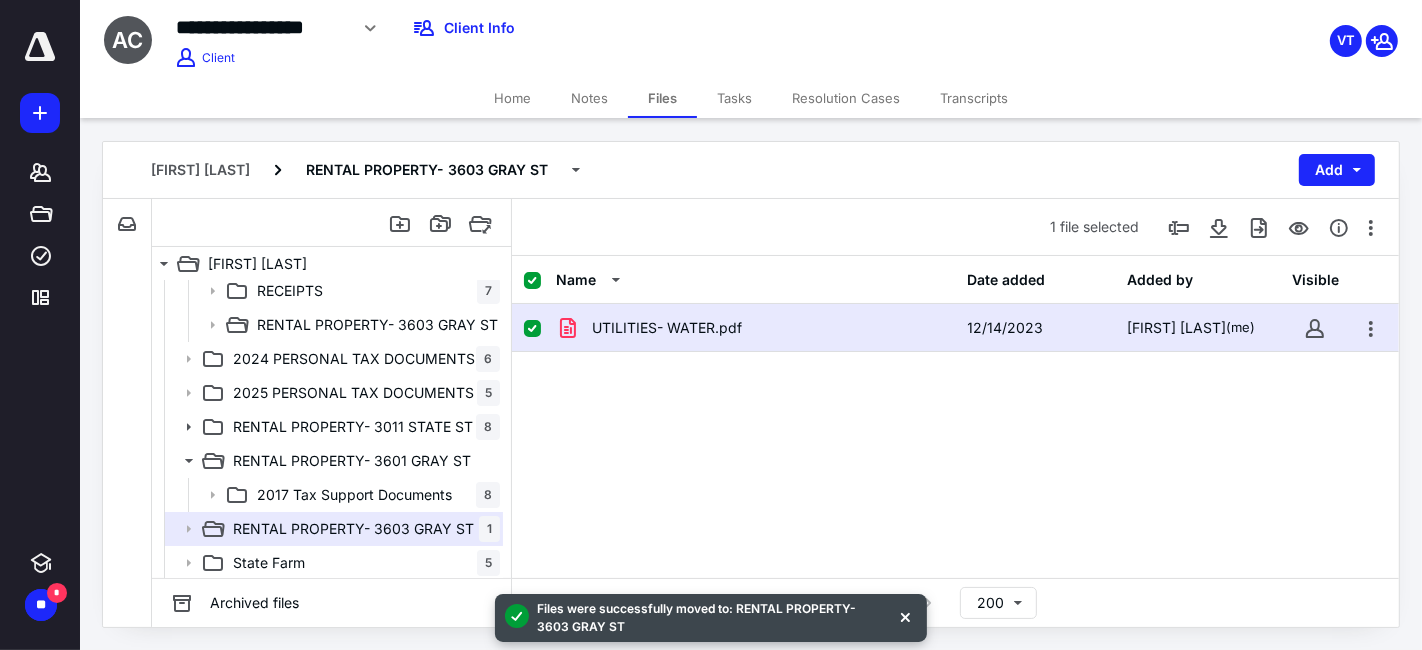 click on "UTILITIES- WATER.pdf" at bounding box center [756, 328] 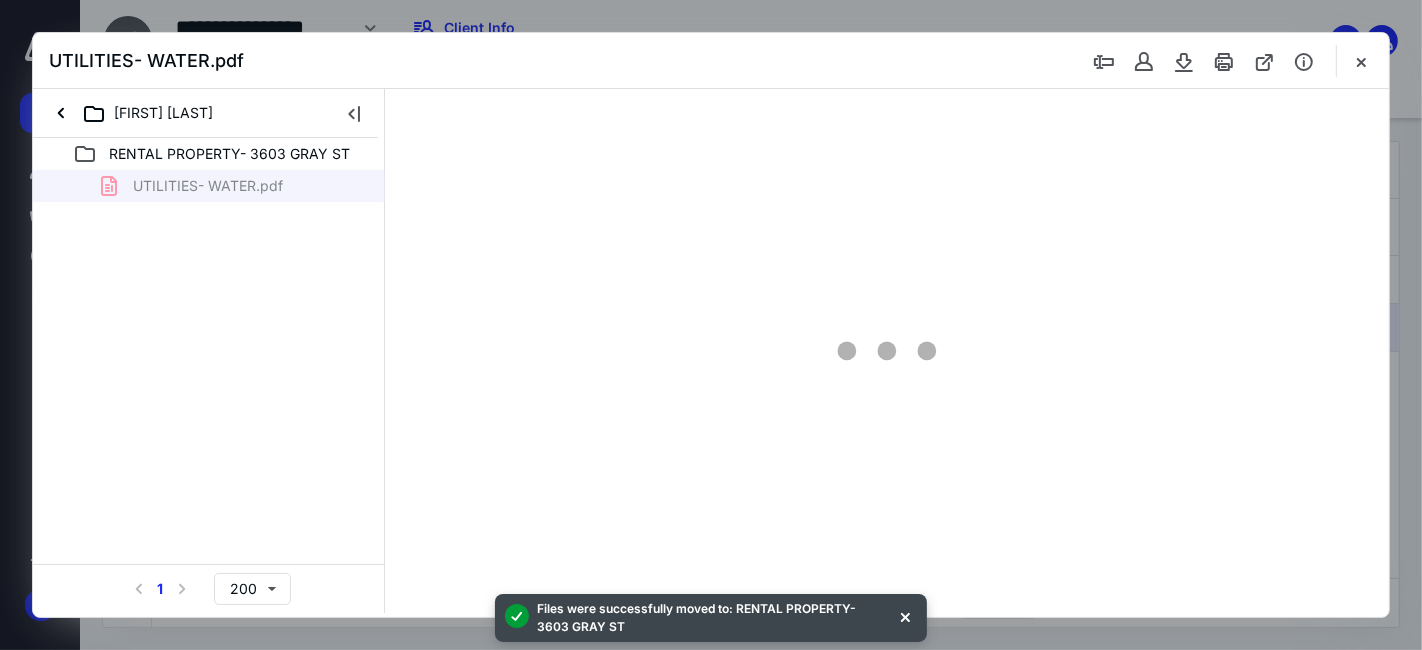 scroll, scrollTop: 0, scrollLeft: 0, axis: both 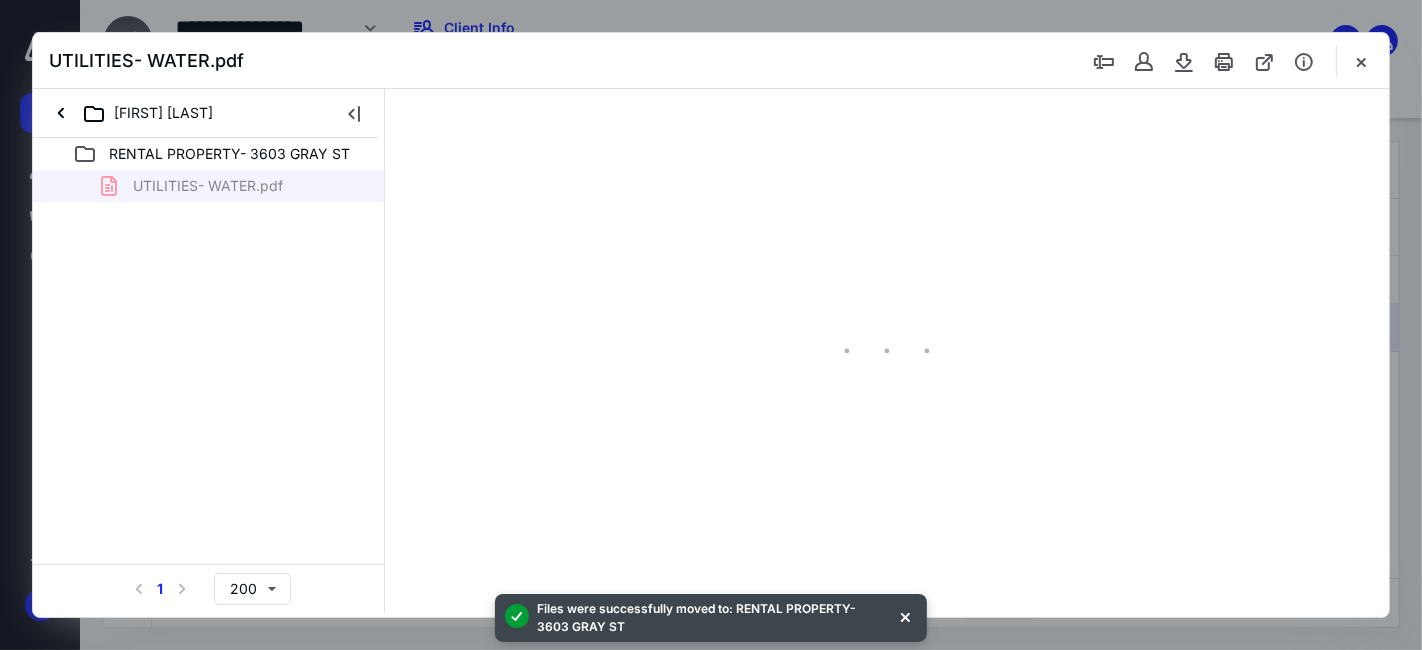 click at bounding box center (887, 351) 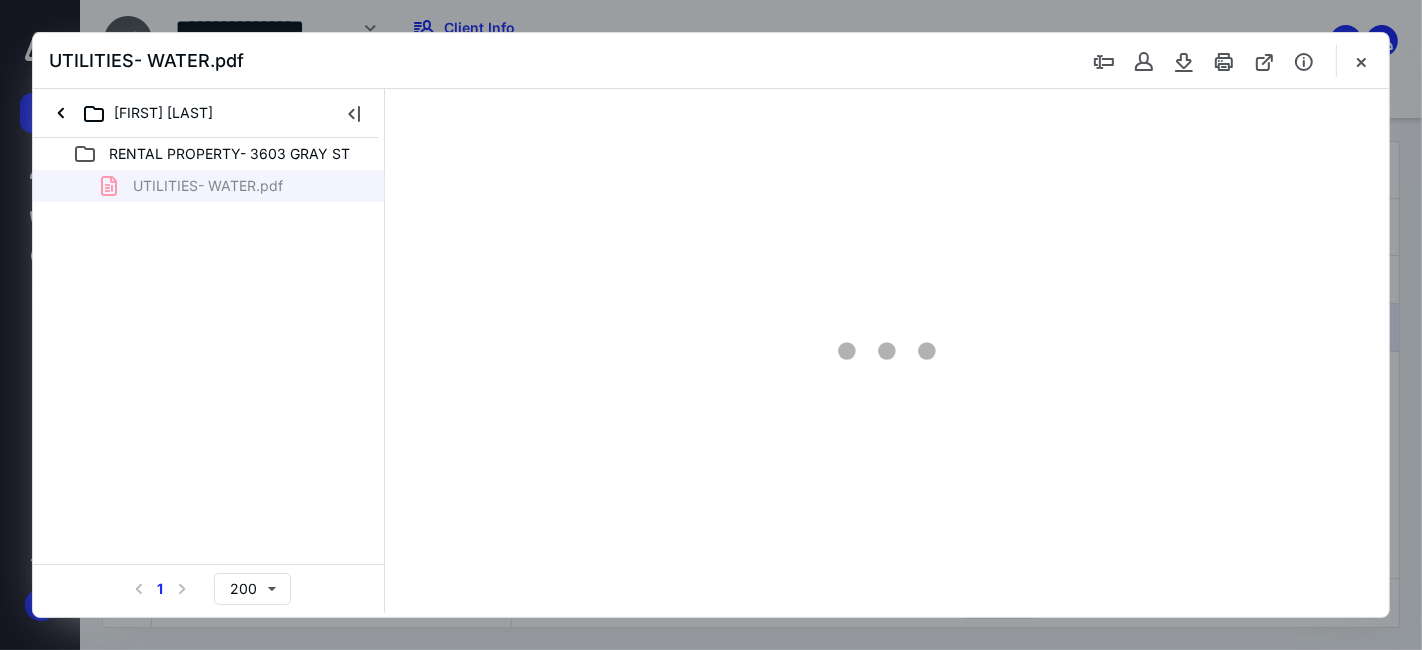 type on "88" 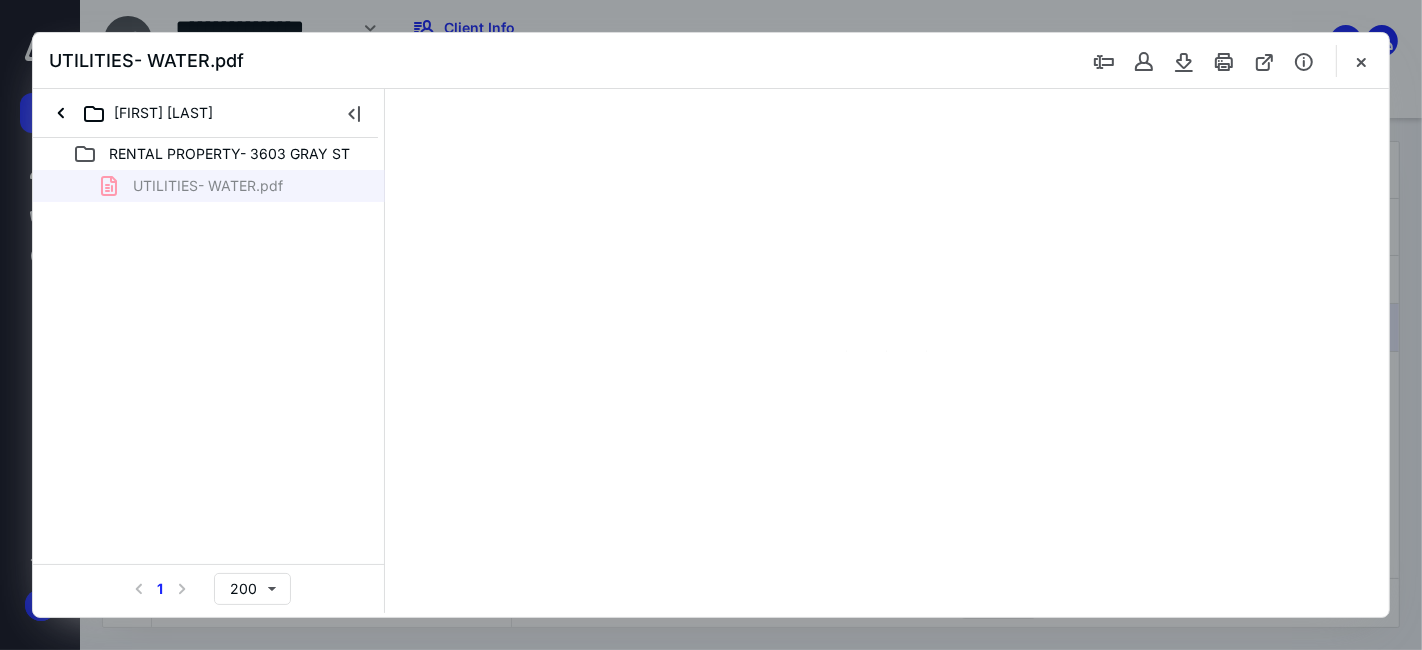 scroll, scrollTop: 40, scrollLeft: 0, axis: vertical 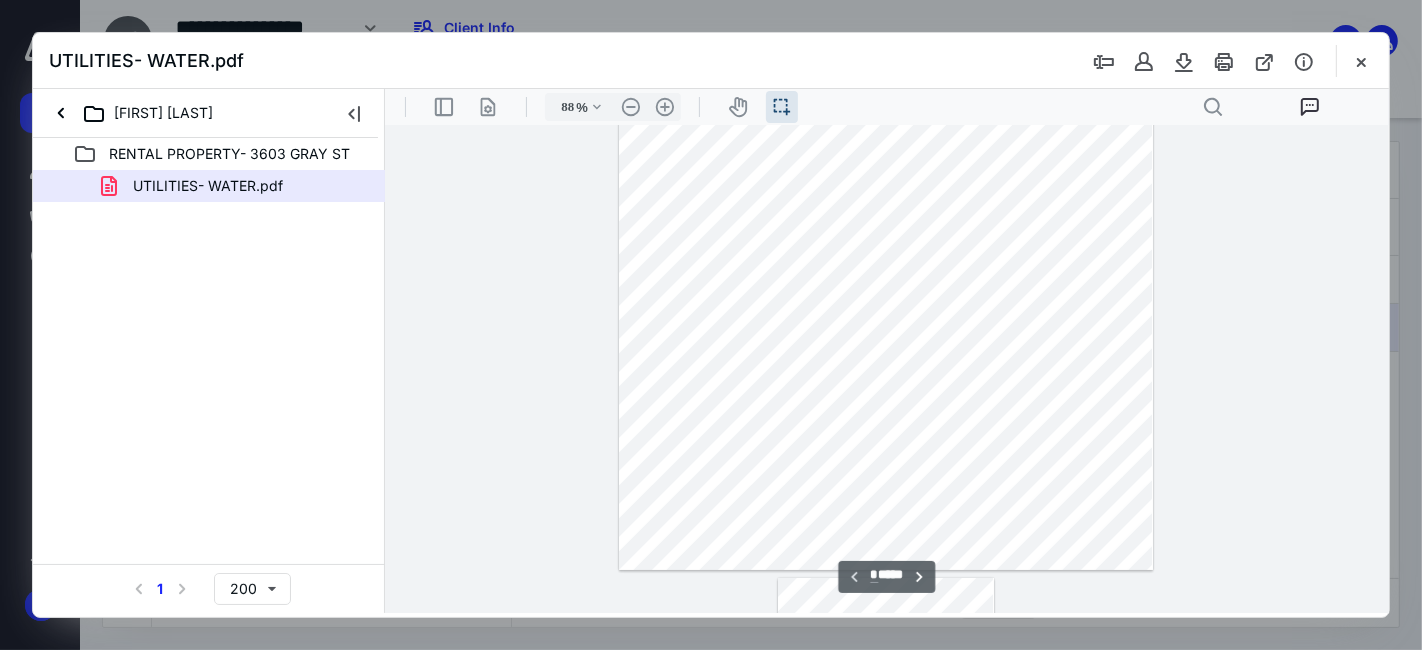 click on "**********" at bounding box center [886, 368] 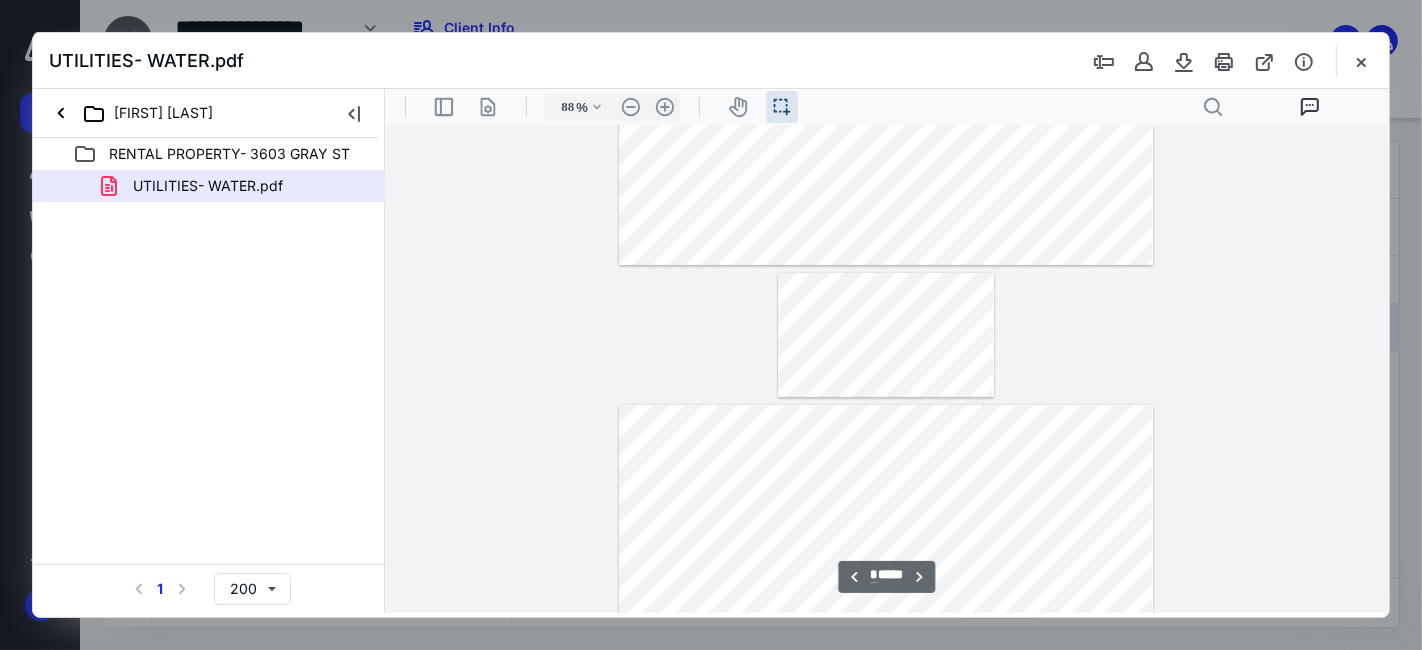 type on "*" 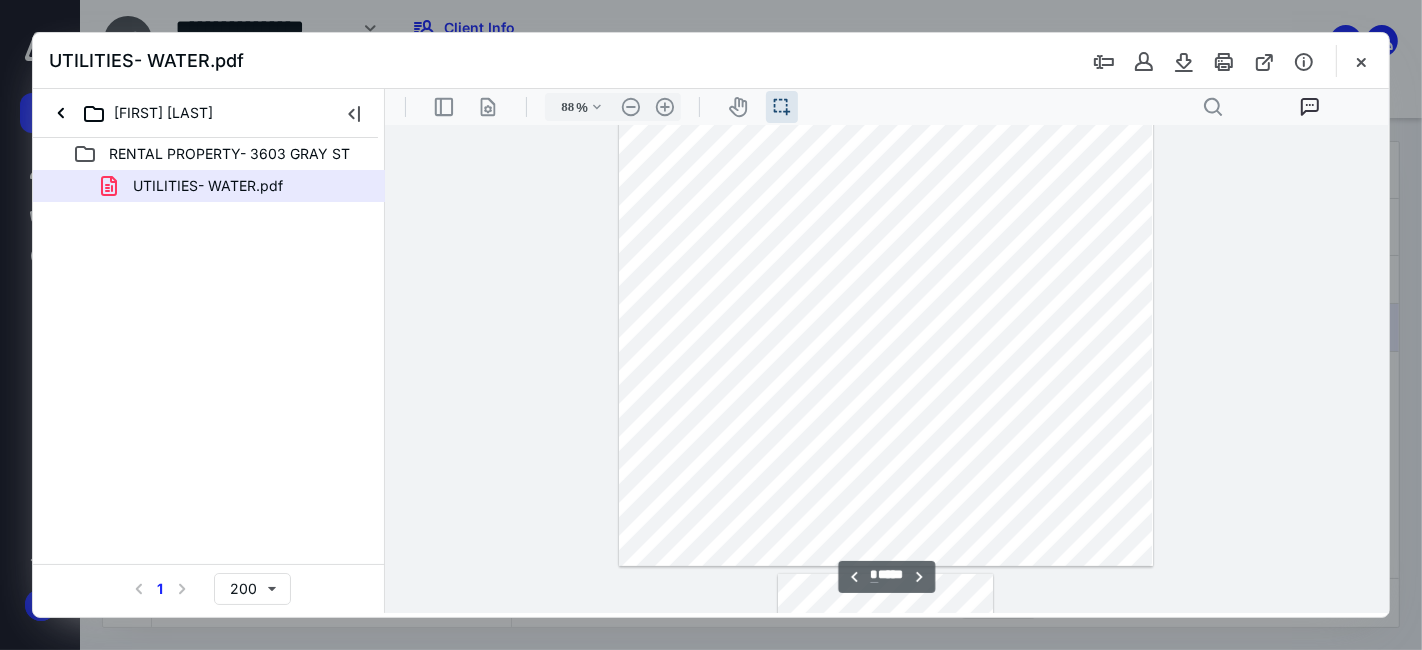 scroll, scrollTop: 617, scrollLeft: 0, axis: vertical 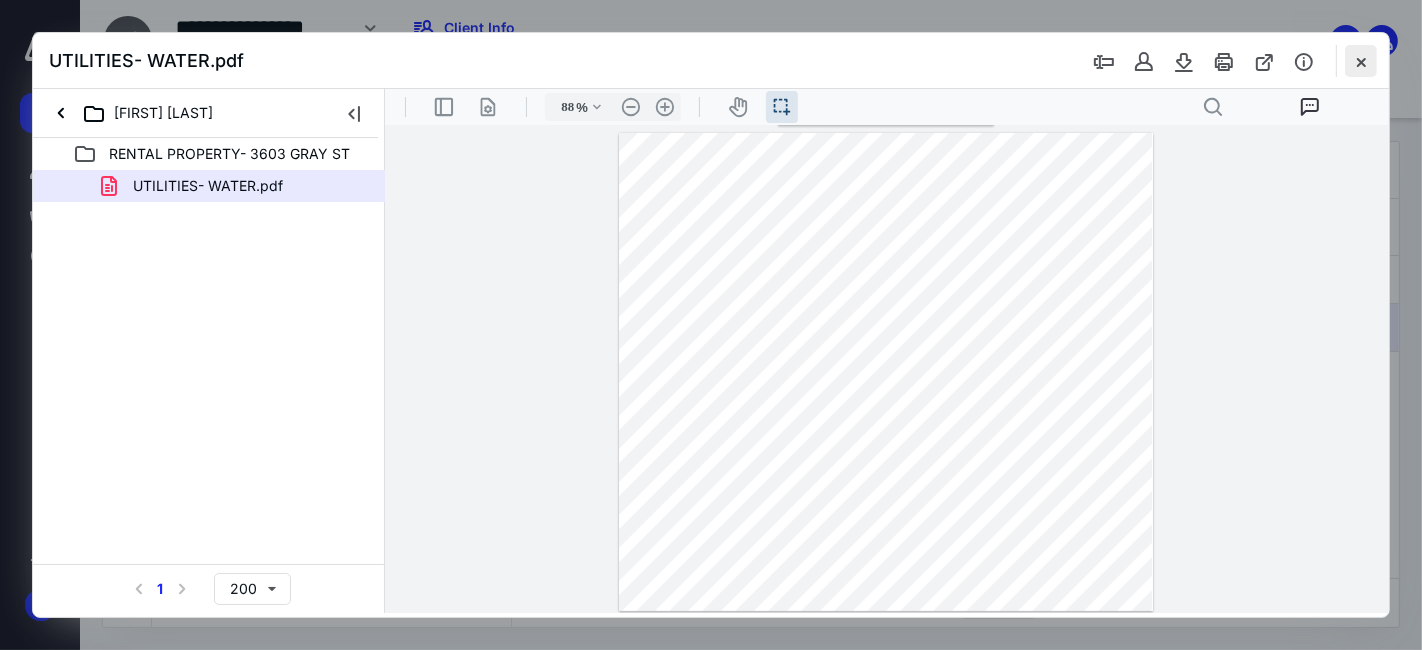 click at bounding box center [1361, 61] 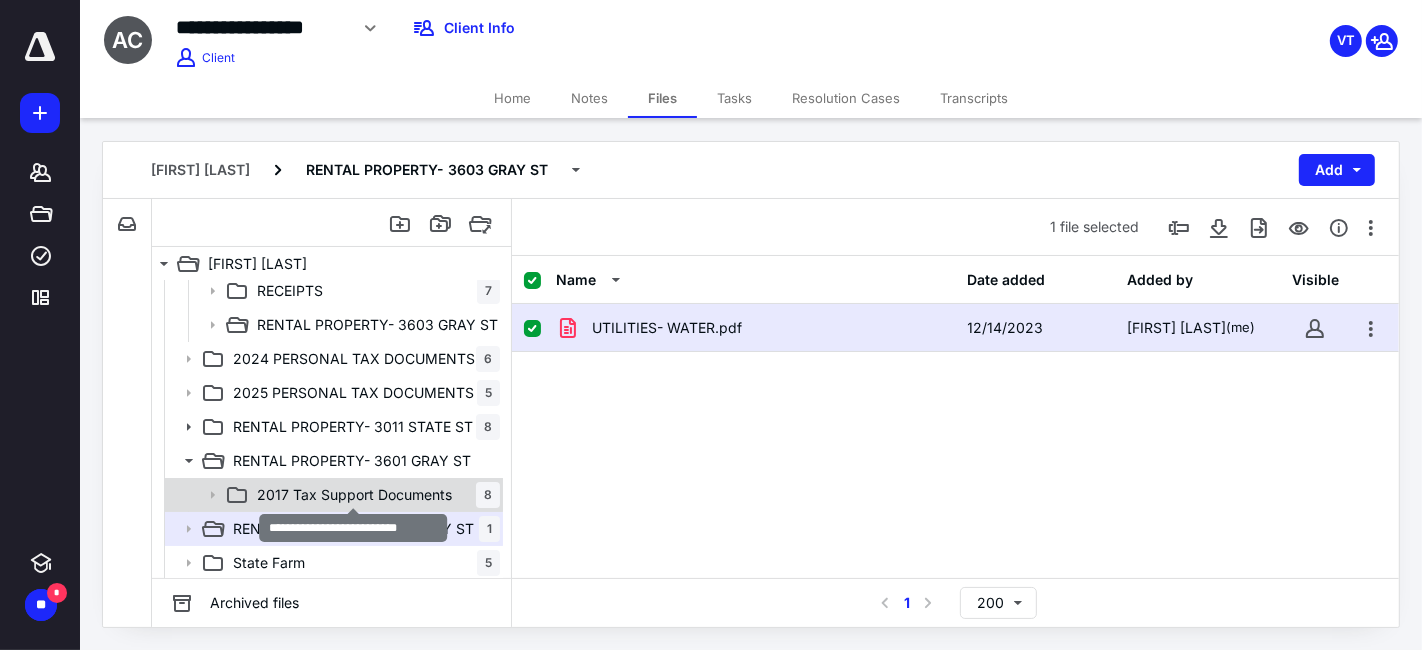 click on "2017 Tax Support Documents" at bounding box center (354, 495) 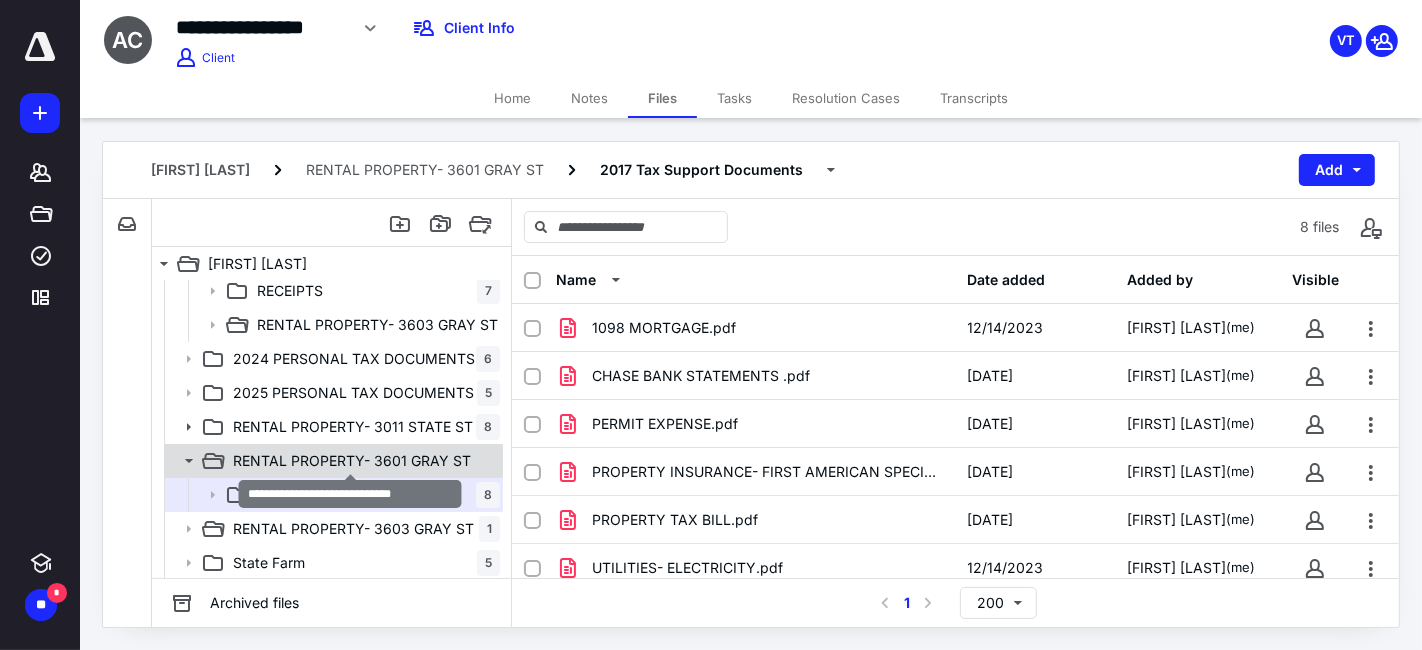 click on "RENTAL PROPERTY- 3601 GRAY ST" at bounding box center (352, 461) 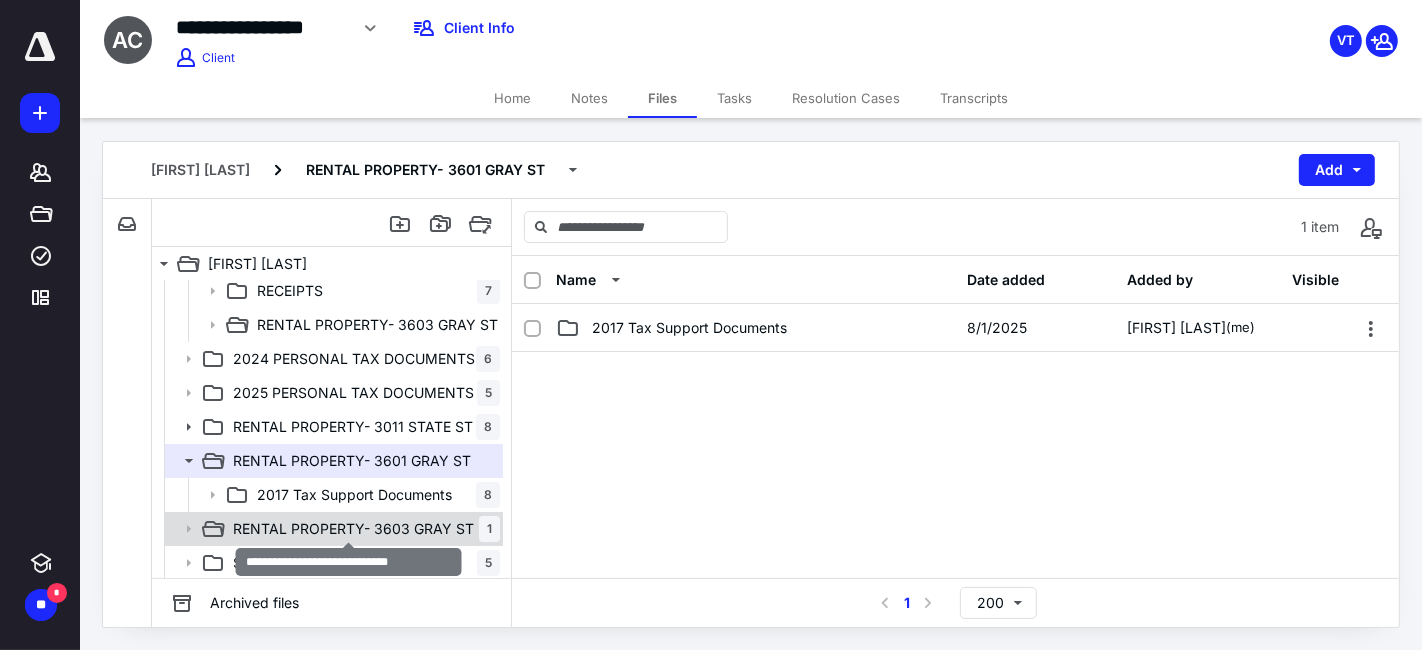 click on "RENTAL PROPERTY- 3603 GRAY ST" at bounding box center (353, 529) 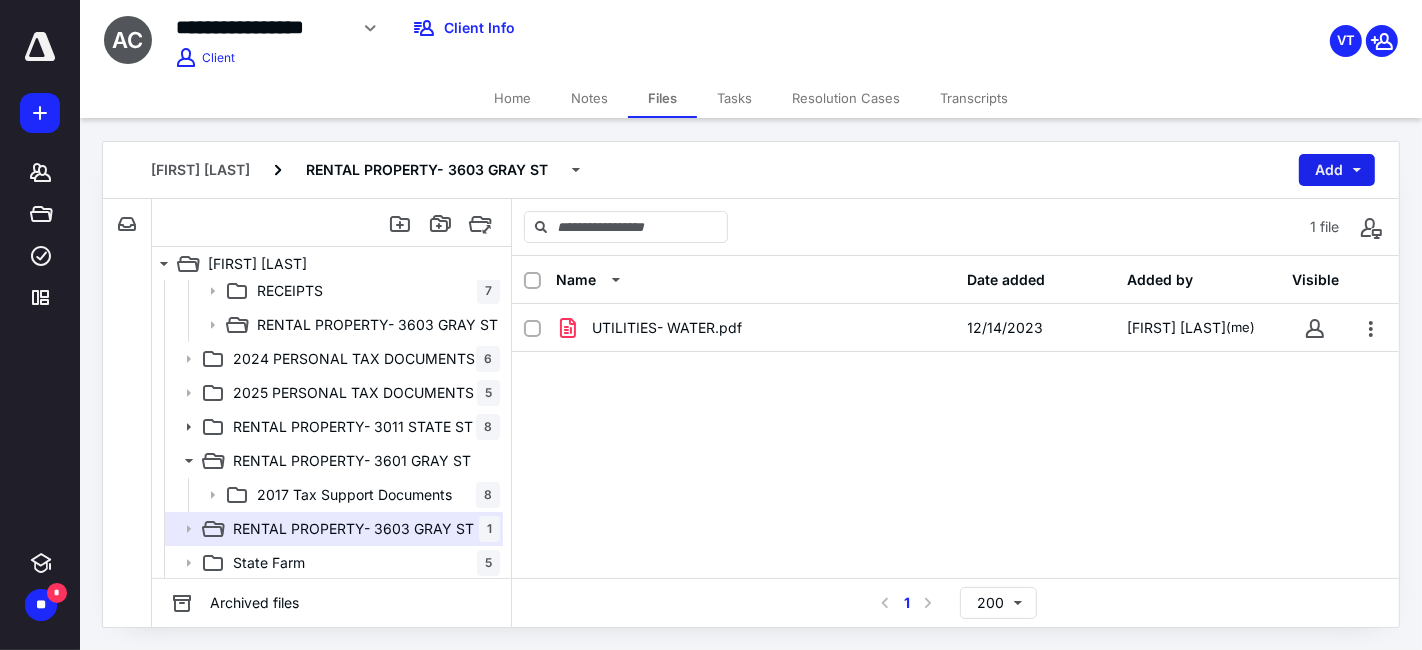 click on "Add" at bounding box center [1337, 170] 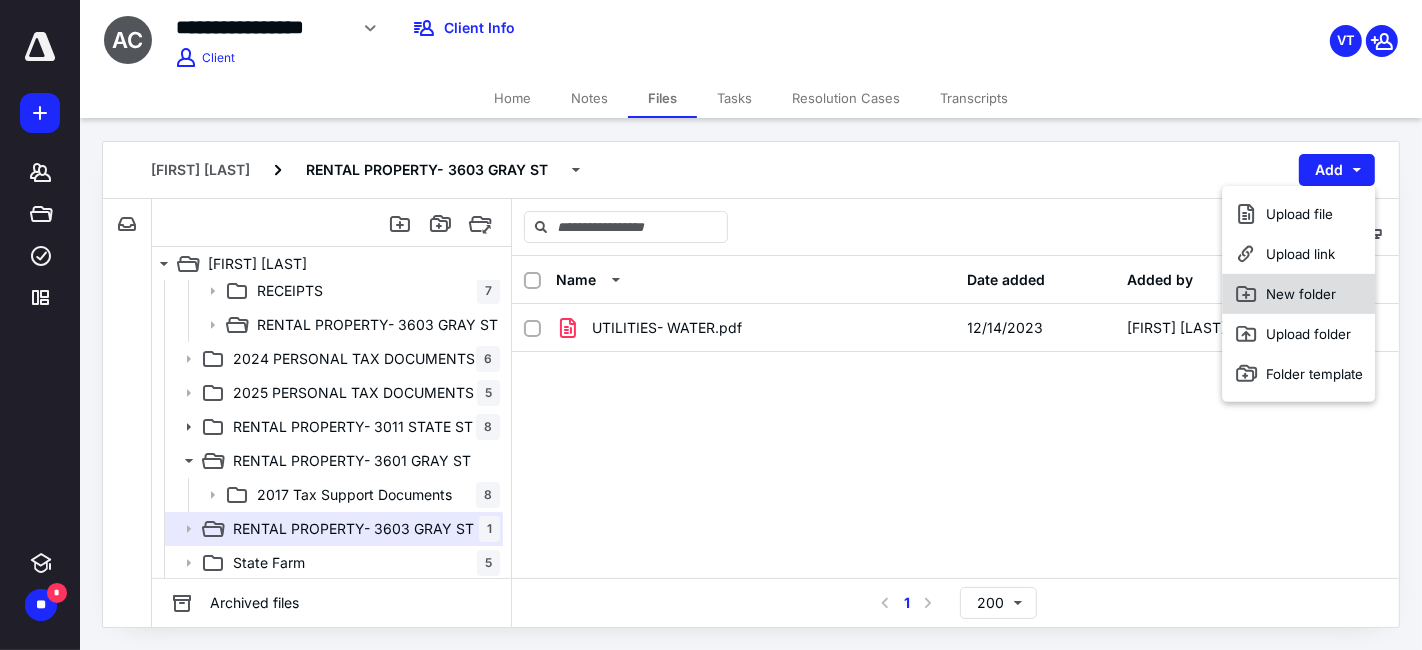 click on "New folder" at bounding box center [1299, 294] 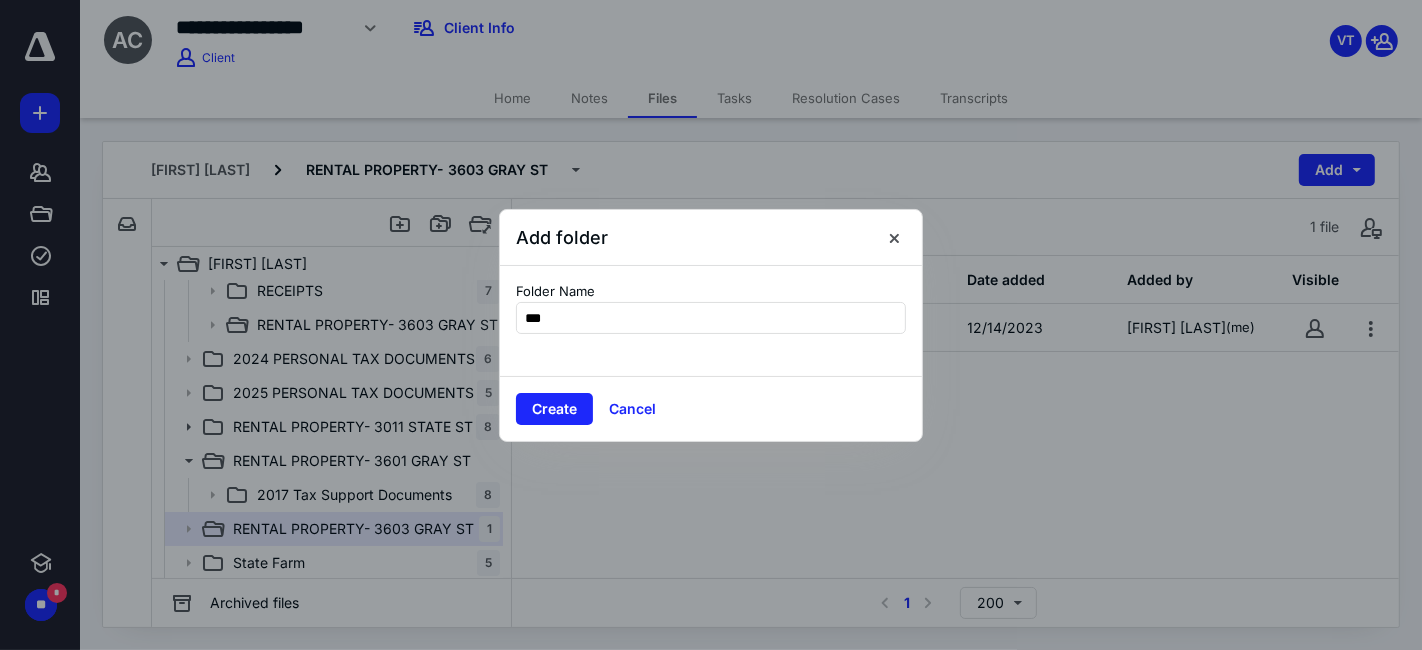 type on "****" 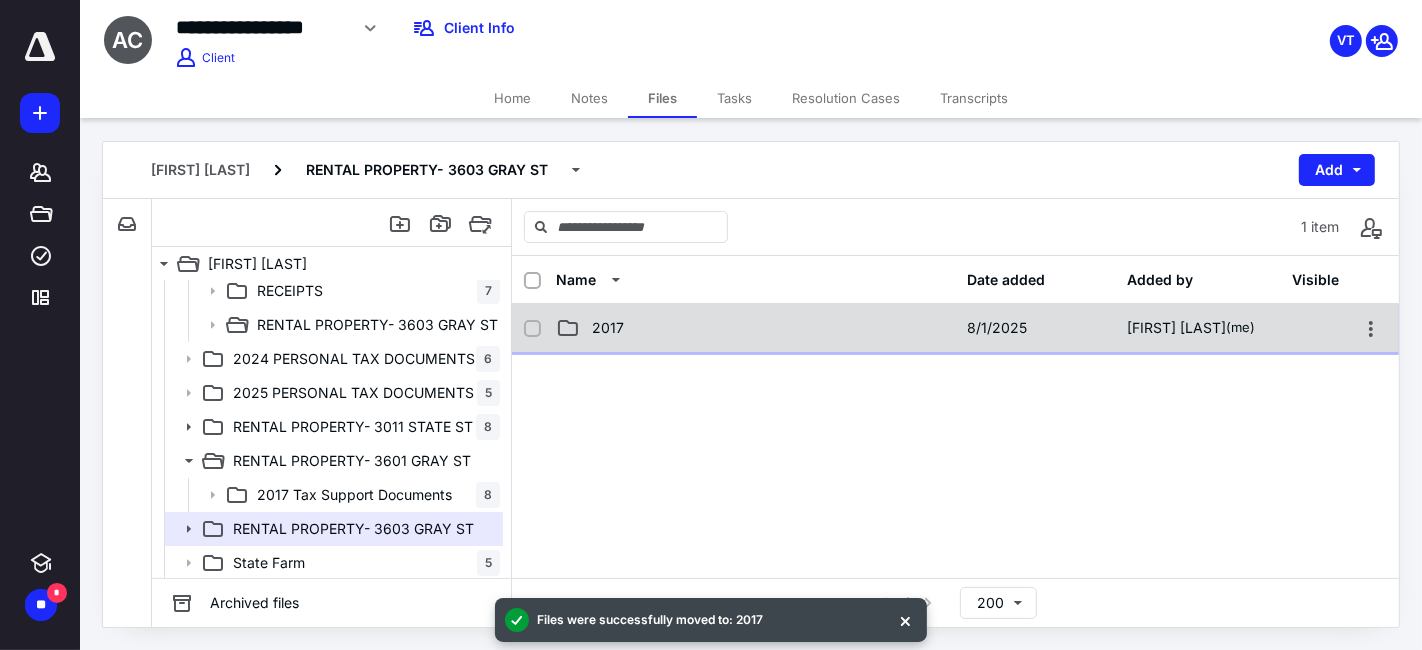 click on "2017 8/1/2025 [FIRST] [LAST]  (me)" at bounding box center [955, 328] 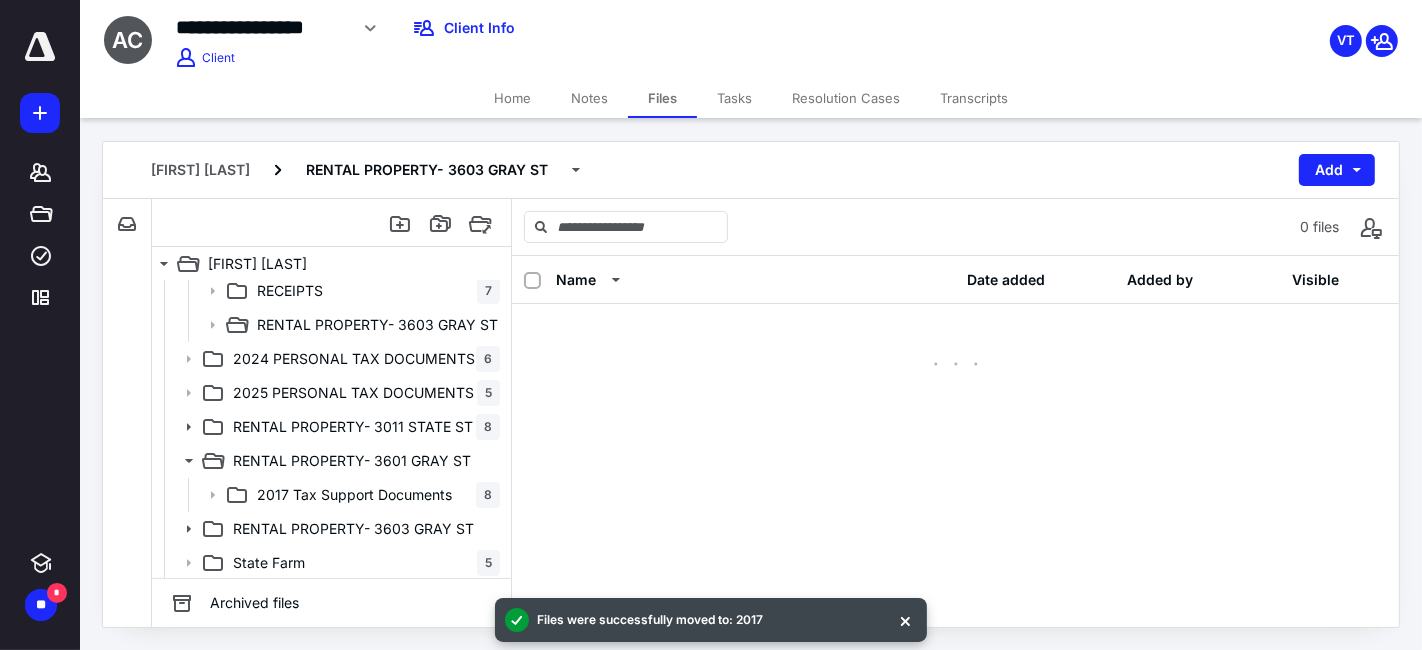 click at bounding box center (955, 344) 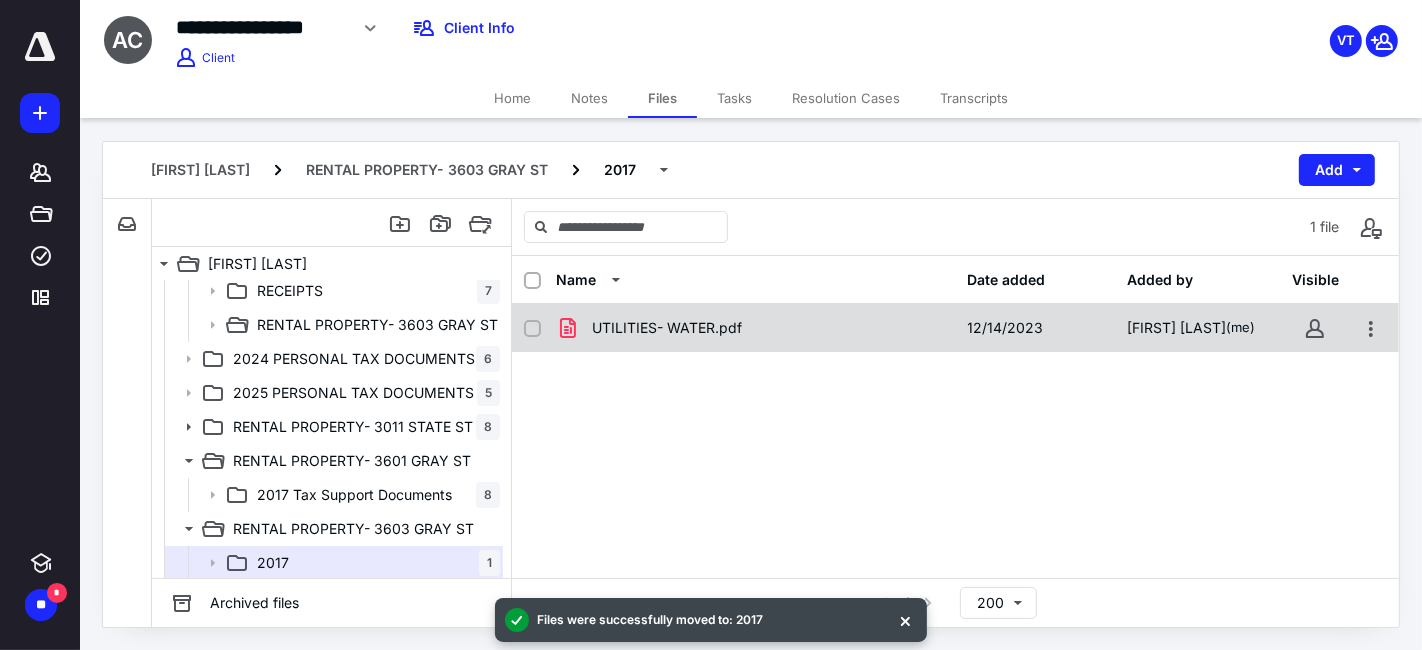 click on "UTILITIES- WATER.pdf [DATE] [FIRST] [LAST]  (me)" at bounding box center [955, 454] 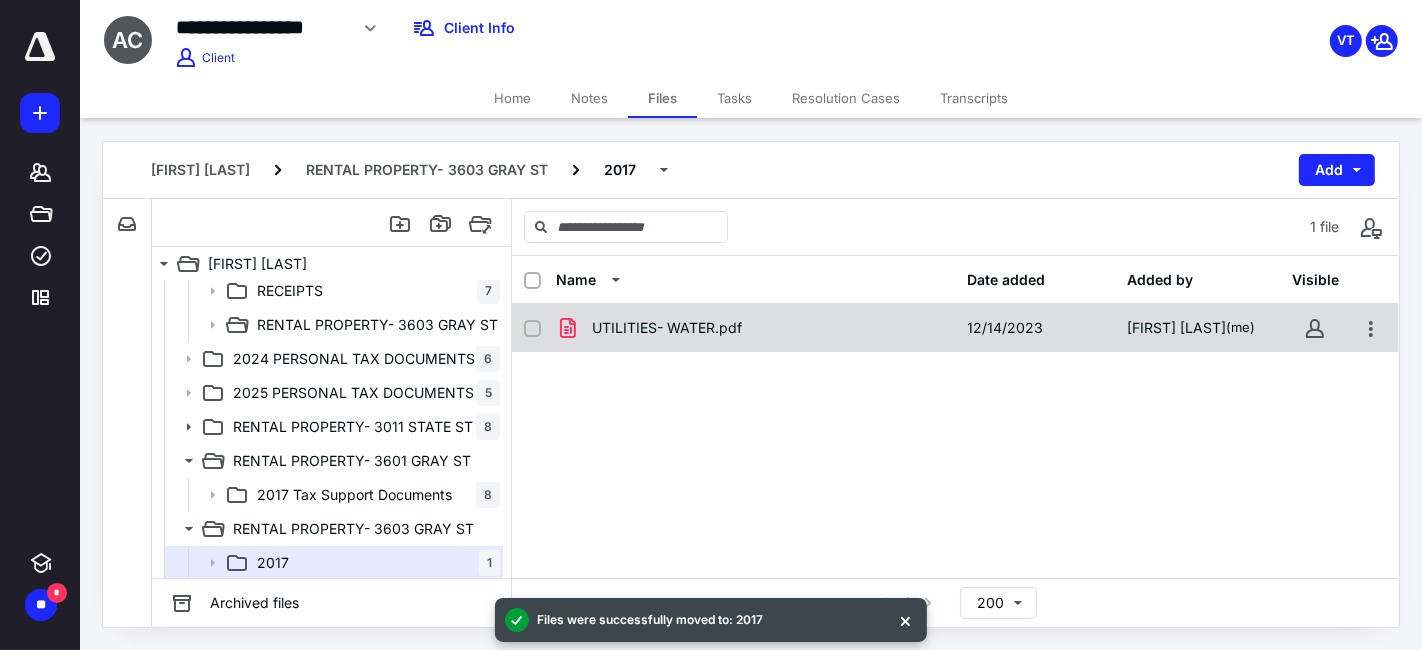 click on "UTILITIES- WATER.pdf [DATE] [FIRST] [LAST]  (me)" at bounding box center (955, 328) 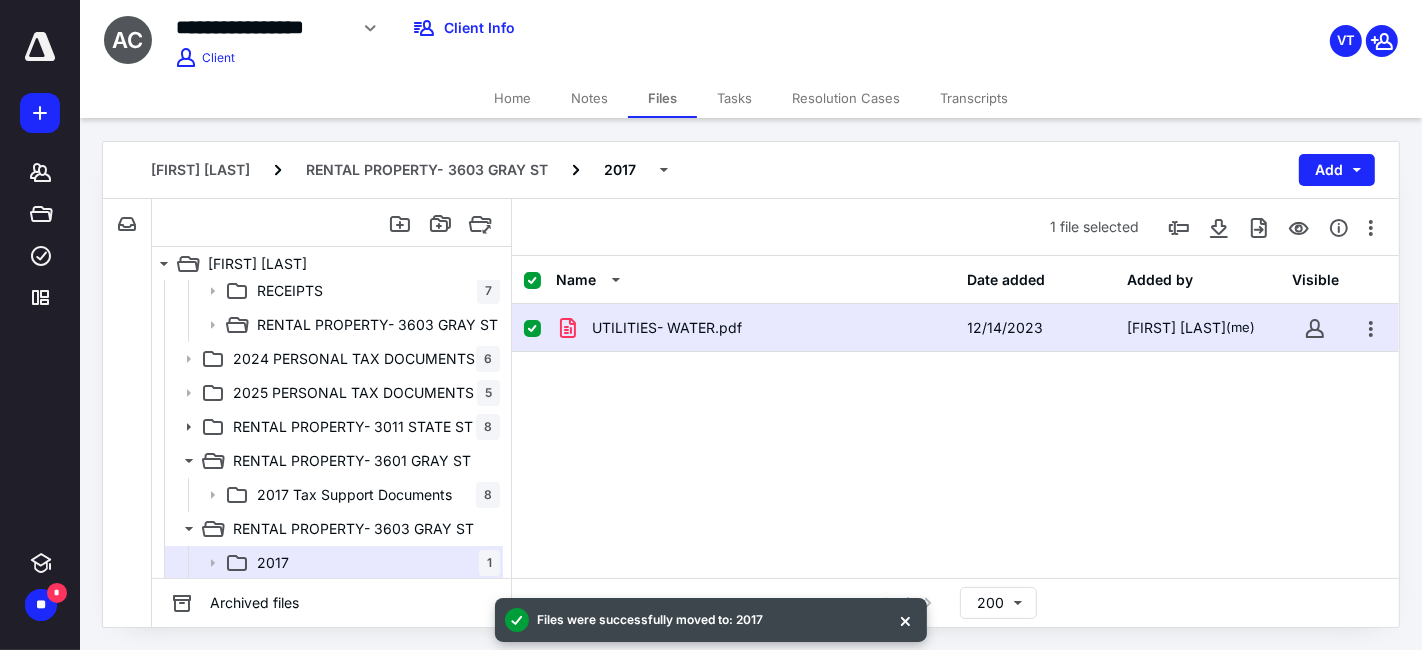 click on "UTILITIES- WATER.pdf [DATE] [FIRST] [LAST]  (me)" at bounding box center [955, 328] 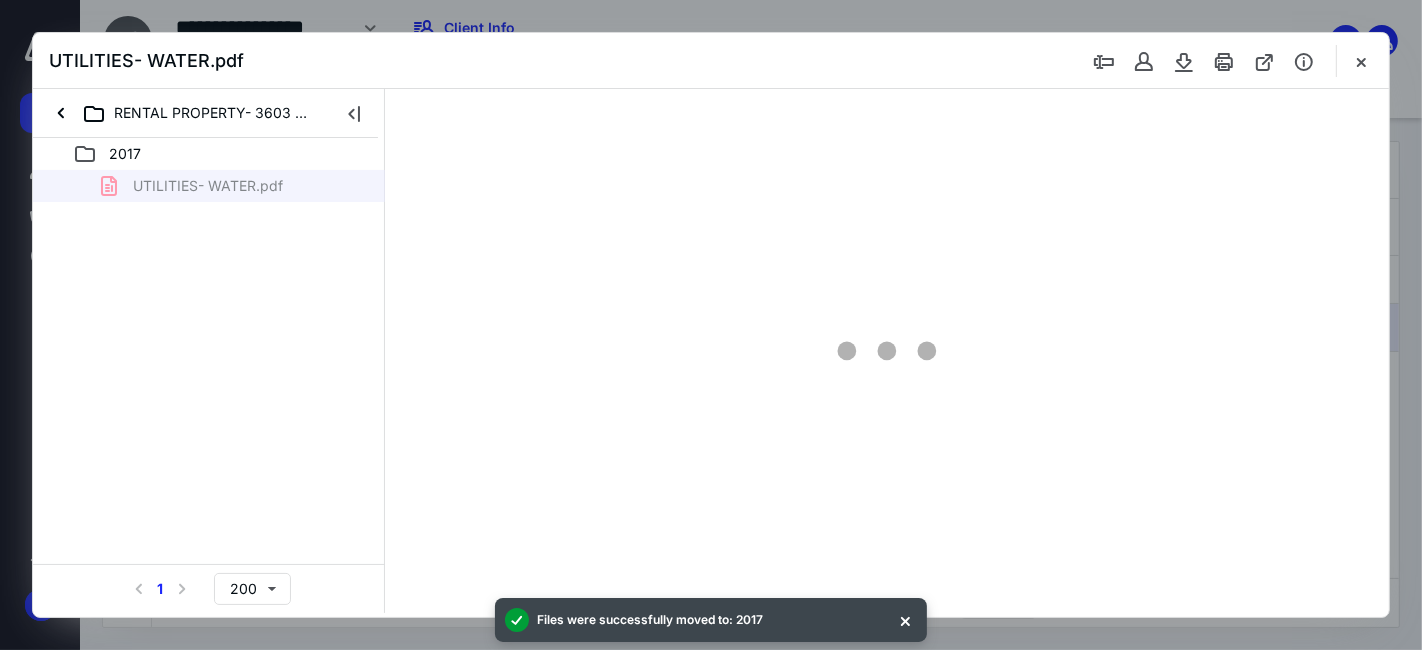scroll, scrollTop: 0, scrollLeft: 0, axis: both 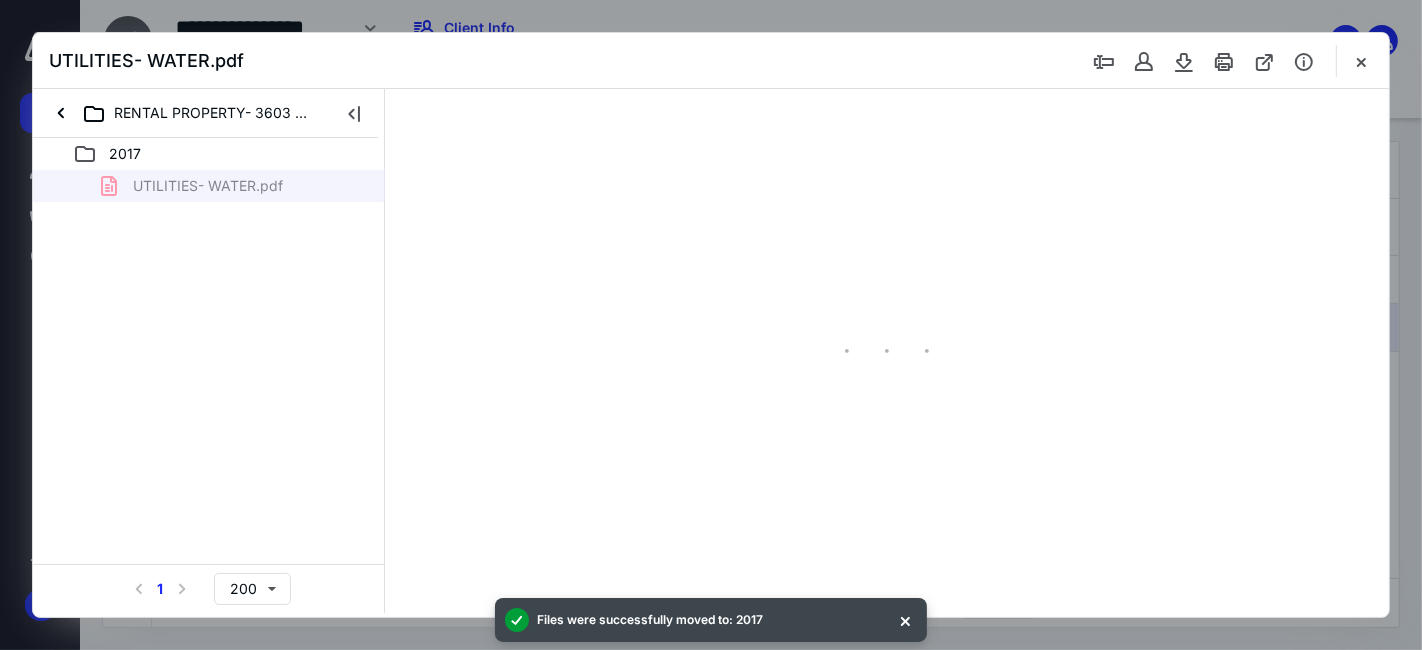type on "88" 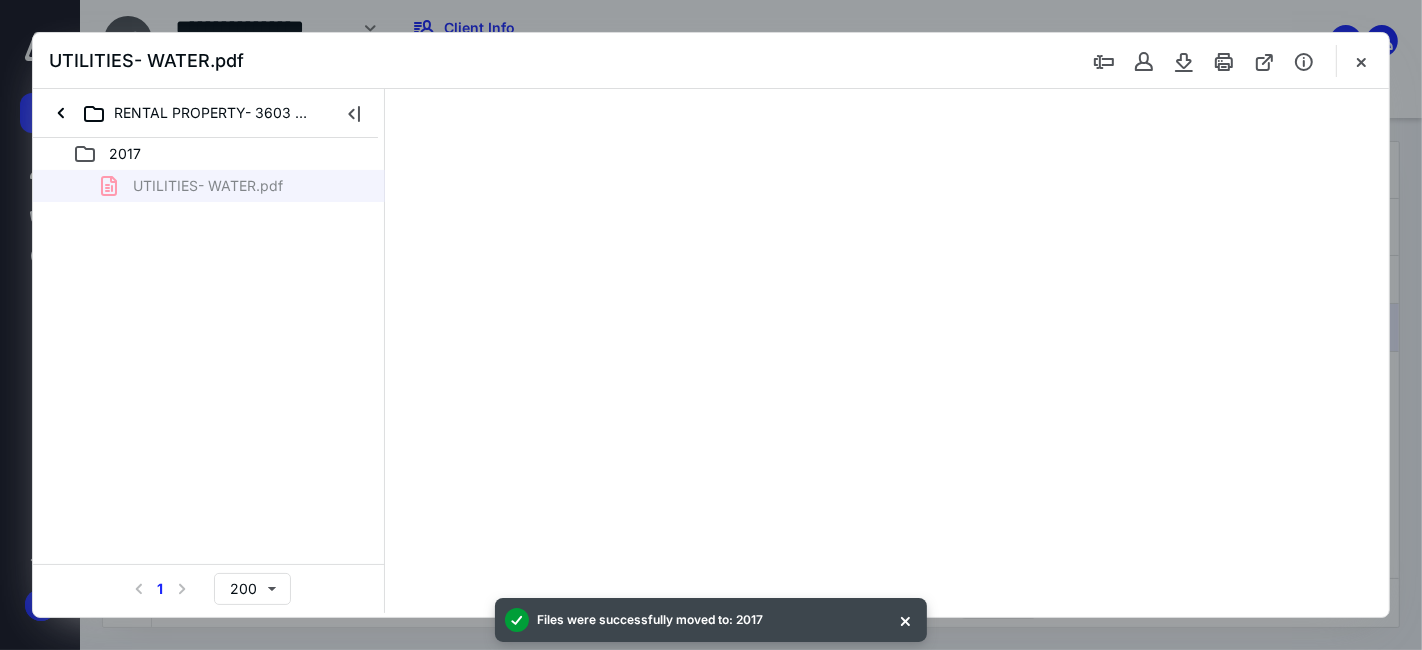 scroll, scrollTop: 40, scrollLeft: 0, axis: vertical 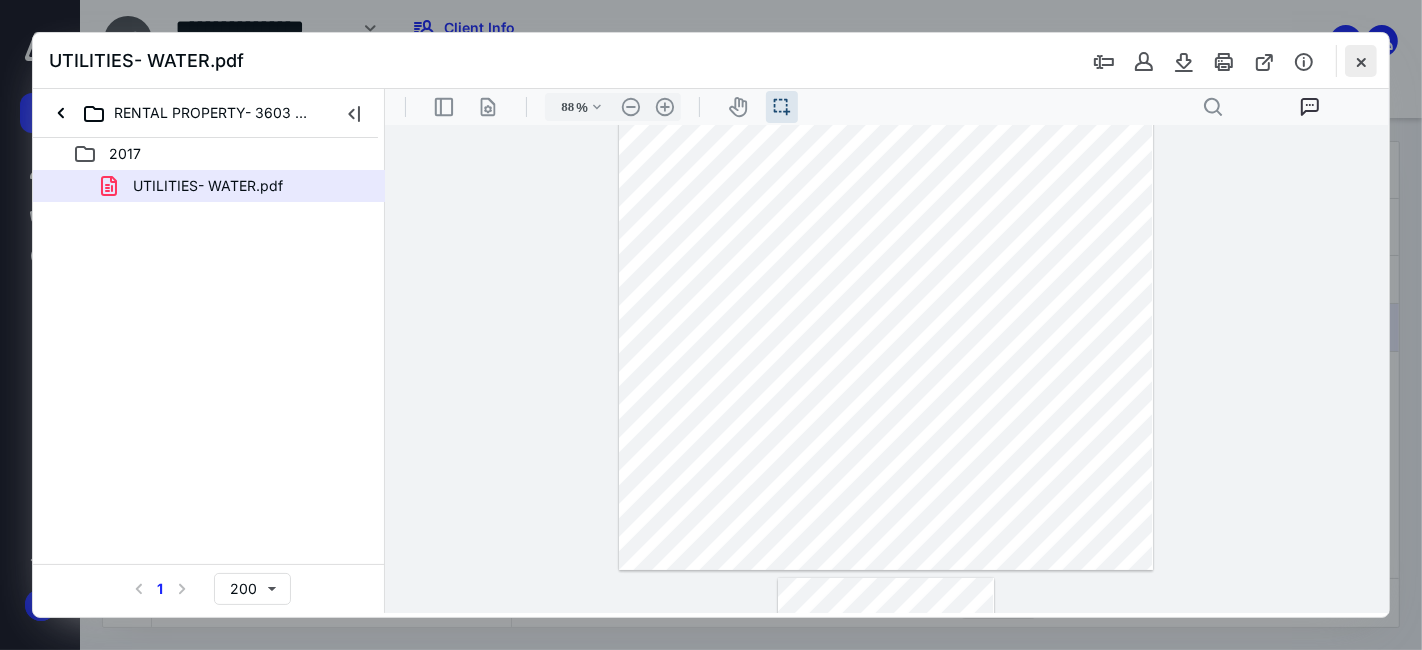 click at bounding box center [1361, 61] 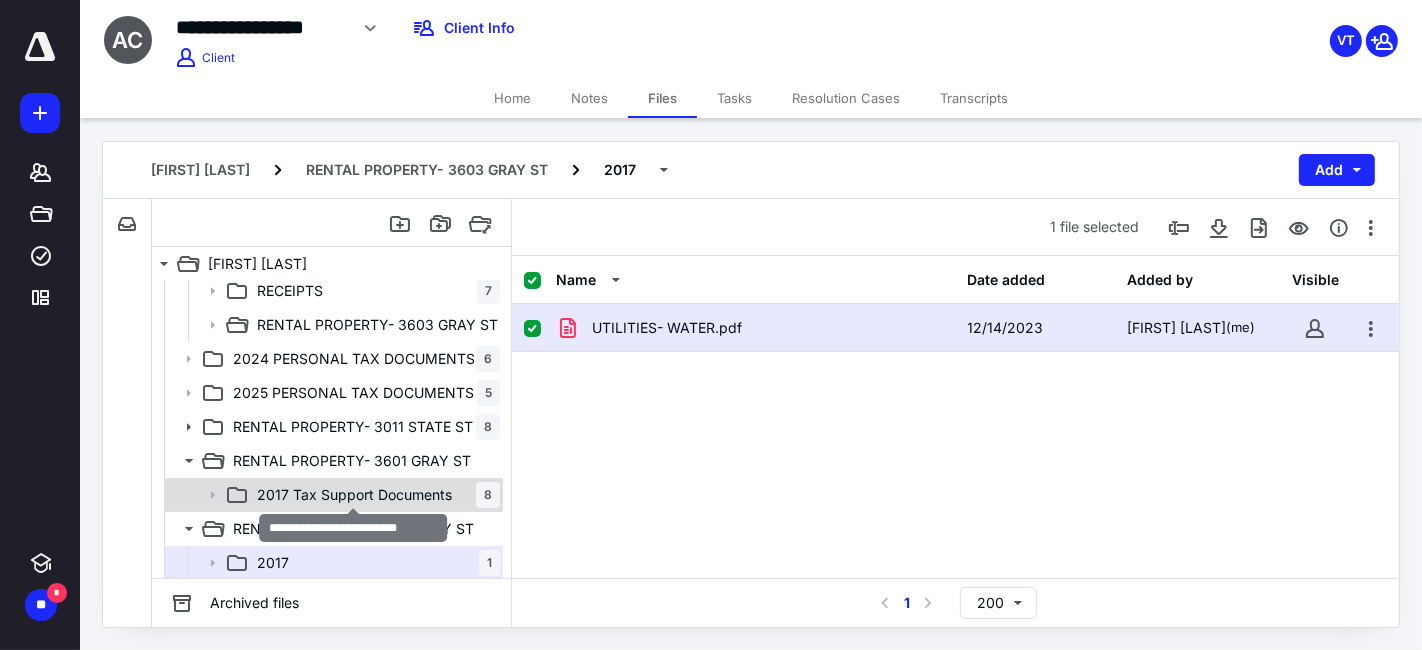 click on "2017 Tax Support Documents" at bounding box center [354, 495] 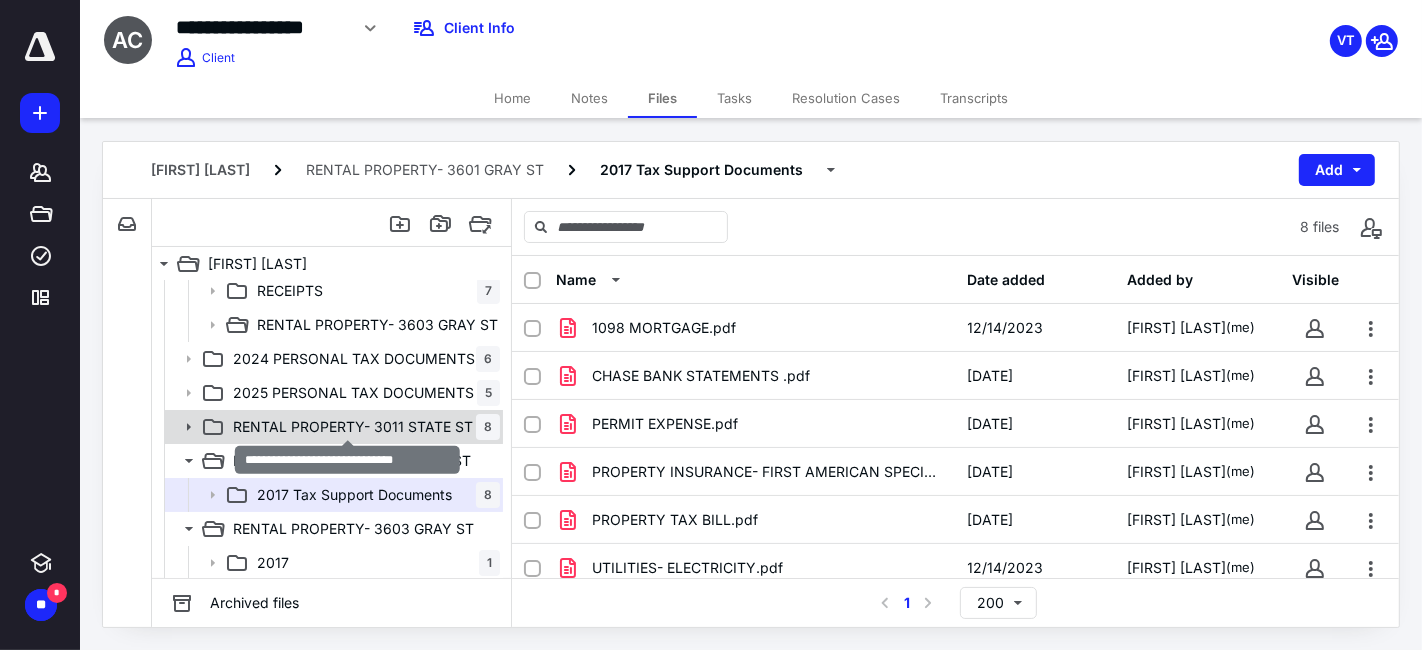 click on "RENTAL PROPERTY- 3011 STATE ST" at bounding box center [353, 427] 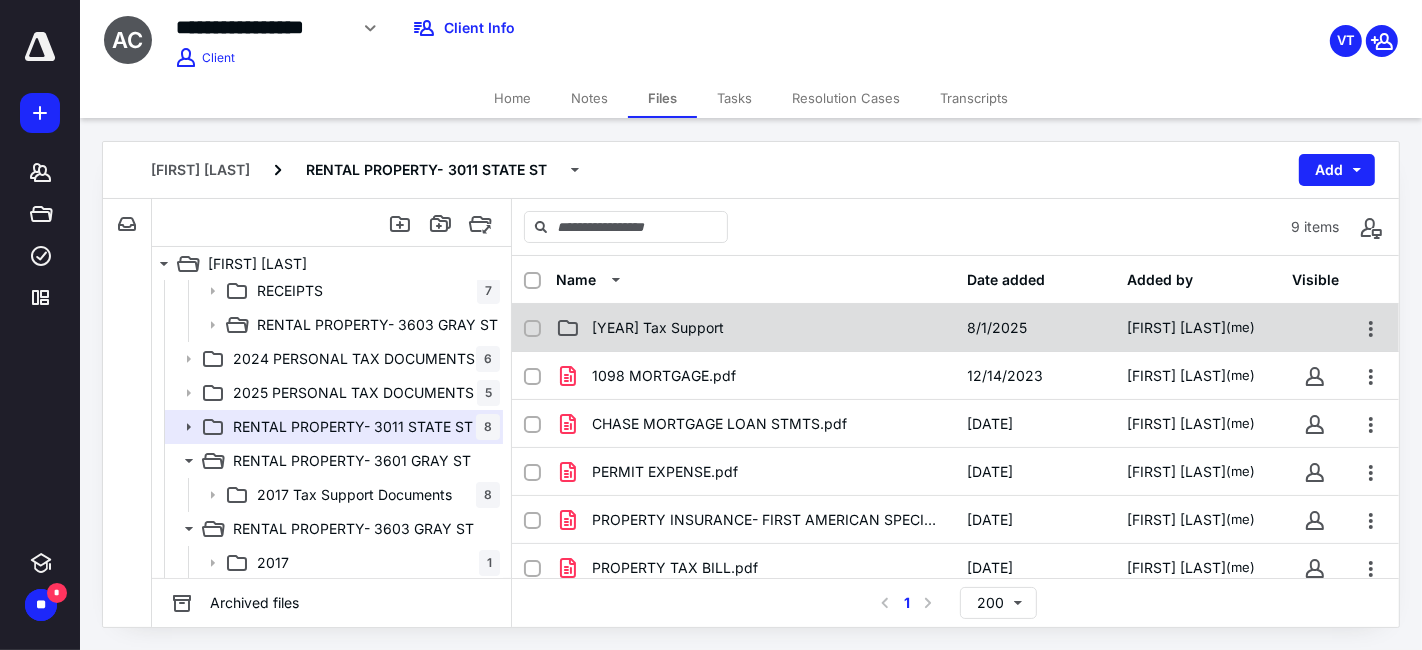 click on "2017 Tax Support 8/1/2025 [FIRST] [LAST]  (me)" at bounding box center [955, 328] 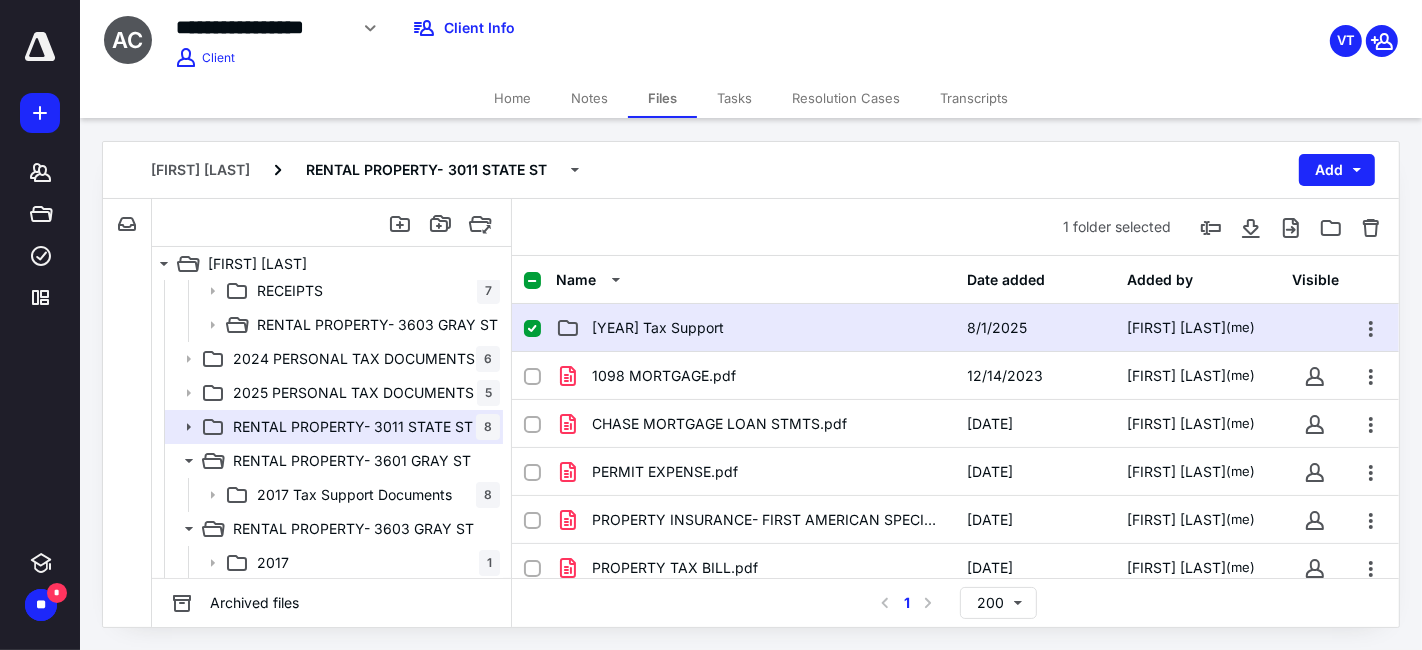 click on "2017 Tax Support 8/1/2025 [FIRST] [LAST]  (me)" at bounding box center (955, 328) 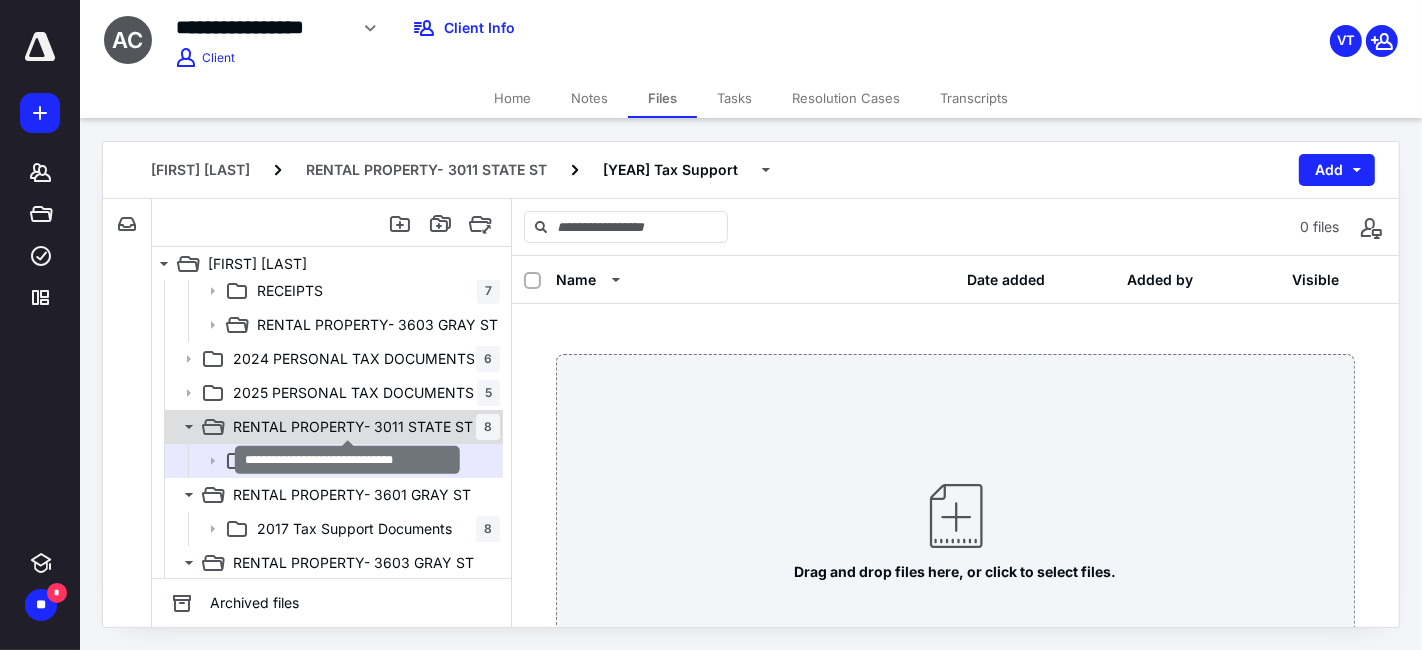 click on "RENTAL PROPERTY- 3011 STATE ST" at bounding box center (353, 427) 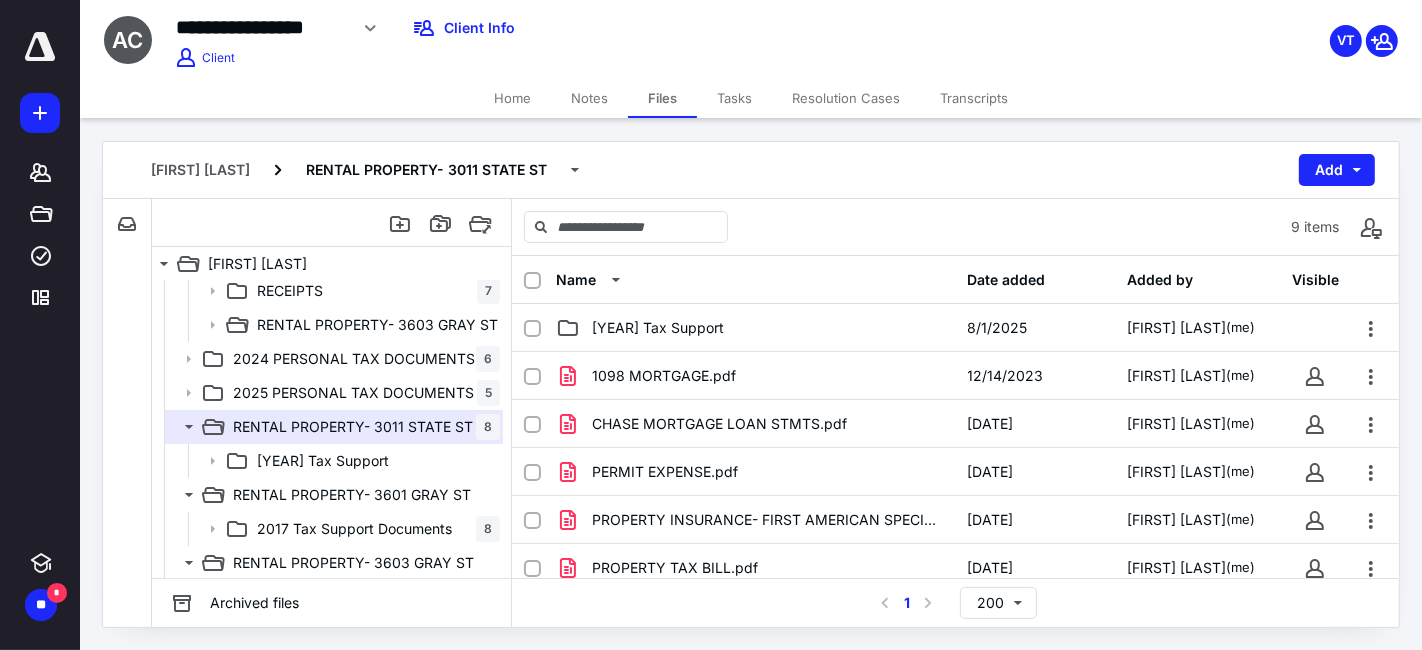 click at bounding box center (532, 281) 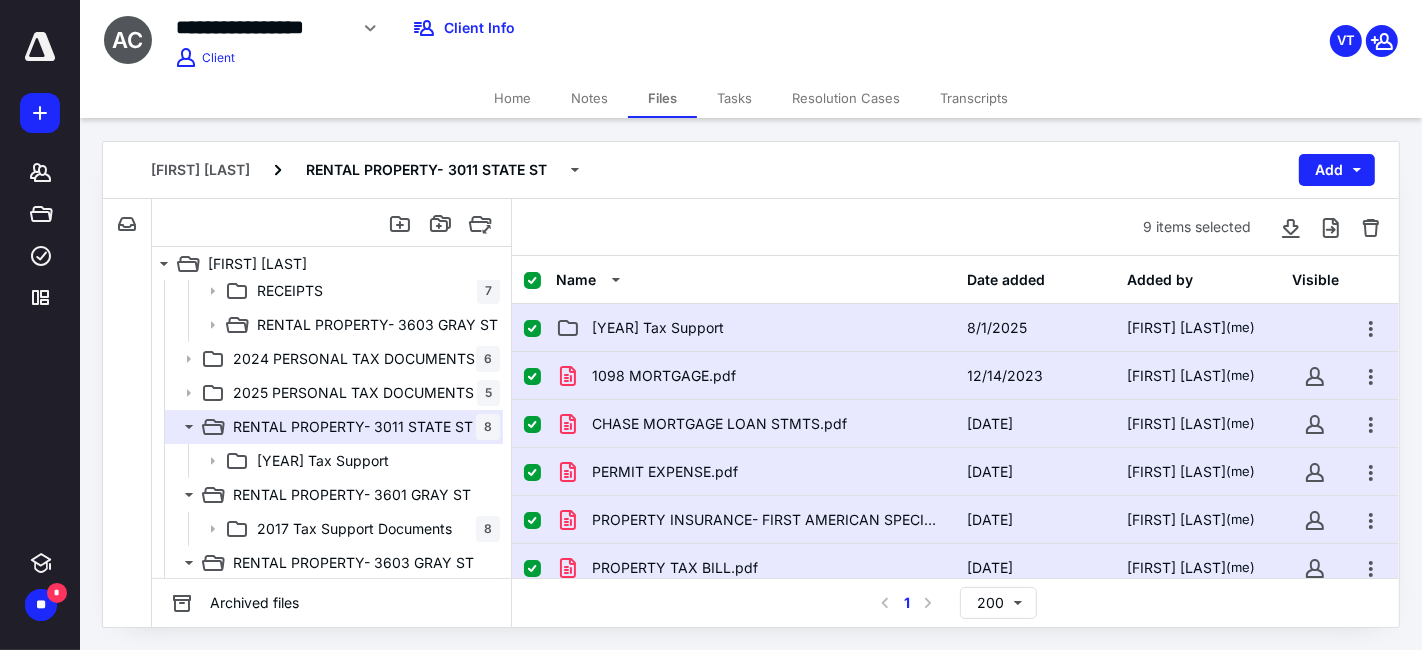 checkbox on "false" 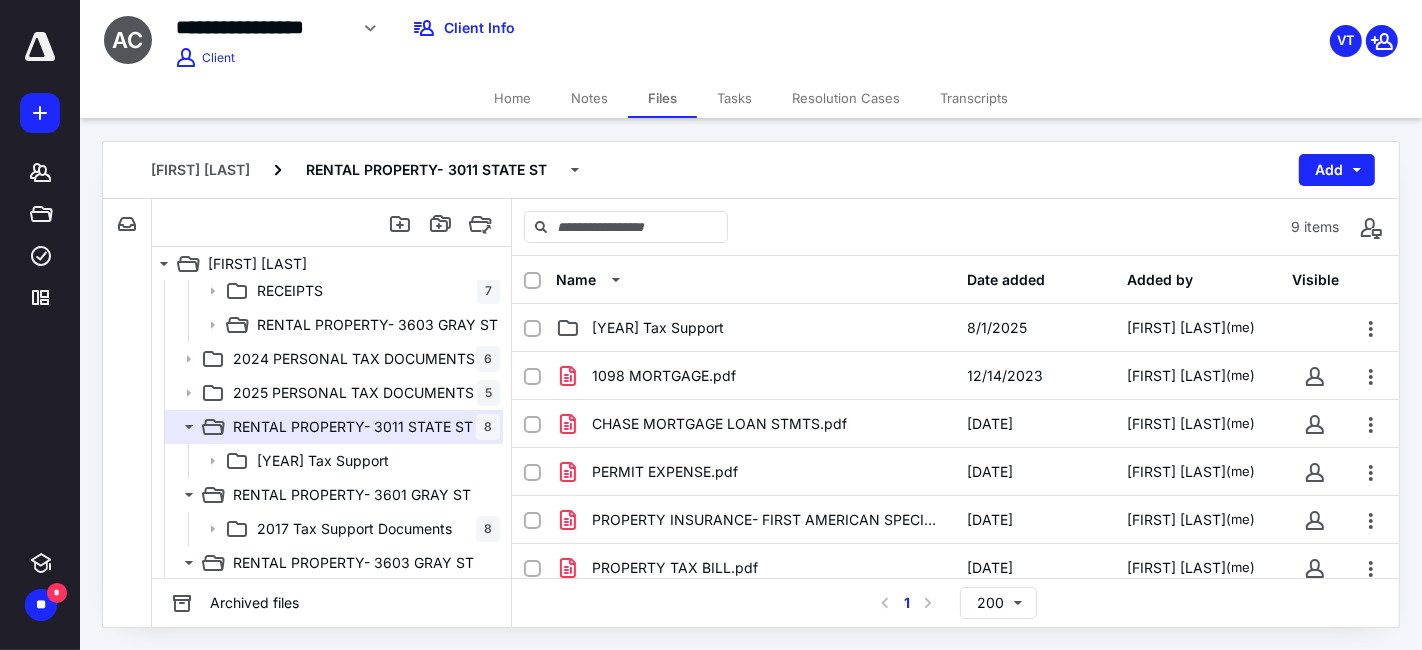 click at bounding box center [532, 281] 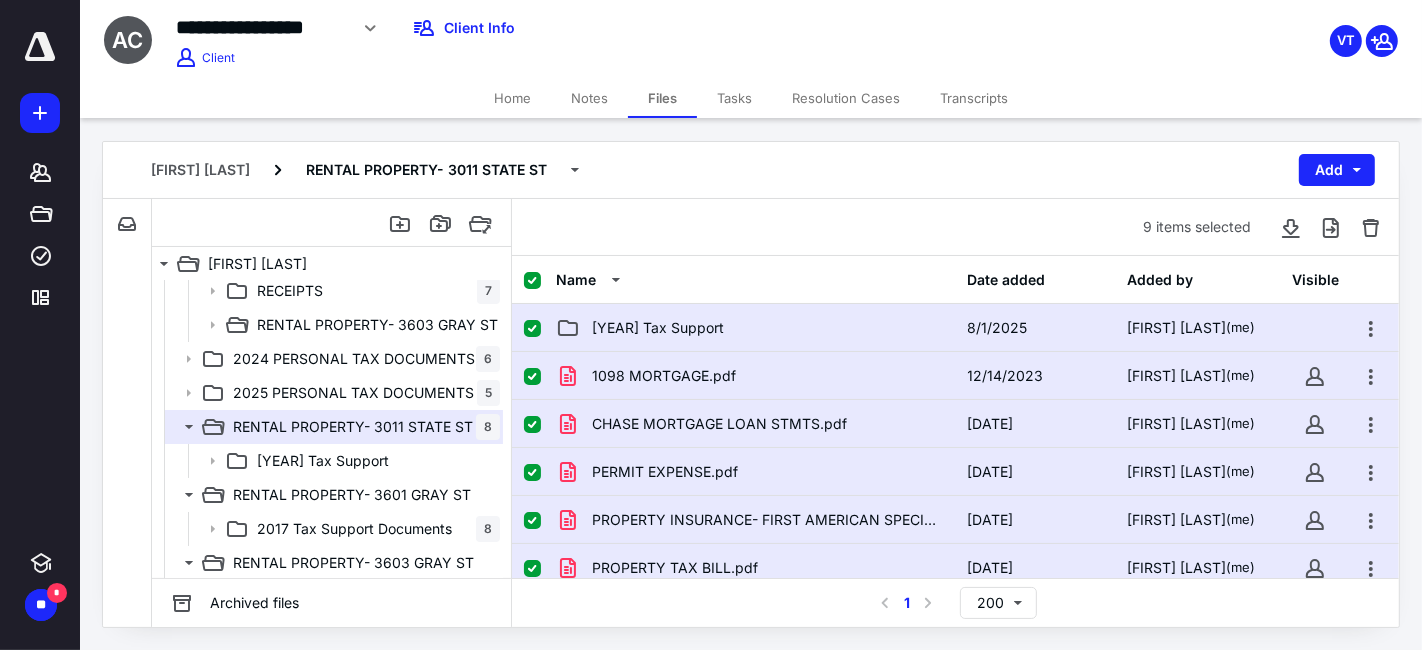 checkbox on "true" 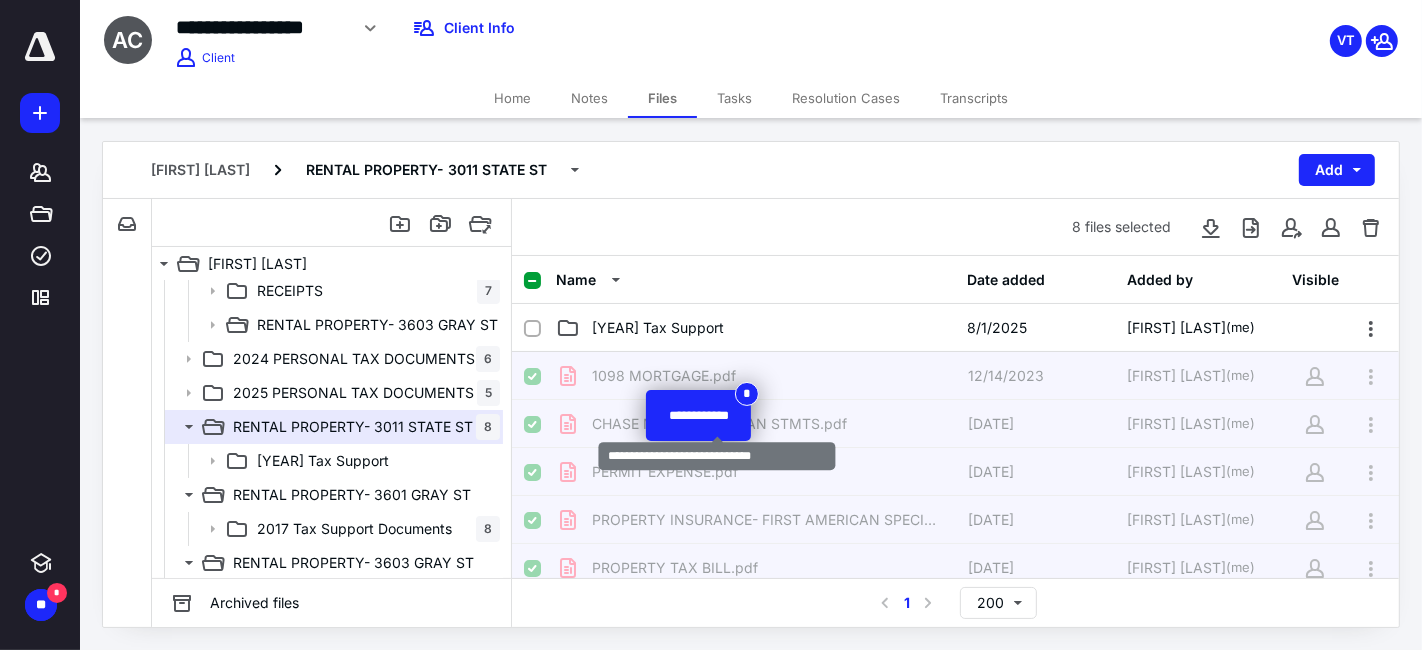 checkbox on "false" 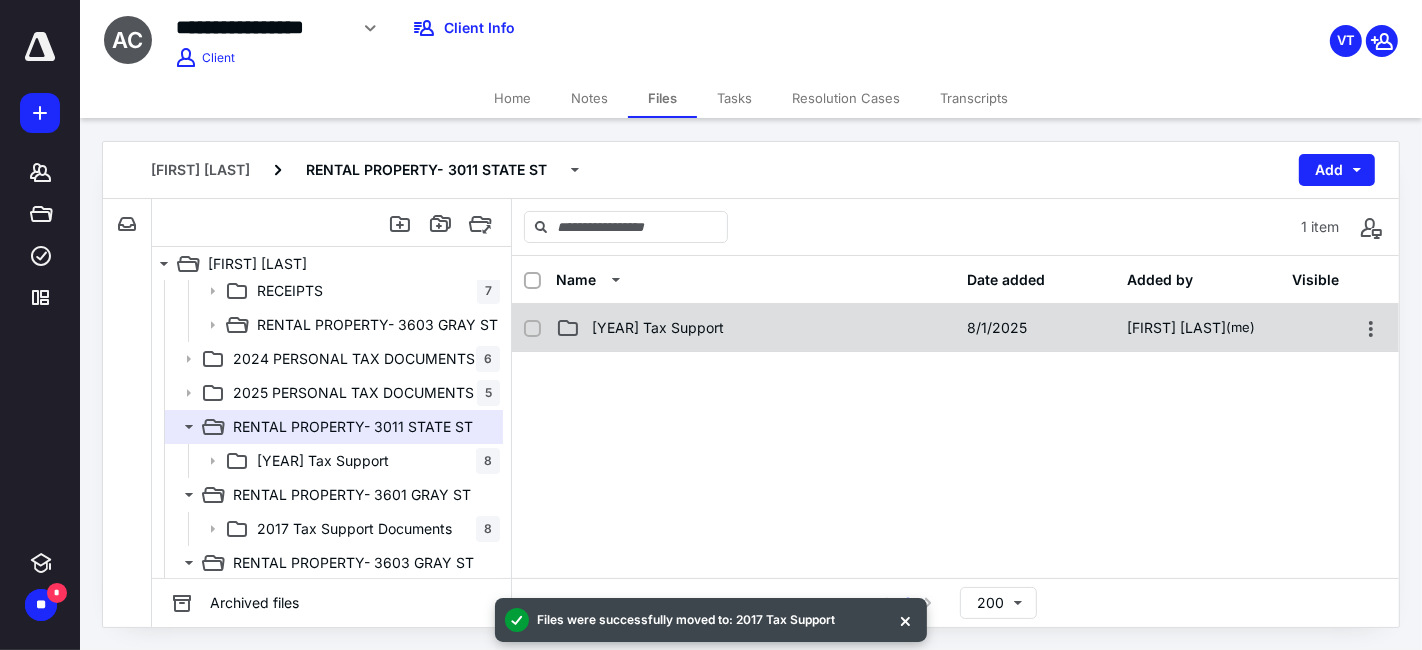 click on "2017 Tax Support 8/1/2025 [FIRST] [LAST]  (me)" at bounding box center [955, 328] 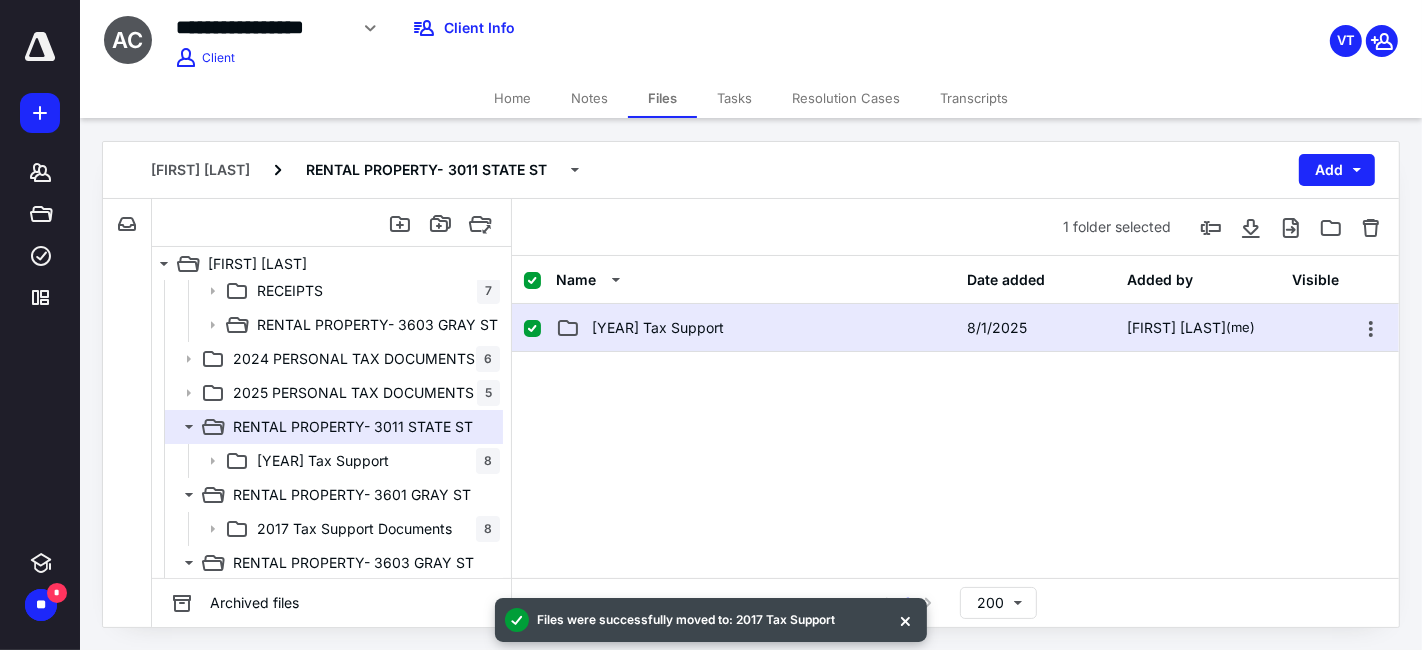 click on "2017 Tax Support 8/1/2025 [FIRST] [LAST]  (me)" at bounding box center [955, 328] 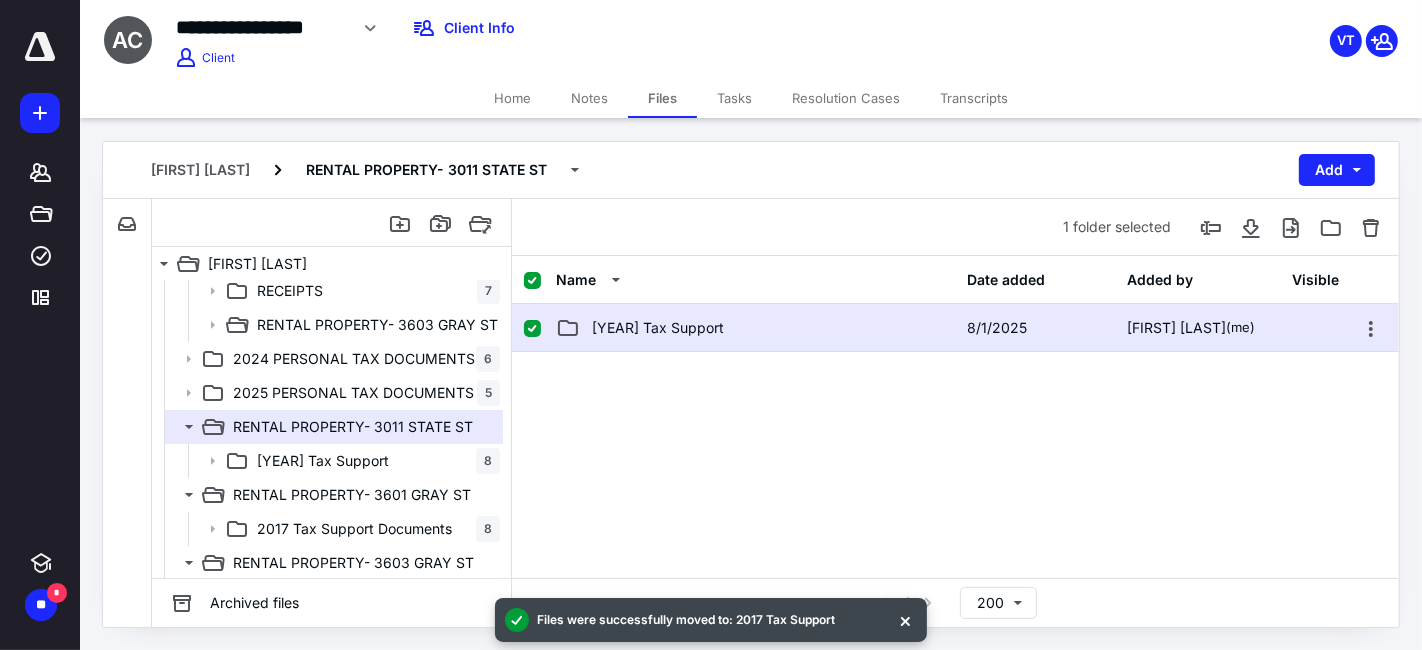 checkbox on "false" 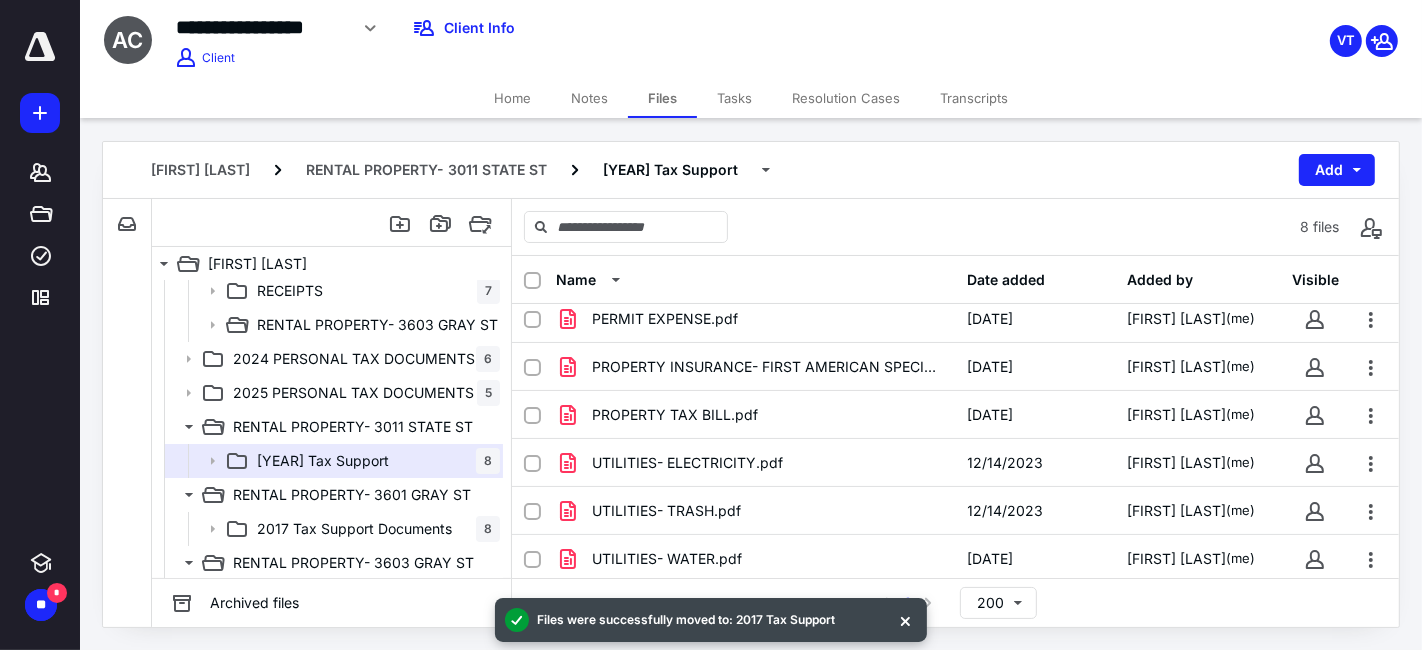 scroll, scrollTop: 0, scrollLeft: 0, axis: both 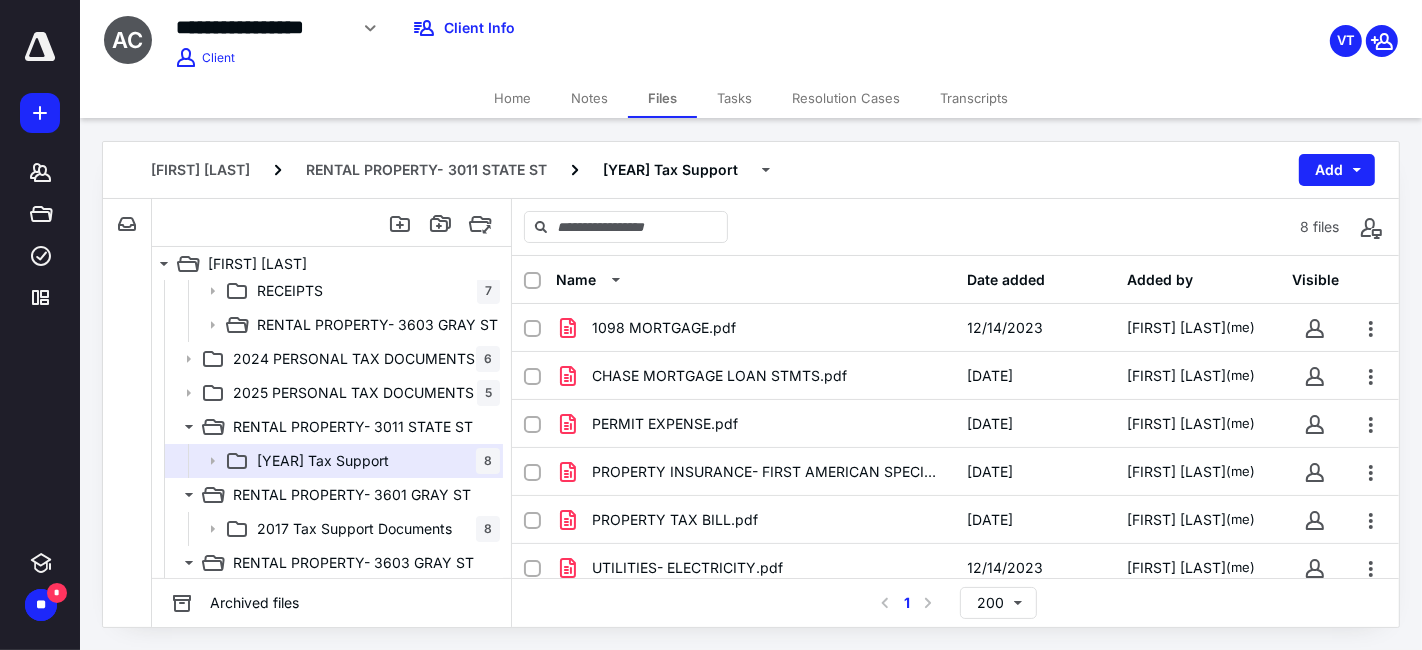 click on "Home" at bounding box center (512, 98) 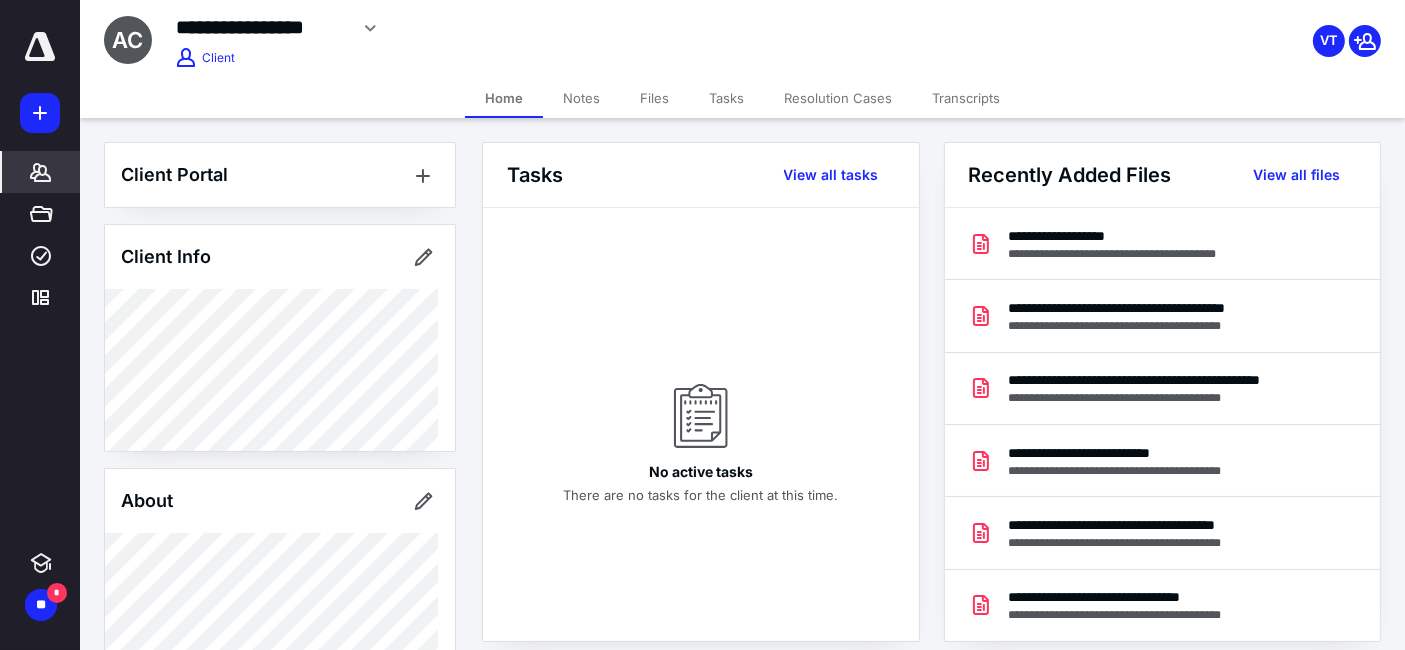 click on "Files" at bounding box center (654, 98) 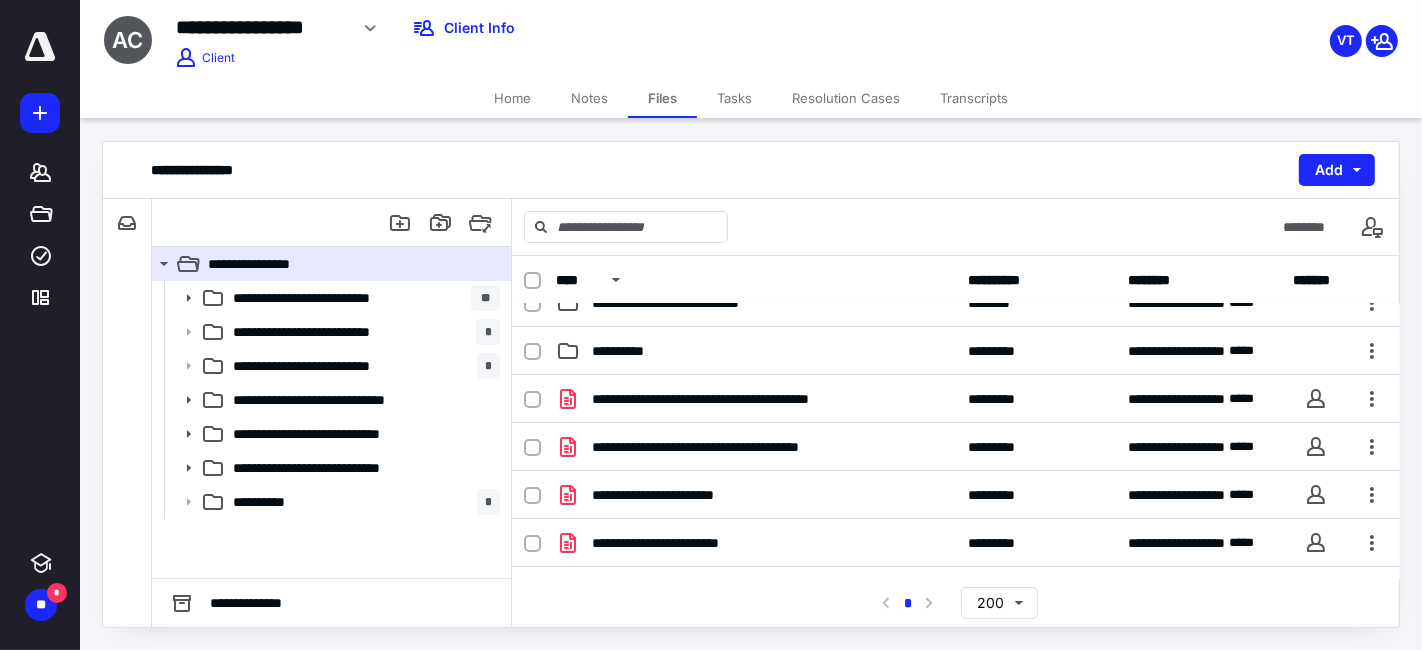scroll, scrollTop: 251, scrollLeft: 0, axis: vertical 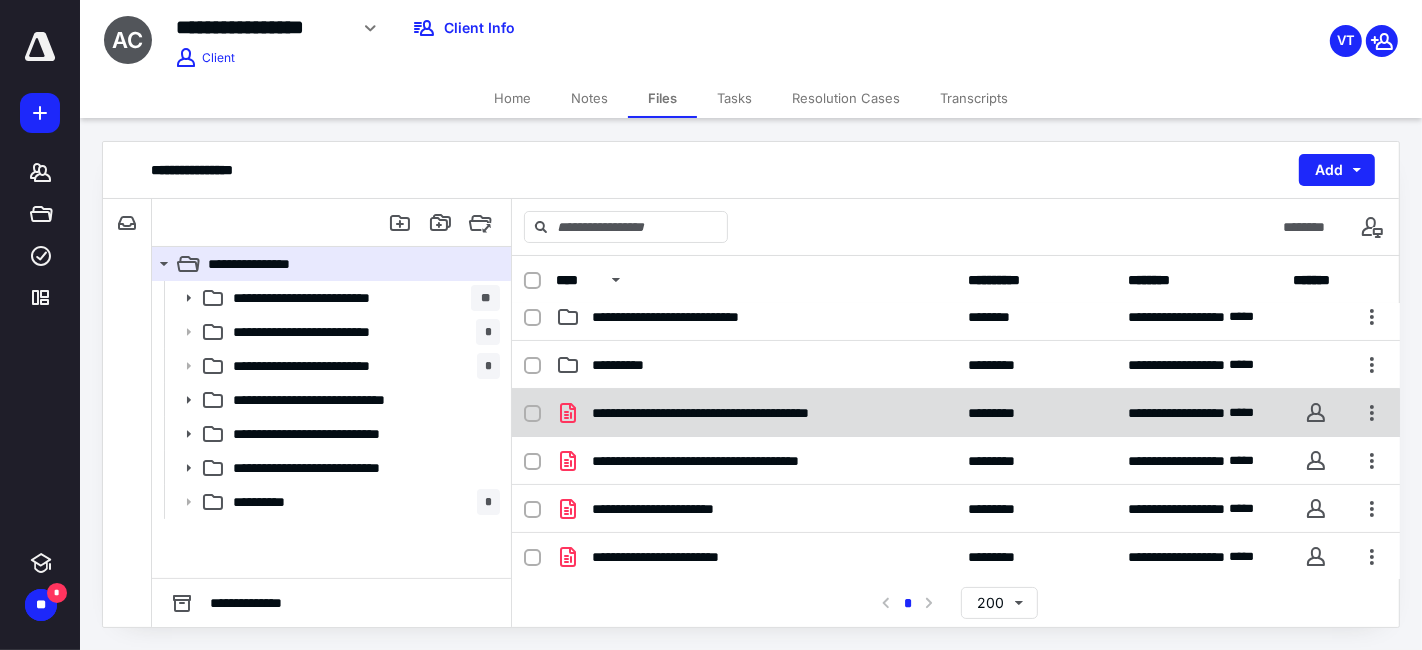 click on "**********" at bounding box center (956, 413) 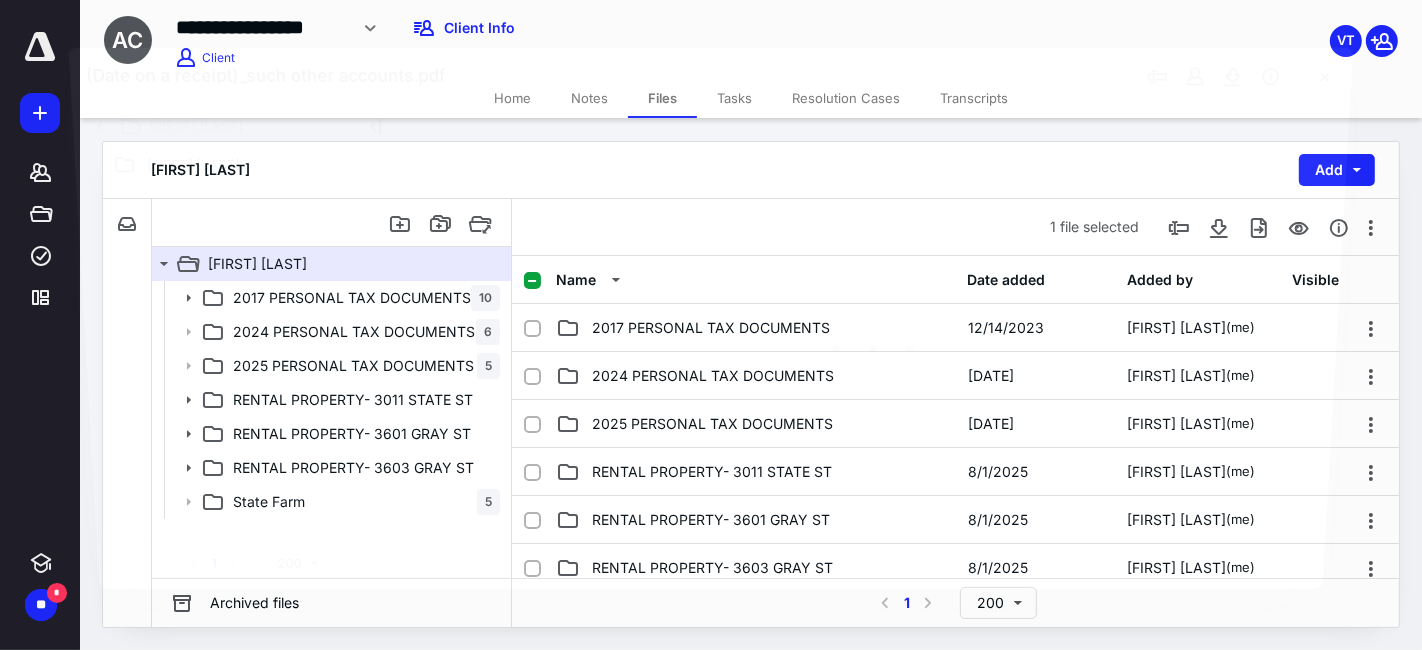 scroll, scrollTop: 251, scrollLeft: 0, axis: vertical 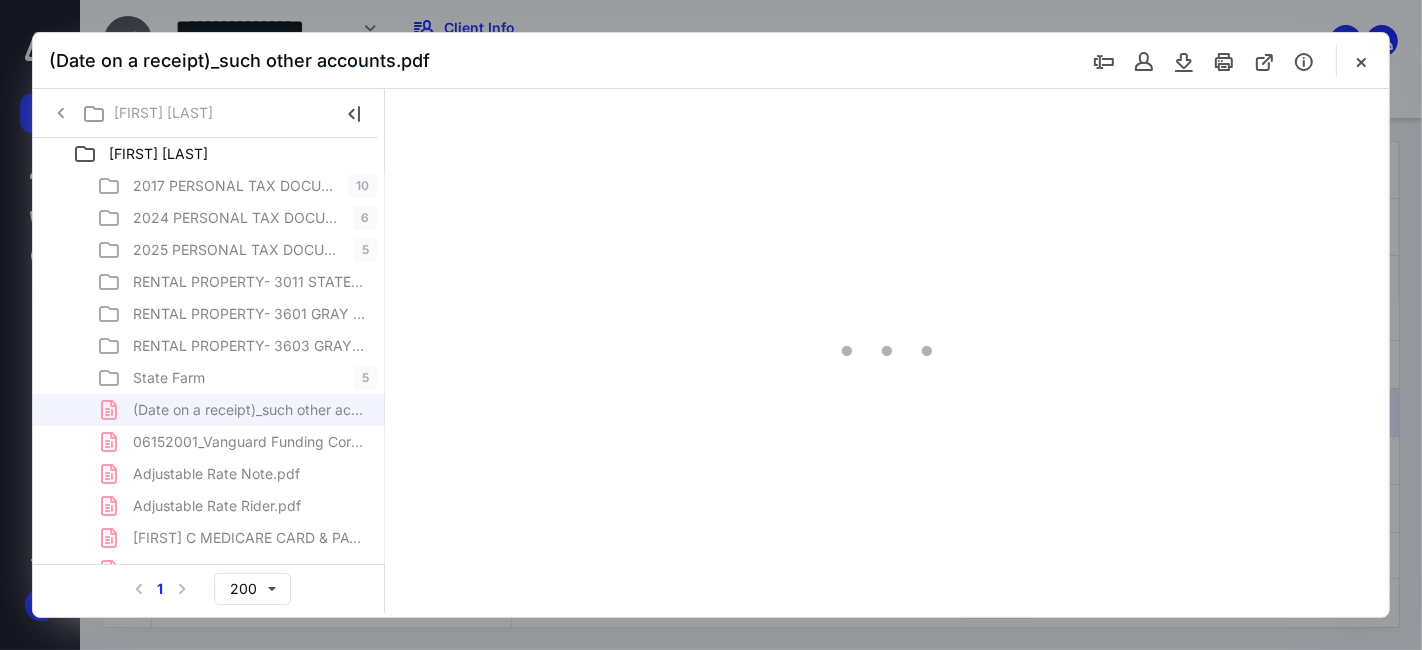 type on "49" 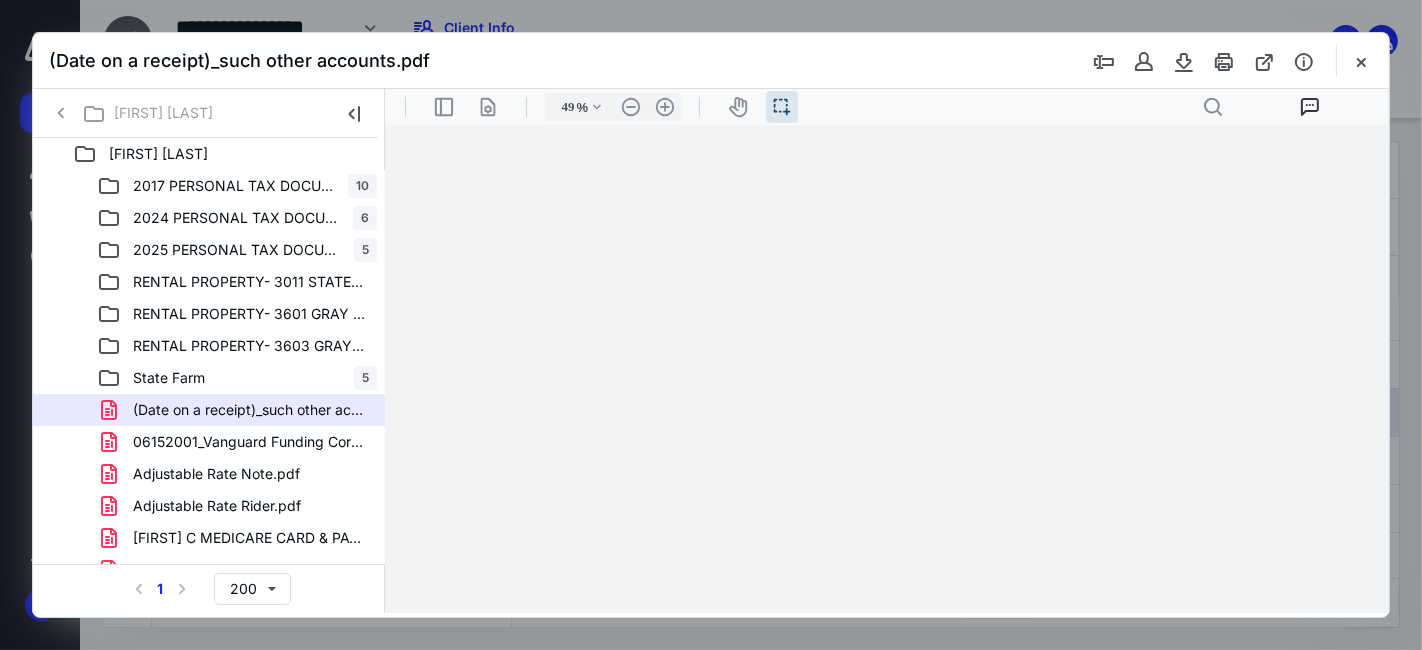 scroll, scrollTop: 37, scrollLeft: 0, axis: vertical 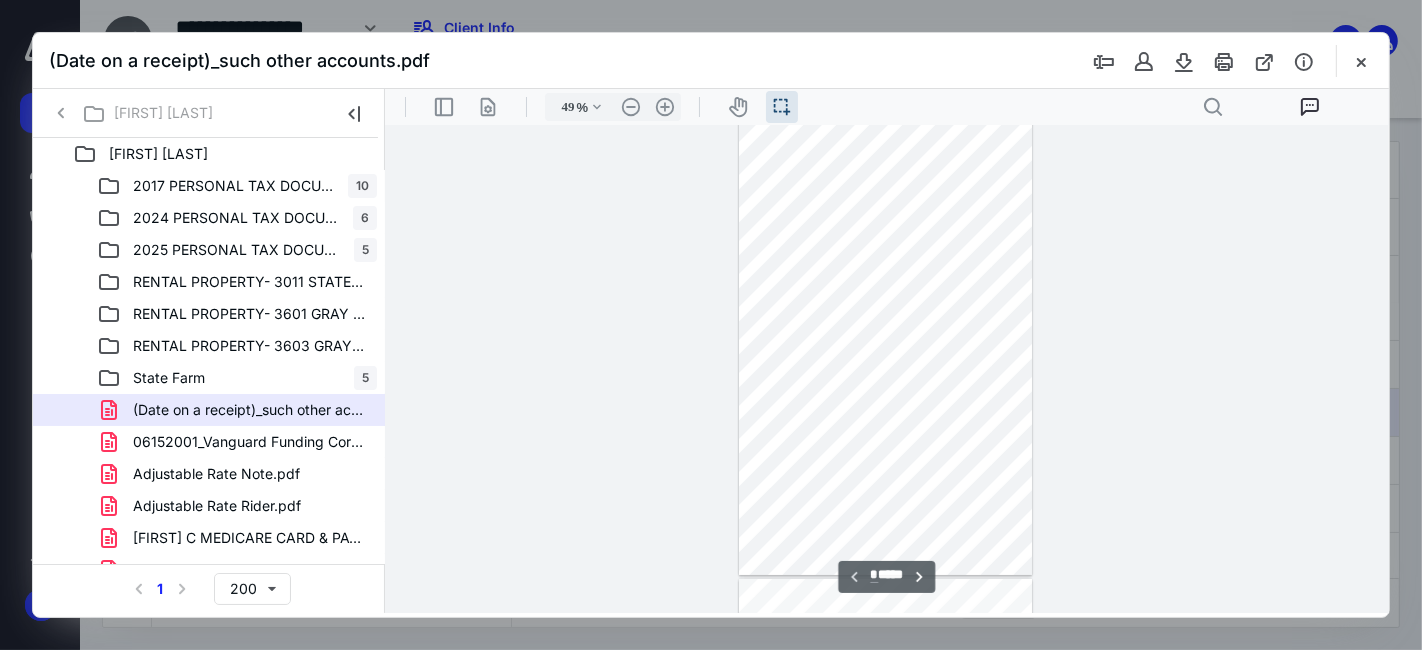 click at bounding box center [885, 331] 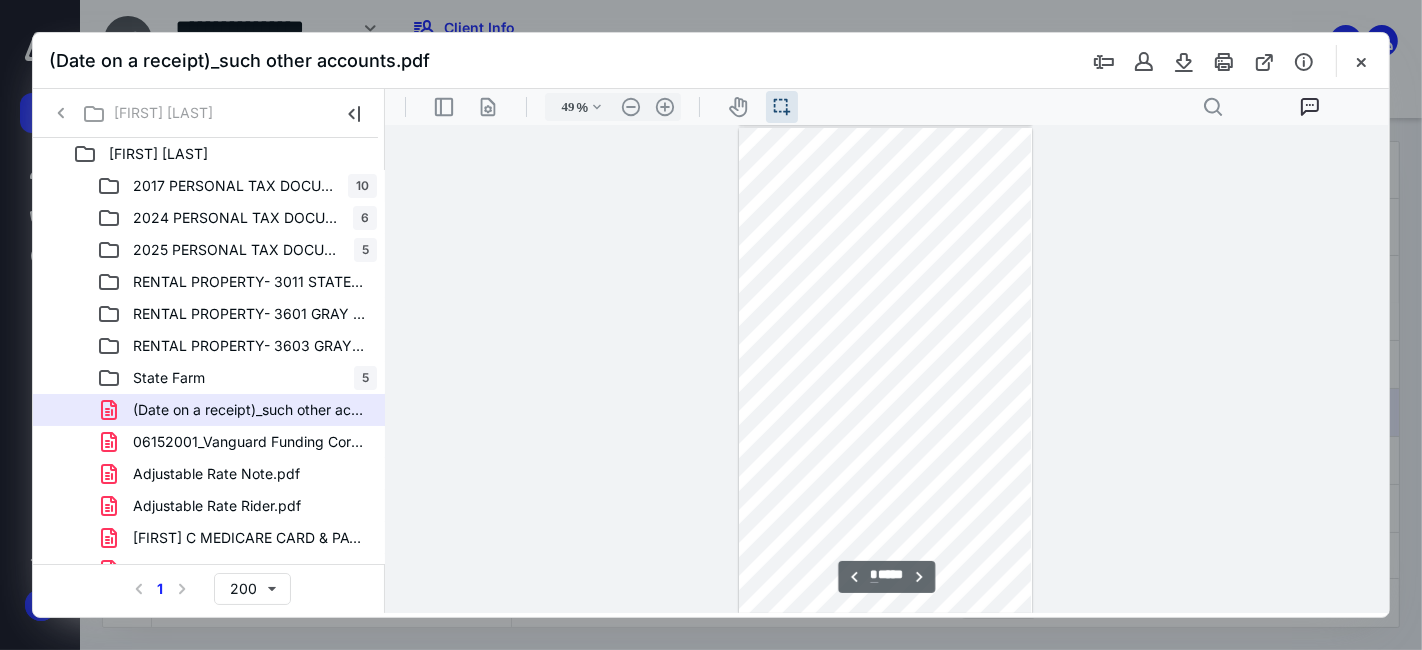 scroll, scrollTop: 0, scrollLeft: 0, axis: both 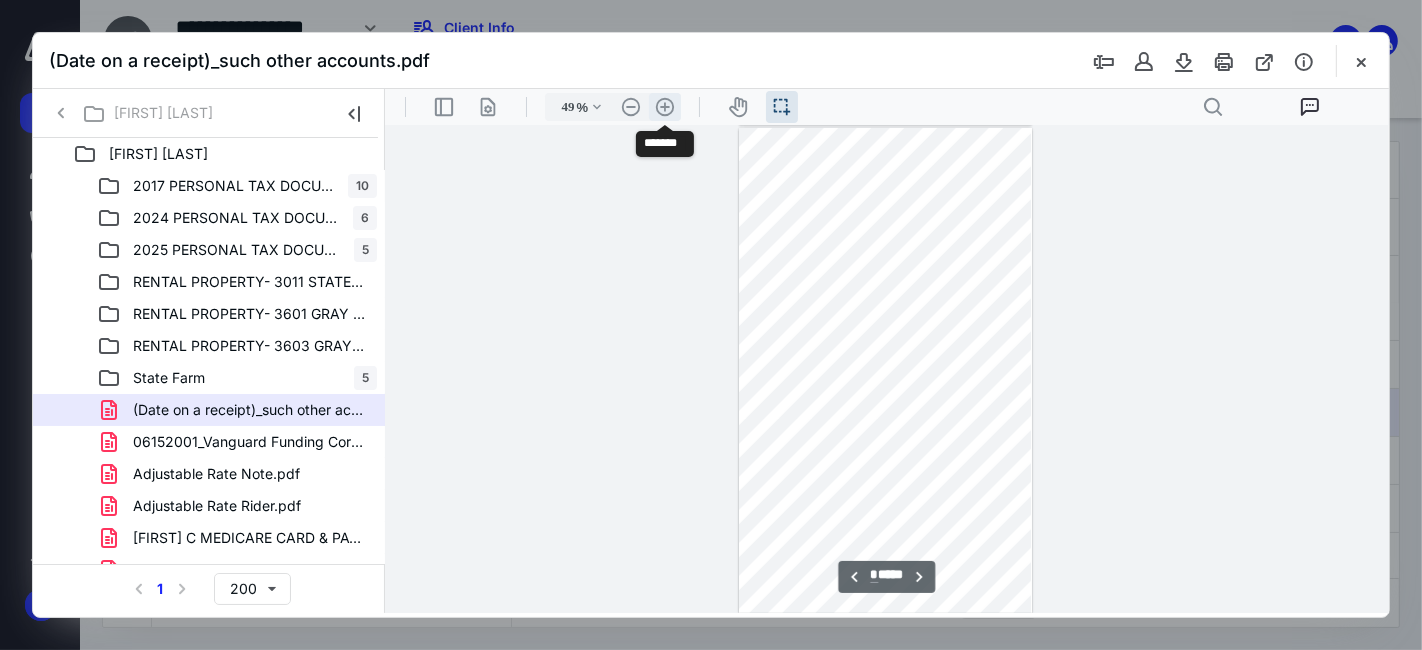 click on ".cls-1{fill:#abb0c4;} icon - header - zoom - in - line" at bounding box center [664, 106] 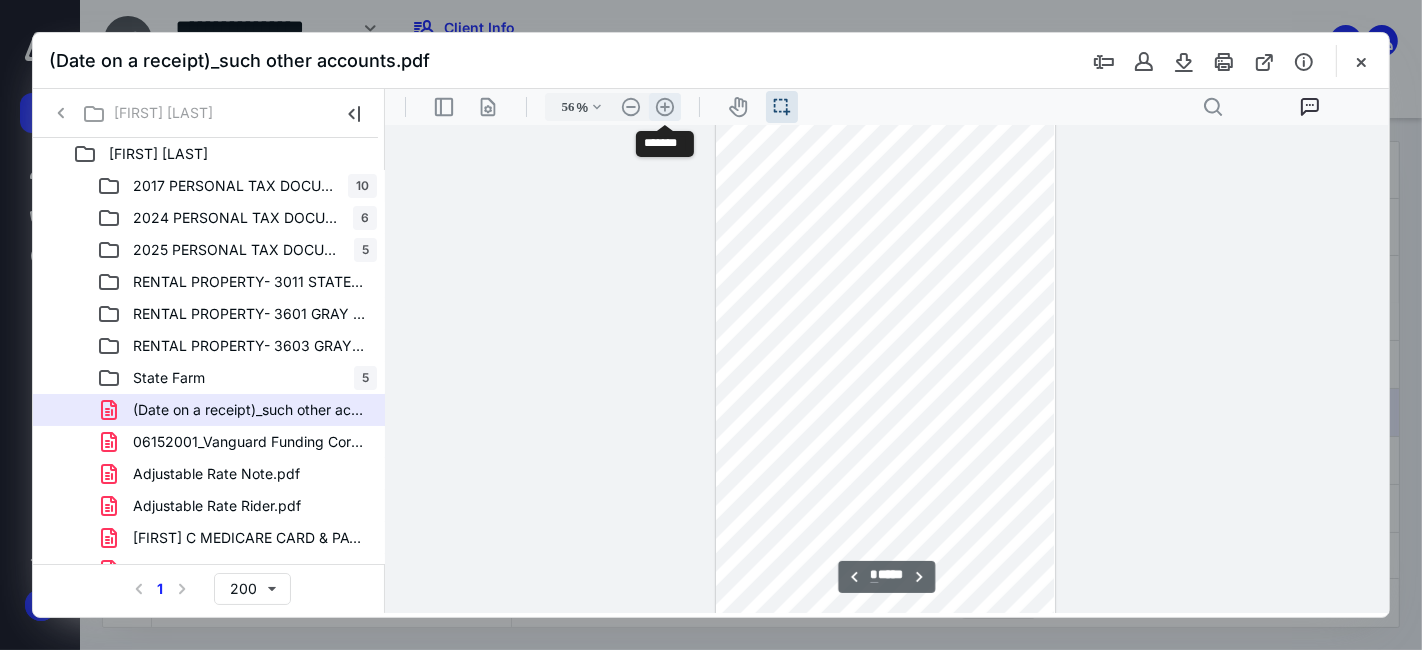 click on ".cls-1{fill:#abb0c4;} icon - header - zoom - in - line" at bounding box center (664, 106) 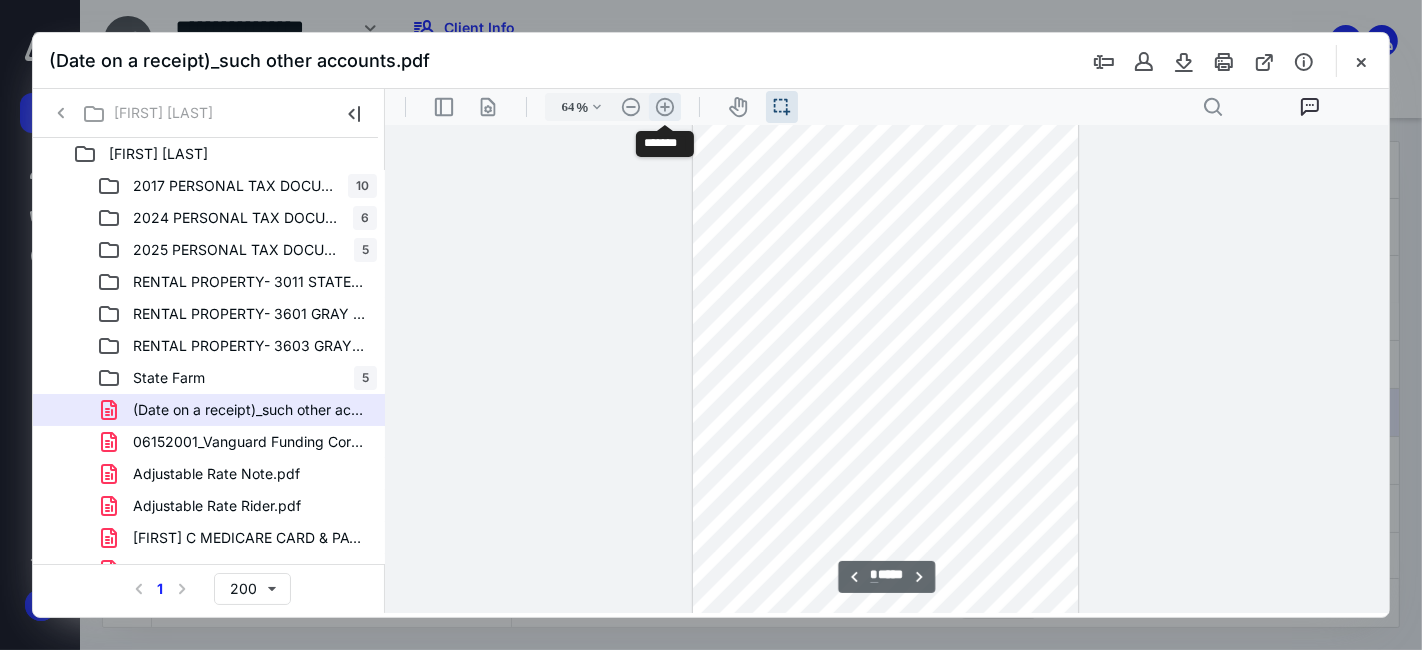 click on ".cls-1{fill:#abb0c4;} icon - header - zoom - in - line" at bounding box center (664, 106) 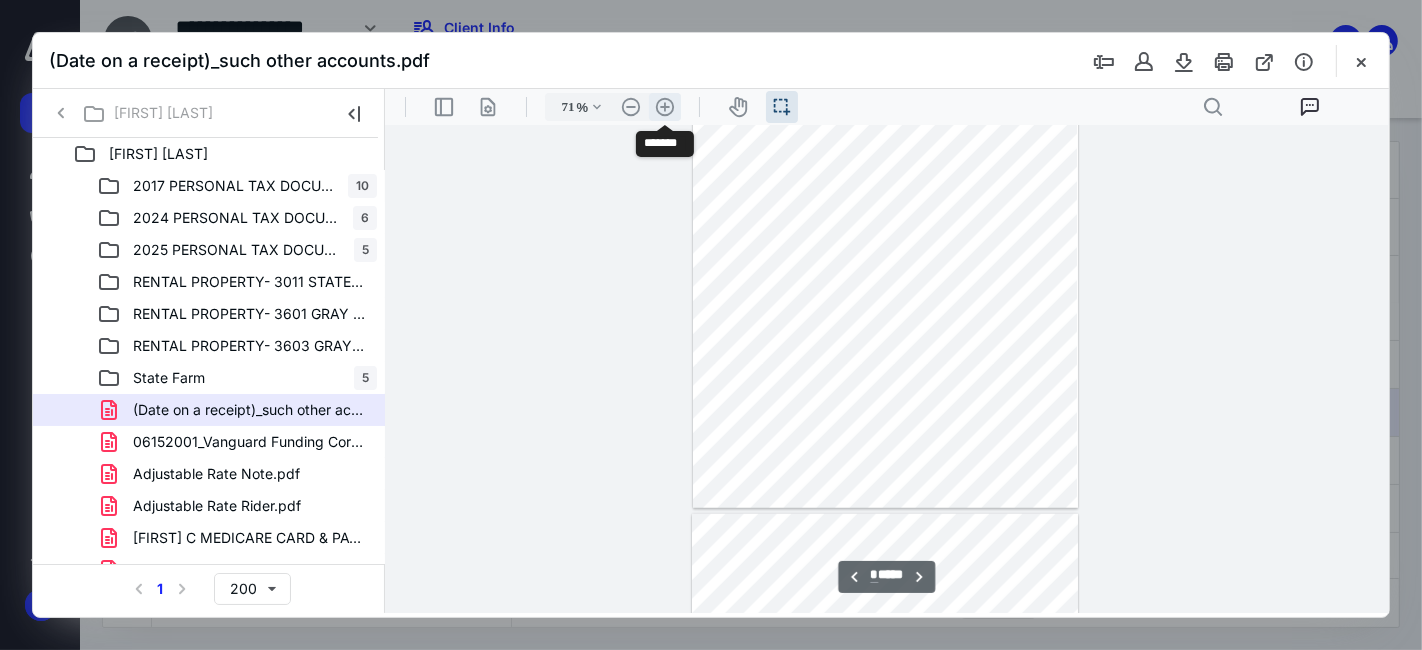 click on ".cls-1{fill:#abb0c4;} icon - header - zoom - in - line" at bounding box center [664, 106] 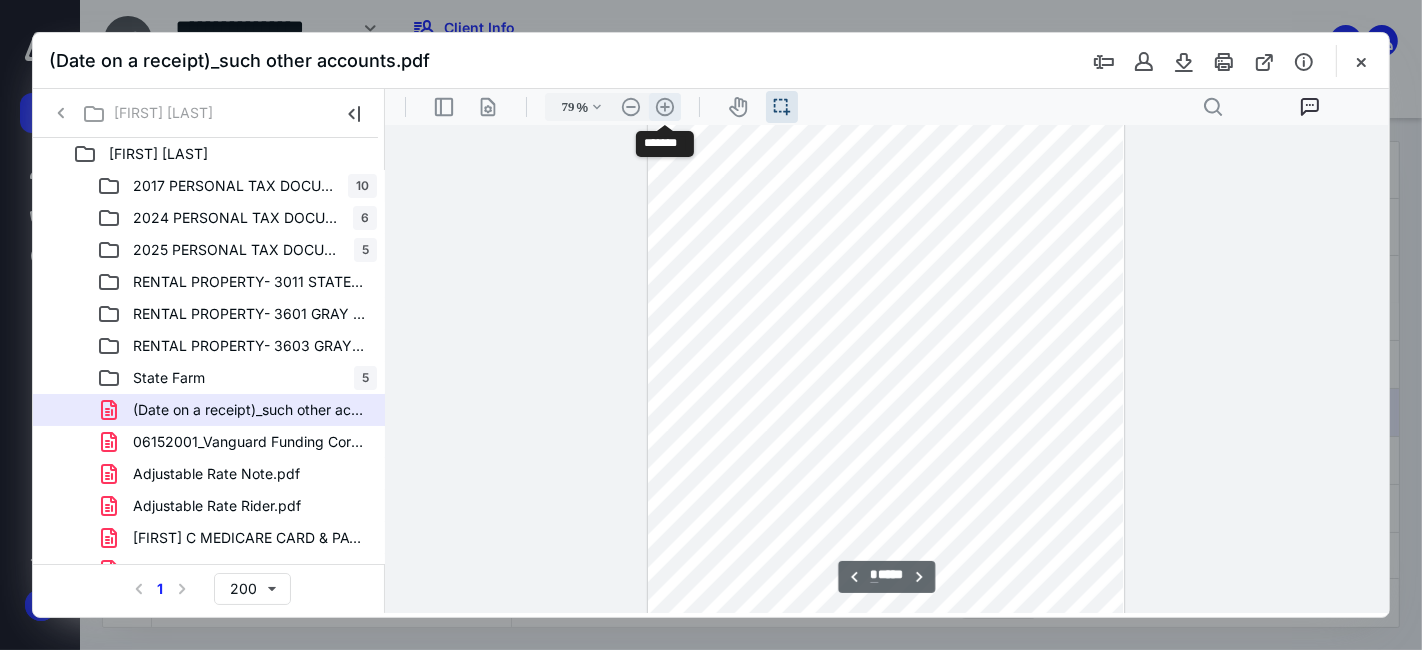 click on ".cls-1{fill:#abb0c4;} icon - header - zoom - in - line" at bounding box center (664, 106) 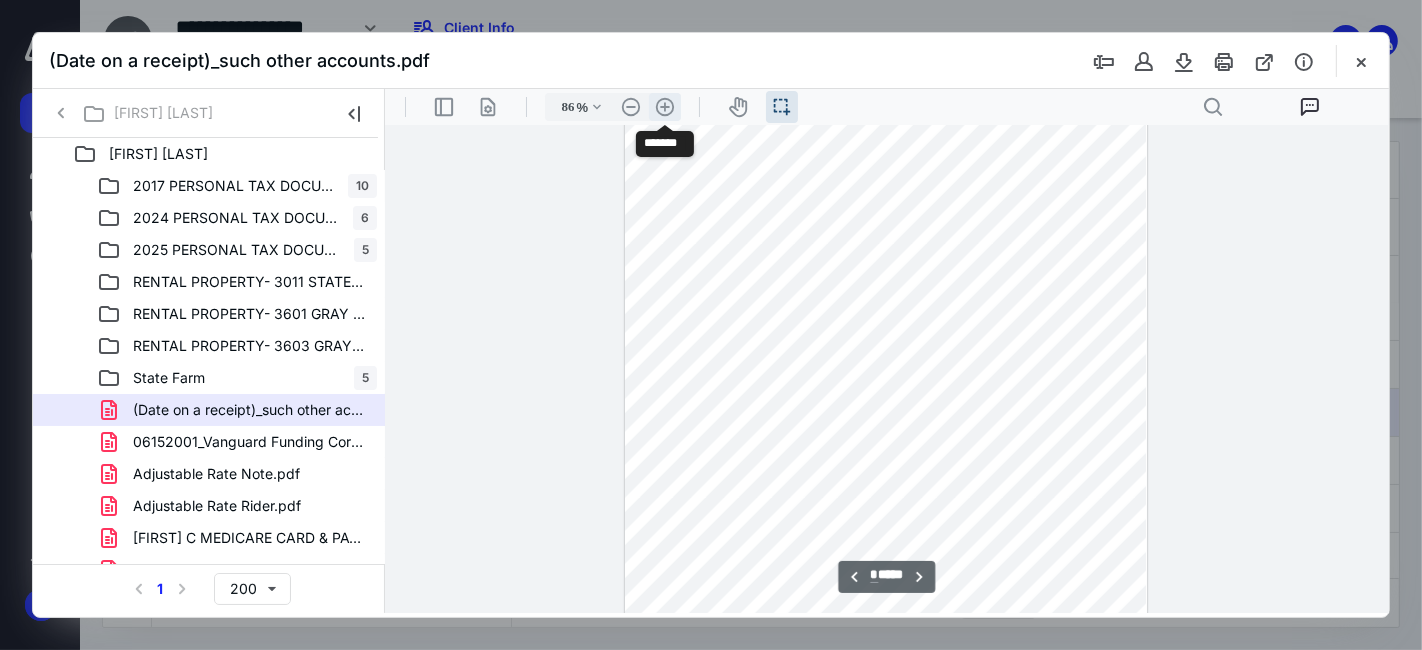 click on ".cls-1{fill:#abb0c4;} icon - header - zoom - in - line" at bounding box center [664, 106] 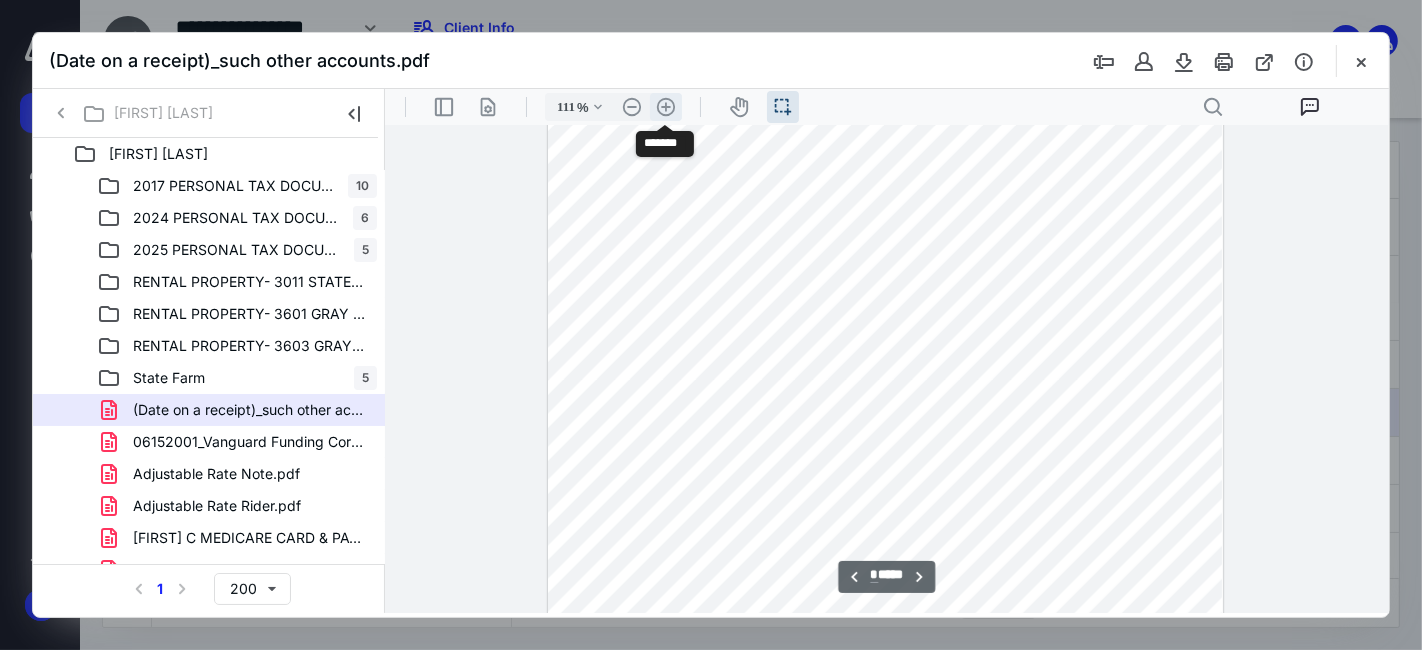click on ".cls-1{fill:#abb0c4;} icon - header - zoom - in - line" at bounding box center [665, 106] 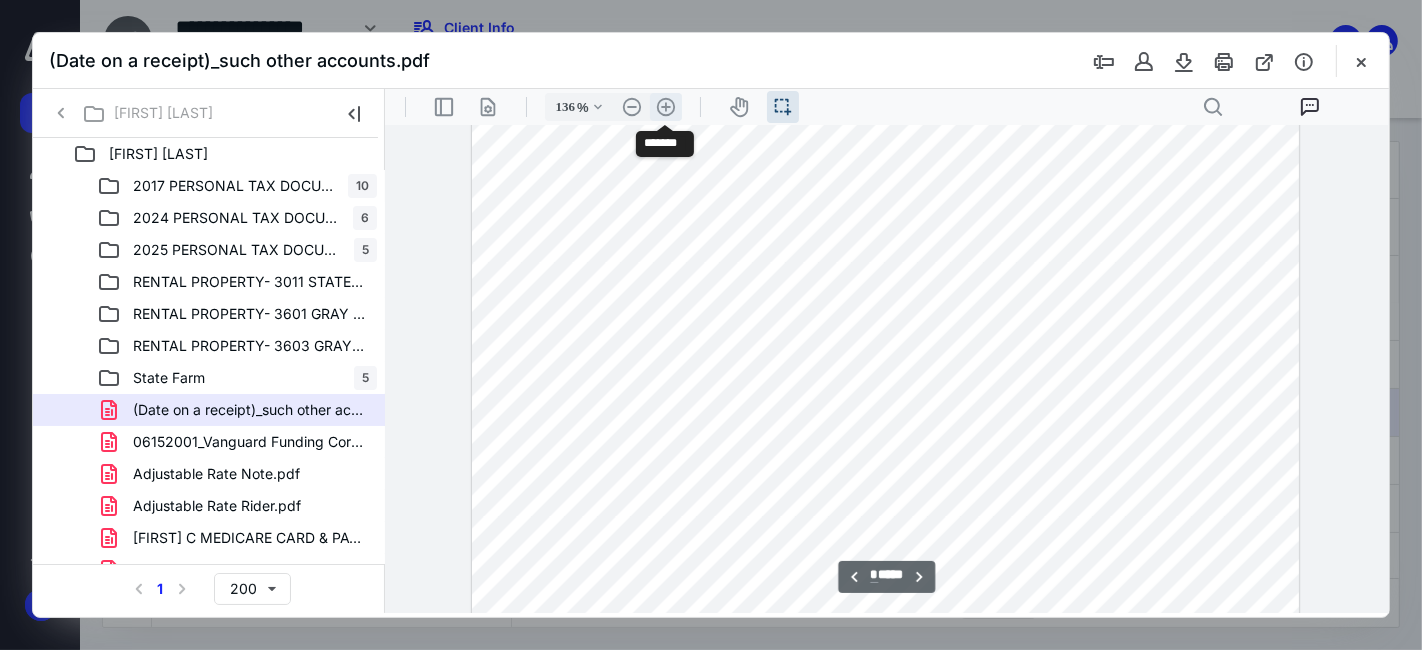 click on ".cls-1{fill:#abb0c4;} icon - header - zoom - in - line" at bounding box center (665, 106) 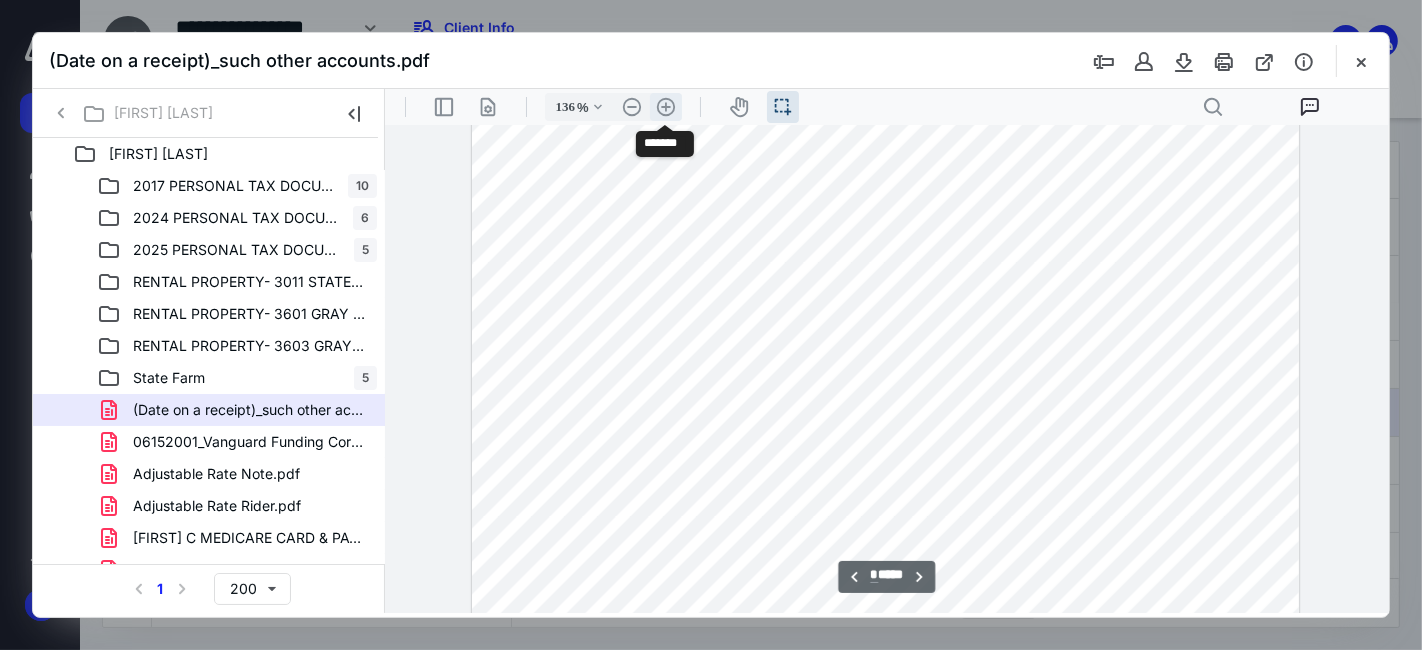 type on "161" 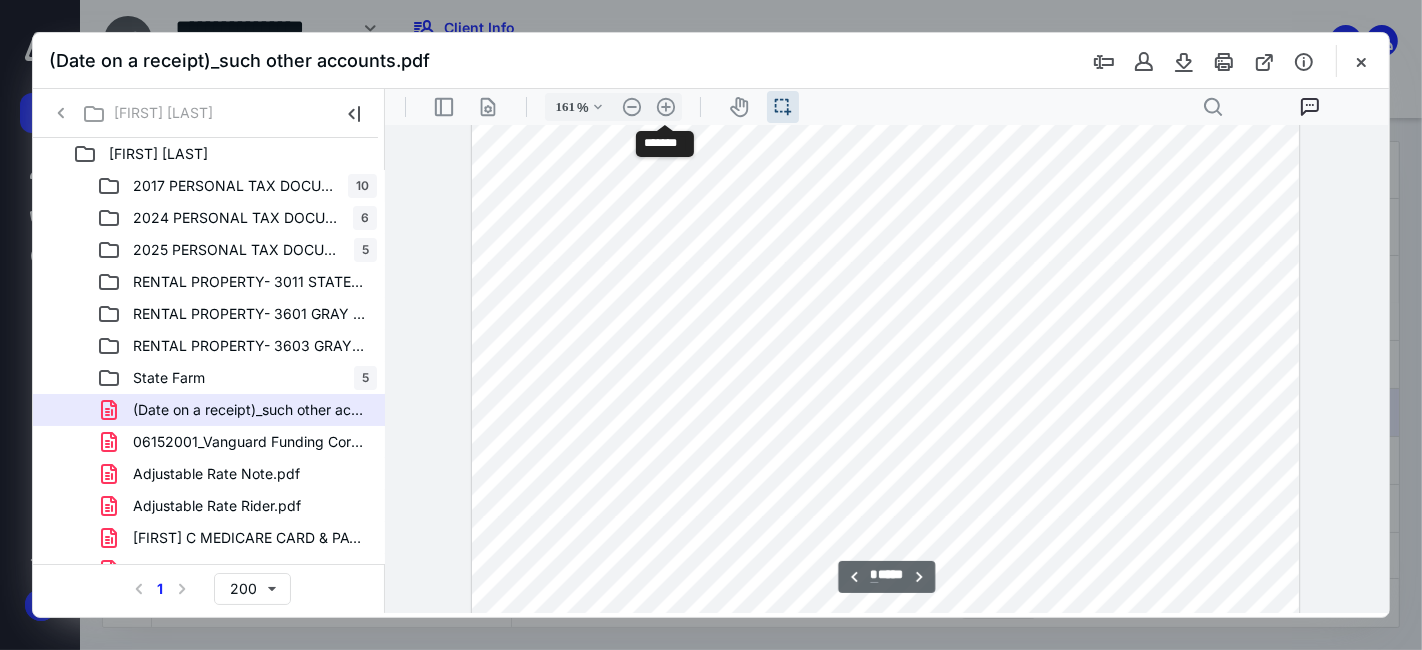 scroll, scrollTop: 3790, scrollLeft: 0, axis: vertical 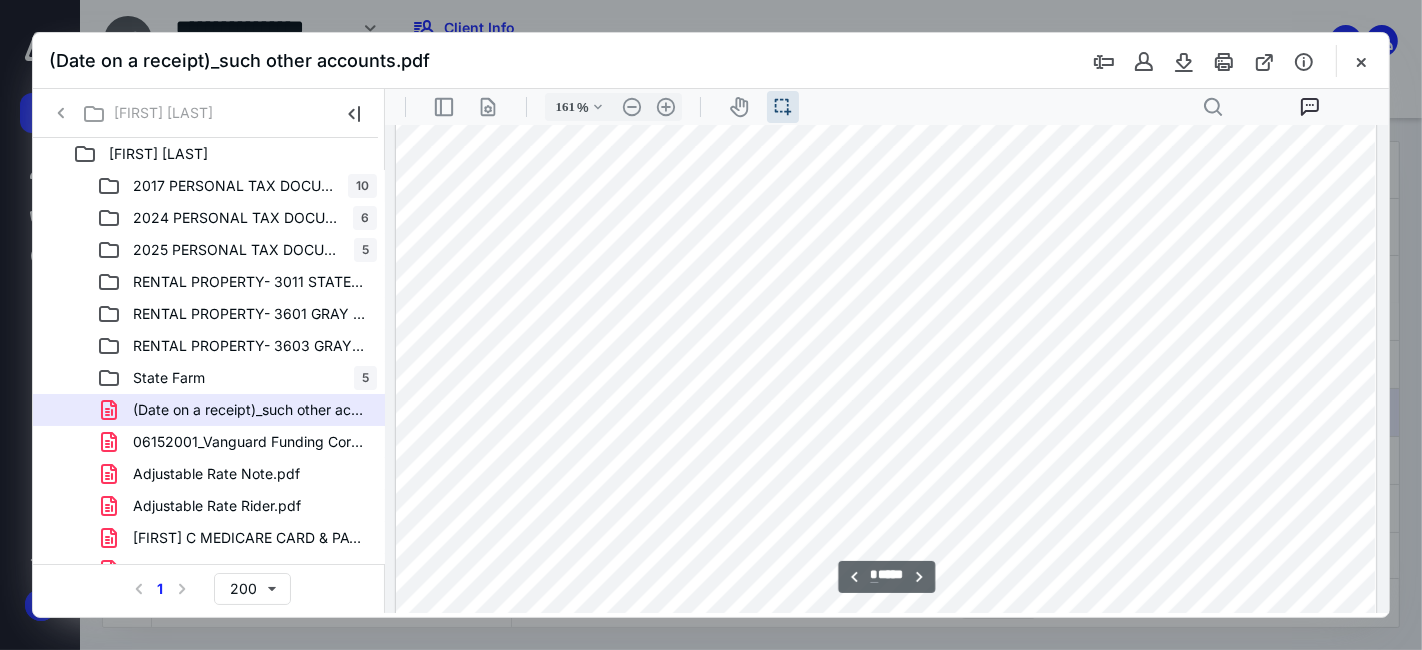 click at bounding box center [884, 410] 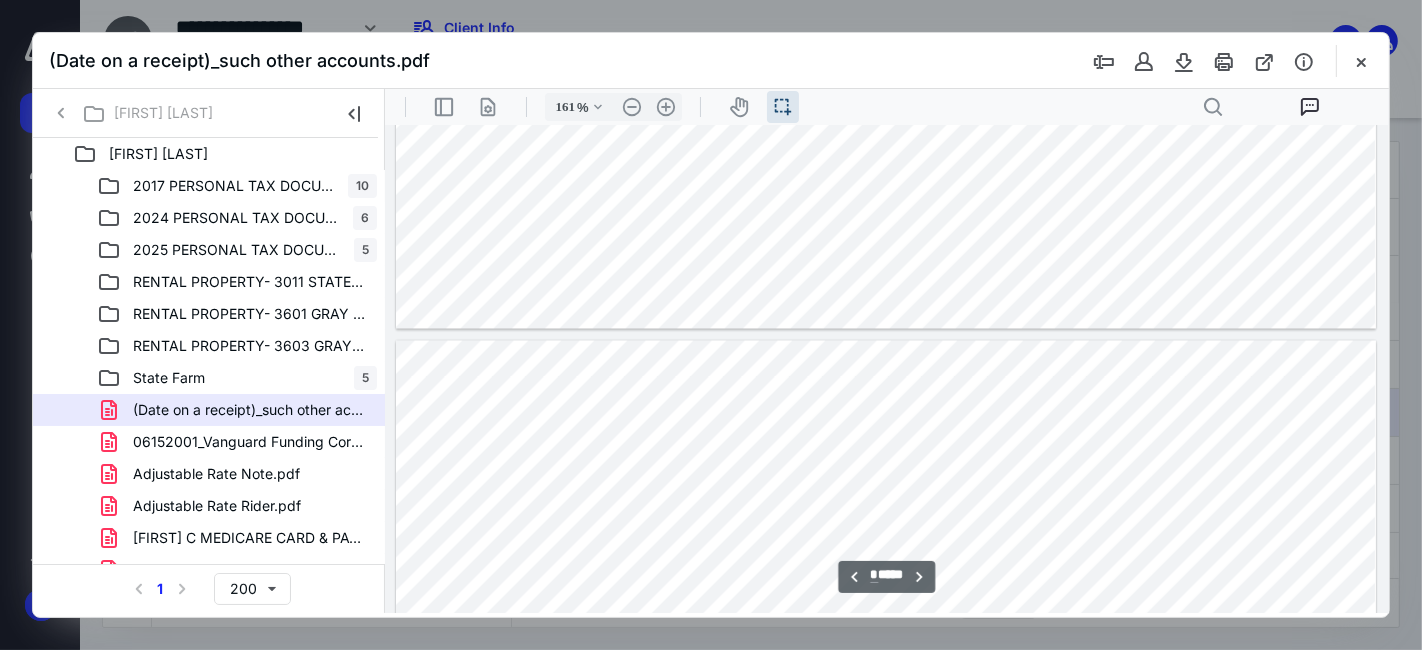 type on "*" 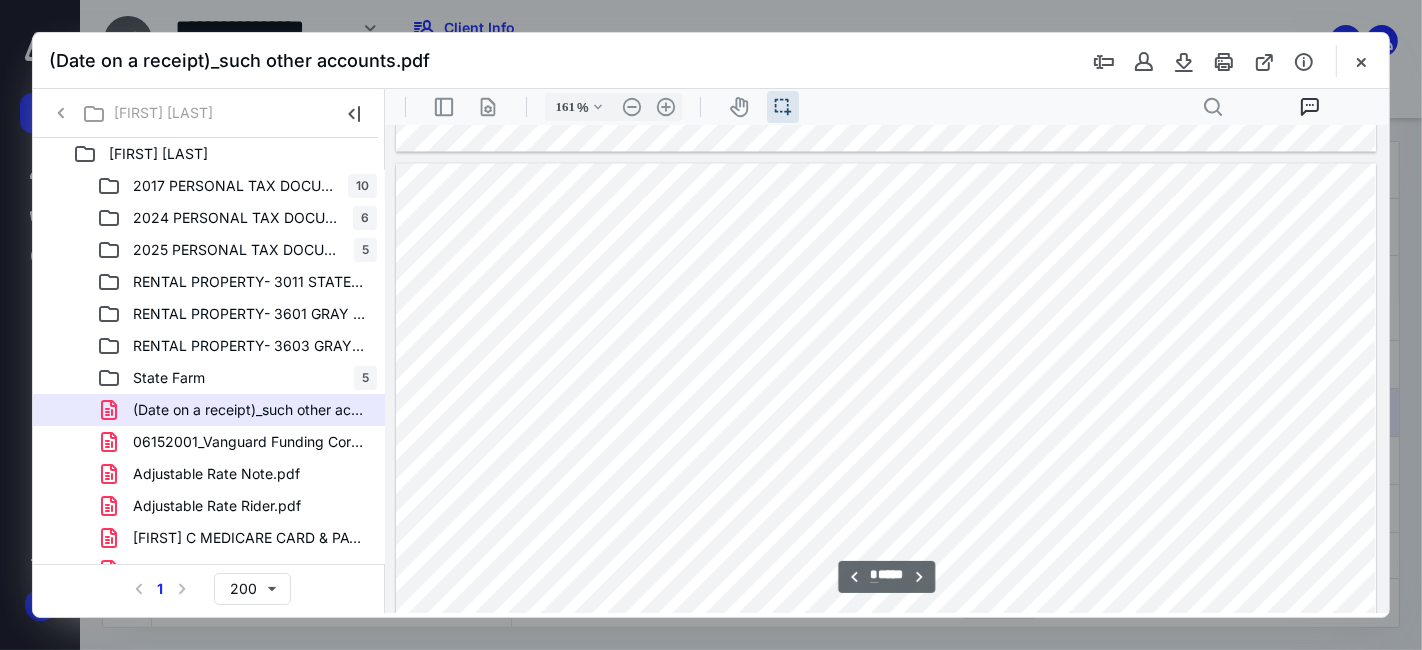 scroll, scrollTop: 3230, scrollLeft: 0, axis: vertical 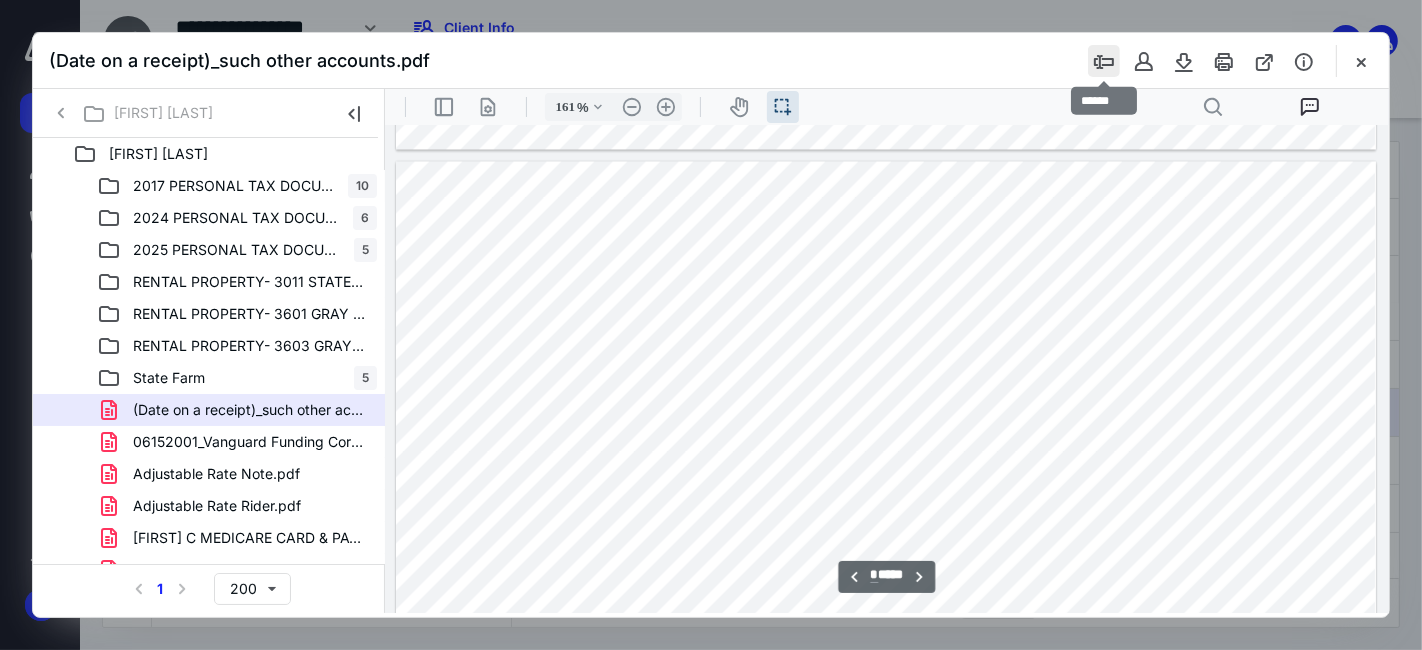 click at bounding box center (1104, 61) 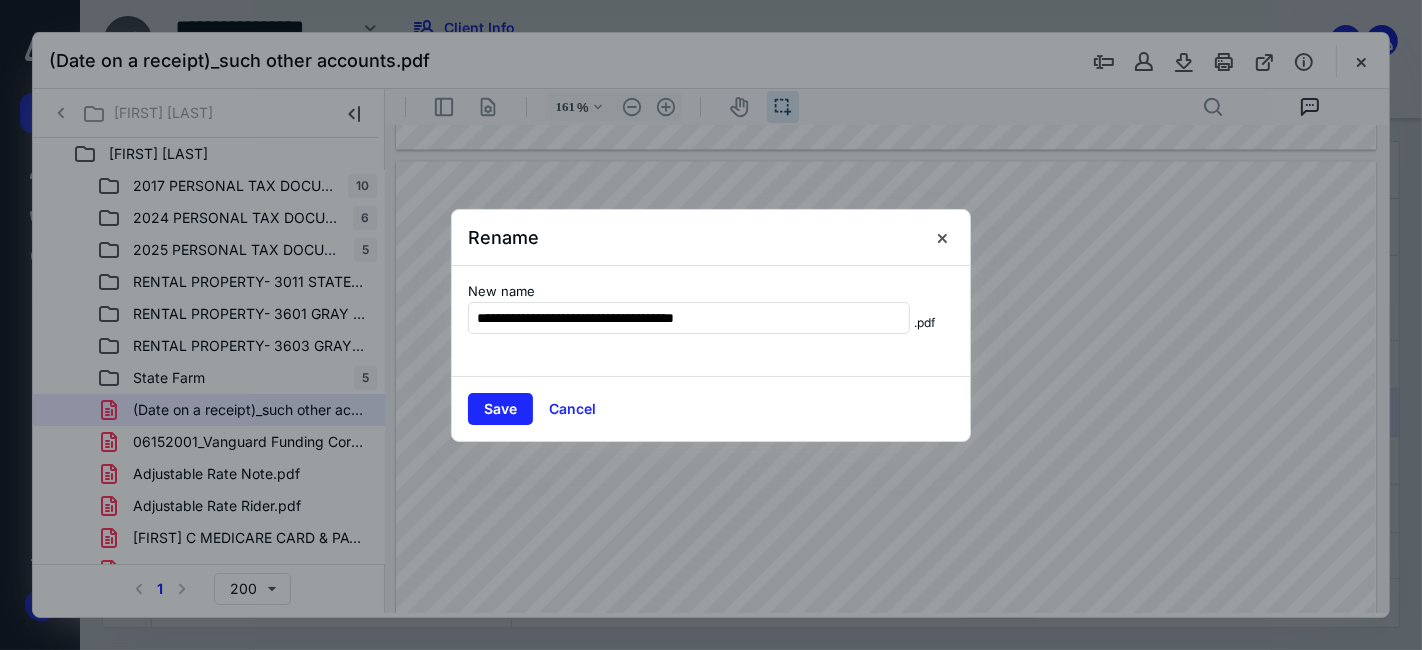 type on "*" 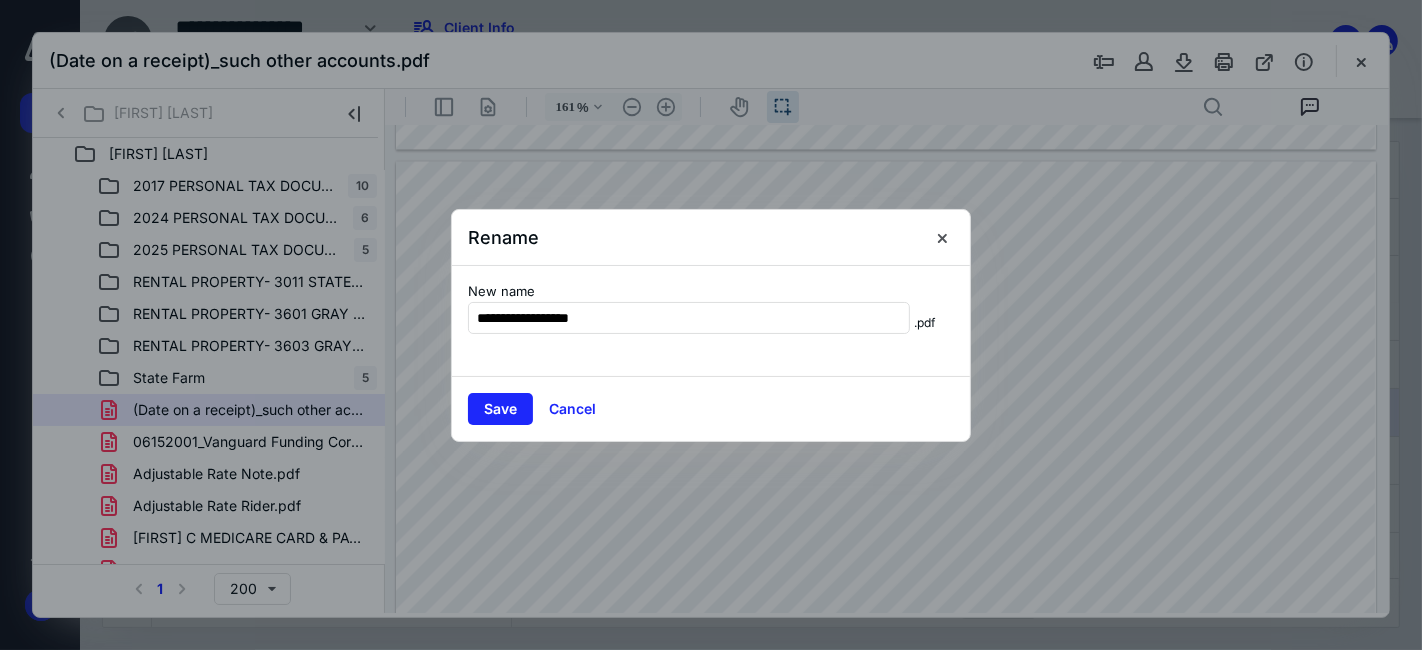 type on "**********" 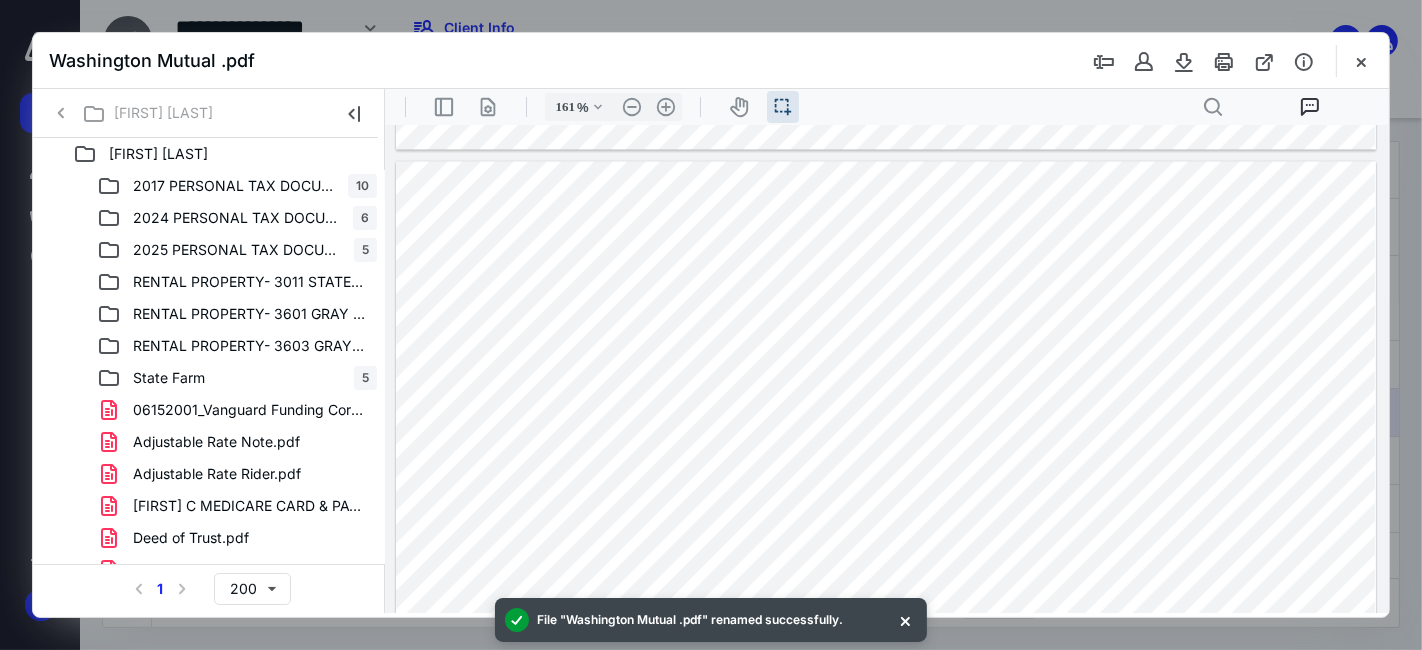 click at bounding box center (884, 970) 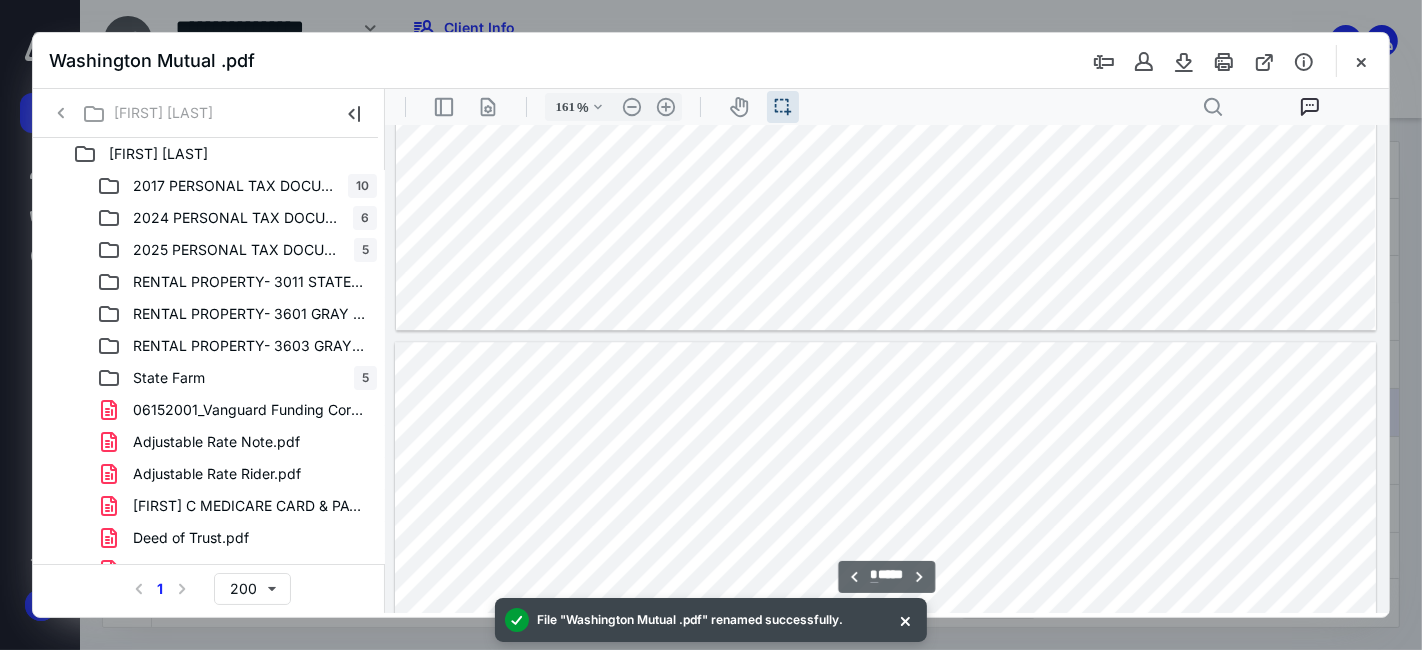 type on "*" 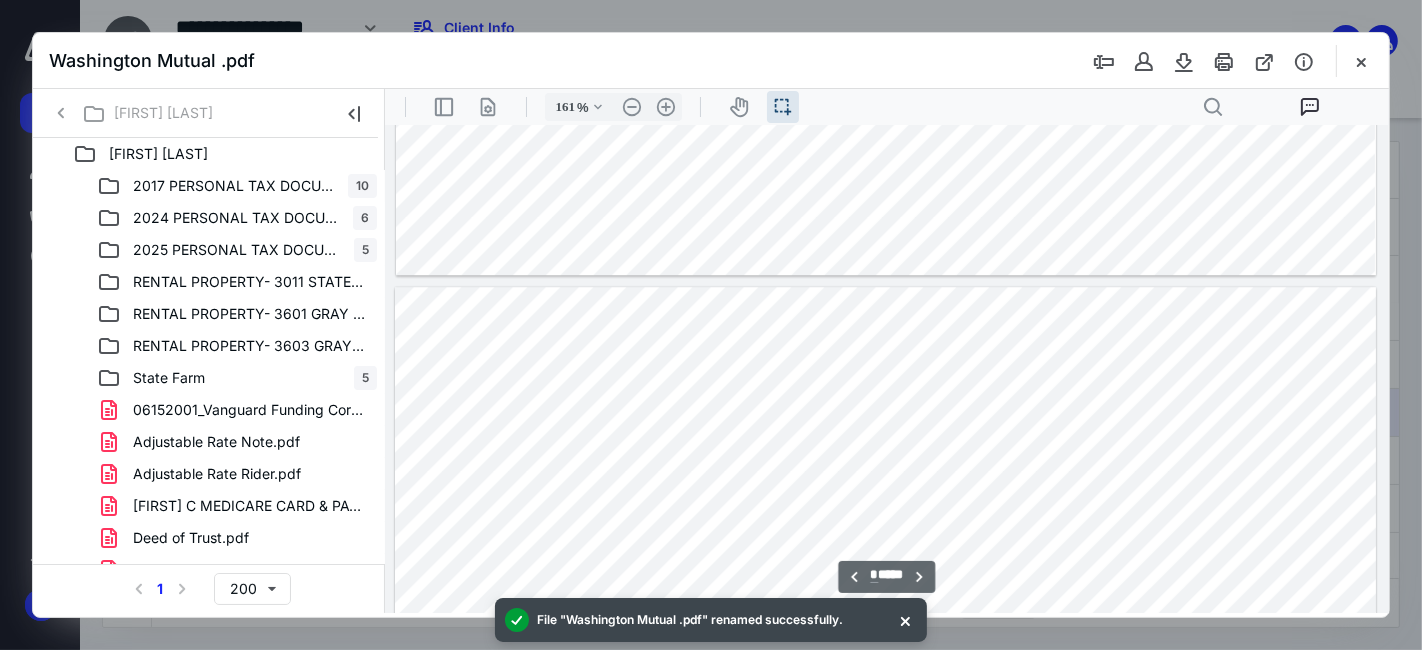 scroll, scrollTop: 4830, scrollLeft: 0, axis: vertical 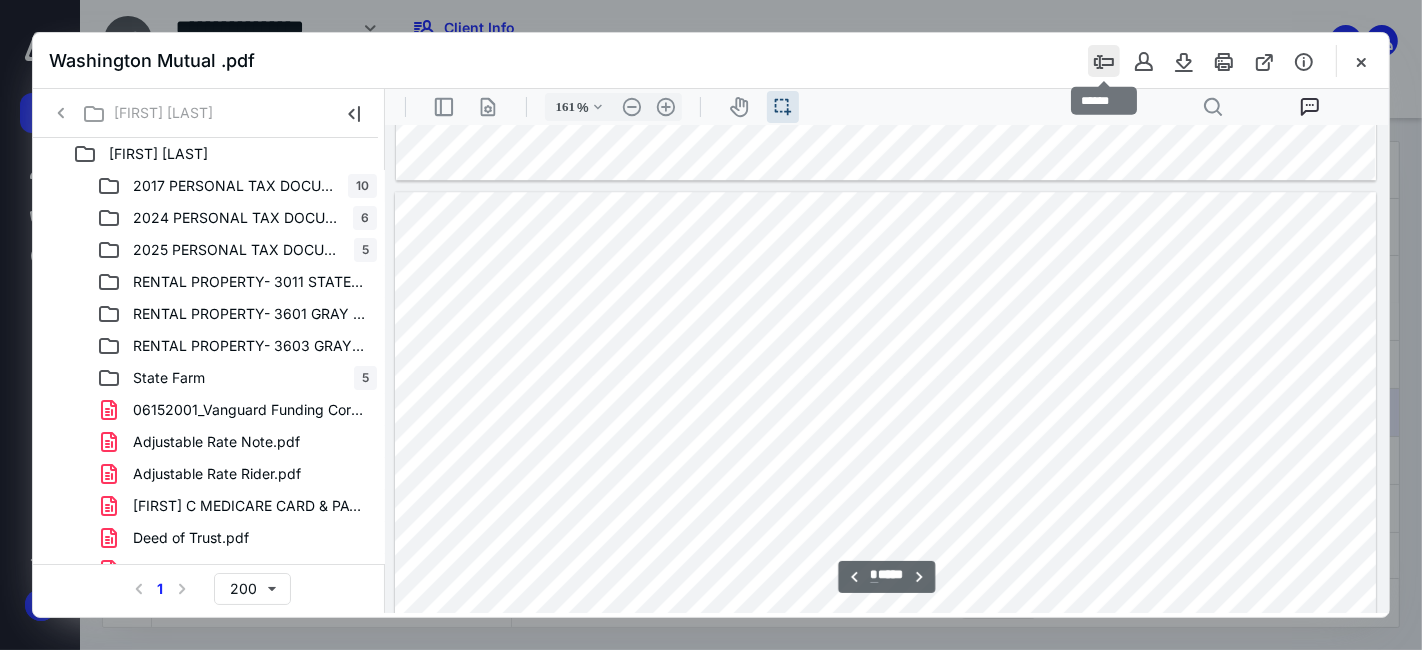 click at bounding box center (1104, 61) 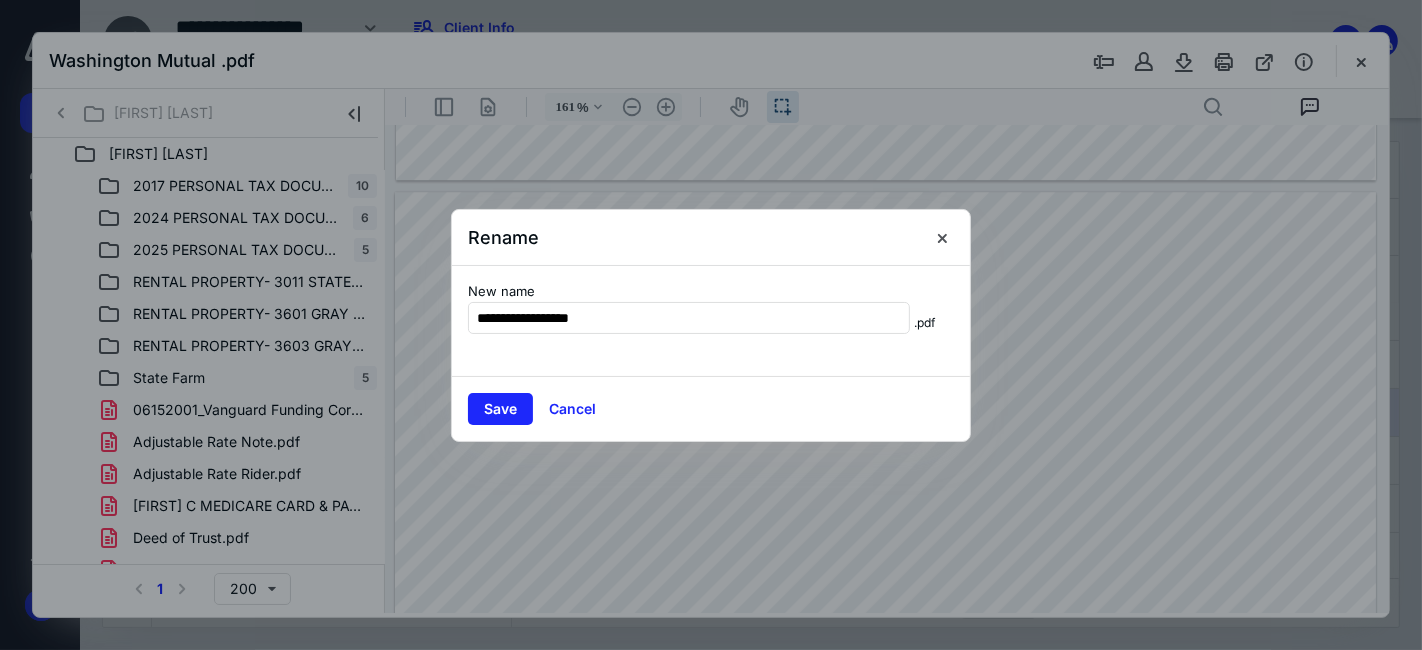 click on "New  name" at bounding box center [689, 292] 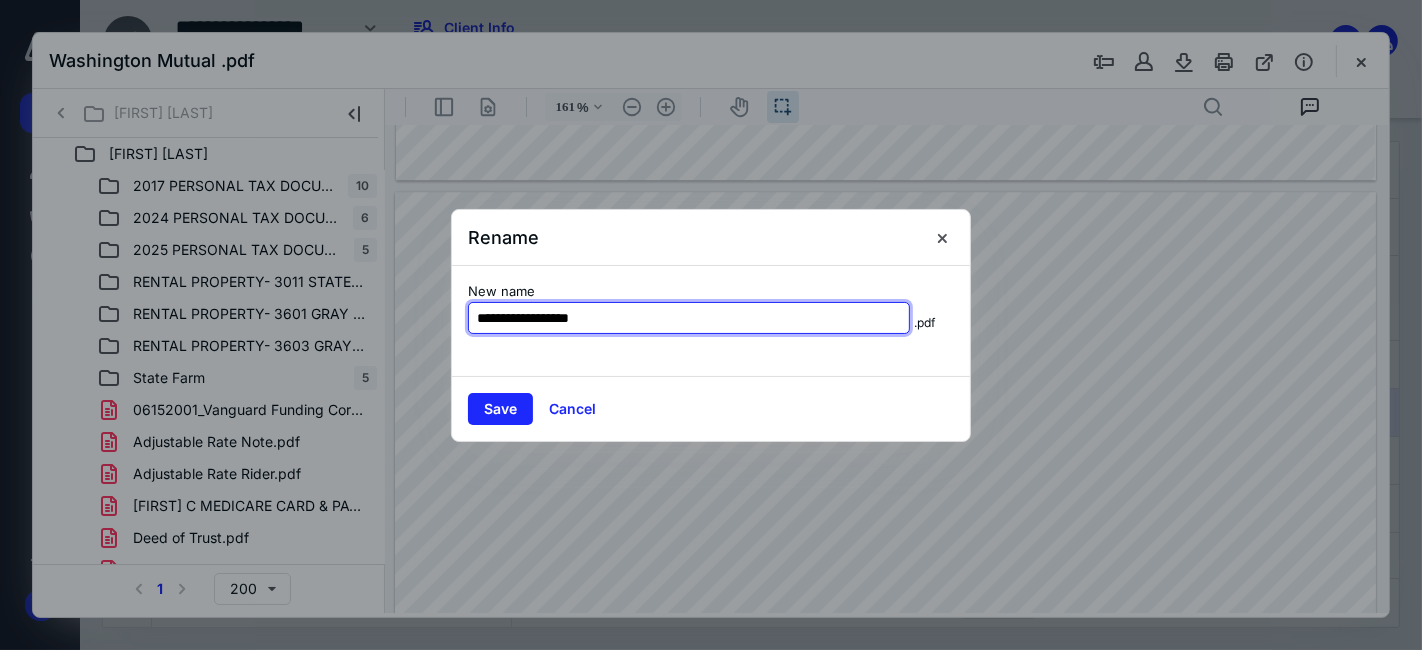 click on "**********" at bounding box center (689, 318) 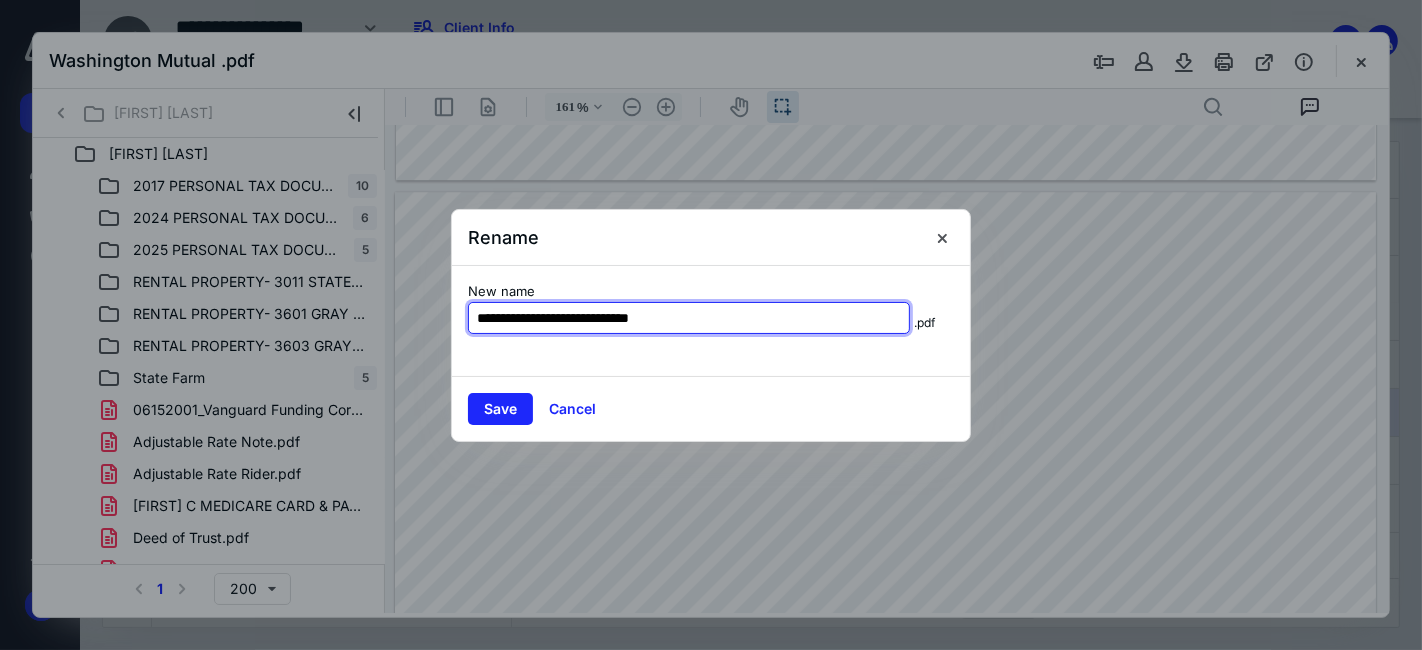 type on "**********" 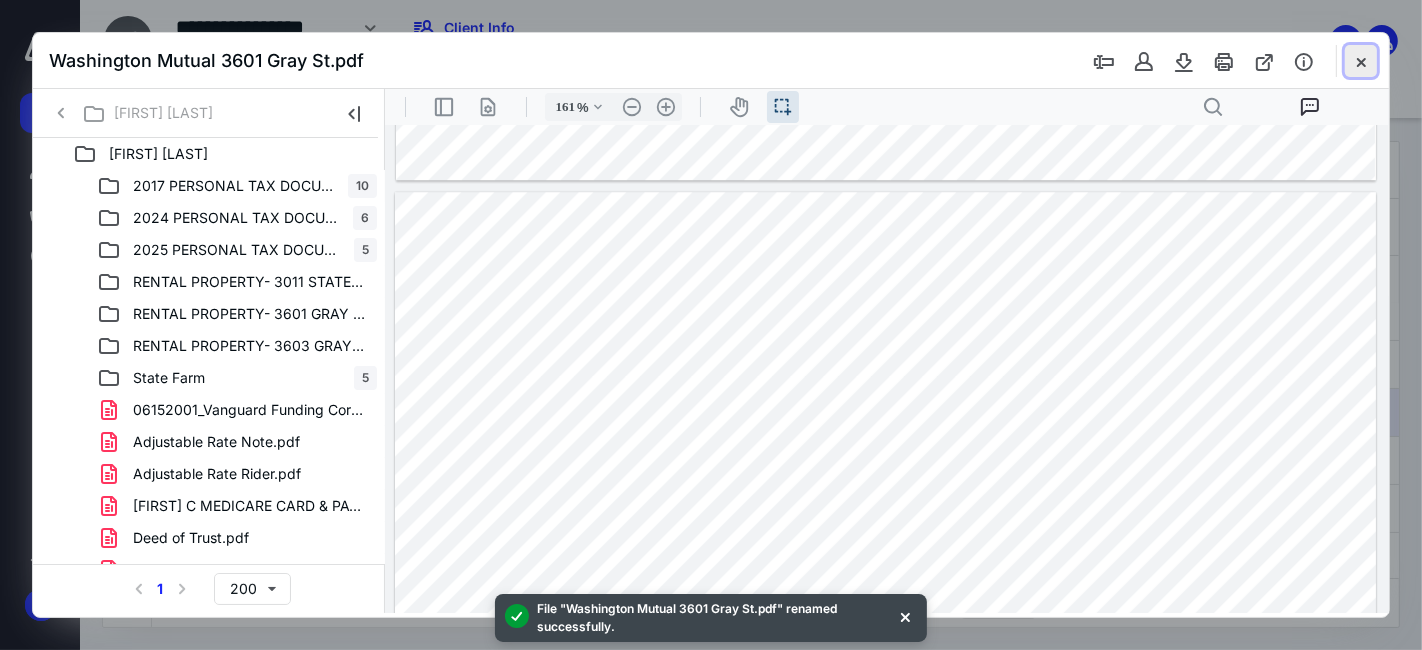click at bounding box center (1361, 61) 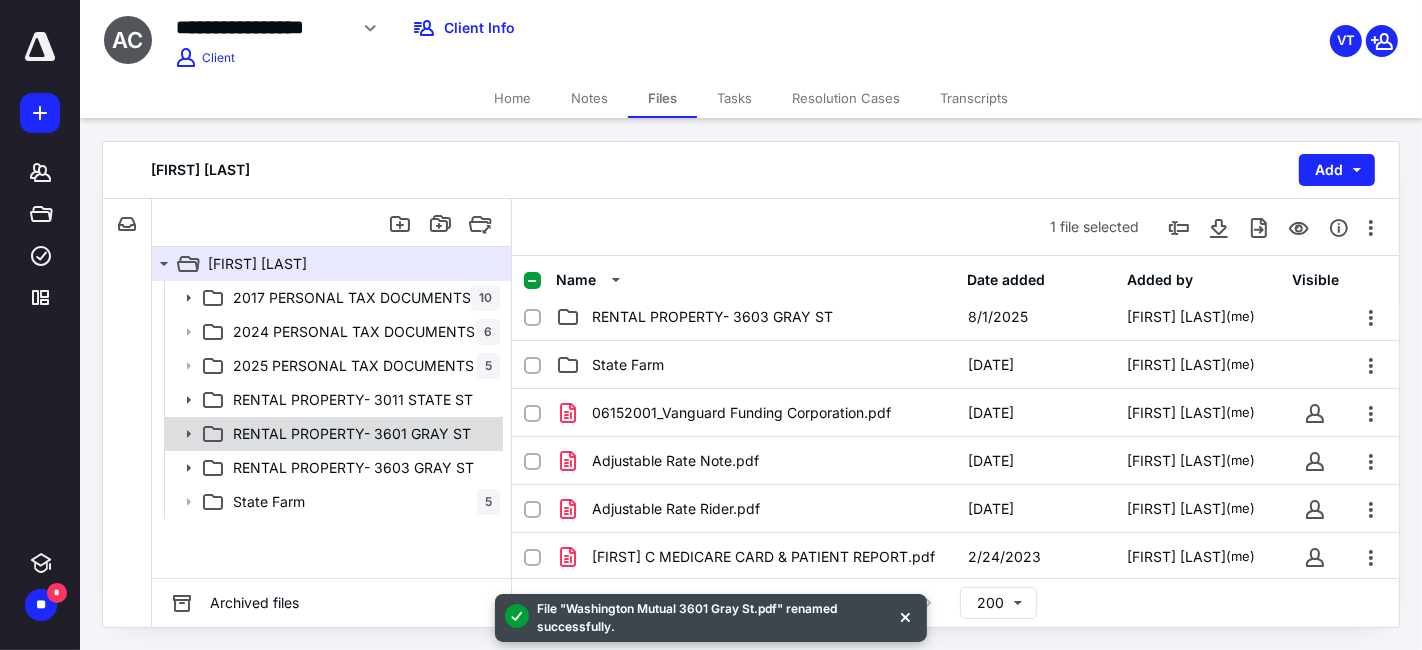 click on "RENTAL PROPERTY- 3601 GRAY ST" at bounding box center (332, 434) 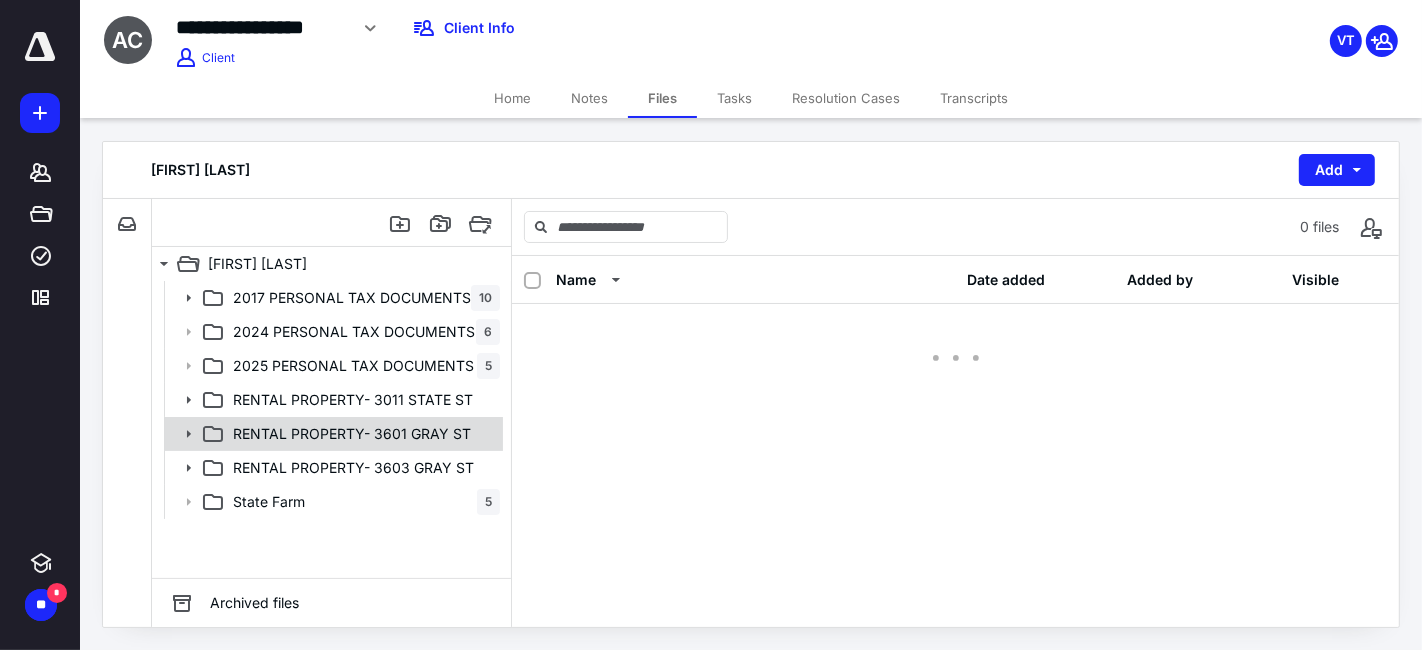 scroll, scrollTop: 0, scrollLeft: 0, axis: both 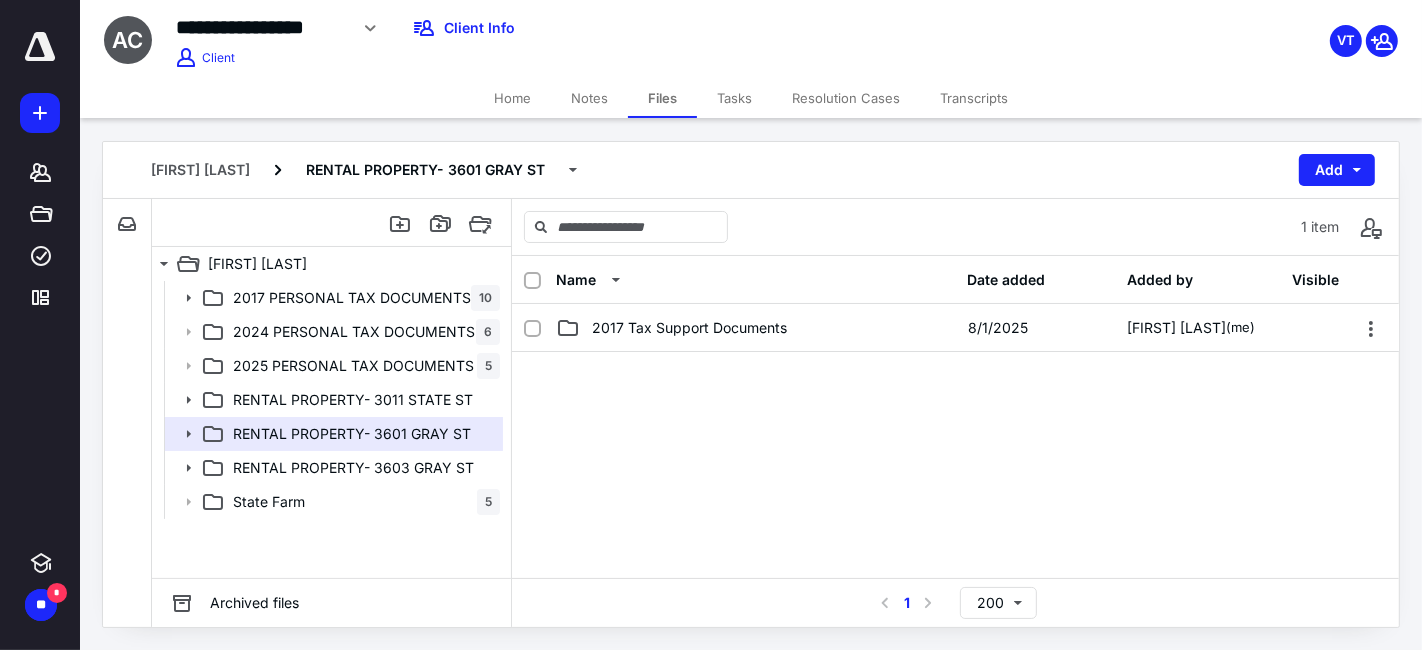 click at bounding box center (955, 502) 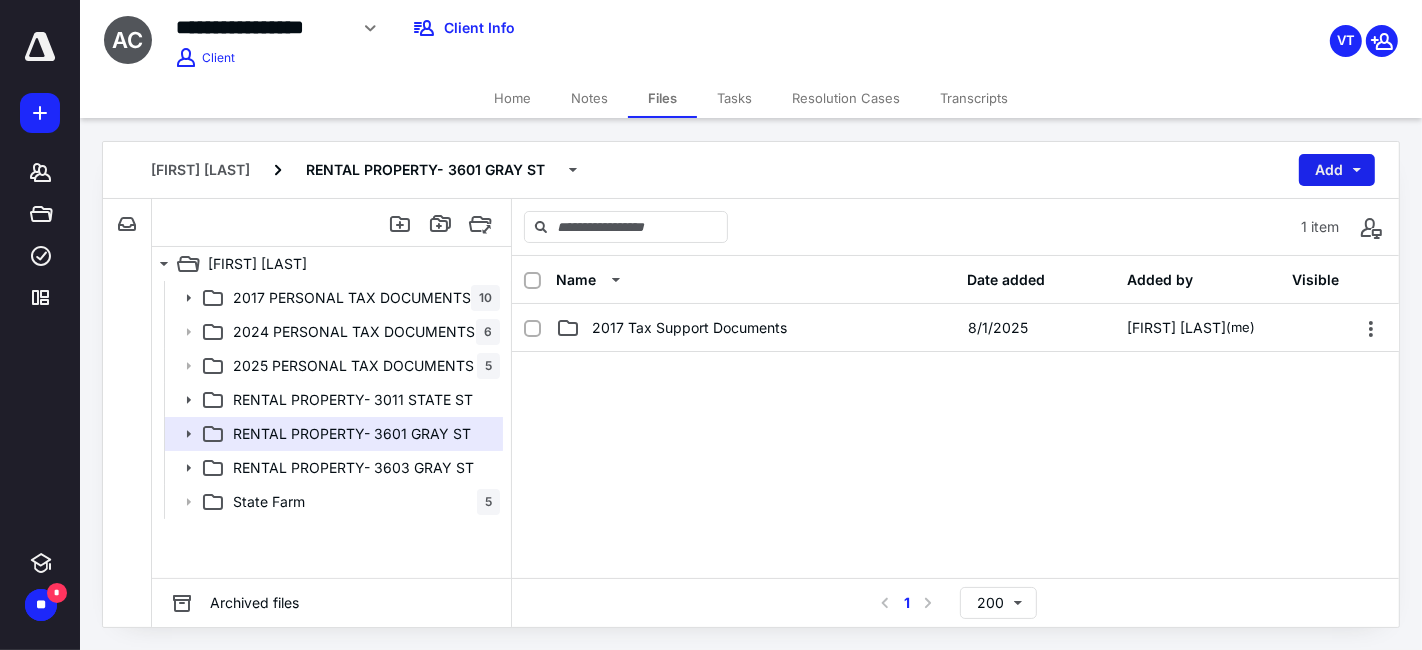 click on "Add" at bounding box center [1337, 170] 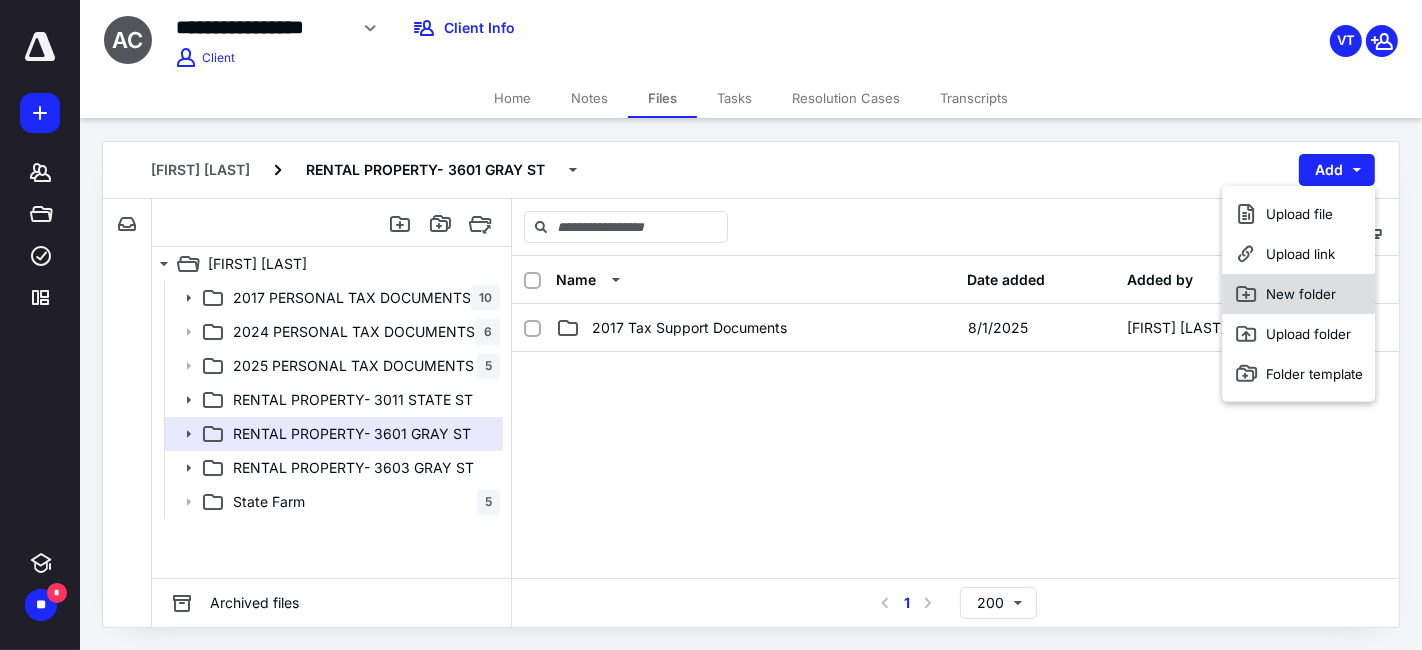 click on "New folder" at bounding box center [1299, 294] 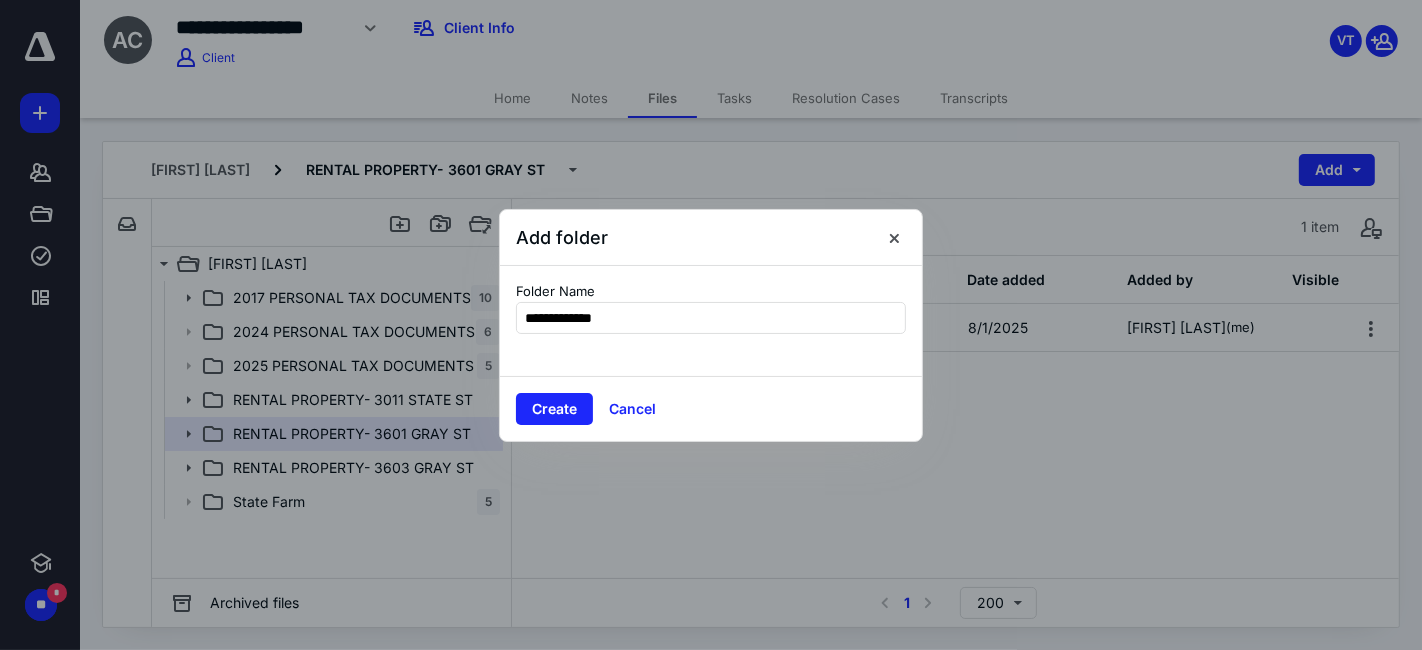 type on "**********" 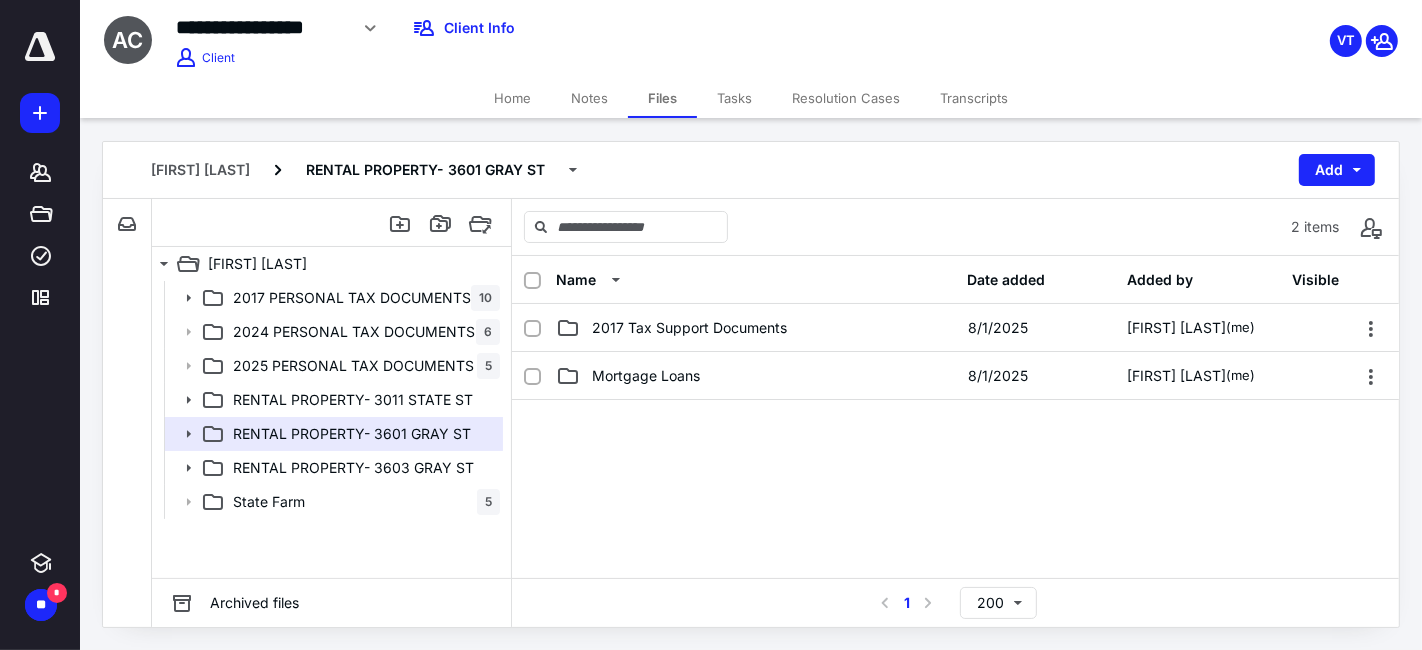 click on "Home" at bounding box center (512, 98) 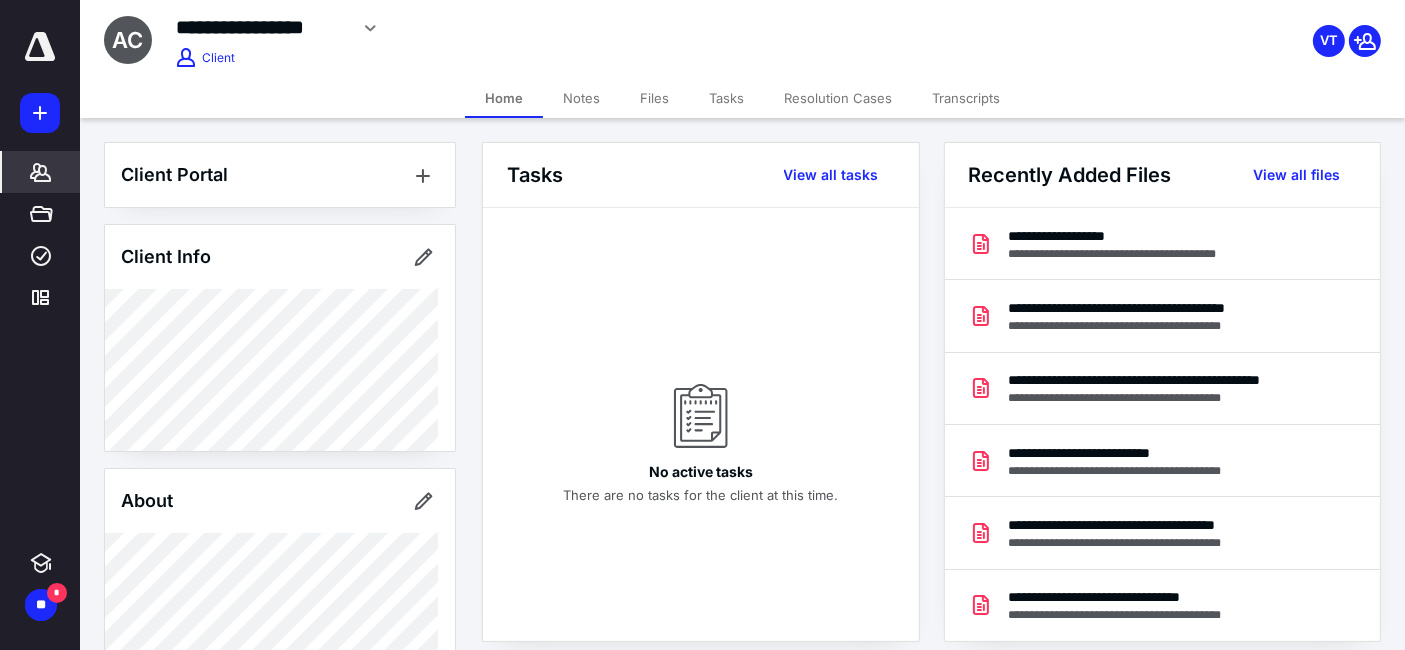 click on "Files" at bounding box center (654, 98) 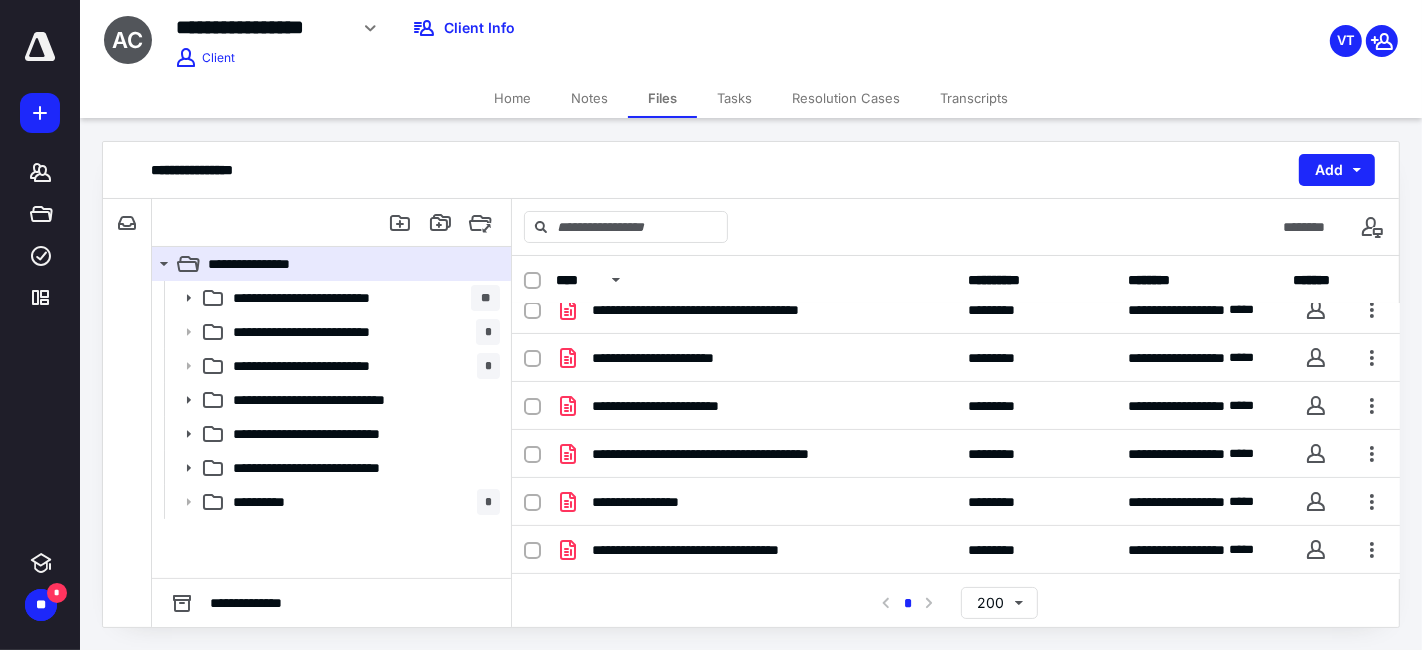 scroll, scrollTop: 237, scrollLeft: 0, axis: vertical 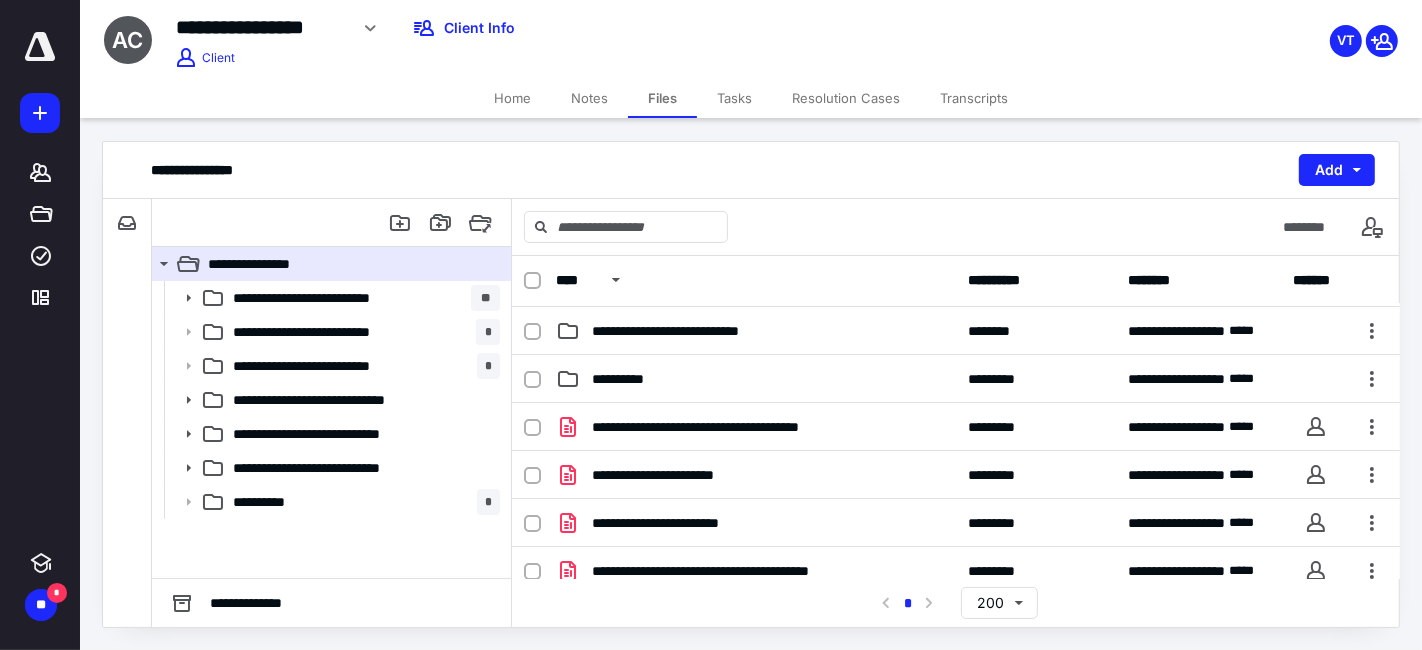 drag, startPoint x: 1407, startPoint y: 381, endPoint x: 1407, endPoint y: 432, distance: 51 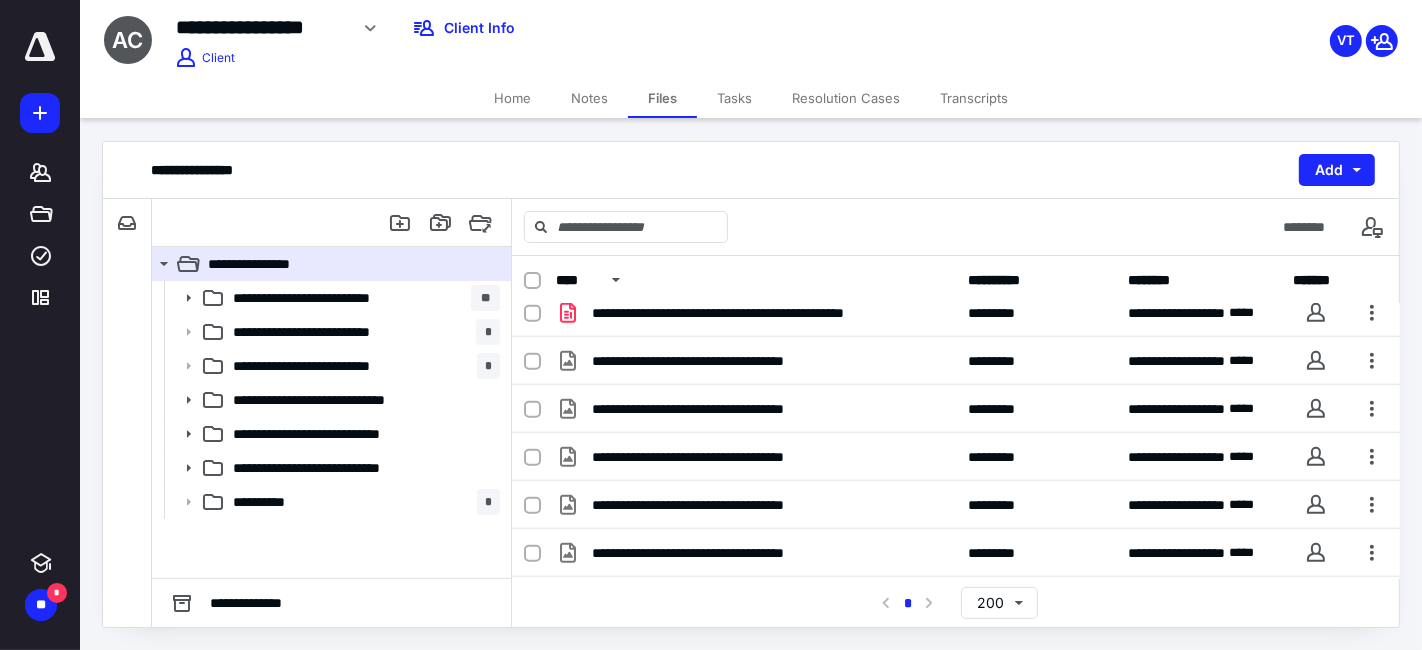 scroll, scrollTop: 1188, scrollLeft: 0, axis: vertical 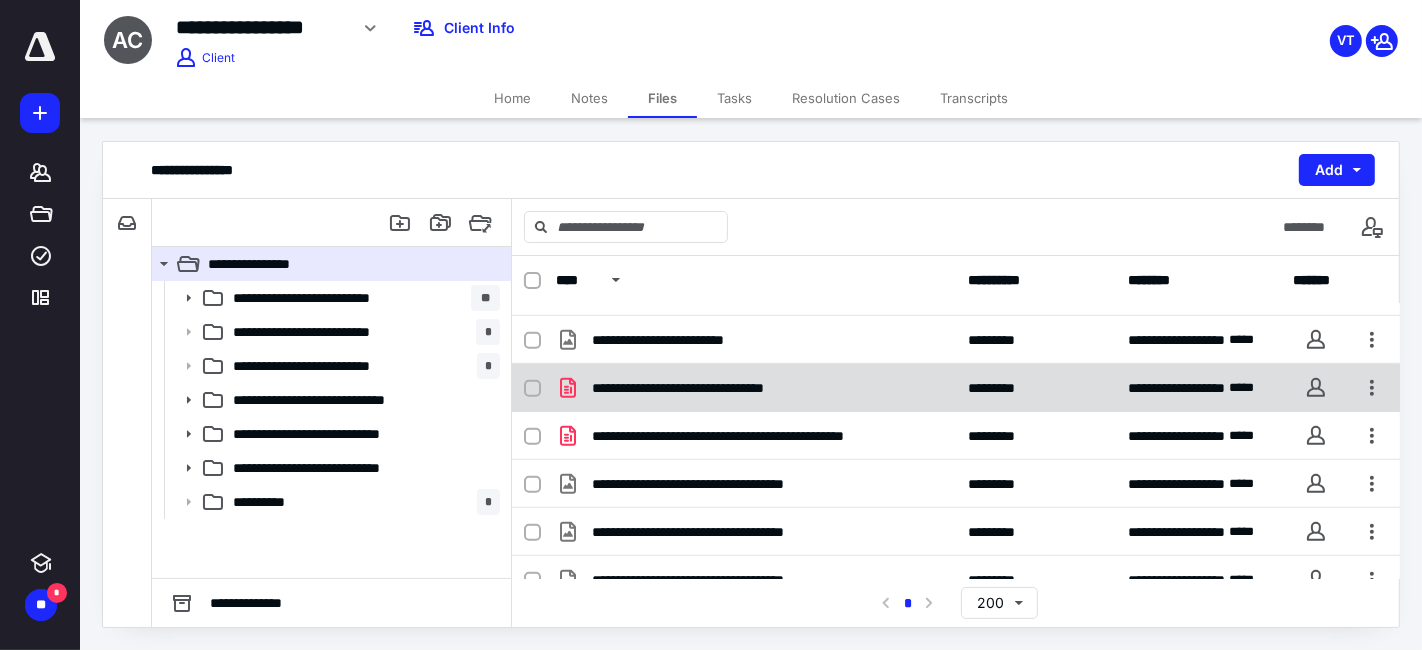 click on "**********" at bounding box center [956, 388] 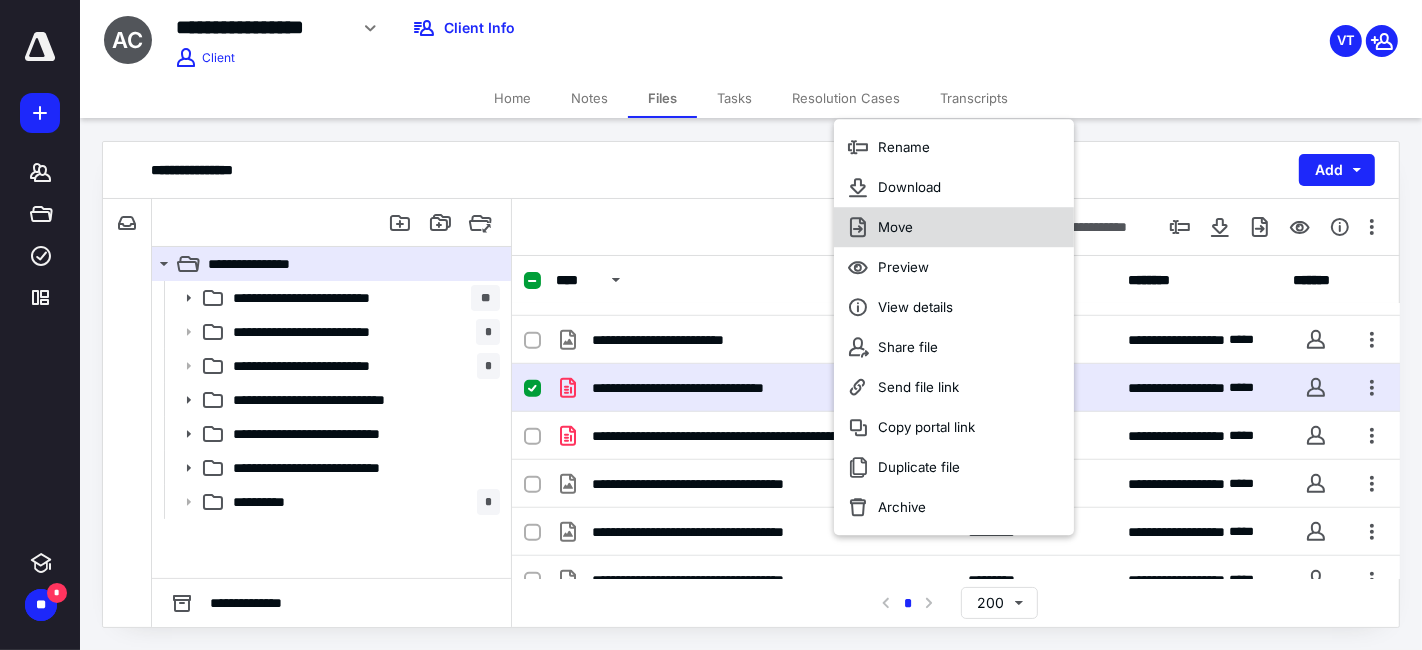 click on "Move" at bounding box center [954, 227] 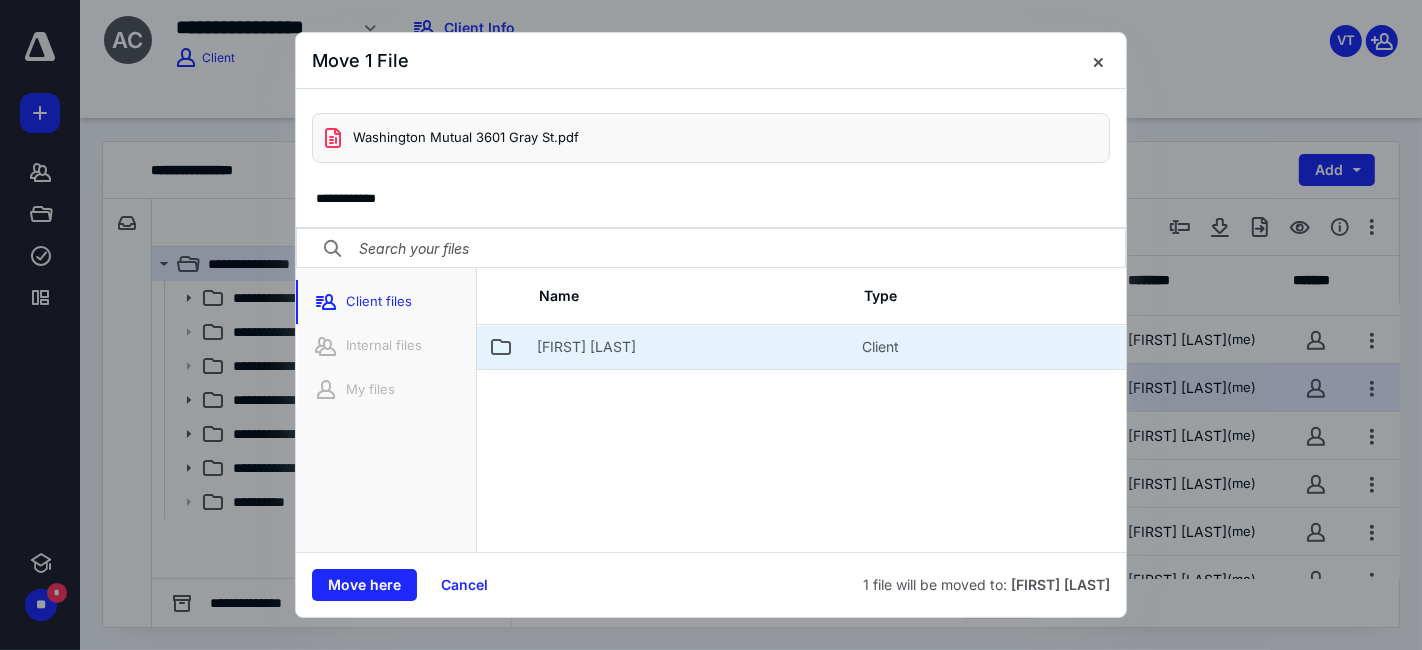 click on "[FIRST] [LAST]" at bounding box center (687, 347) 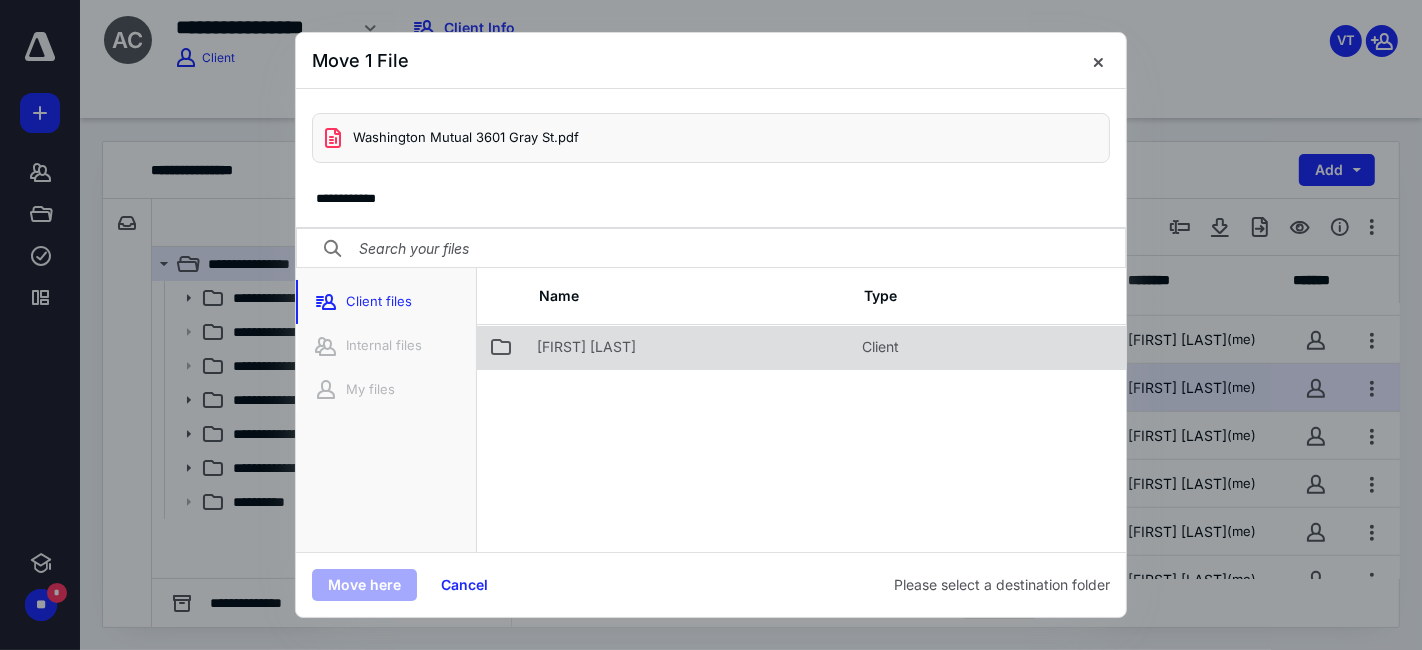 click on "[FIRST] [LAST]" at bounding box center [687, 347] 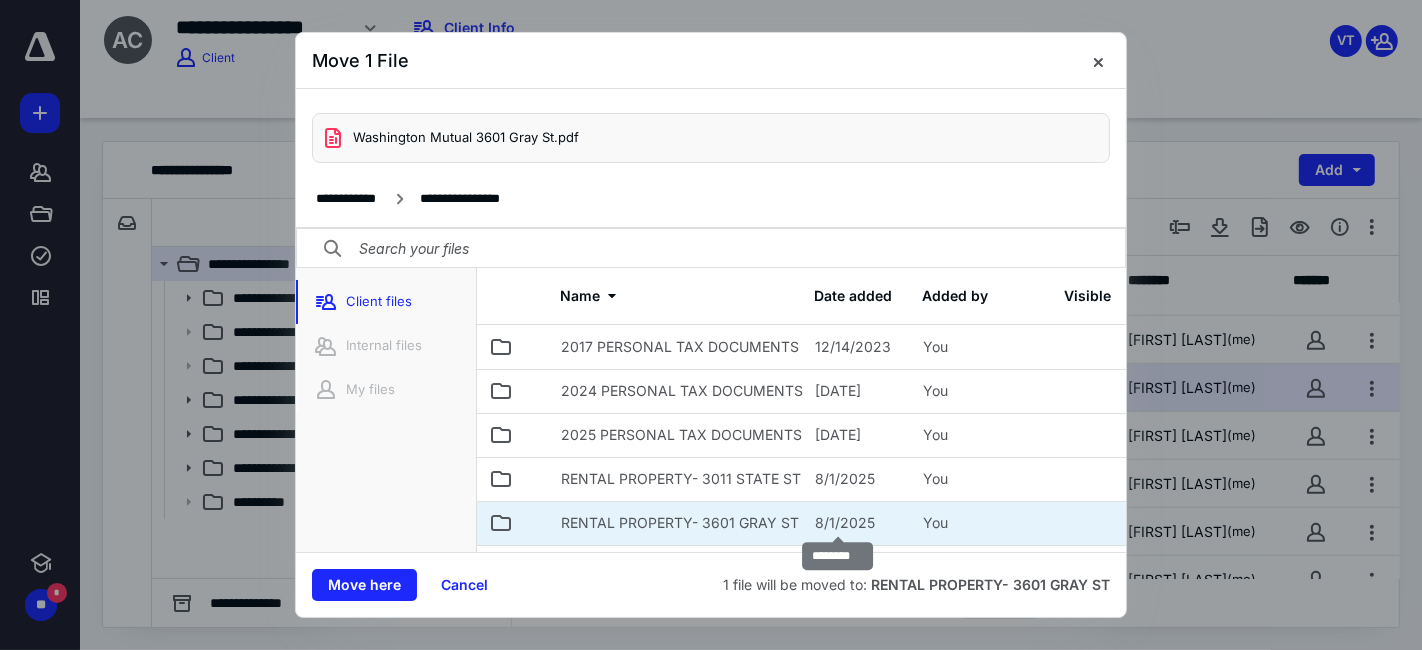 click on "8/1/2025" at bounding box center [845, 523] 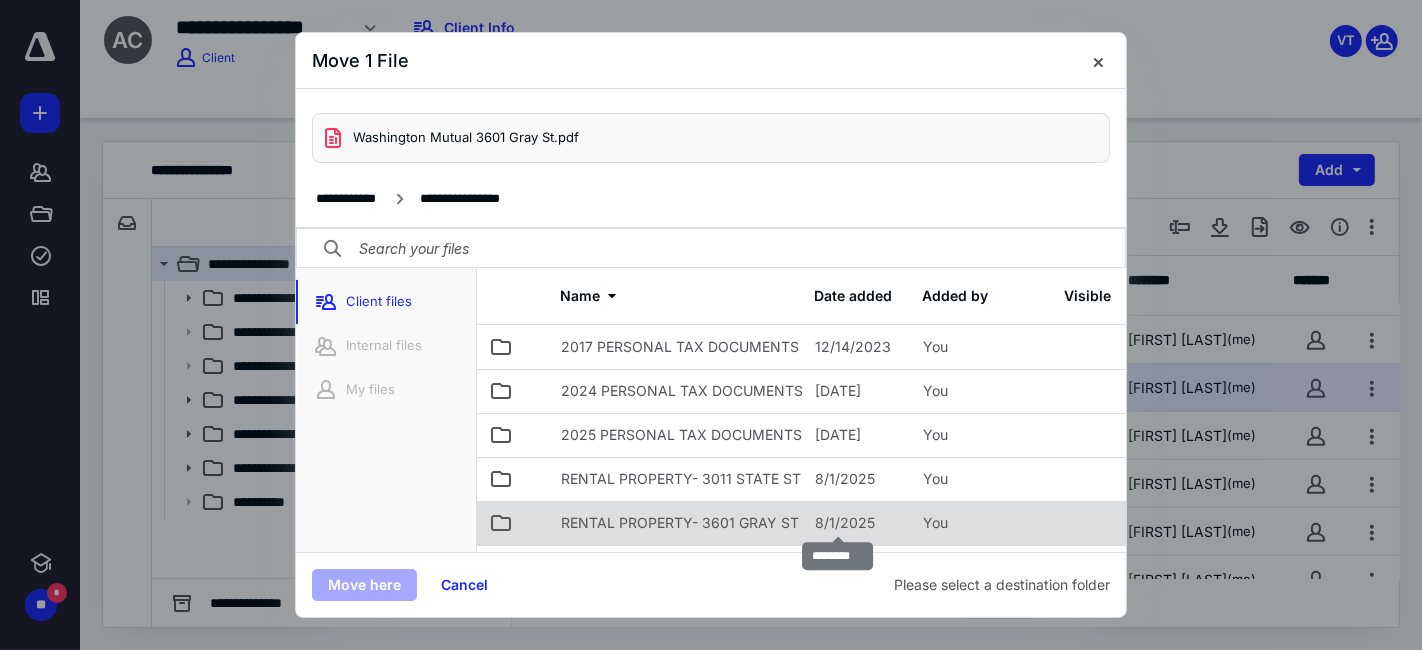 click on "8/1/2025" at bounding box center [845, 523] 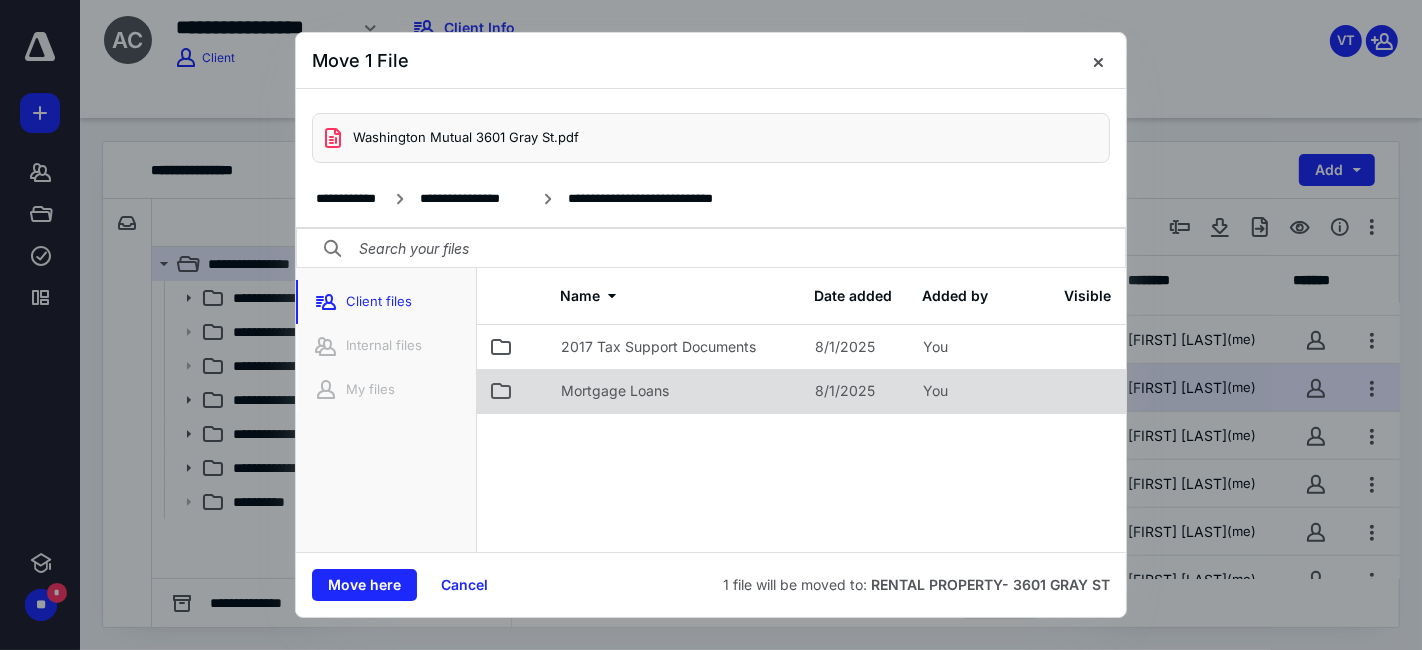 click on "Mortgage Loans" at bounding box center (676, 391) 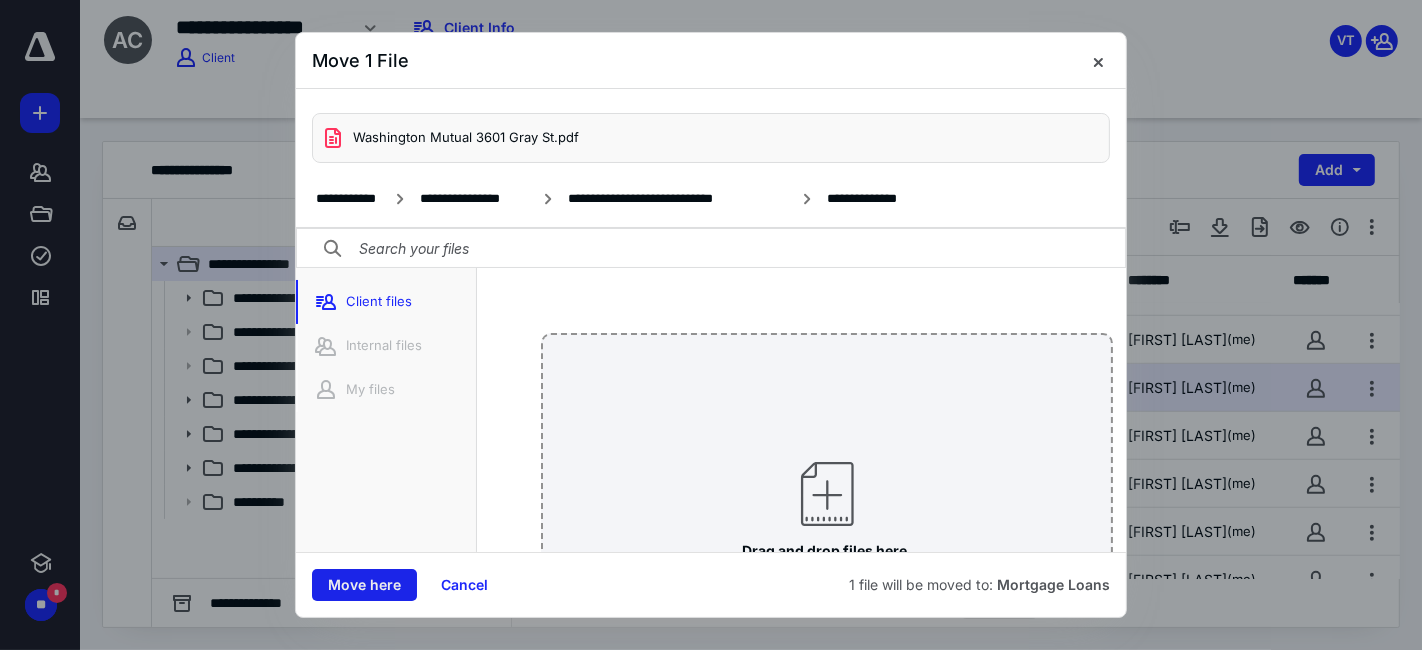 click on "Move here Cancel 1 file will be moved to: Mortgage Loans" at bounding box center (711, 584) 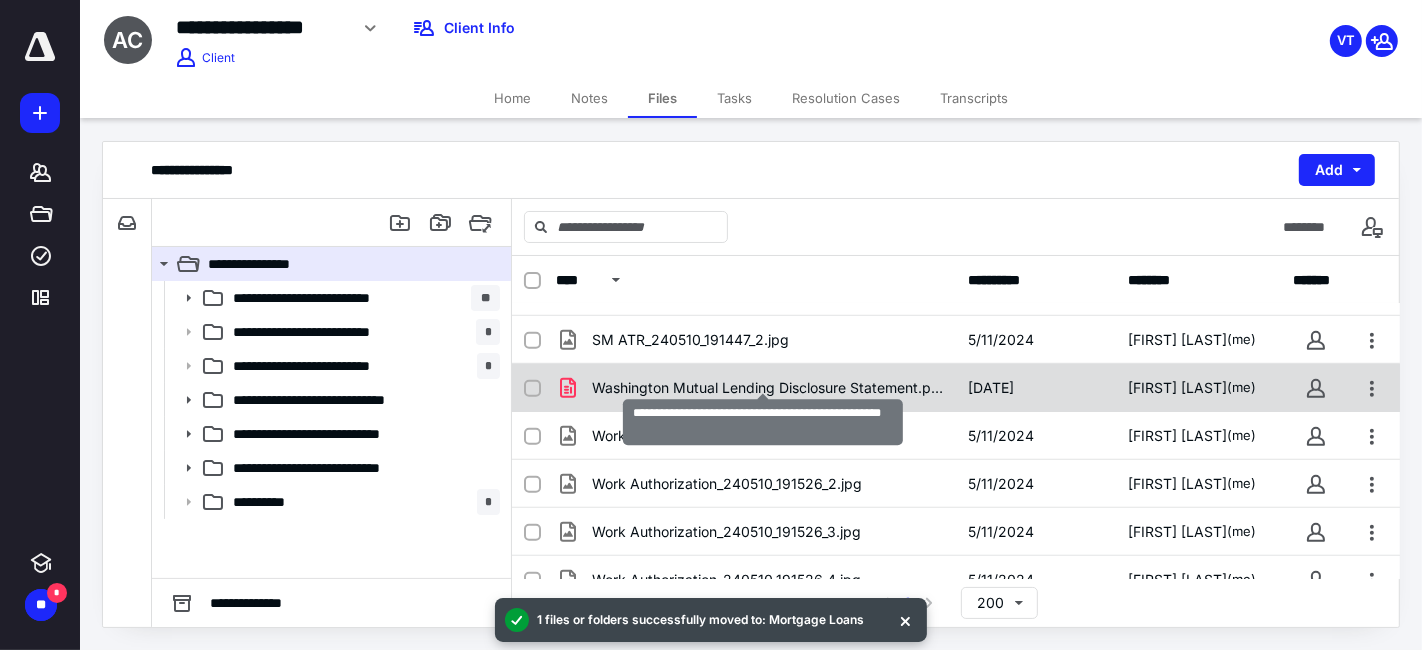 click on "Washington Mutual Lending Disclosure Statement.pdf" at bounding box center [768, 388] 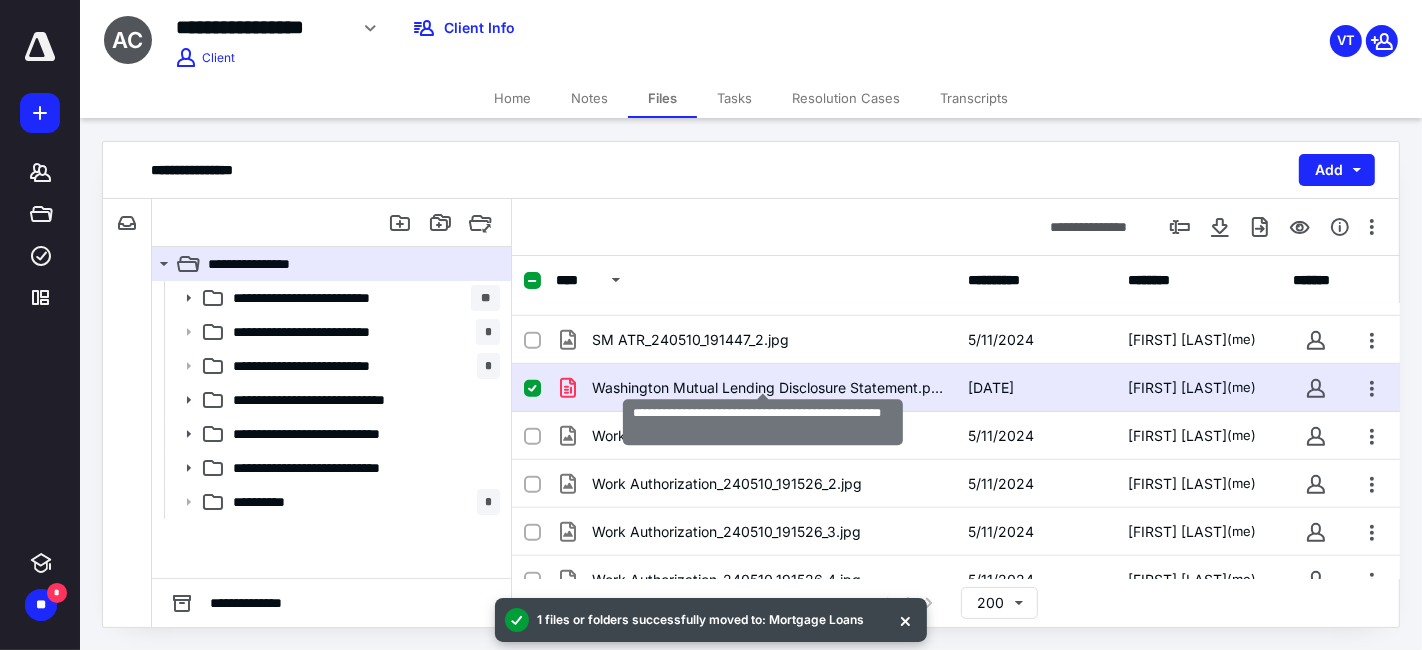 click on "Washington Mutual Lending Disclosure Statement.pdf" at bounding box center (768, 388) 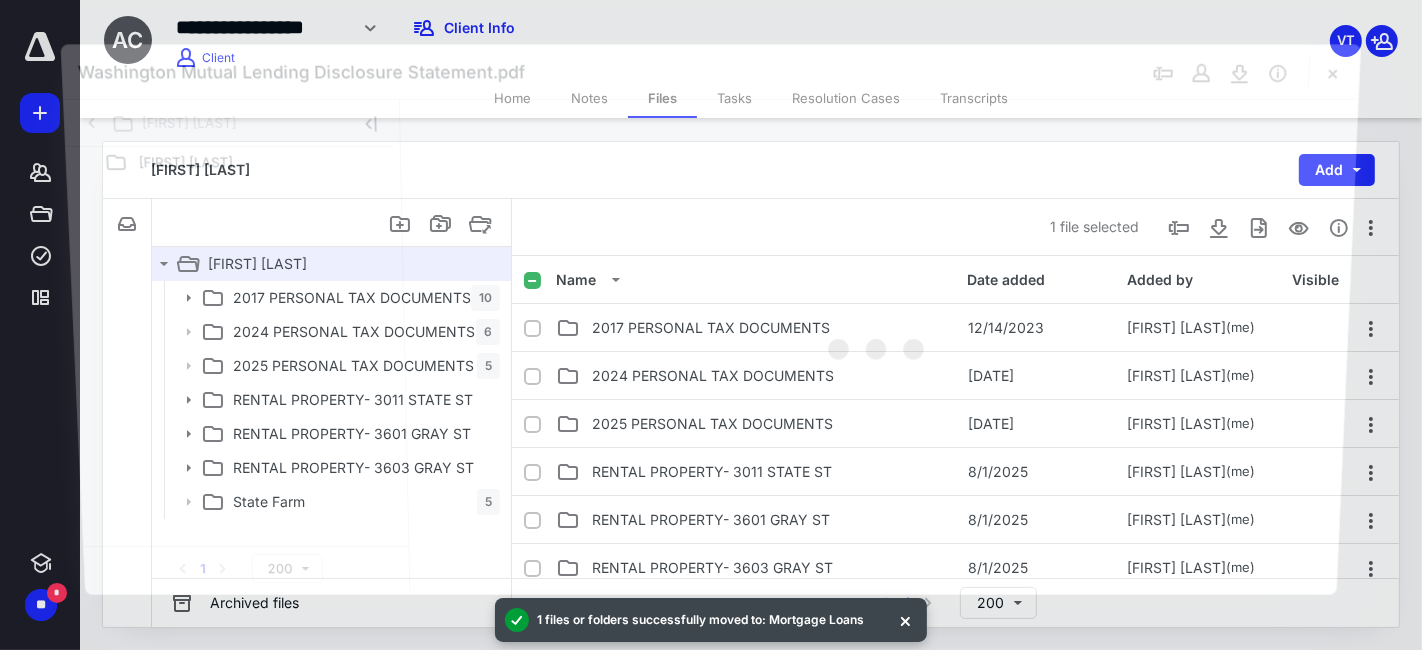 scroll, scrollTop: 1188, scrollLeft: 0, axis: vertical 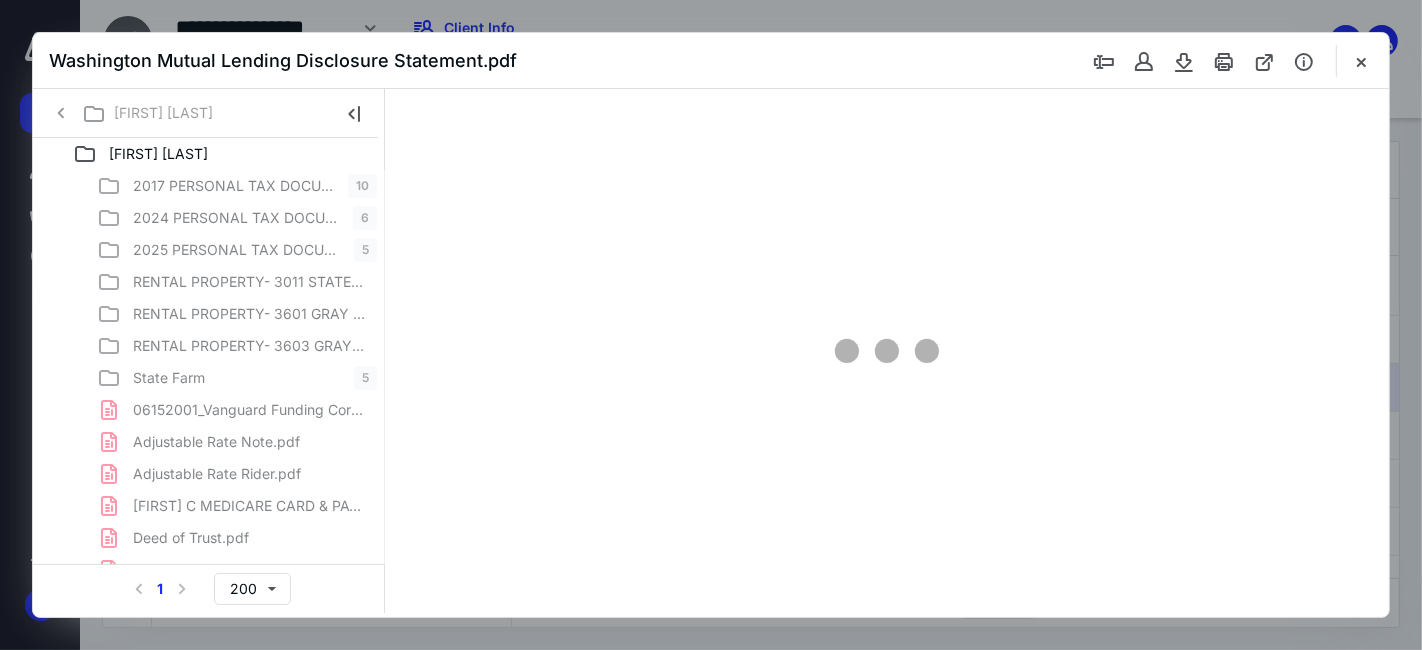 click at bounding box center [887, 351] 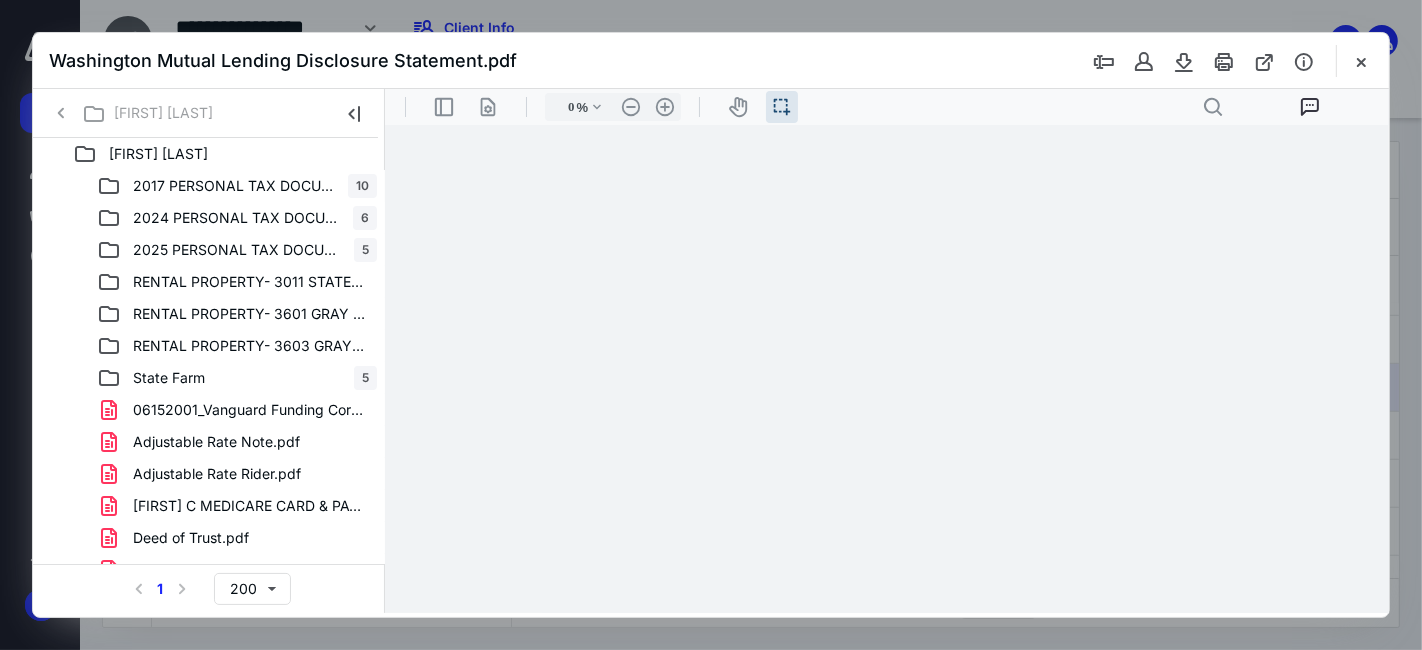 type on "49" 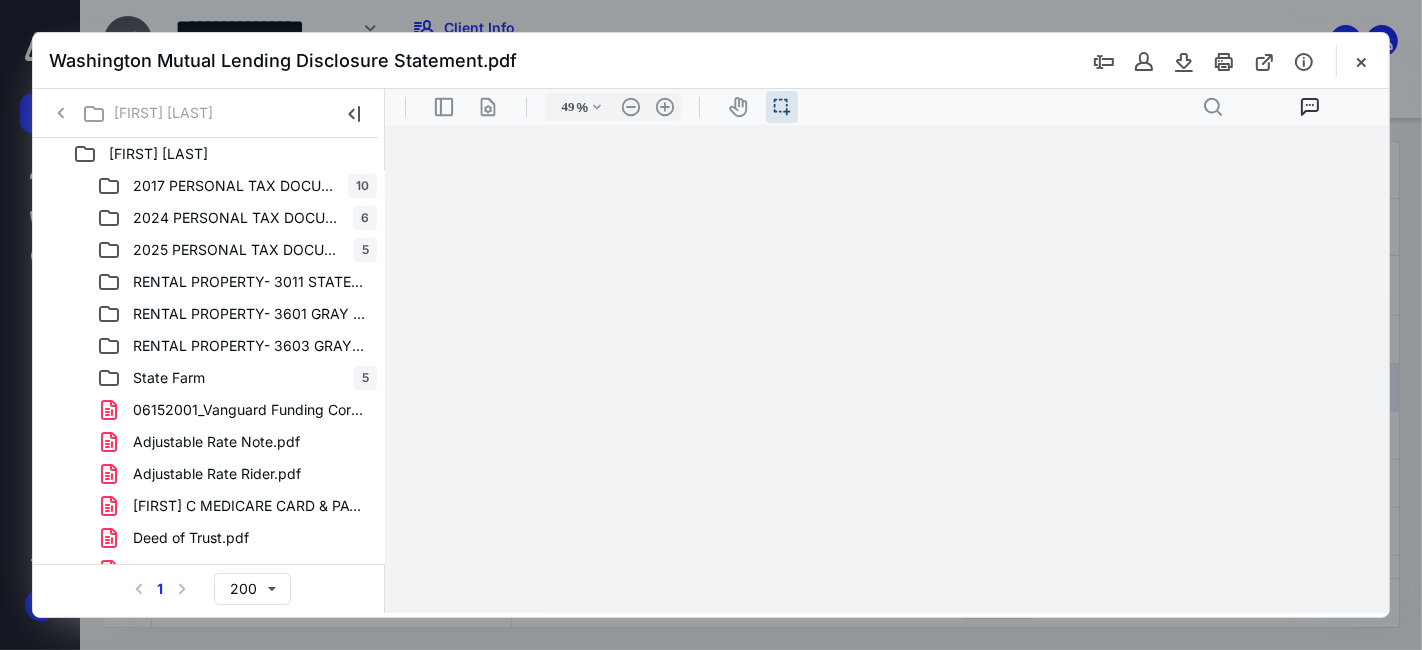 scroll, scrollTop: 37, scrollLeft: 0, axis: vertical 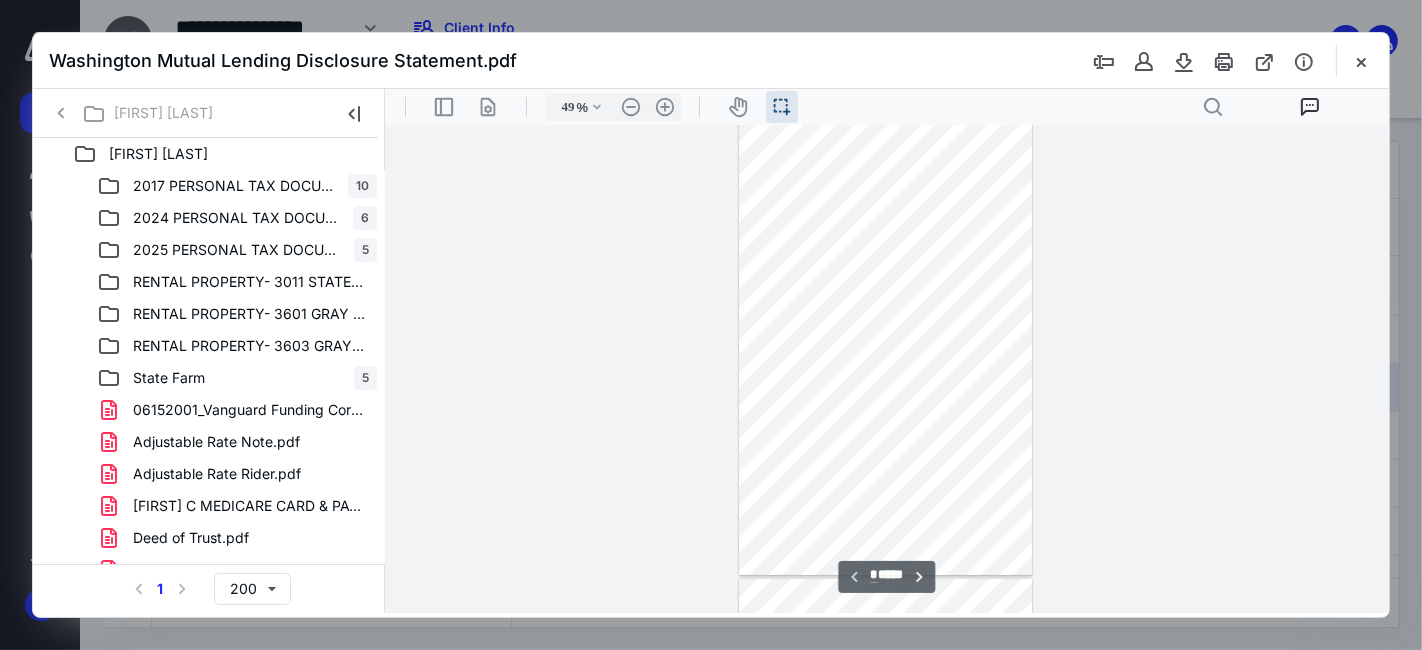 click on "**********" at bounding box center (886, 368) 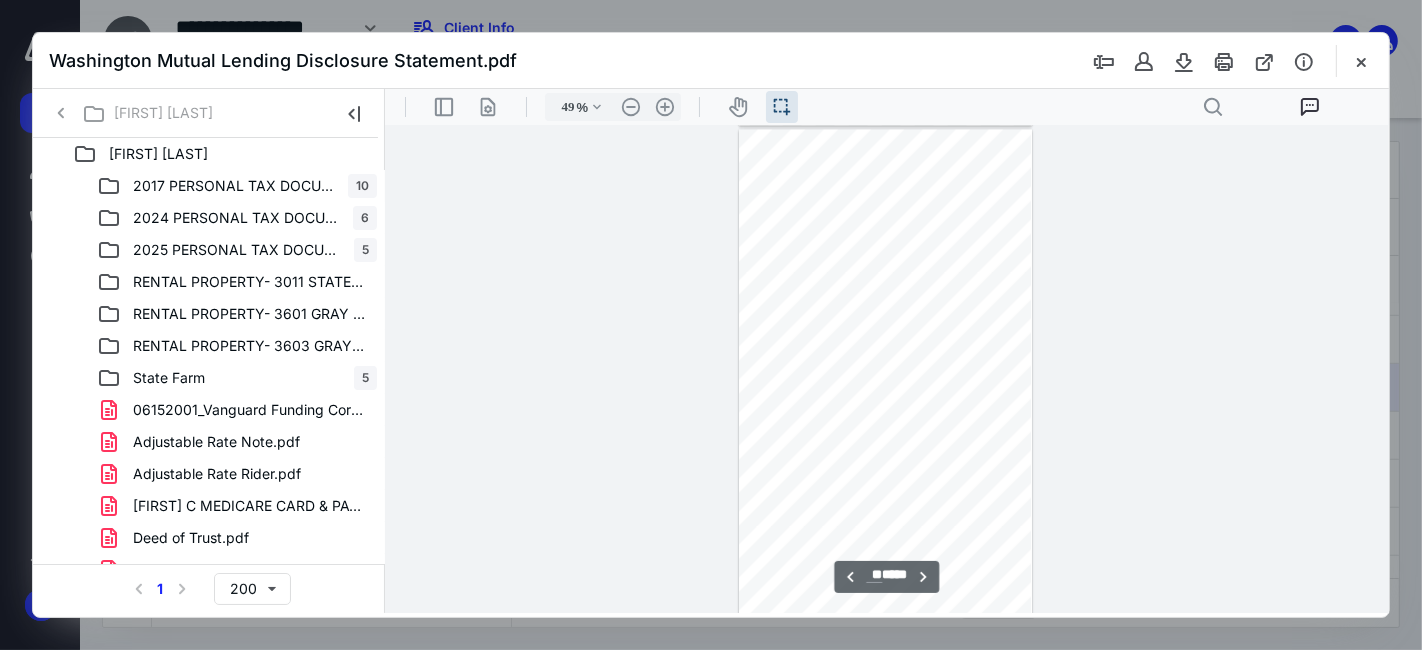 type on "**" 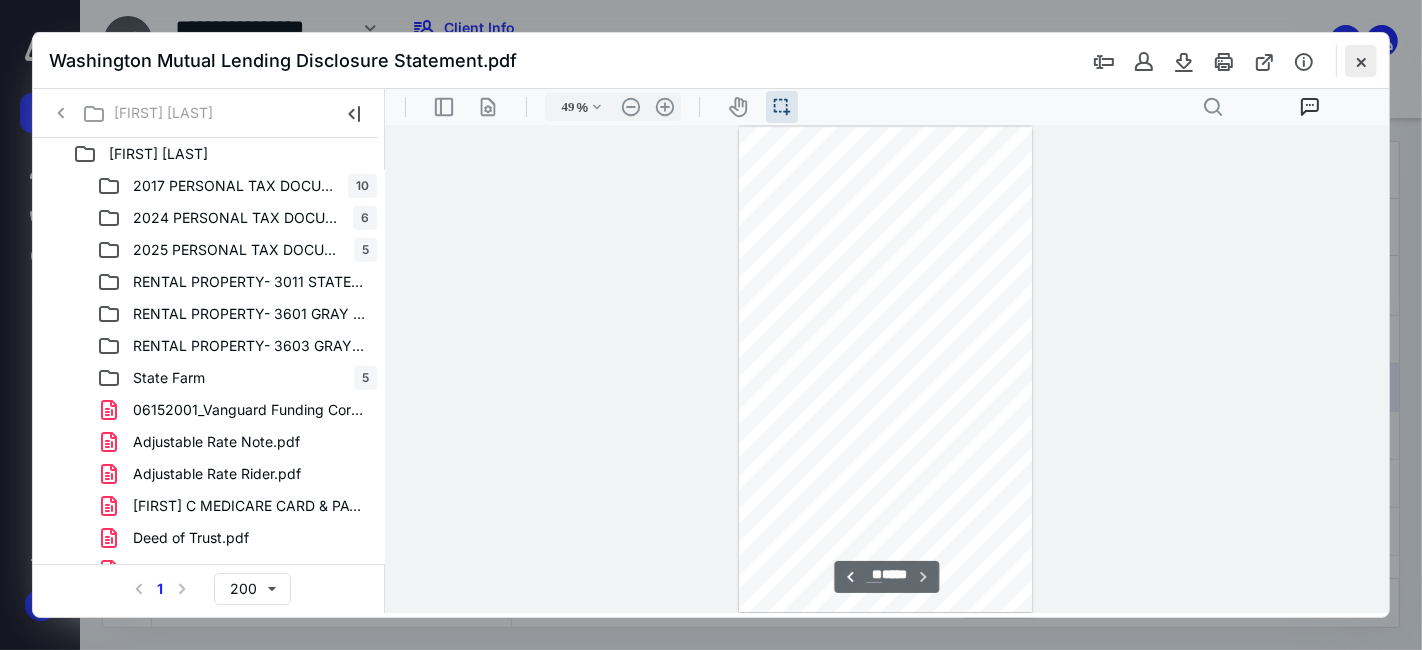 scroll, scrollTop: 11735, scrollLeft: 0, axis: vertical 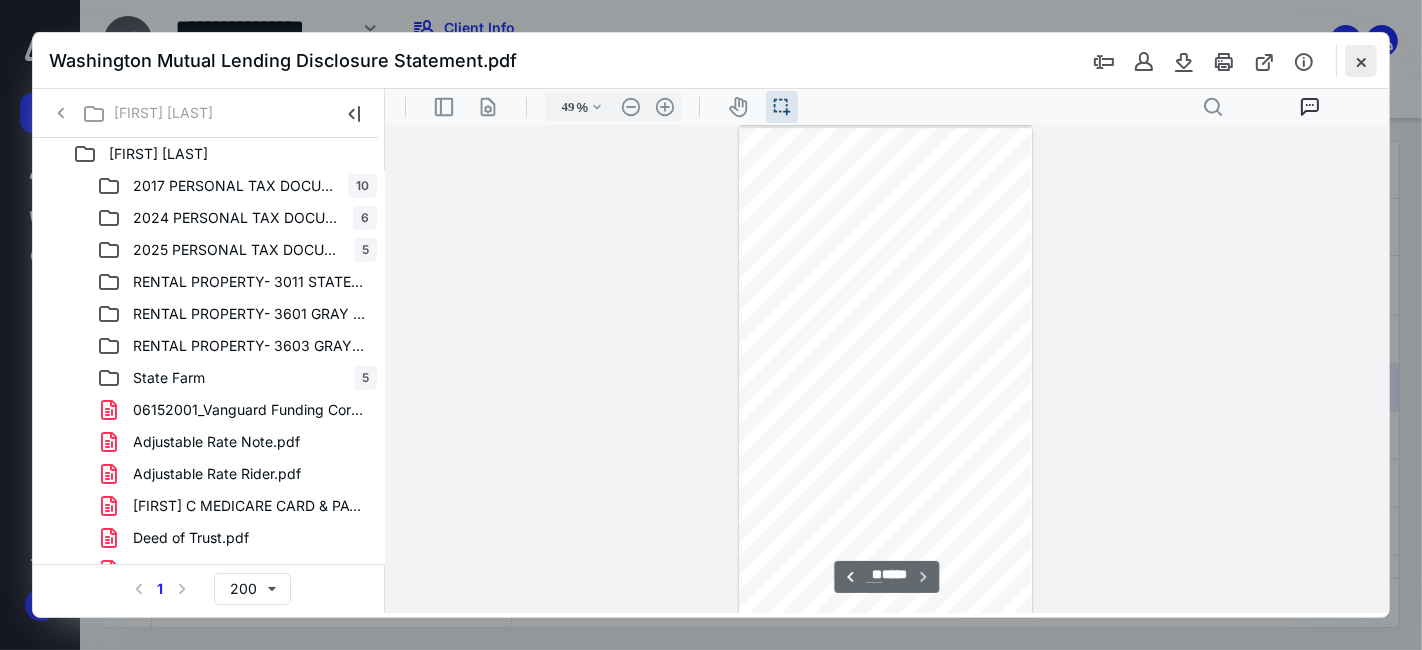 click at bounding box center [1361, 61] 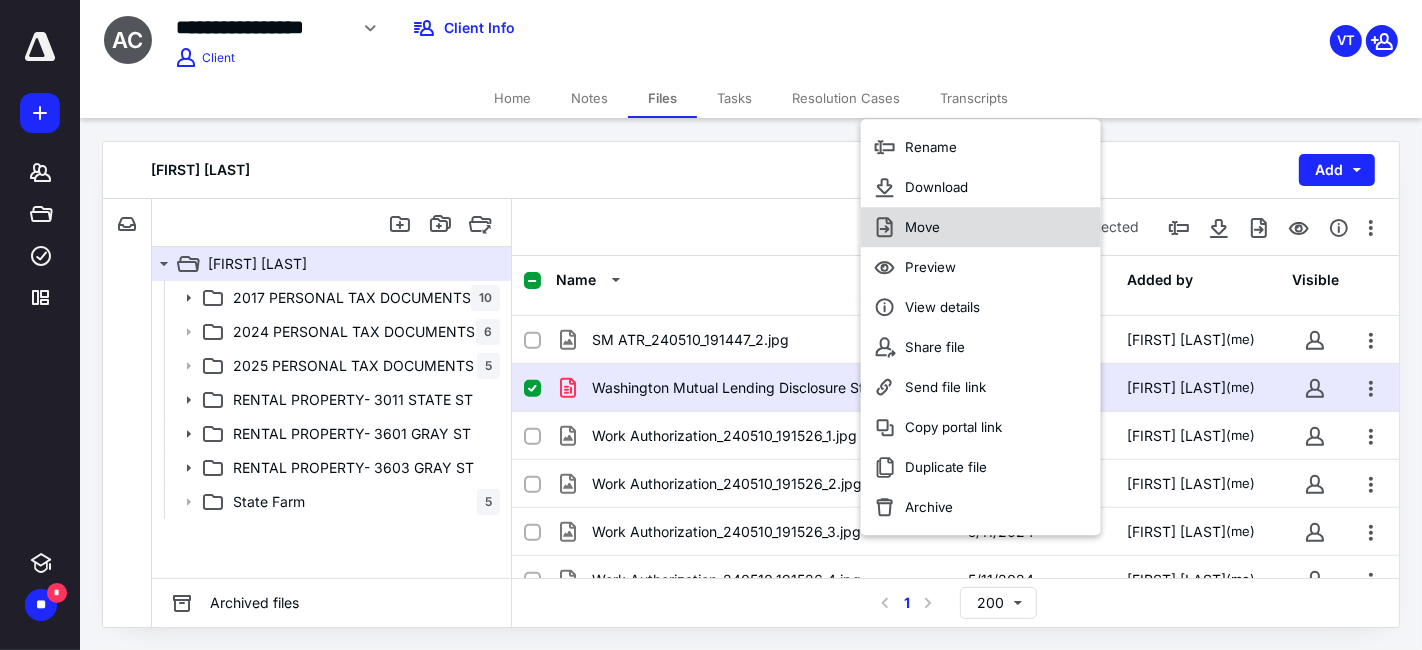 click on "Move" at bounding box center [981, 227] 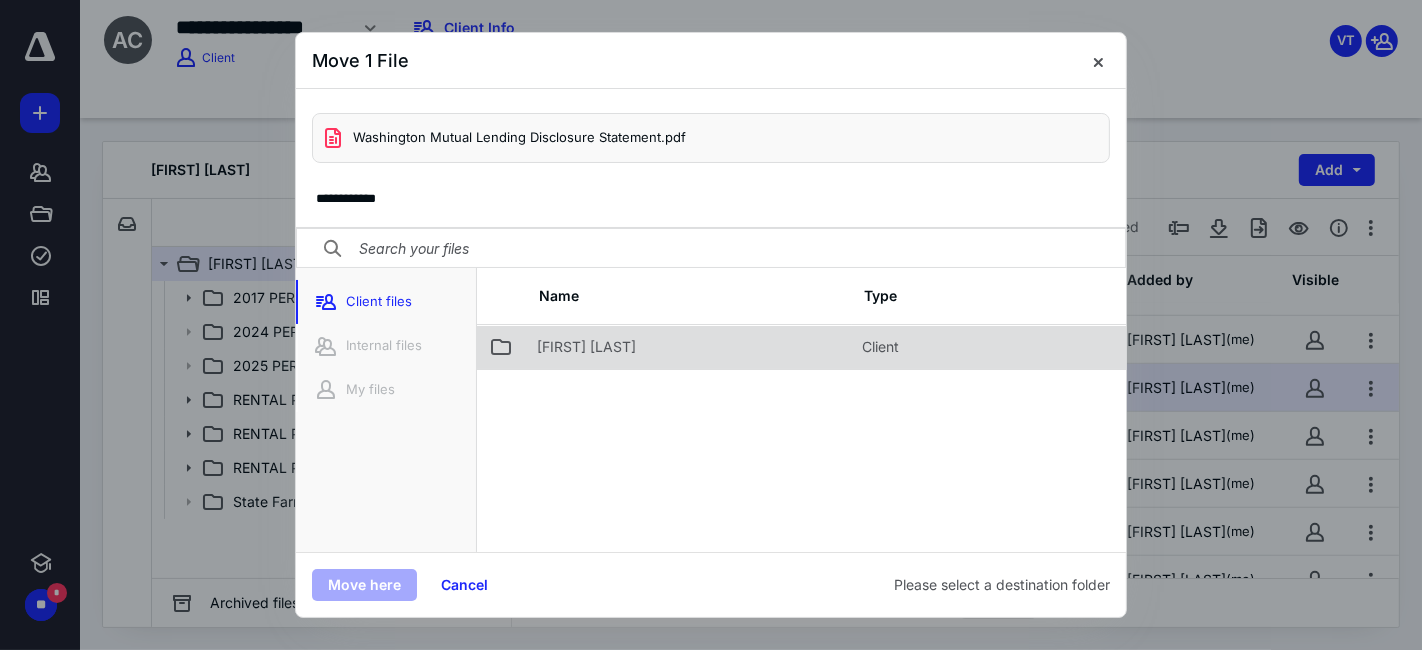 click on "[FIRST] [LAST]" at bounding box center (687, 347) 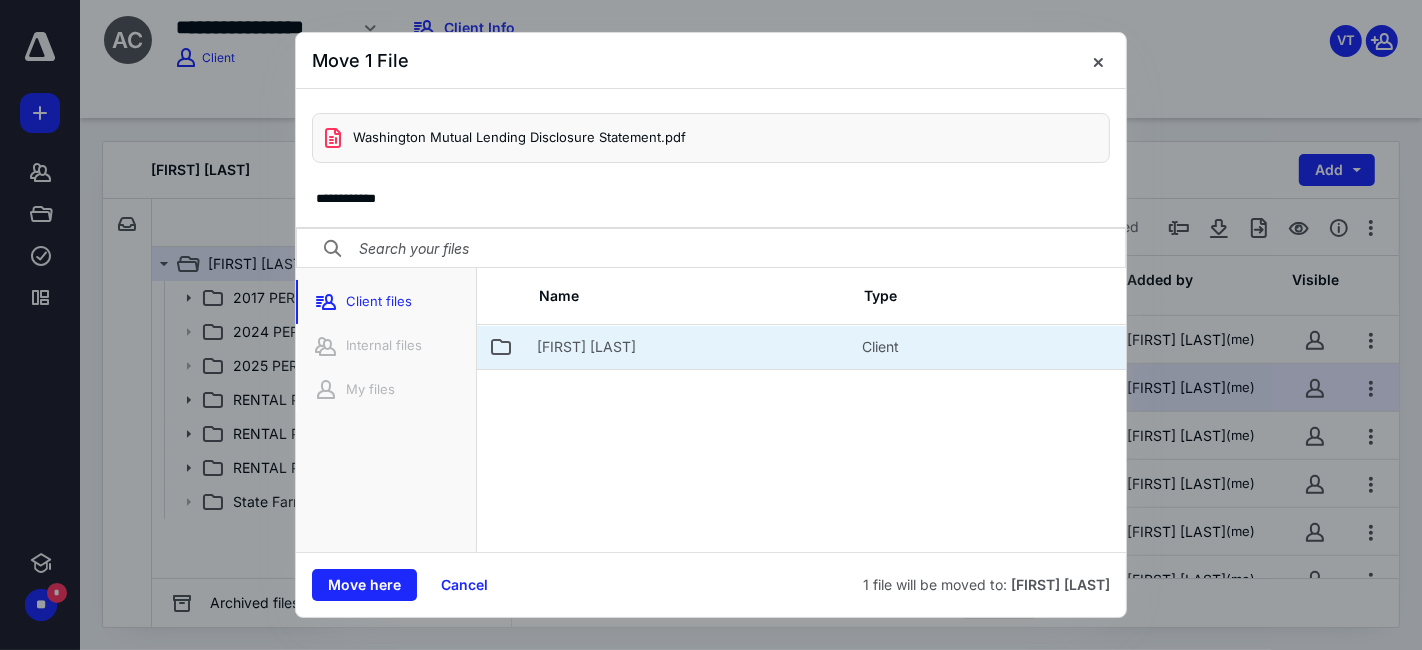 click on "[FIRST] [LAST]" at bounding box center (687, 347) 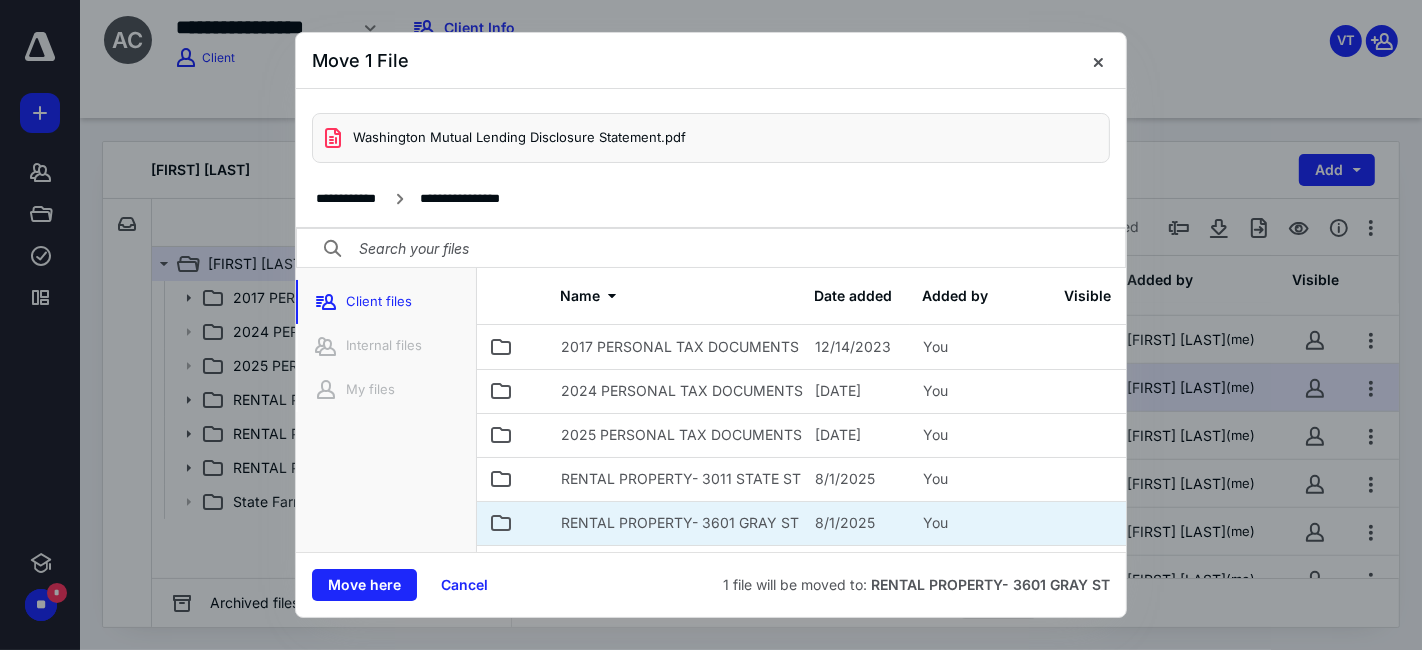 click on "RENTAL PROPERTY- 3601 GRAY ST" at bounding box center (676, 523) 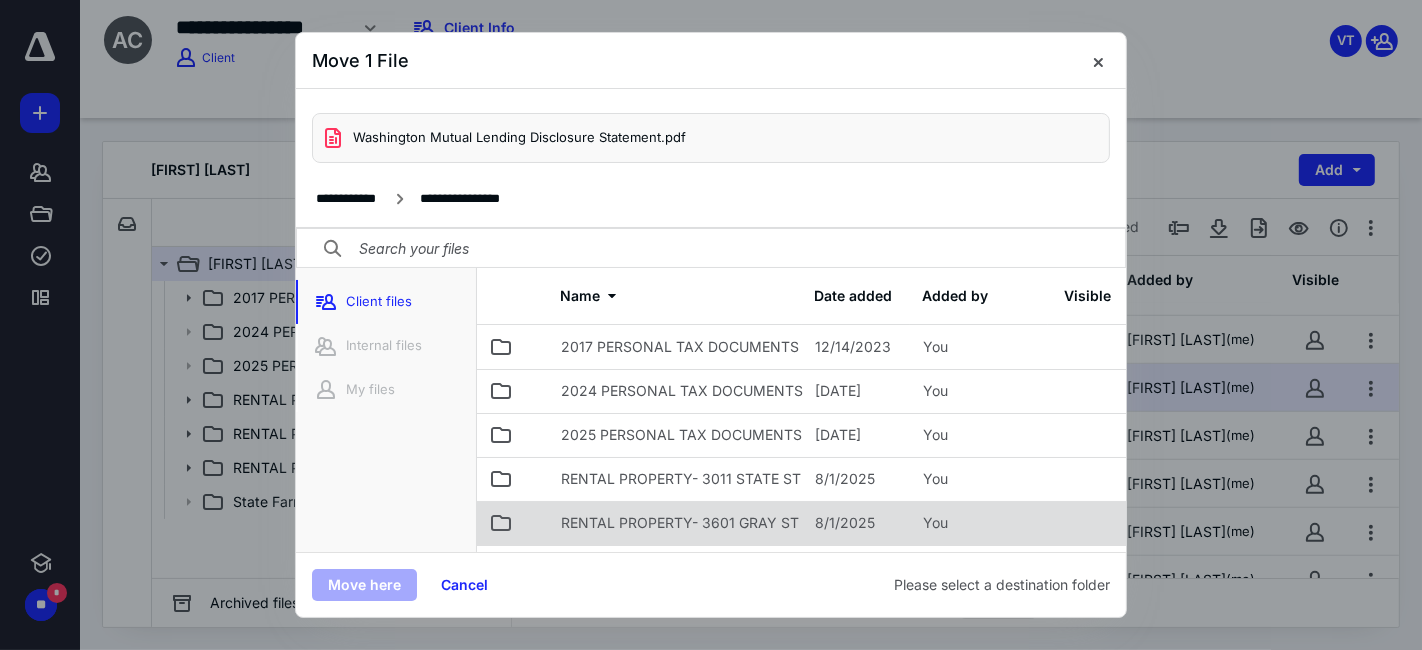 click on "RENTAL PROPERTY- 3601 GRAY ST" at bounding box center (676, 523) 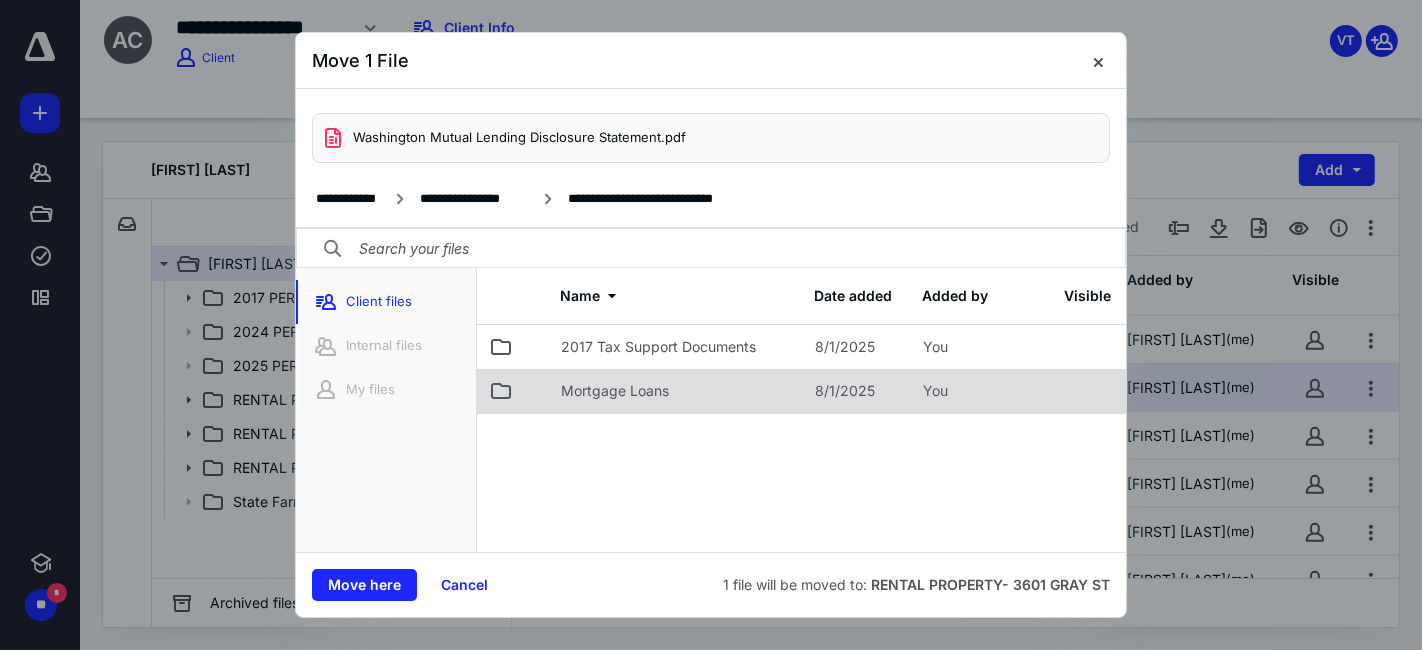 click on "Mortgage Loans" at bounding box center [676, 391] 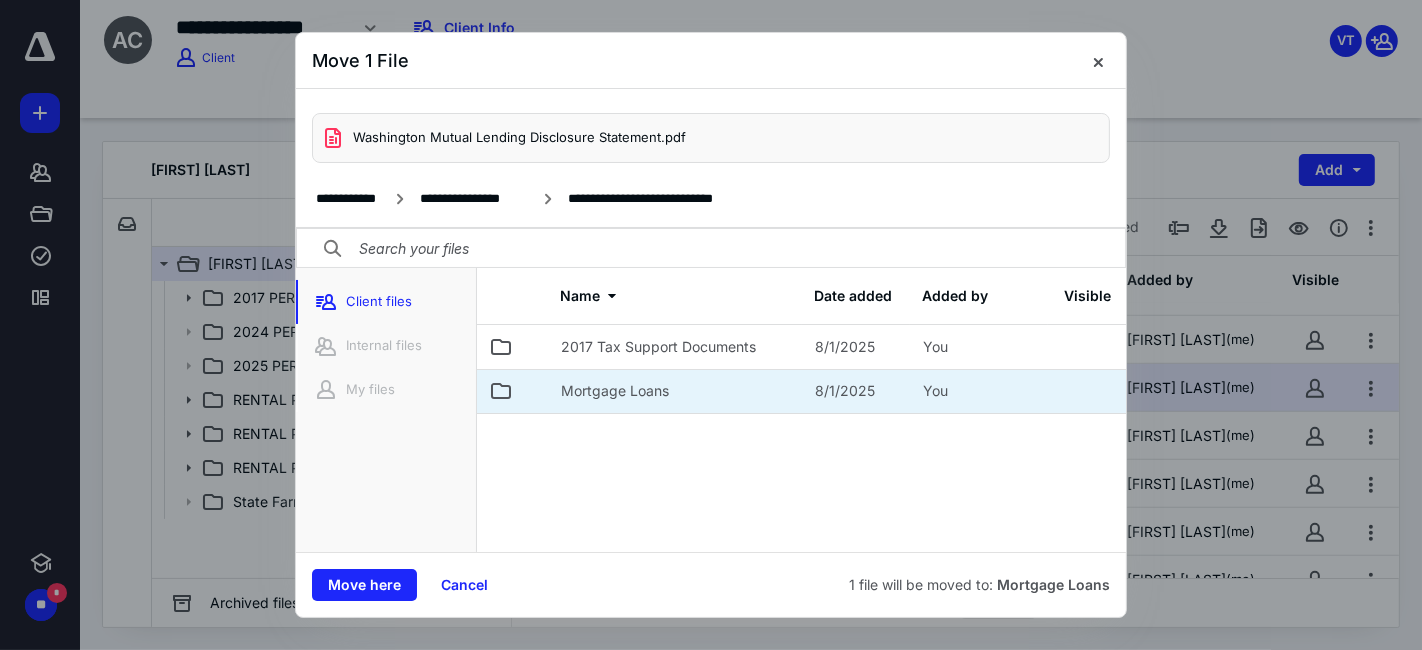 click on "Mortgage Loans" at bounding box center (676, 391) 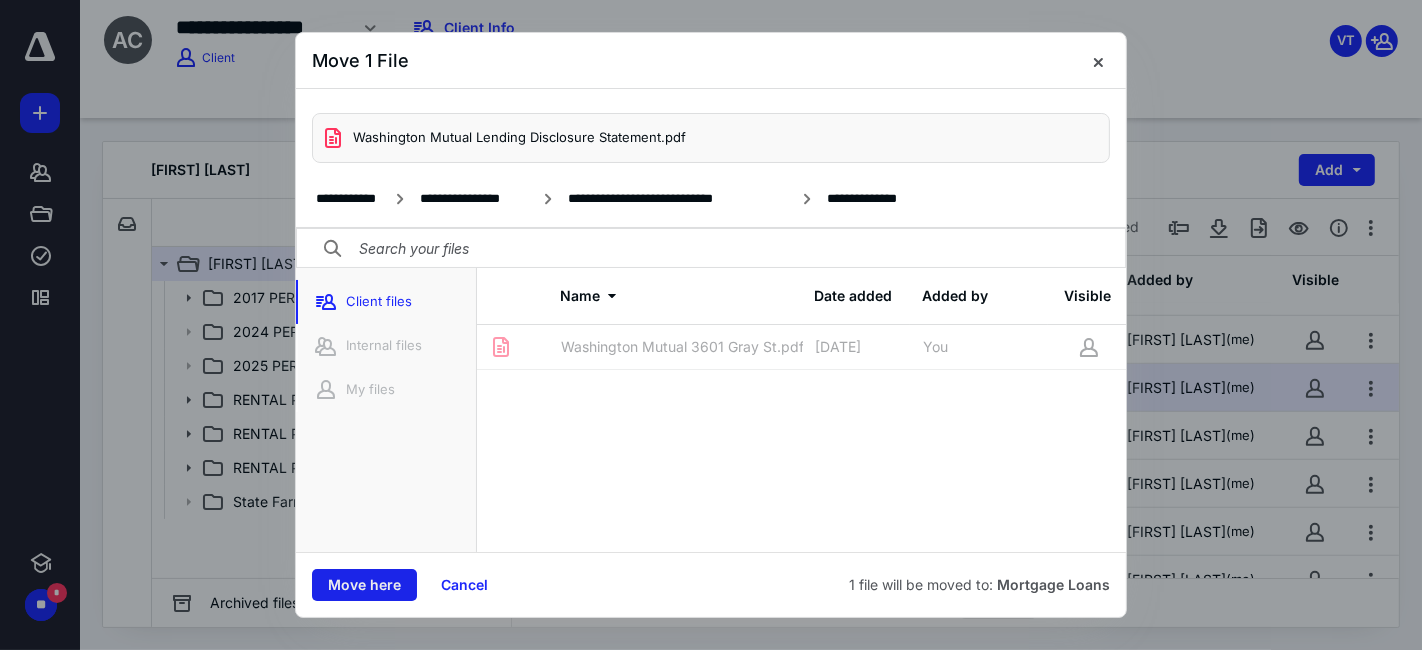 click on "Move here" at bounding box center (364, 585) 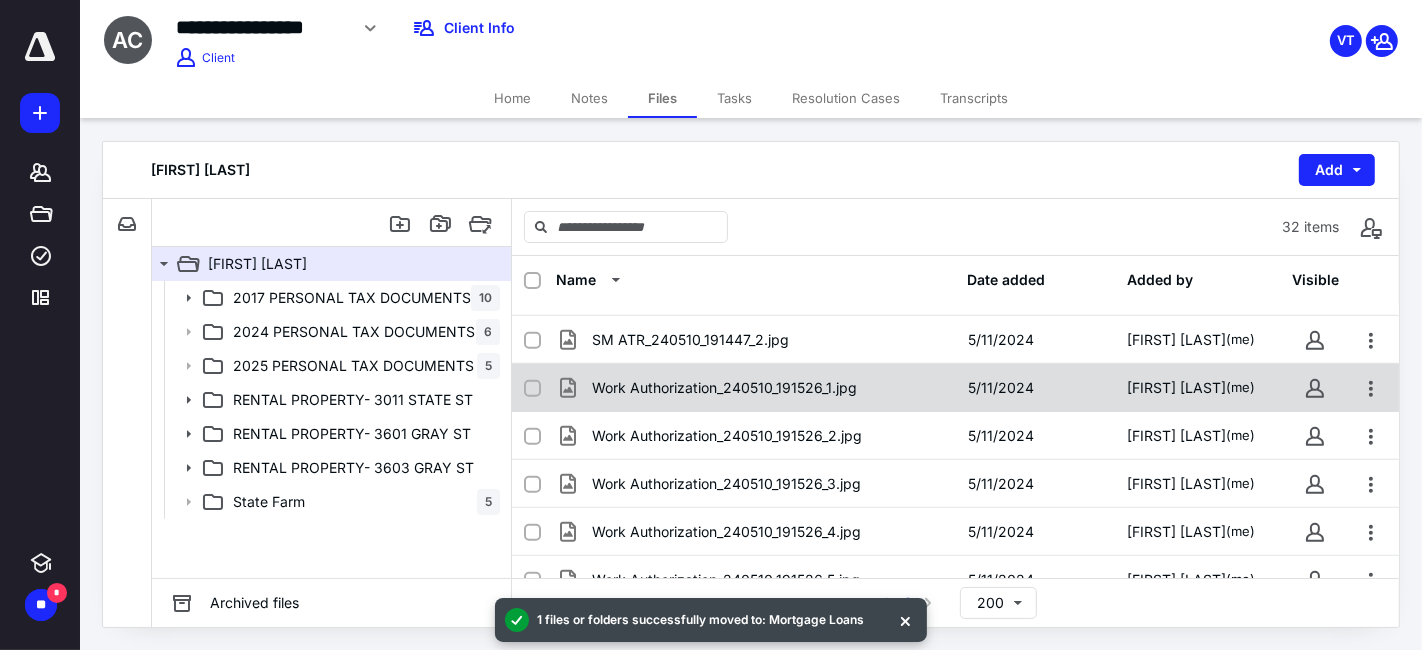 click on "Work Authorization_240510_191526_1.jpg 5/[DAY]/[YEAR] [FIRST] [LAST] (me)" at bounding box center (955, 388) 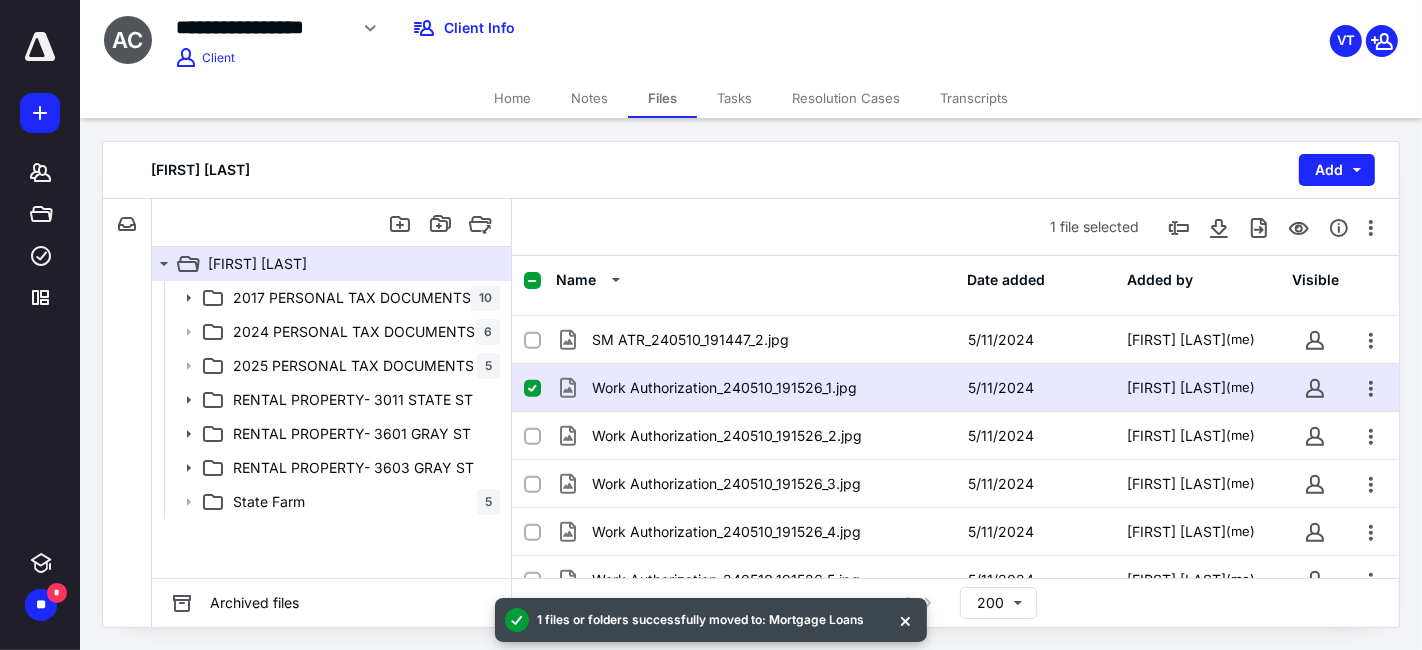 click on "Work Authorization_240510_191526_1.jpg 5/[DAY]/[YEAR] [FIRST] [LAST] (me)" at bounding box center (955, 388) 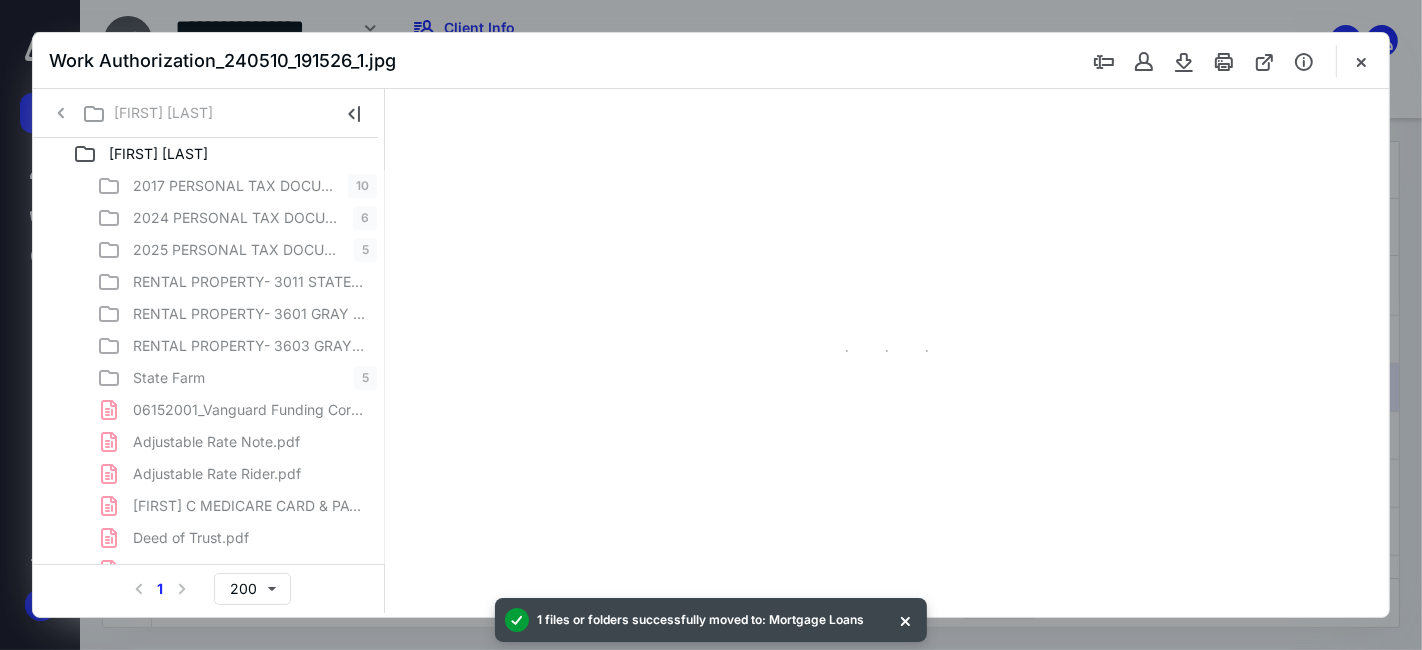 scroll, scrollTop: 0, scrollLeft: 0, axis: both 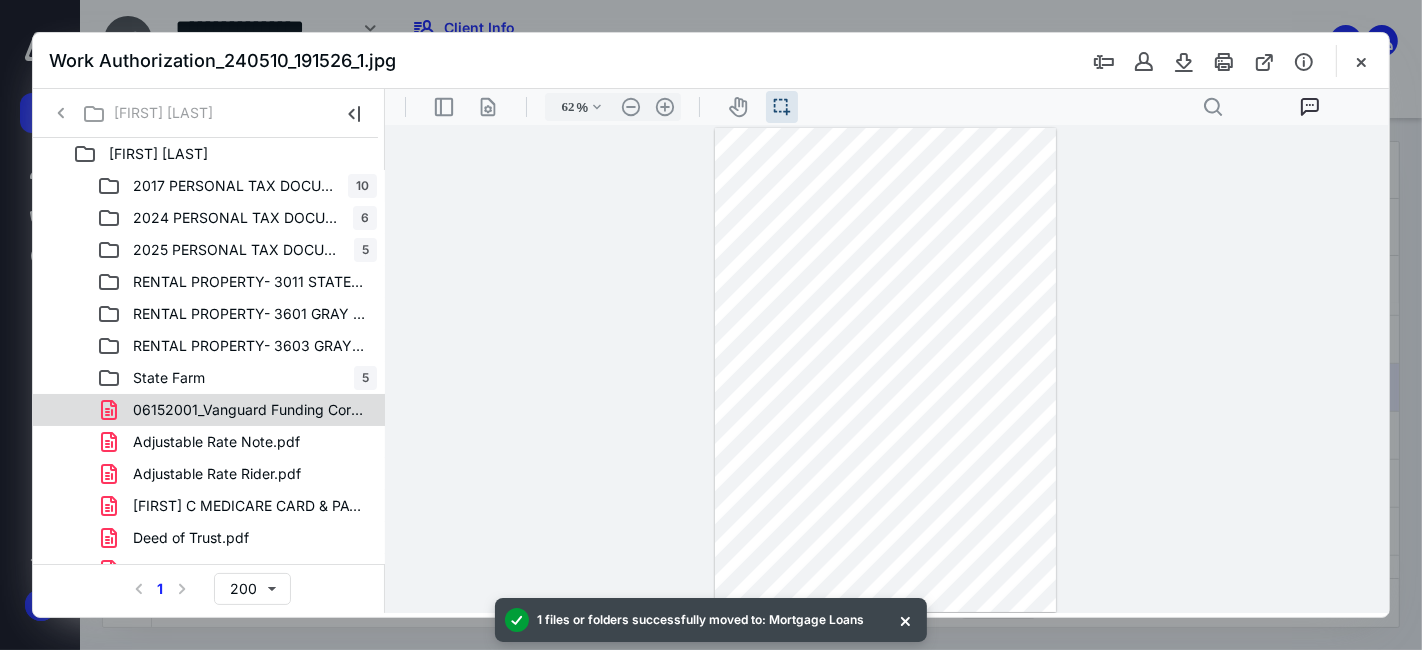 click on "06152001_Vanguard Funding Corporation.pdf" at bounding box center (209, 410) 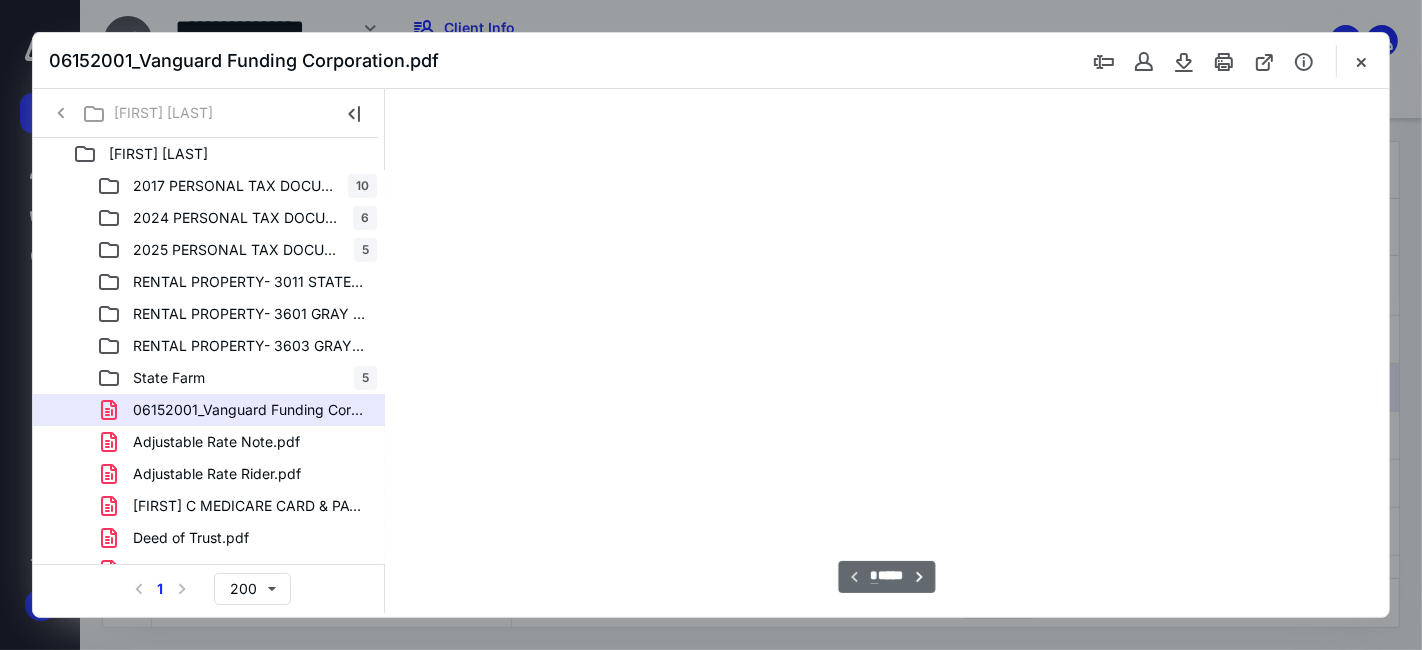 scroll, scrollTop: 37, scrollLeft: 0, axis: vertical 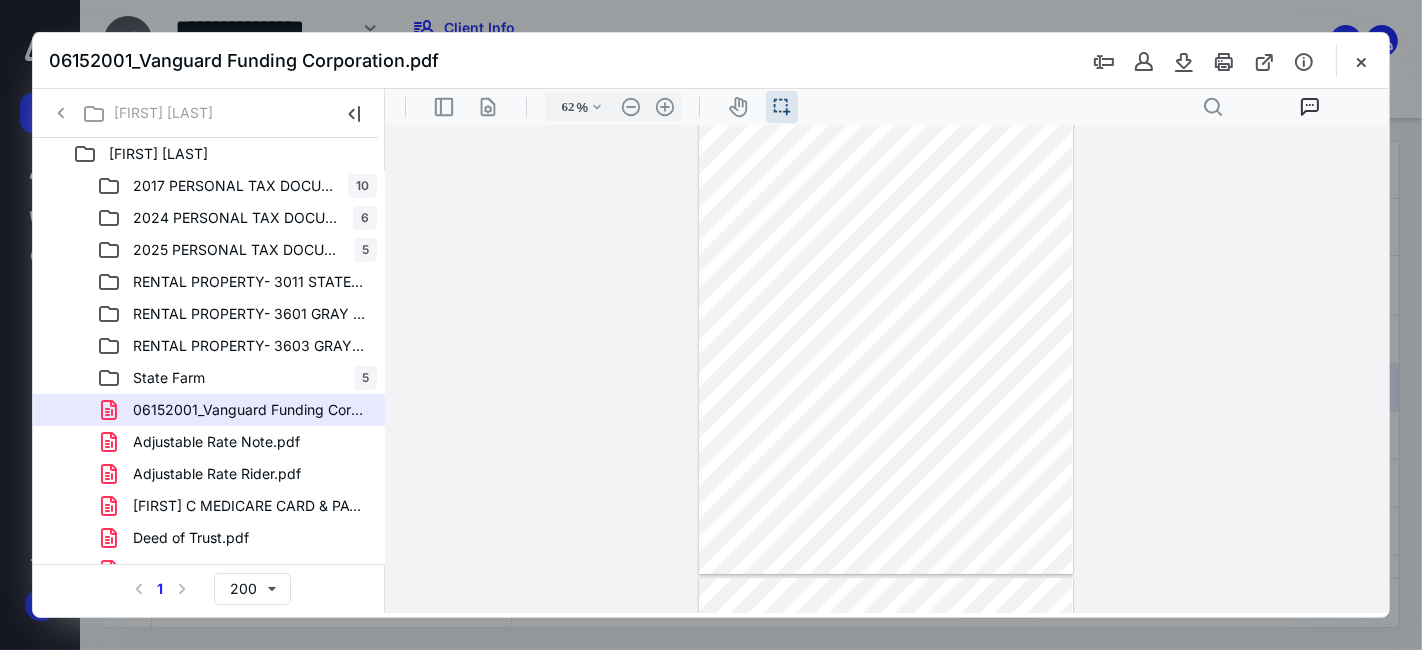 click on "**********" at bounding box center [886, 368] 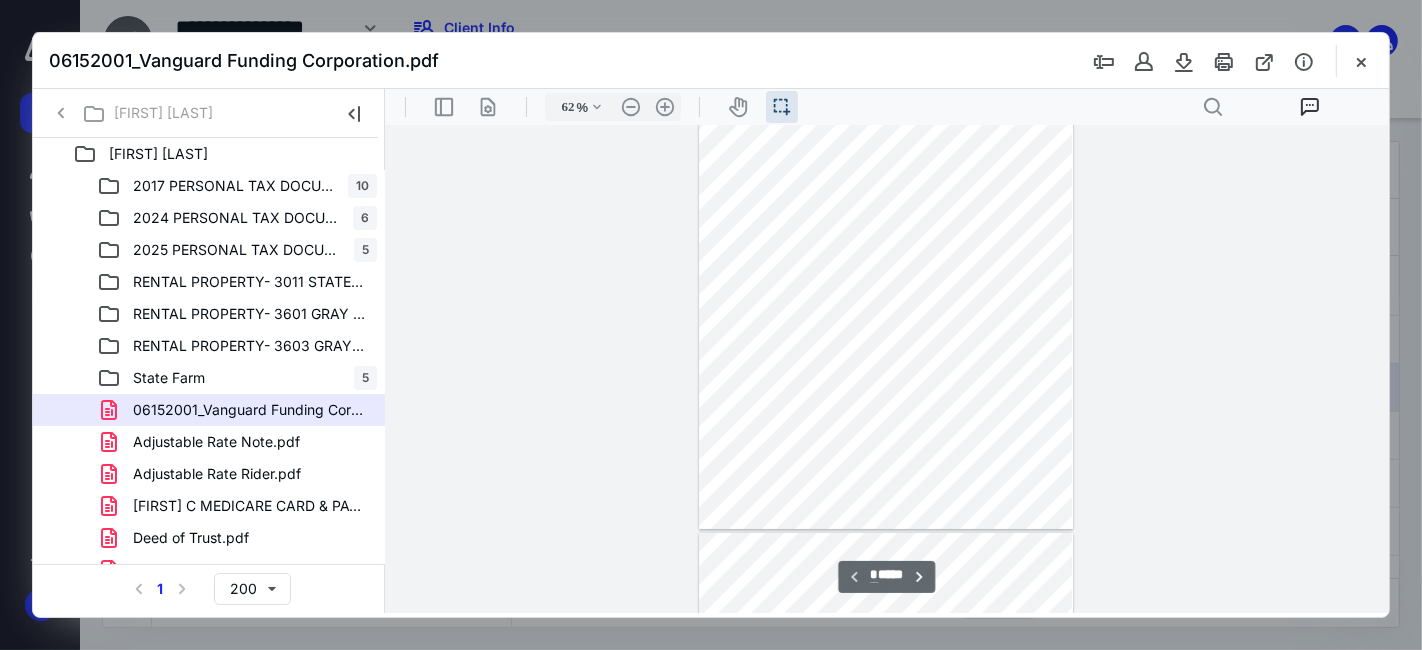 scroll, scrollTop: 37, scrollLeft: 0, axis: vertical 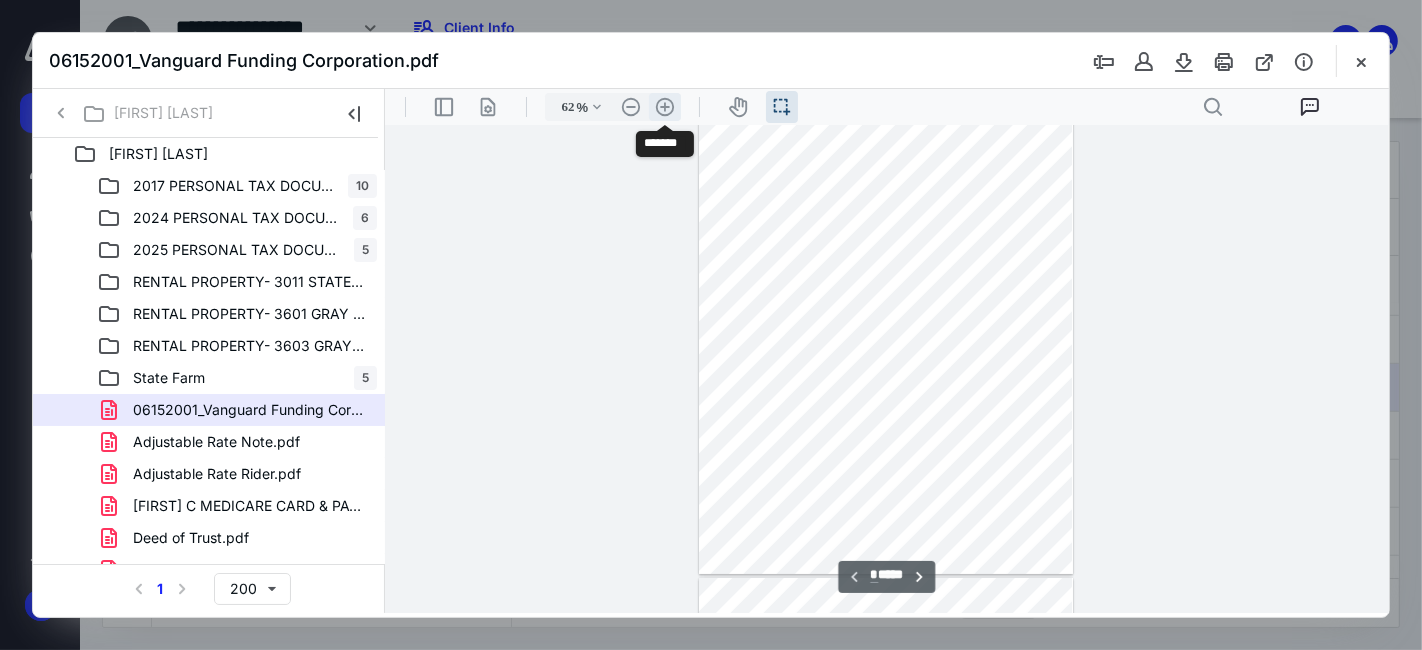 click on ".cls-1{fill:#abb0c4;} icon - header - zoom - in - line" at bounding box center (664, 106) 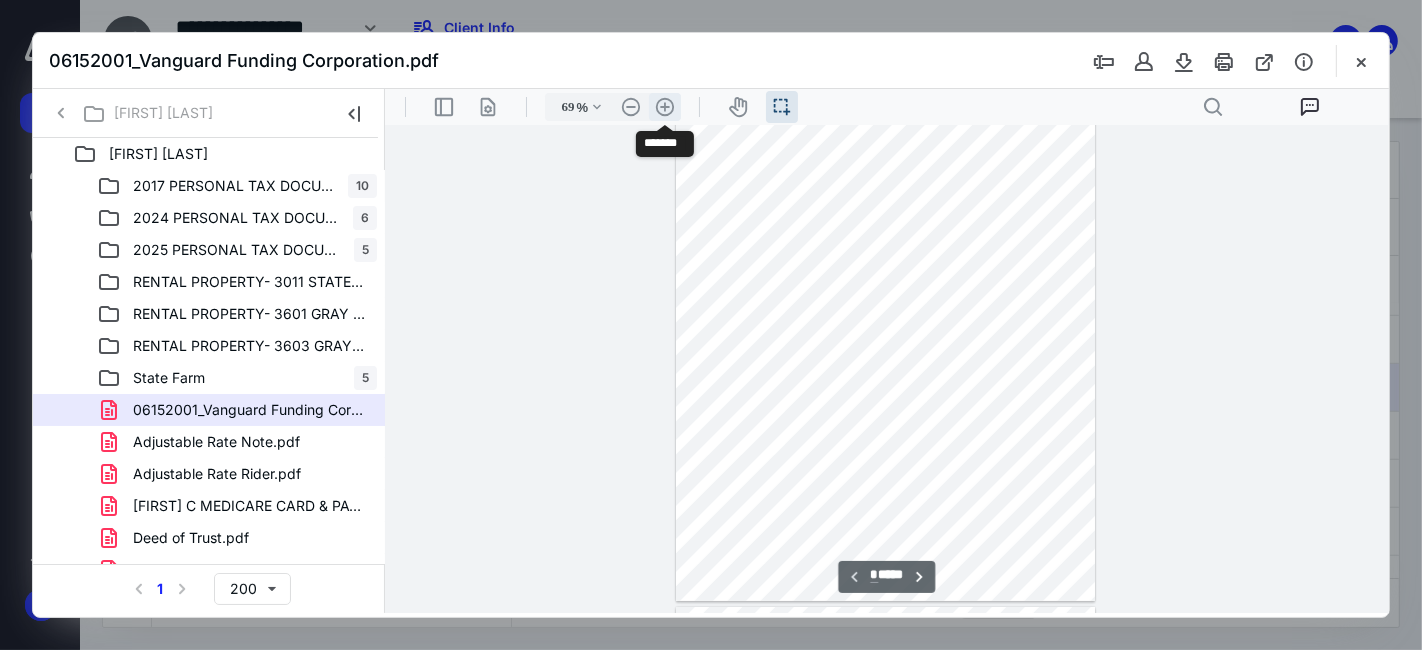 click on ".cls-1{fill:#abb0c4;} icon - header - zoom - in - line" at bounding box center (664, 106) 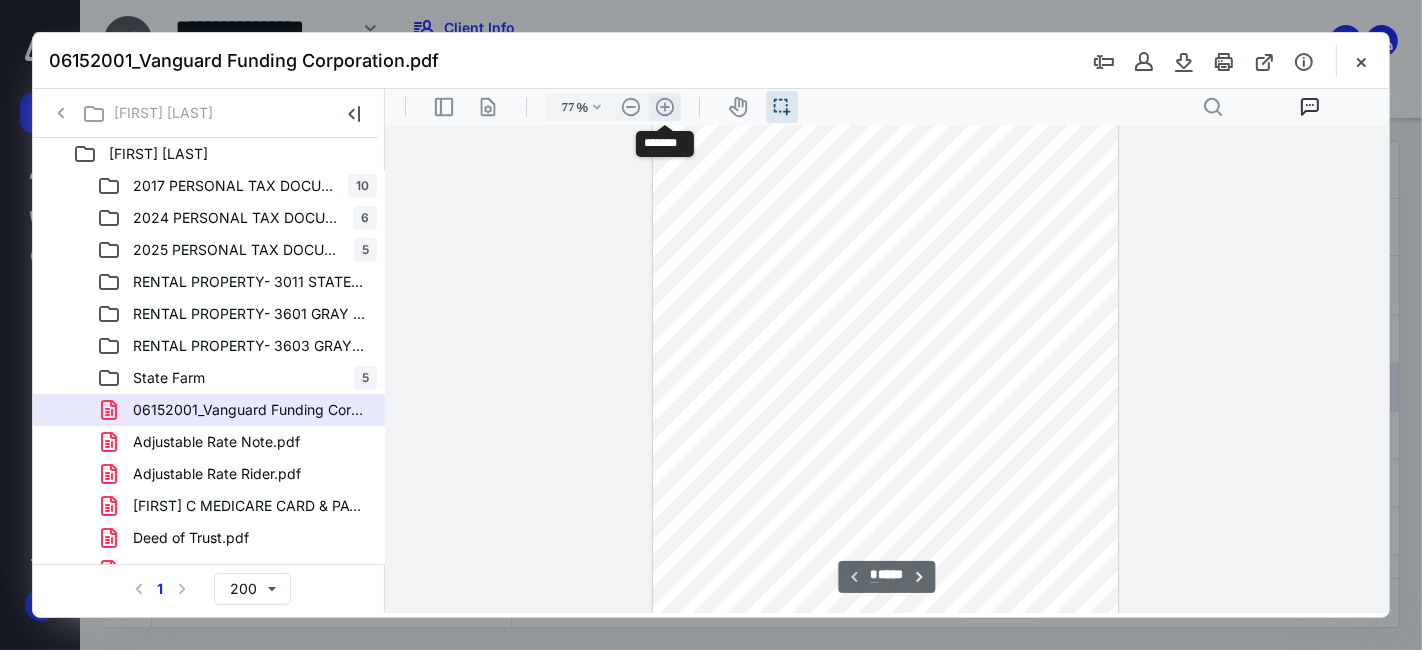 click on ".cls-1{fill:#abb0c4;} icon - header - zoom - in - line" at bounding box center (664, 106) 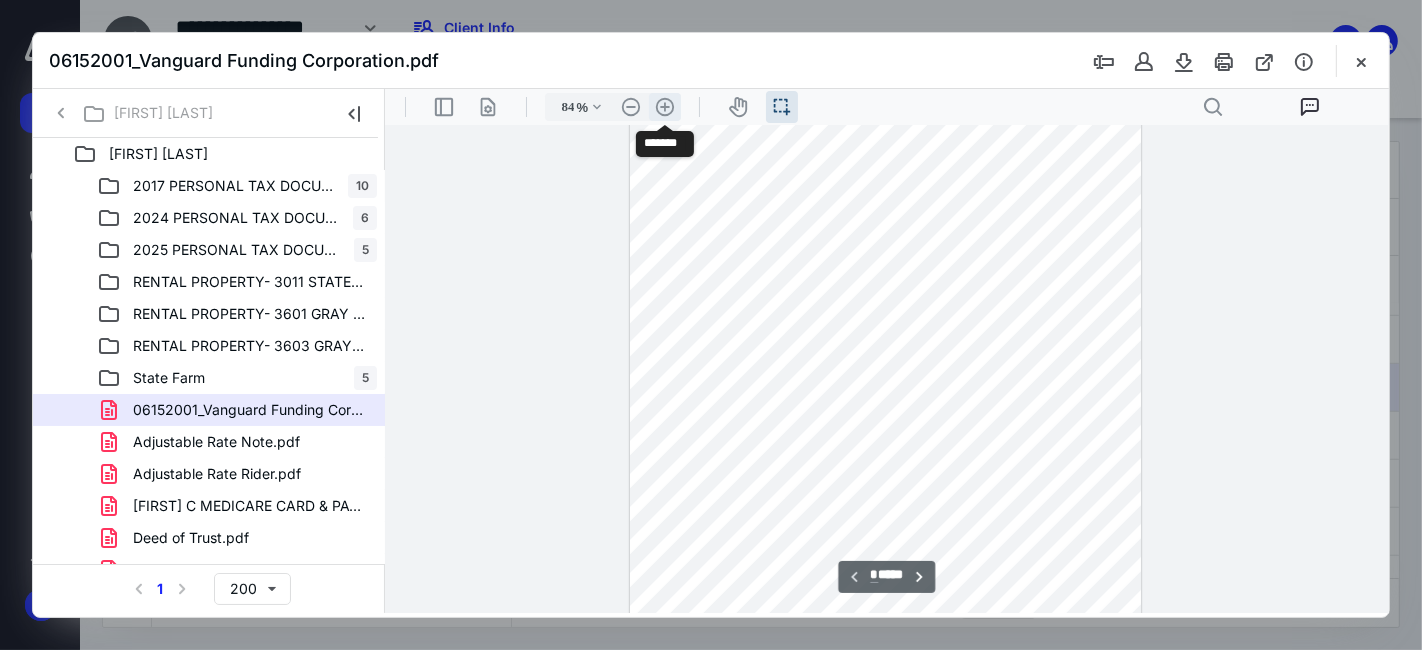 click on ".cls-1{fill:#abb0c4;} icon - header - zoom - in - line" at bounding box center [664, 106] 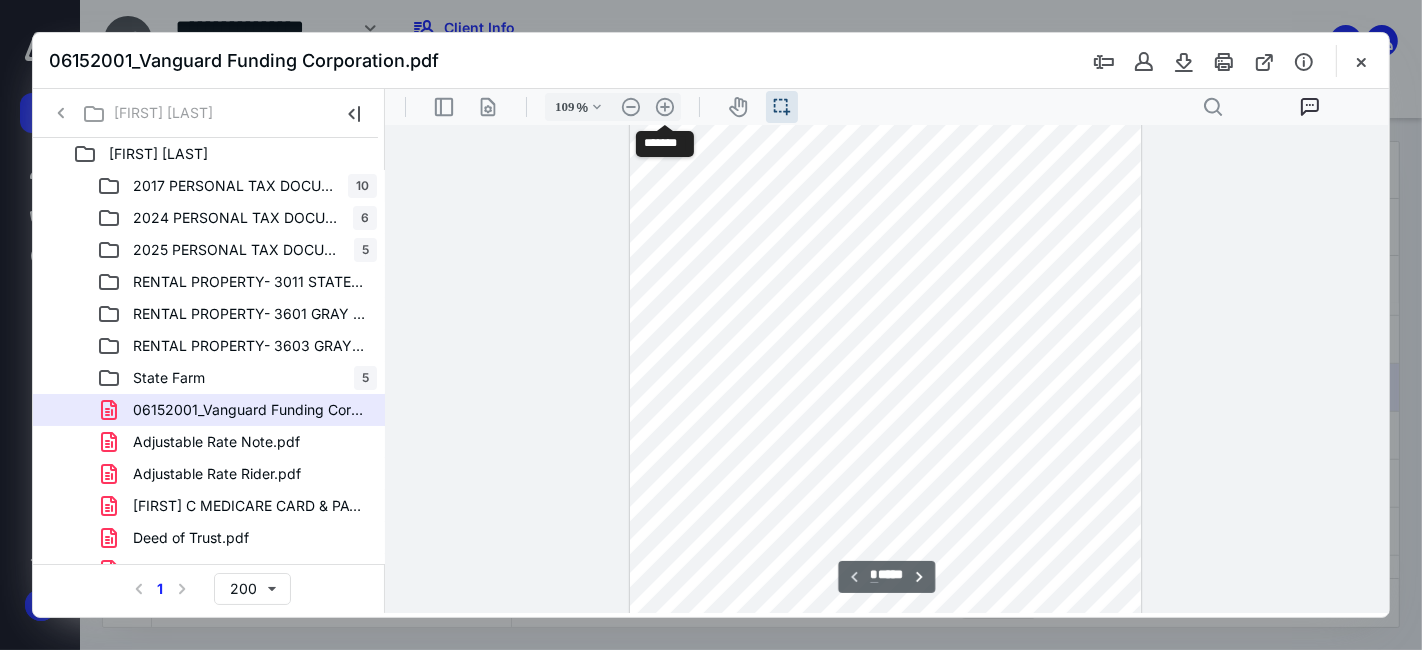 scroll, scrollTop: 243, scrollLeft: 0, axis: vertical 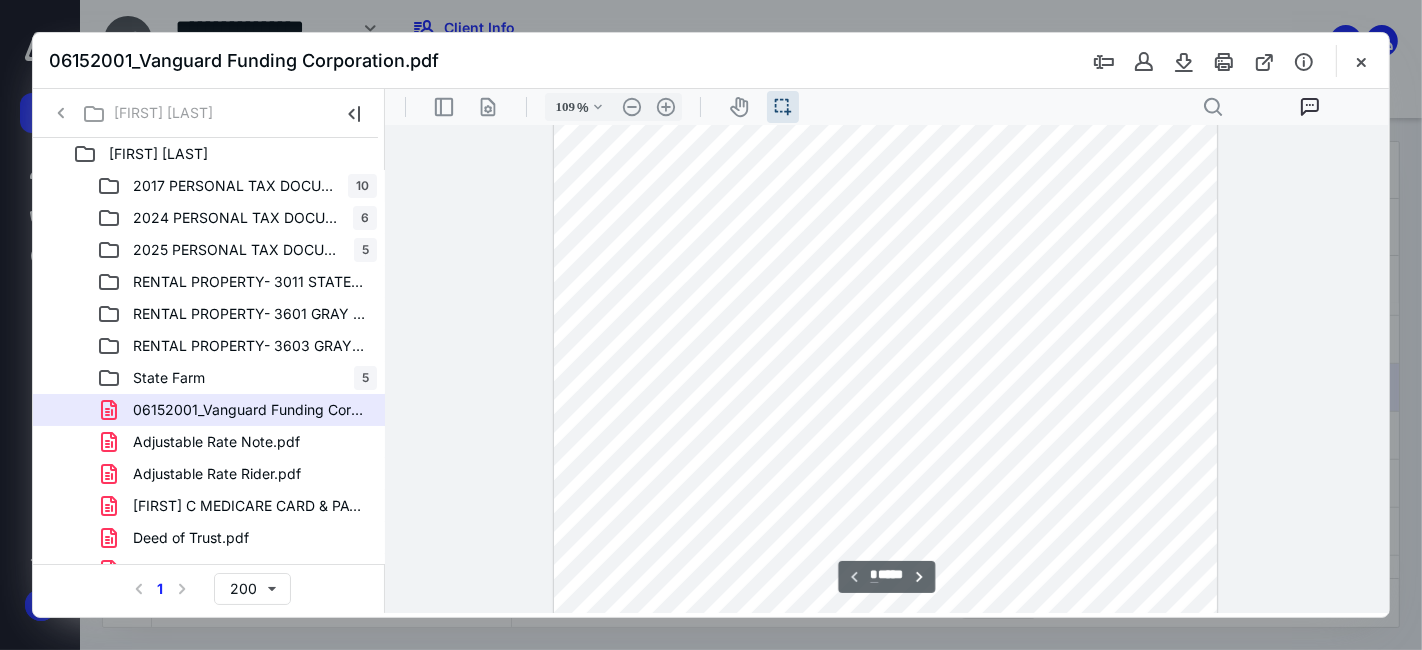 click at bounding box center (884, 314) 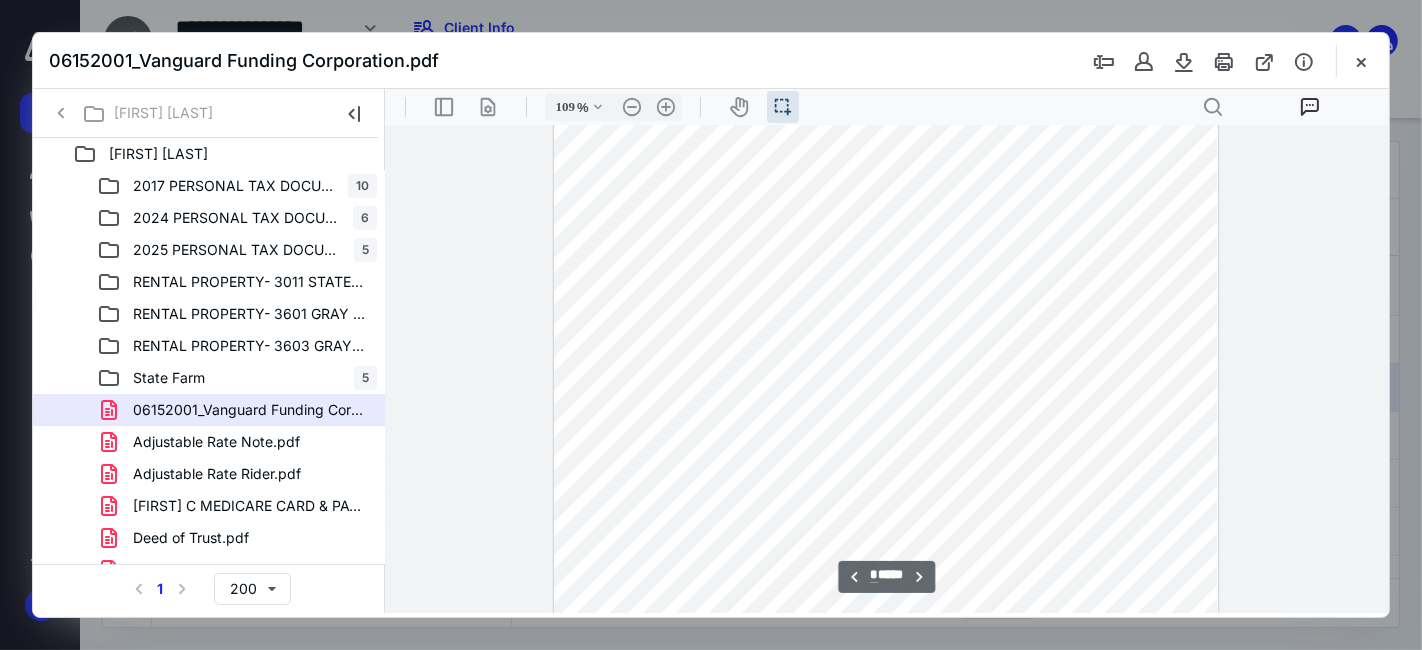 scroll, scrollTop: 4470, scrollLeft: 0, axis: vertical 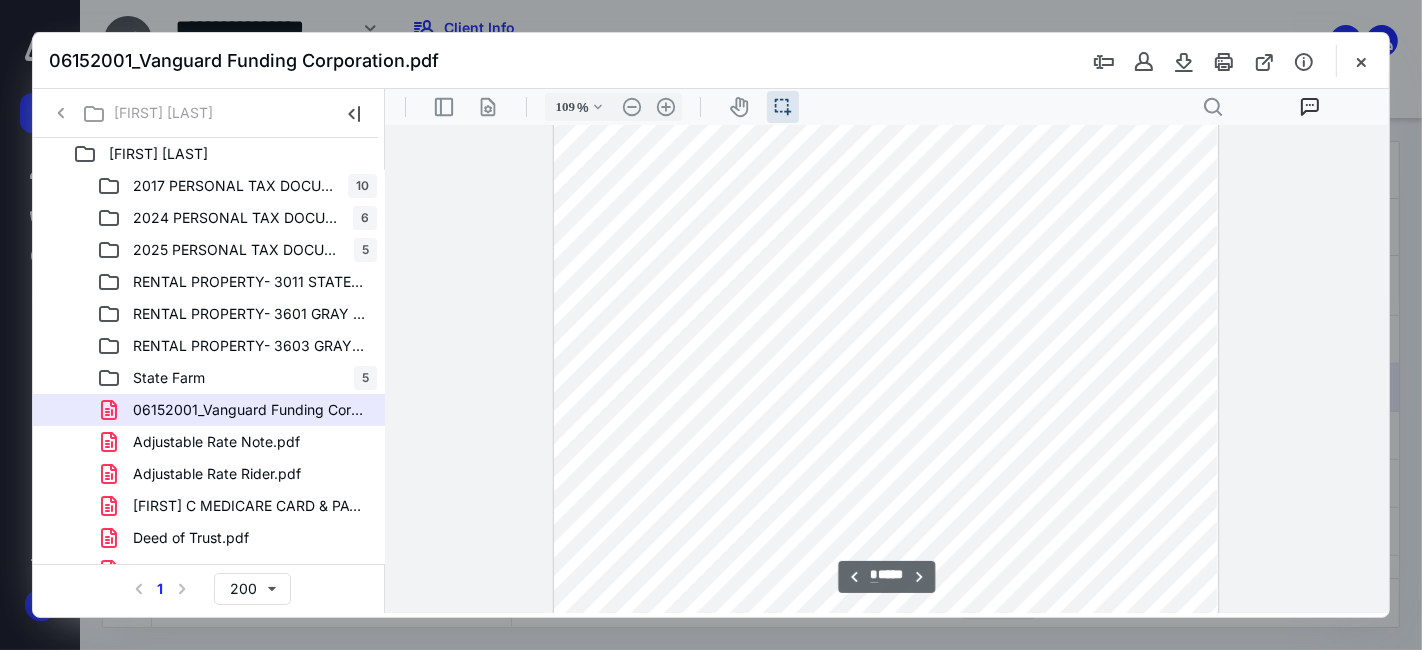 type on "*" 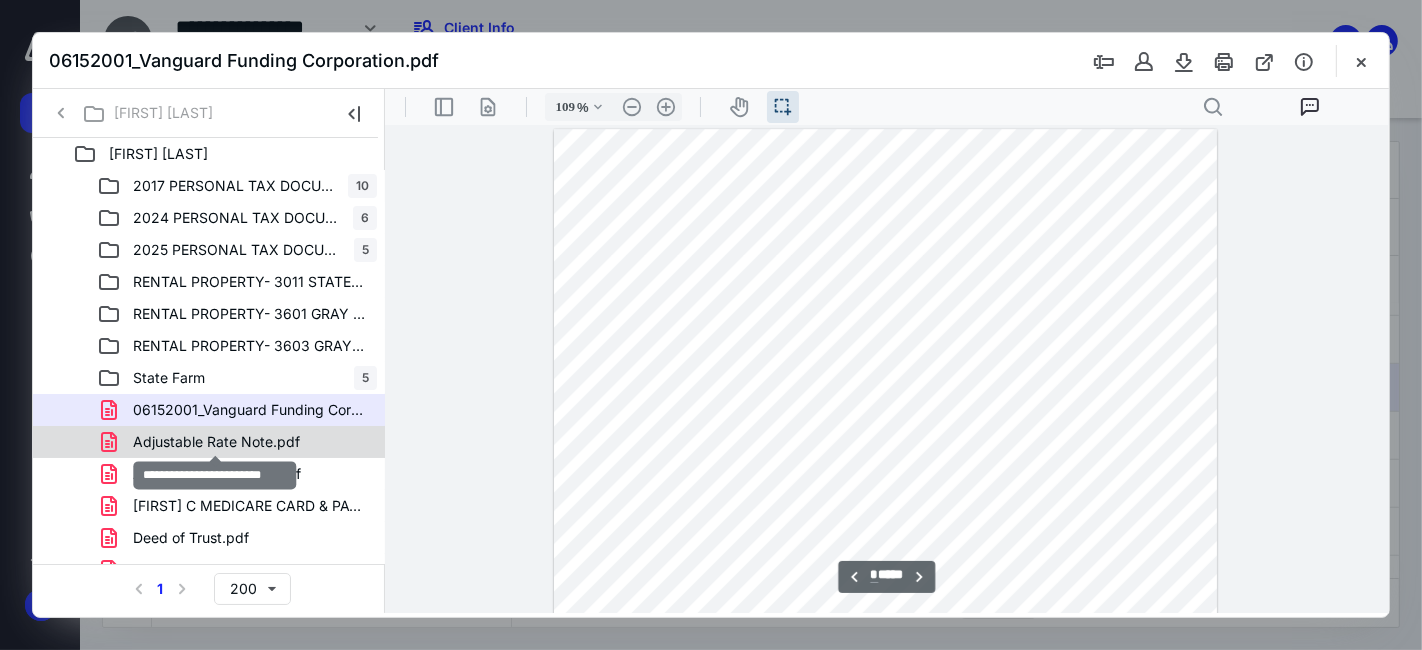 click on "Adjustable Rate Note.pdf" at bounding box center (216, 442) 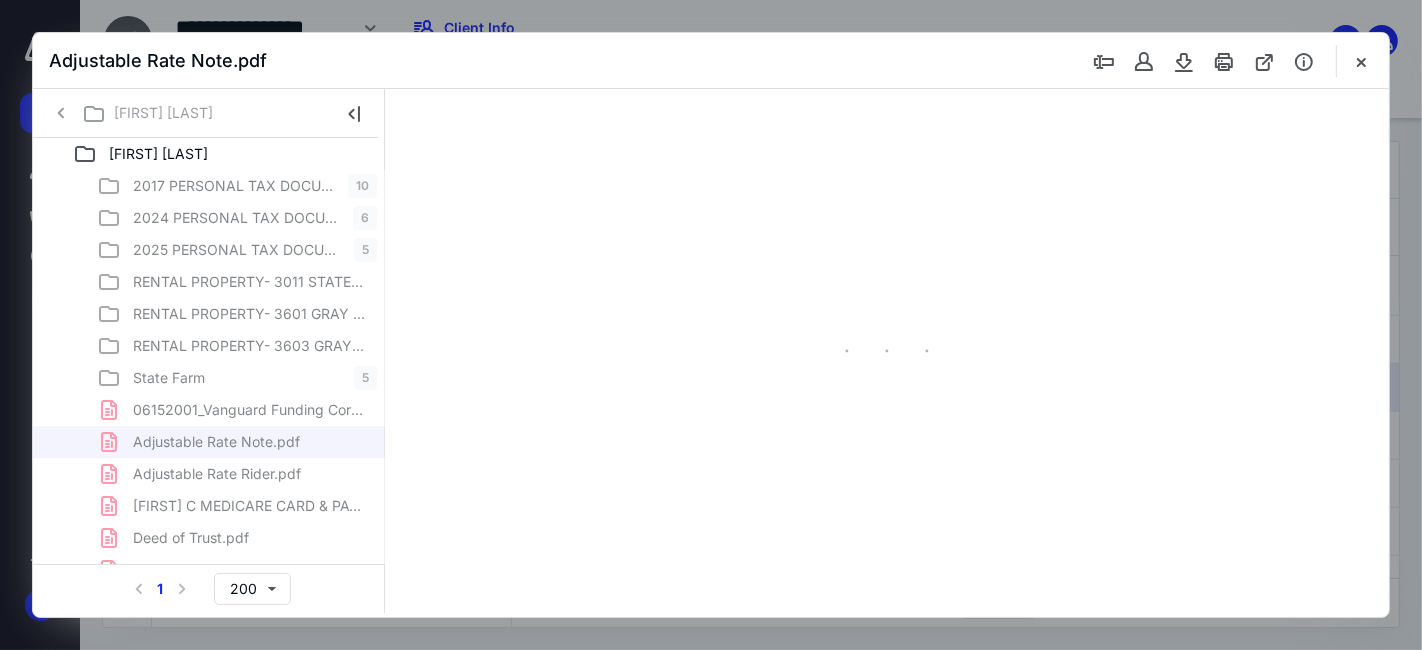 click on "[YEAR] PERSONAL TAX DOCUMENTS 10 [YEAR] PERSONAL TAX DOCUMENTS 6 [YEAR] PERSONAL TAX DOCUMENTS 5 RENTAL PROPERTY- [NUMBER] [STREET] RENTAL PROPERTY- [NUMBER] [STREET] RENTAL PROPERTY- [NUMBER] [STREET] State Farm 5 06152001_Vanguard Funding Corporation.pdf Adjustable Rate Note.pdf Adjustable Rate Rider.pdf [FIRST] [LAST] MEDICARE CARD & PATIENT REPORT.pdf Deed of Trust.pdf Escrow Final Settlement Statement.pdf Family Rider.pdf Federal Truth in Lending Disclosure.pdf Notes for taxes.pdf Pacific Coast Appraisals Invoice.pdf Pacific Coast Appraisals.pdf Prepayment Fee Note Addendum Duplicated.pdf Prepayment Fee Note Addendum.pdf Professional Hazard Disclosure.pdf Residential Mortgage Credit Report.pdf Rialto Escrow Company Fax.pdf Sale Escrow Instructions.pdf SM ATR_240510_191447_1.jpg SM ATR_240510_191447_2.jpg Work Authorization_240510_191526_1.jpg Work Authorization_240510_191526_2.jpg Work Authorization_240510_191526_3.jpg Work Authorization_240510_191526_4.jpg Work Authorization_240510_191526_5.jpg" at bounding box center (209, 682) 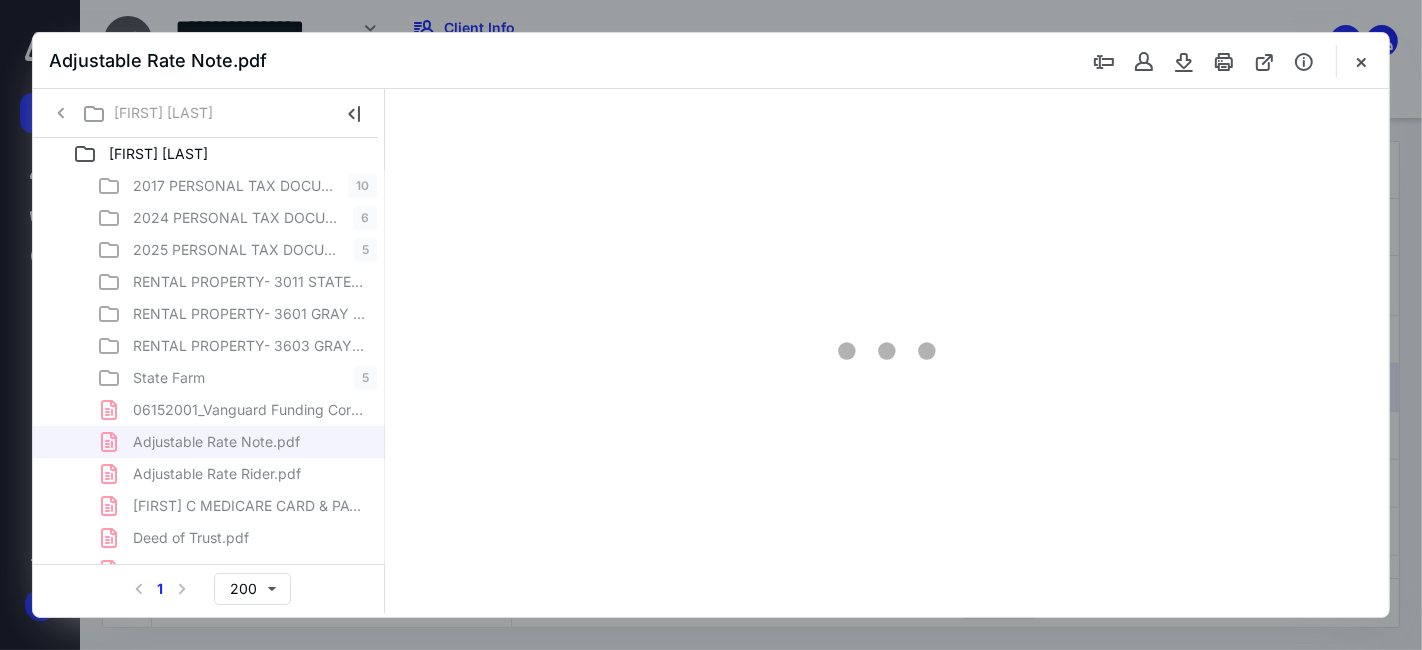 click on "[YEAR] PERSONAL TAX DOCUMENTS 10 [YEAR] PERSONAL TAX DOCUMENTS 6 [YEAR] PERSONAL TAX DOCUMENTS 5 RENTAL PROPERTY- [NUMBER] [STREET] RENTAL PROPERTY- [NUMBER] [STREET] RENTAL PROPERTY- [NUMBER] [STREET] State Farm 5 06152001_Vanguard Funding Corporation.pdf Adjustable Rate Note.pdf Adjustable Rate Rider.pdf [FIRST] [LAST] MEDICARE CARD & PATIENT REPORT.pdf Deed of Trust.pdf Escrow Final Settlement Statement.pdf Family Rider.pdf Federal Truth in Lending Disclosure.pdf Notes for taxes.pdf Pacific Coast Appraisals Invoice.pdf Pacific Coast Appraisals.pdf Prepayment Fee Note Addendum Duplicated.pdf Prepayment Fee Note Addendum.pdf Professional Hazard Disclosure.pdf Residential Mortgage Credit Report.pdf Rialto Escrow Company Fax.pdf Sale Escrow Instructions.pdf SM ATR_240510_191447_1.jpg SM ATR_240510_191447_2.jpg Work Authorization_240510_191526_1.jpg Work Authorization_240510_191526_2.jpg Work Authorization_240510_191526_3.jpg Work Authorization_240510_191526_4.jpg Work Authorization_240510_191526_5.jpg" at bounding box center (209, 682) 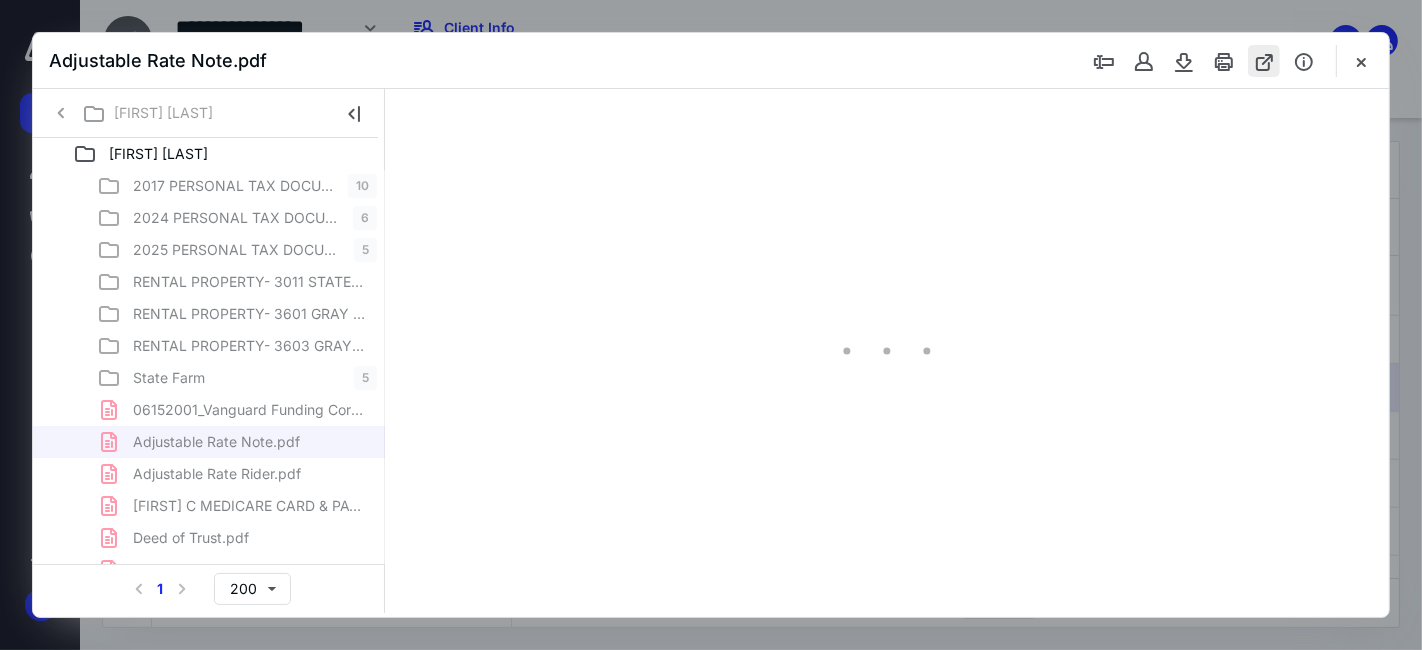 type on "62" 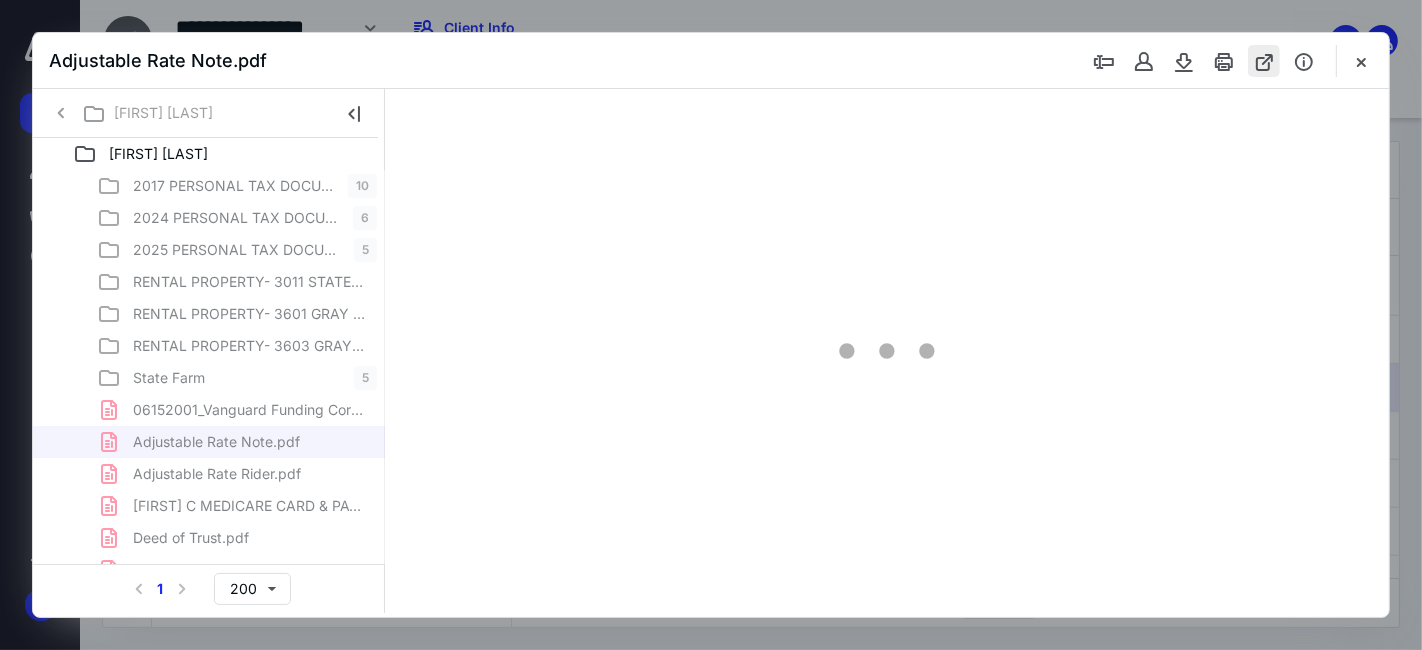 scroll, scrollTop: 37, scrollLeft: 0, axis: vertical 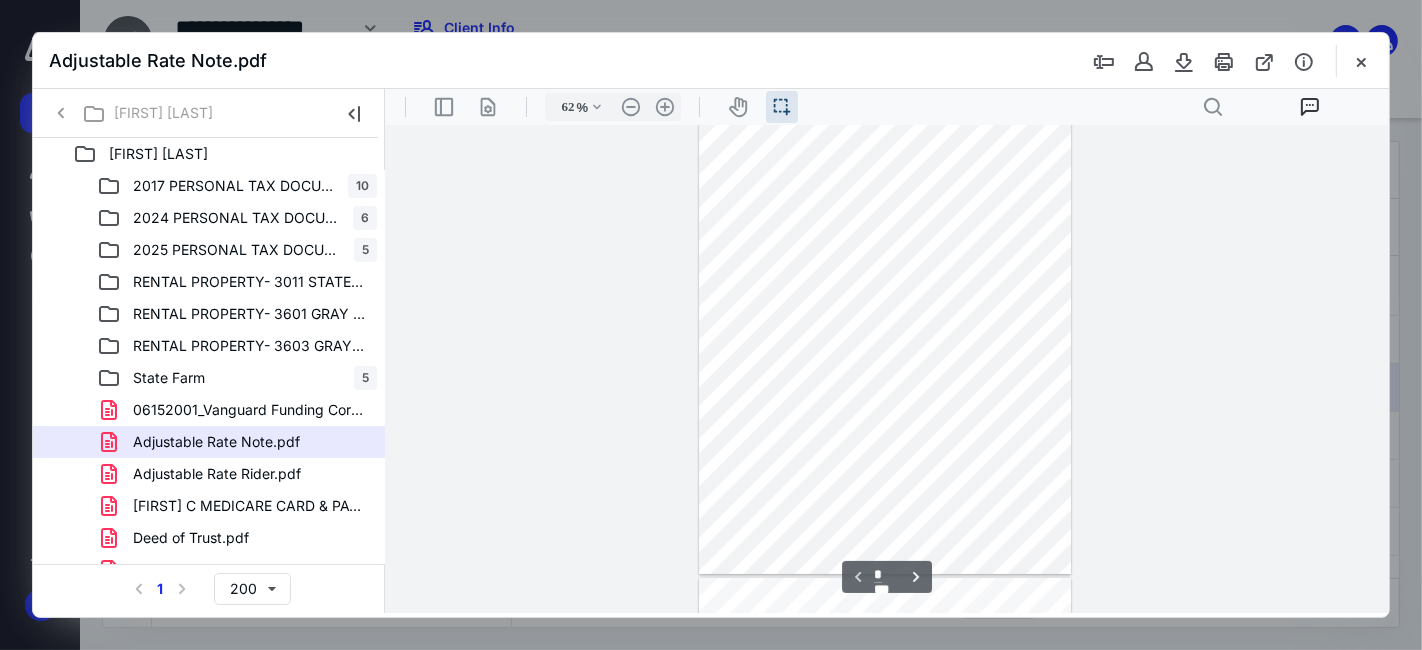 click on "Adjustable Rate Note.pdf" at bounding box center (711, 61) 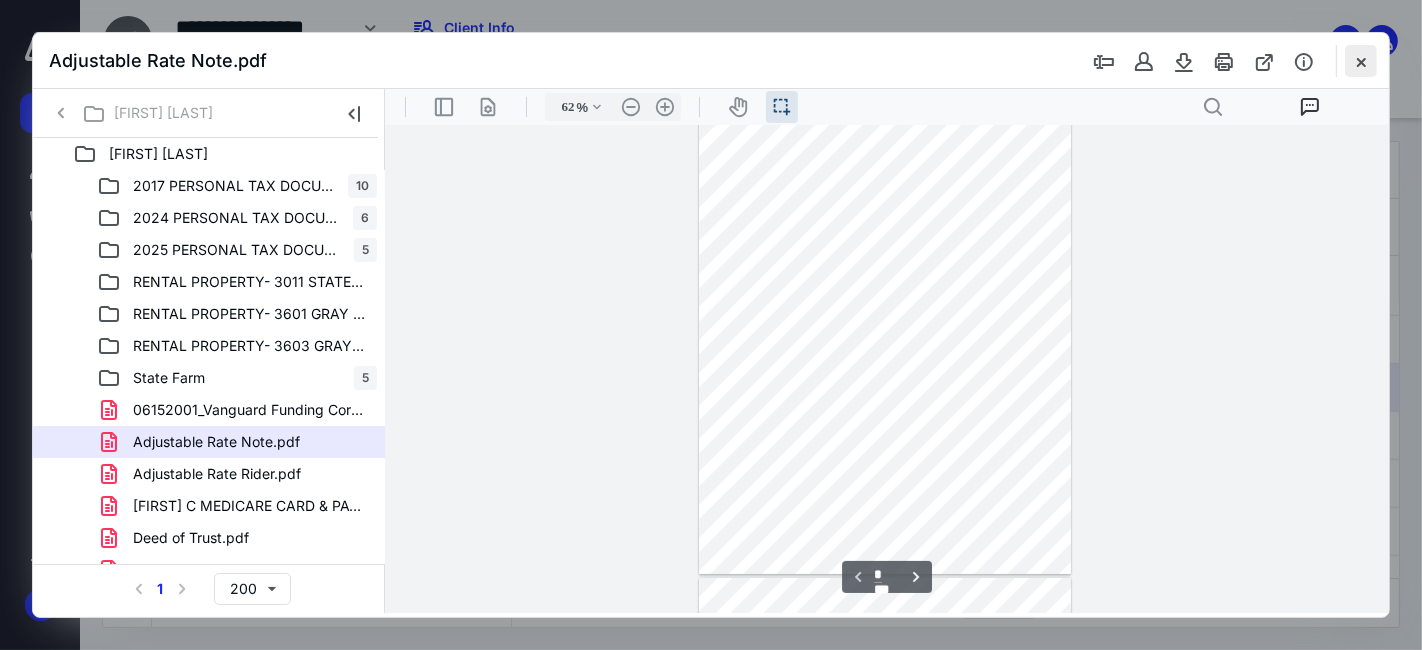click at bounding box center (1361, 61) 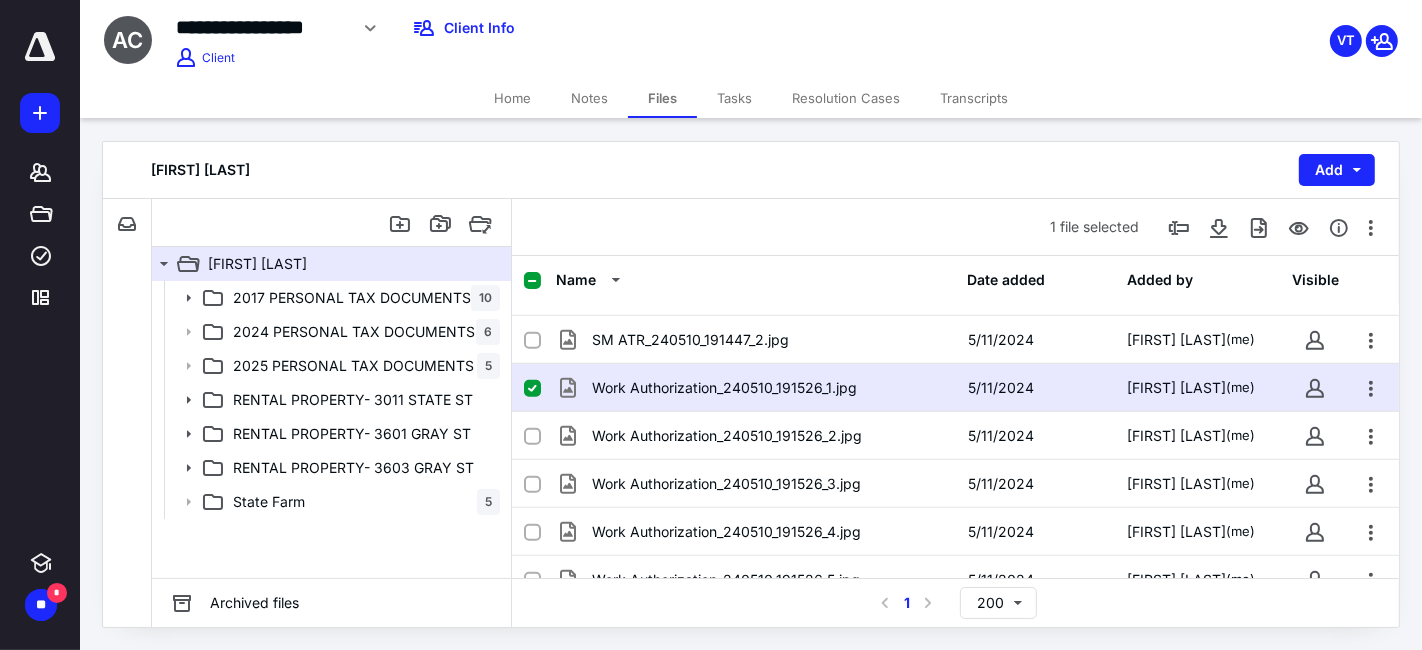 click on "Home" at bounding box center (512, 98) 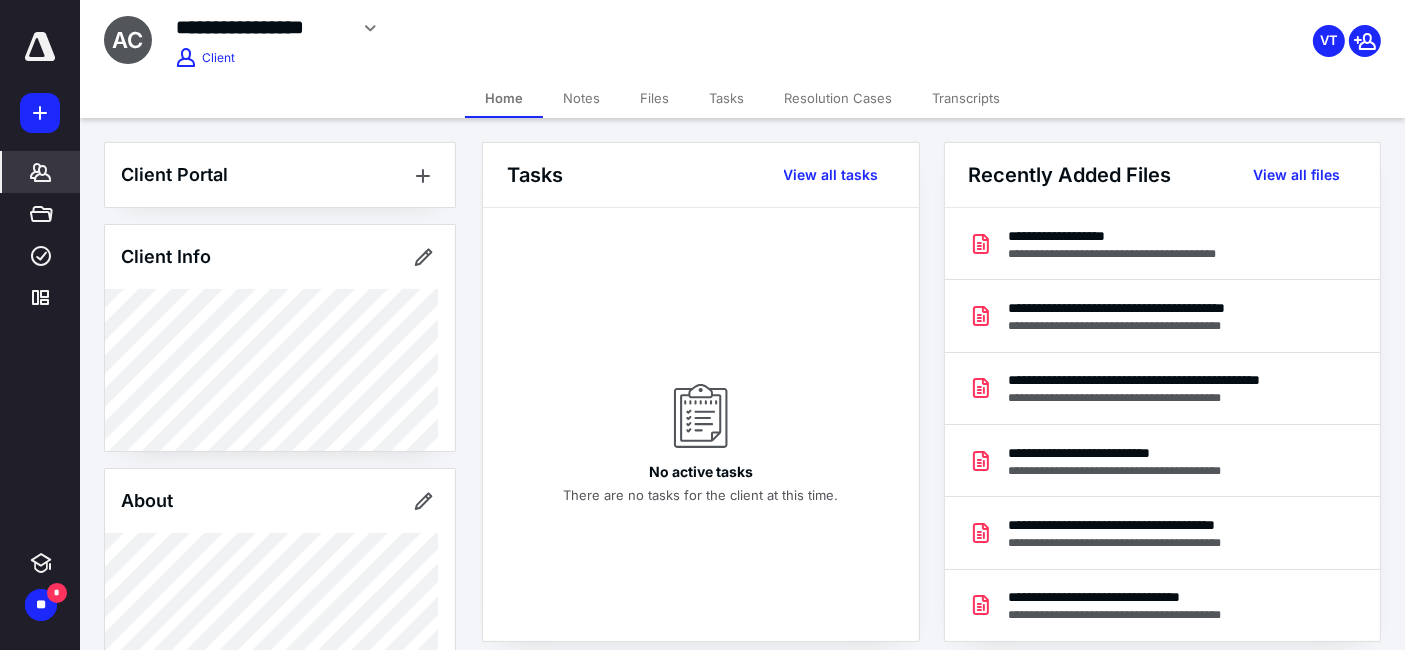 click on "Files" at bounding box center (654, 98) 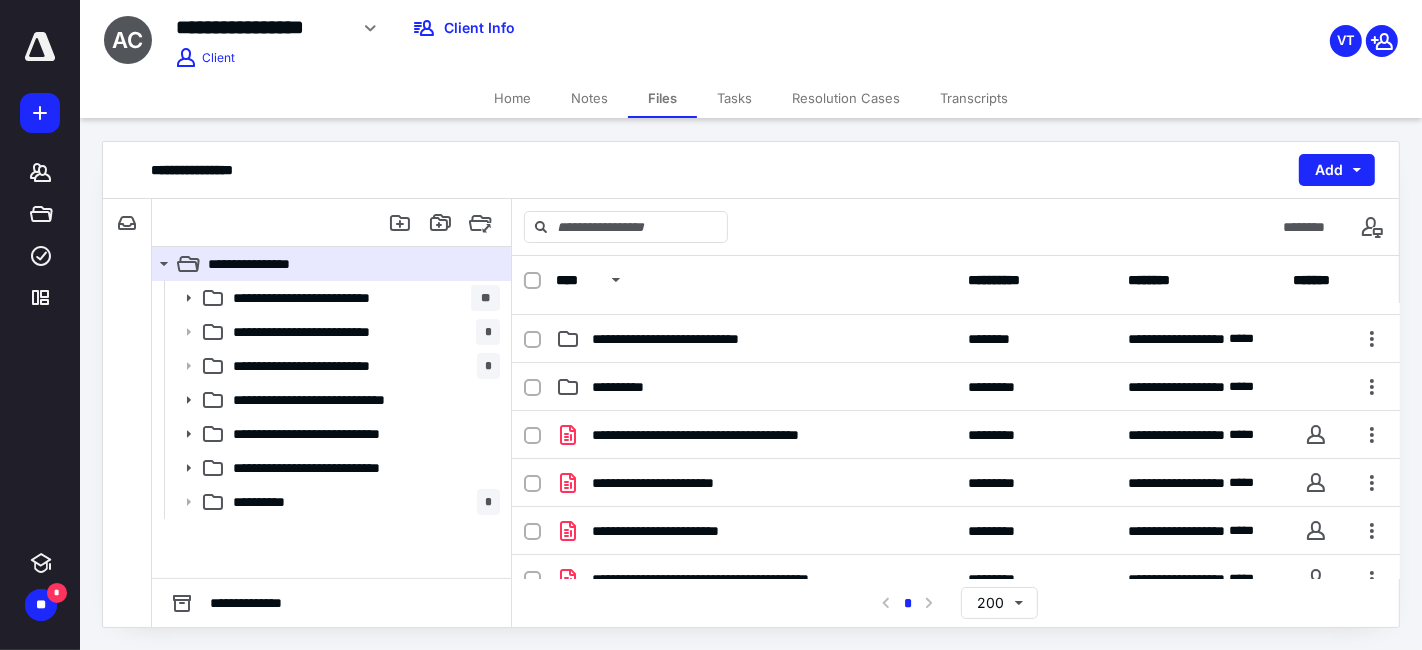 scroll, scrollTop: 240, scrollLeft: 0, axis: vertical 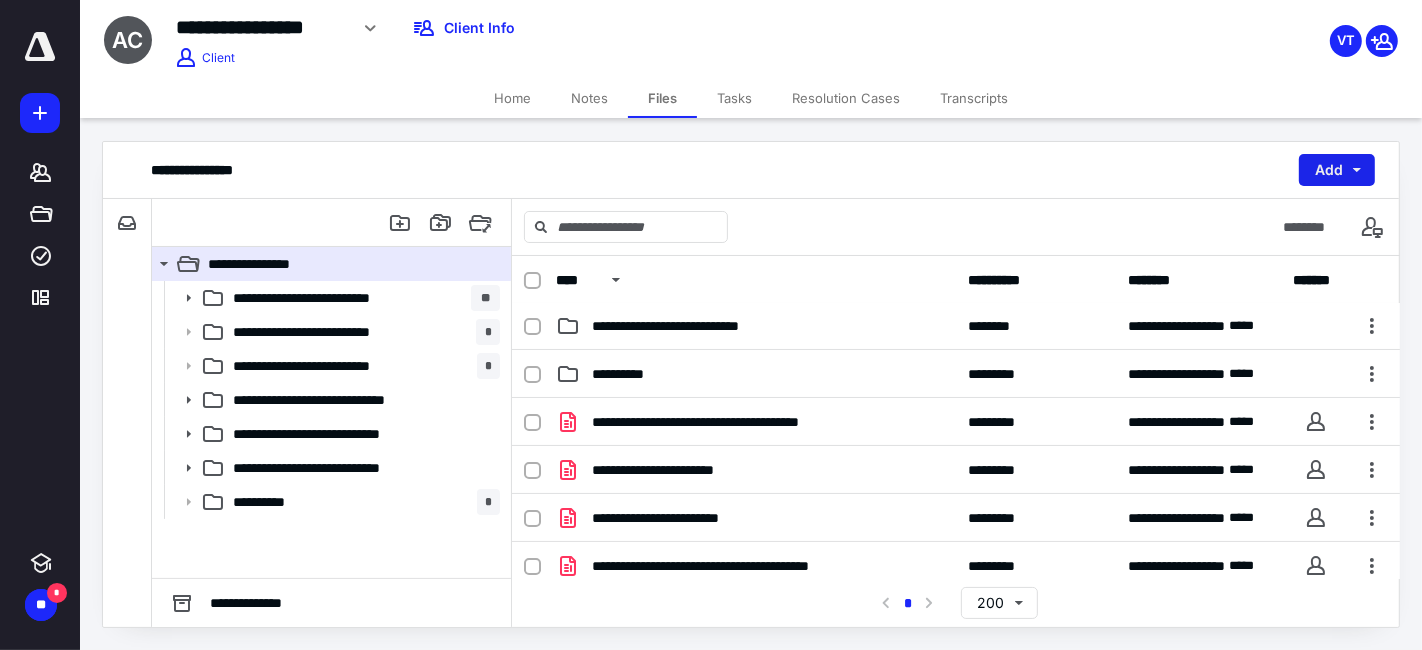 click on "Add" at bounding box center [1337, 170] 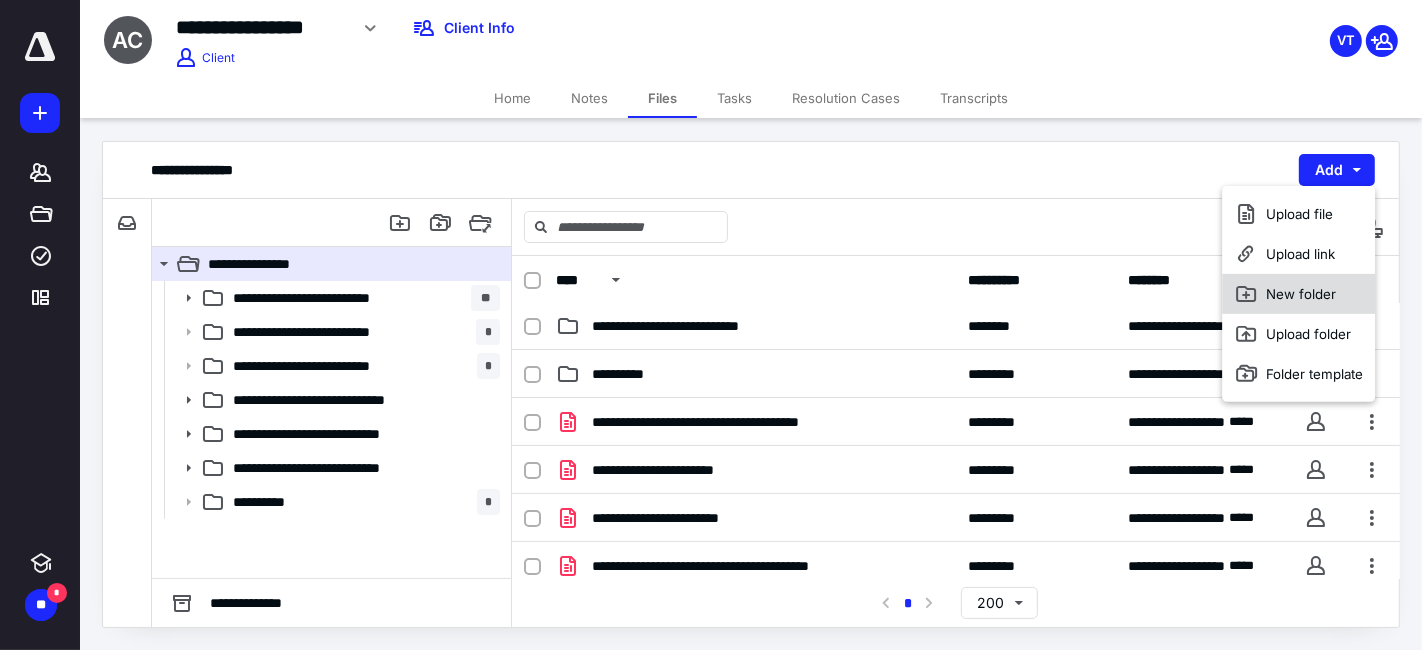 click on "New folder" at bounding box center [1299, 294] 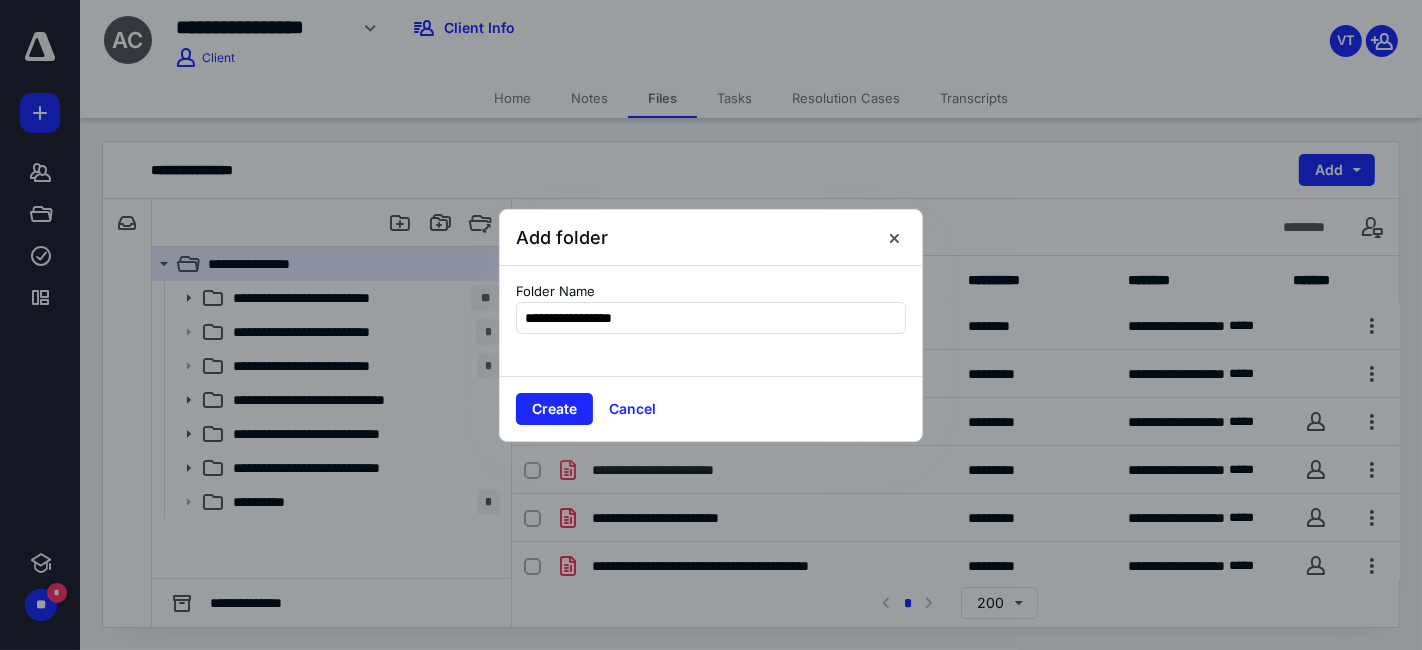 type on "**********" 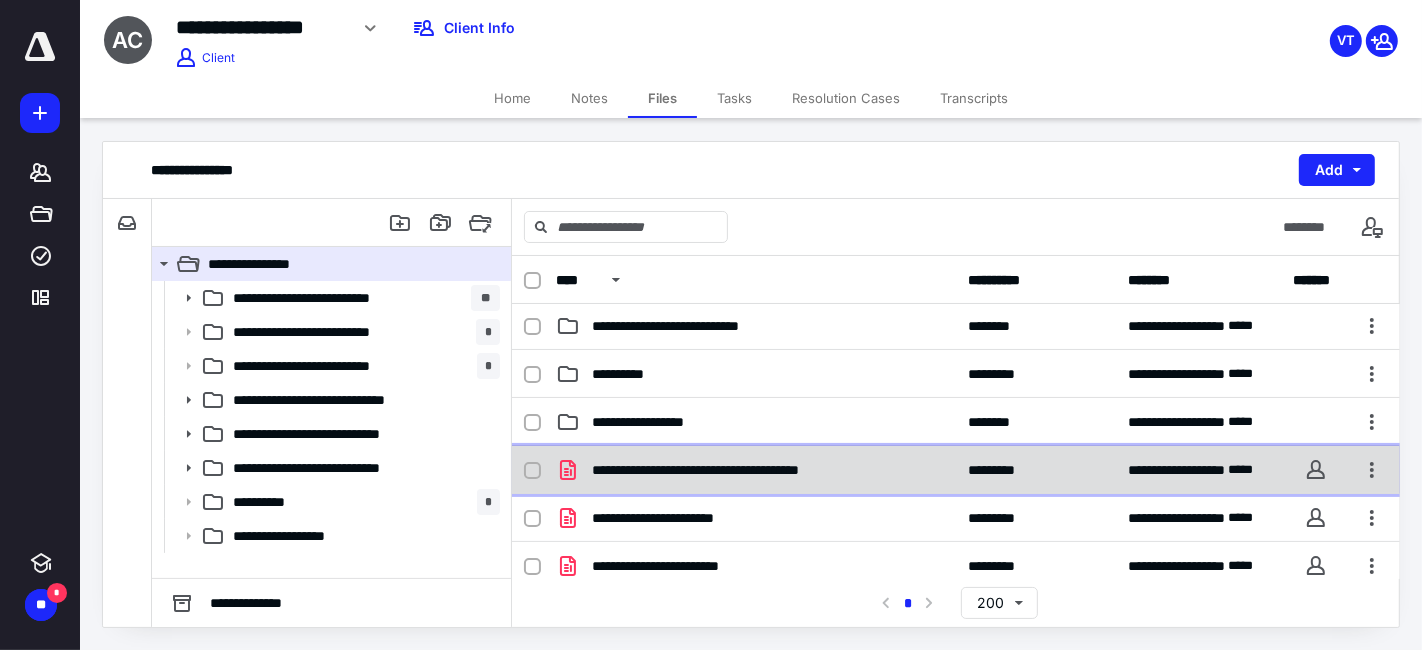 click on "**********" at bounding box center (956, 470) 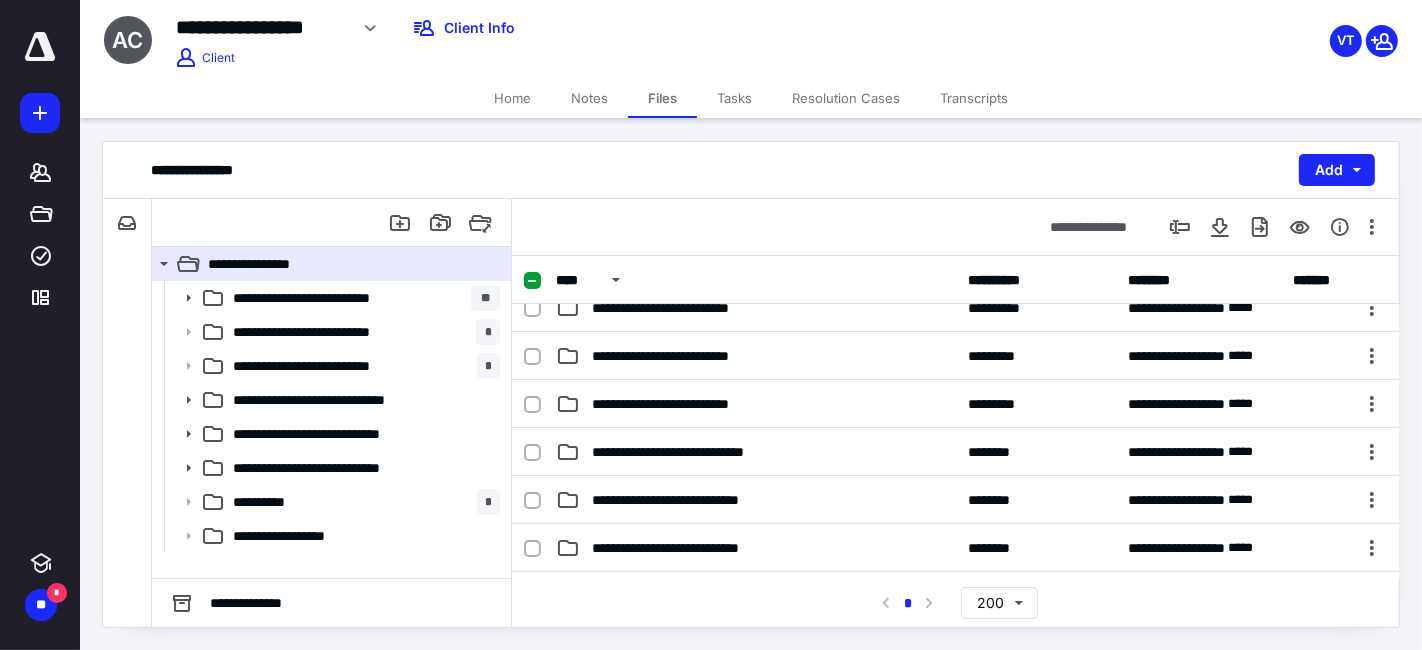 scroll, scrollTop: 0, scrollLeft: 0, axis: both 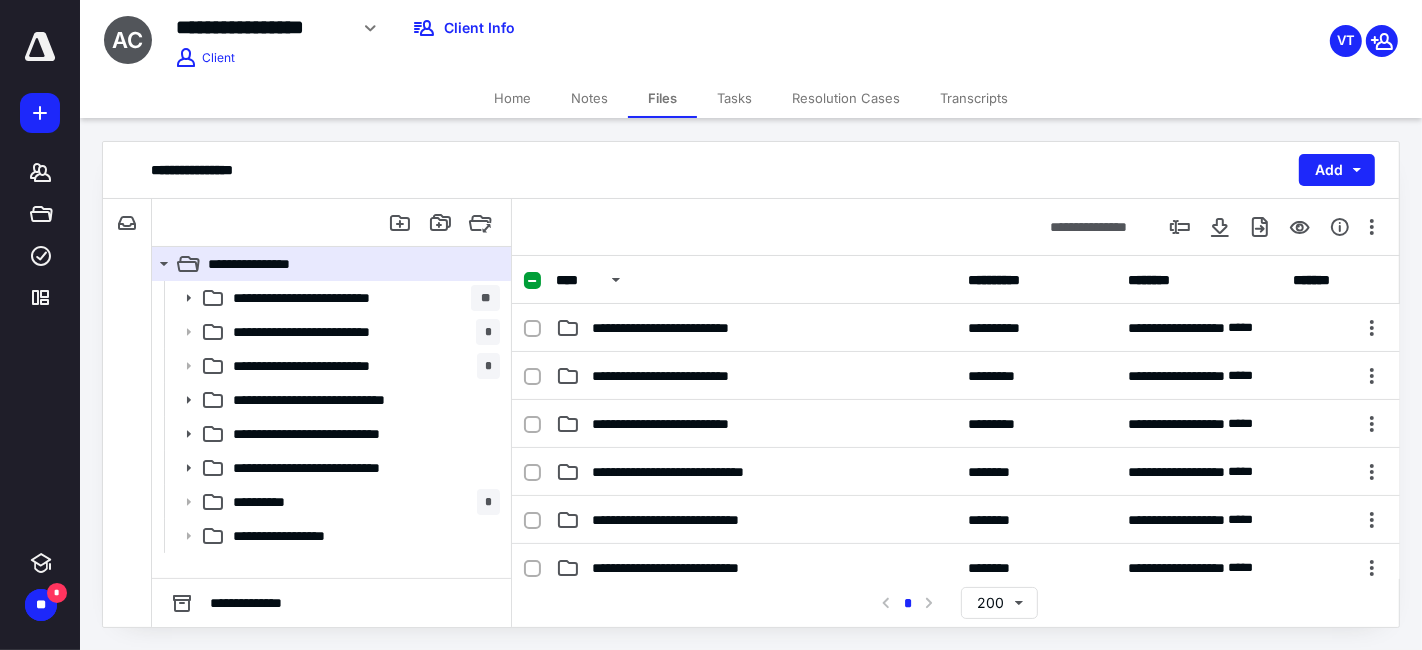 click on "Home" at bounding box center (512, 98) 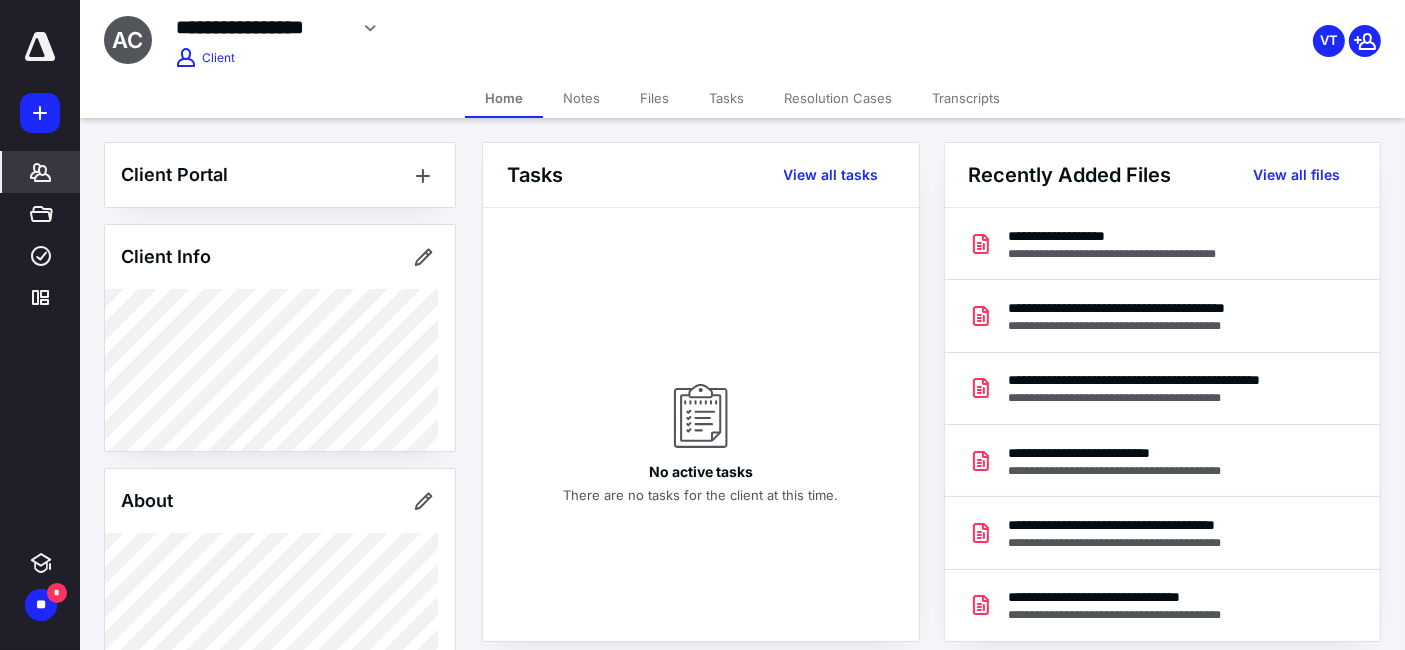 click on "Files" at bounding box center [654, 98] 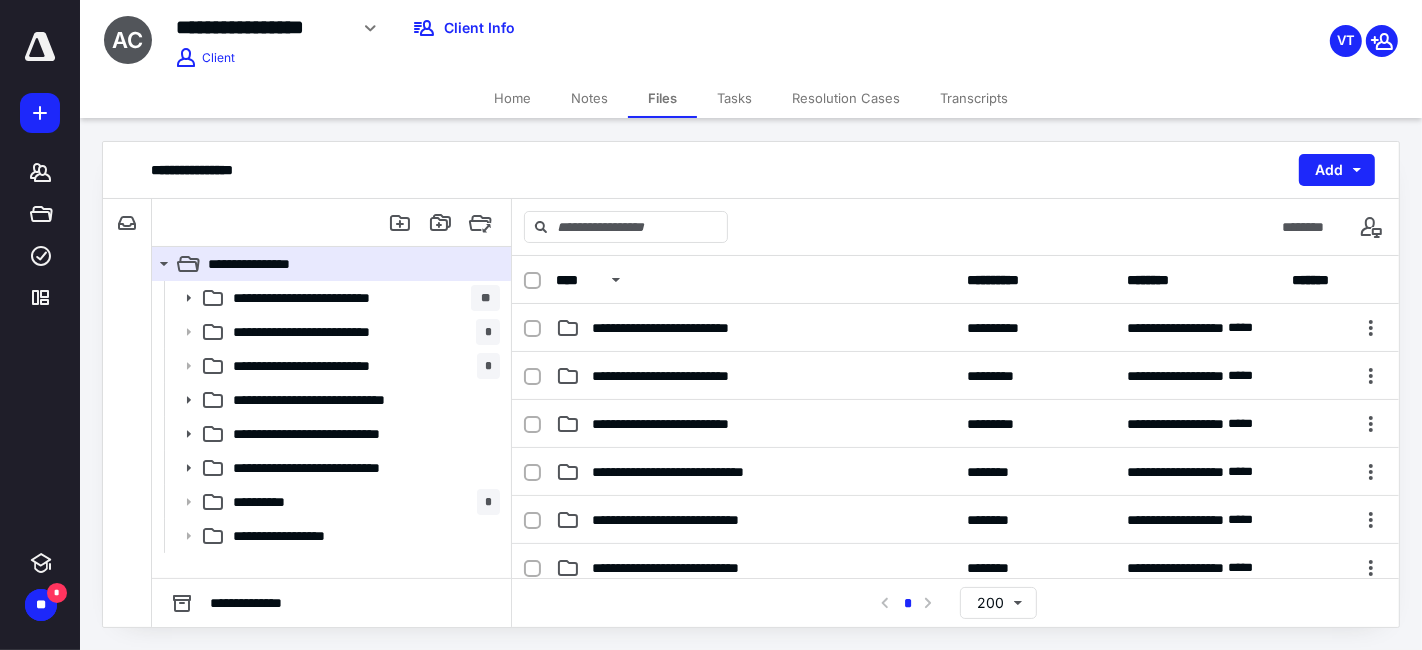 click at bounding box center [532, 281] 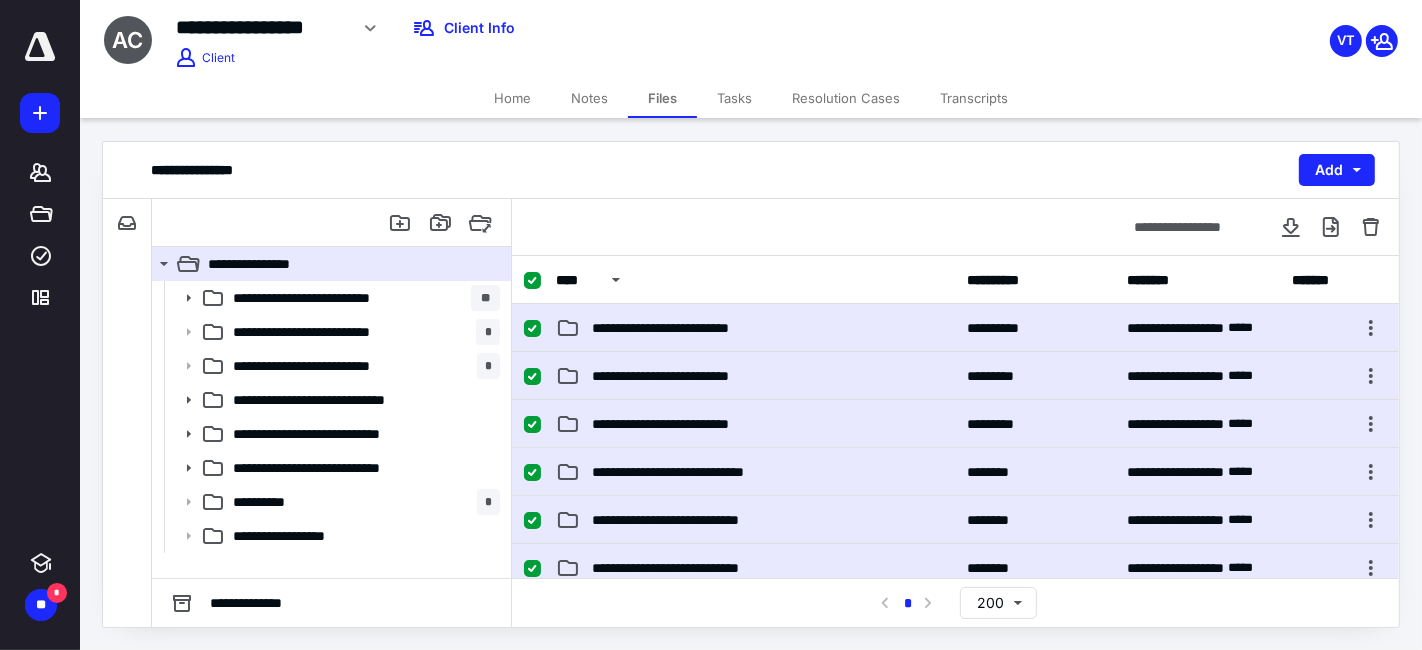 click on "**********" at bounding box center (955, 328) 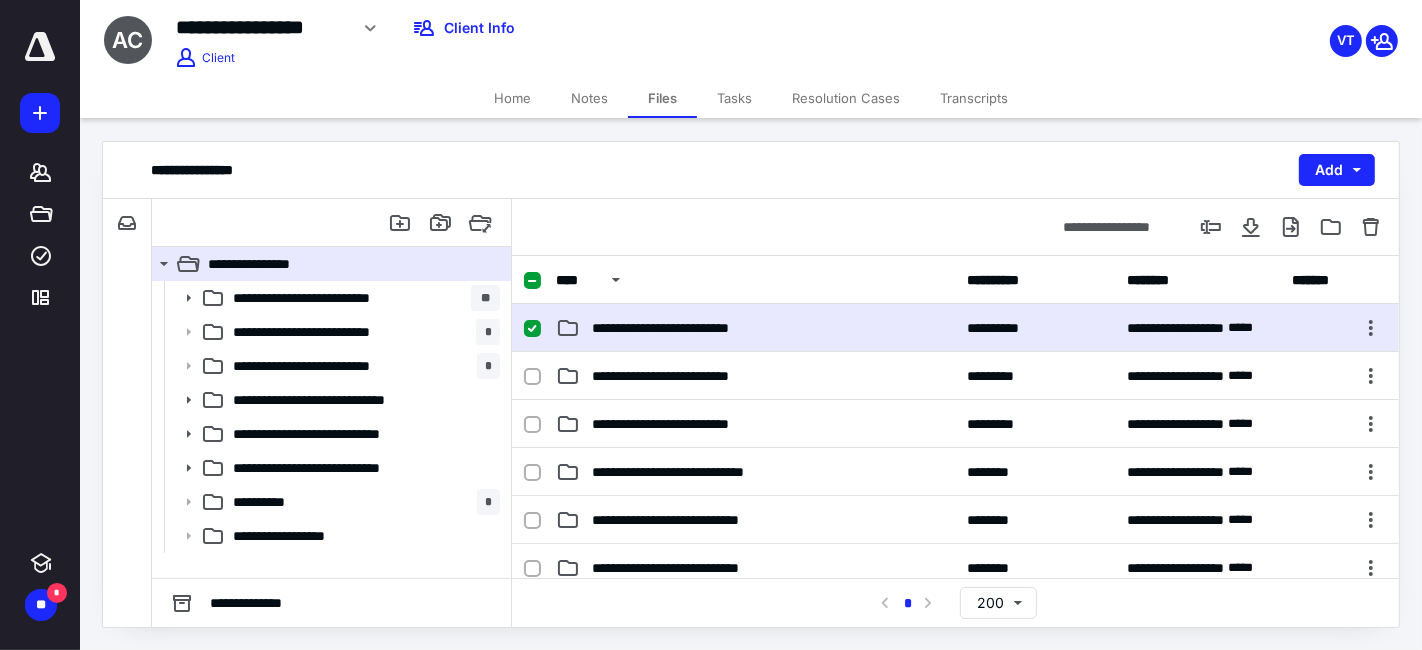 click at bounding box center [532, 329] 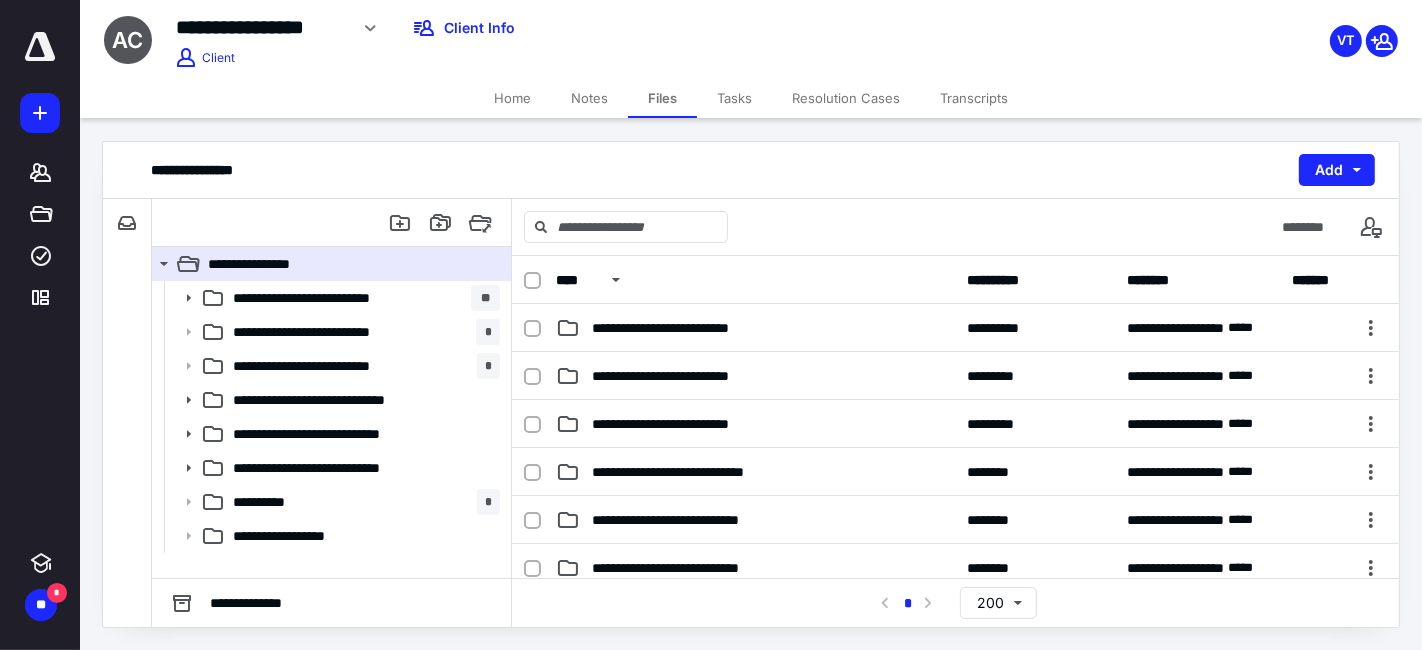click 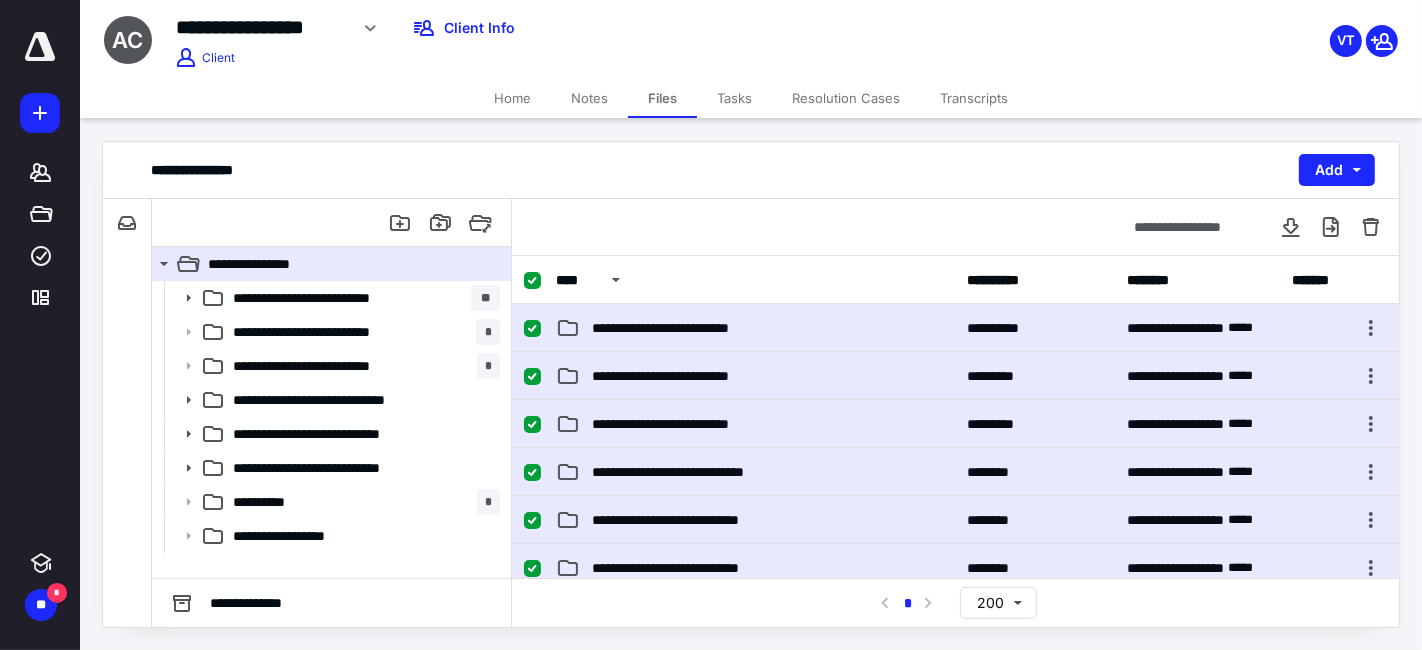click at bounding box center [532, 329] 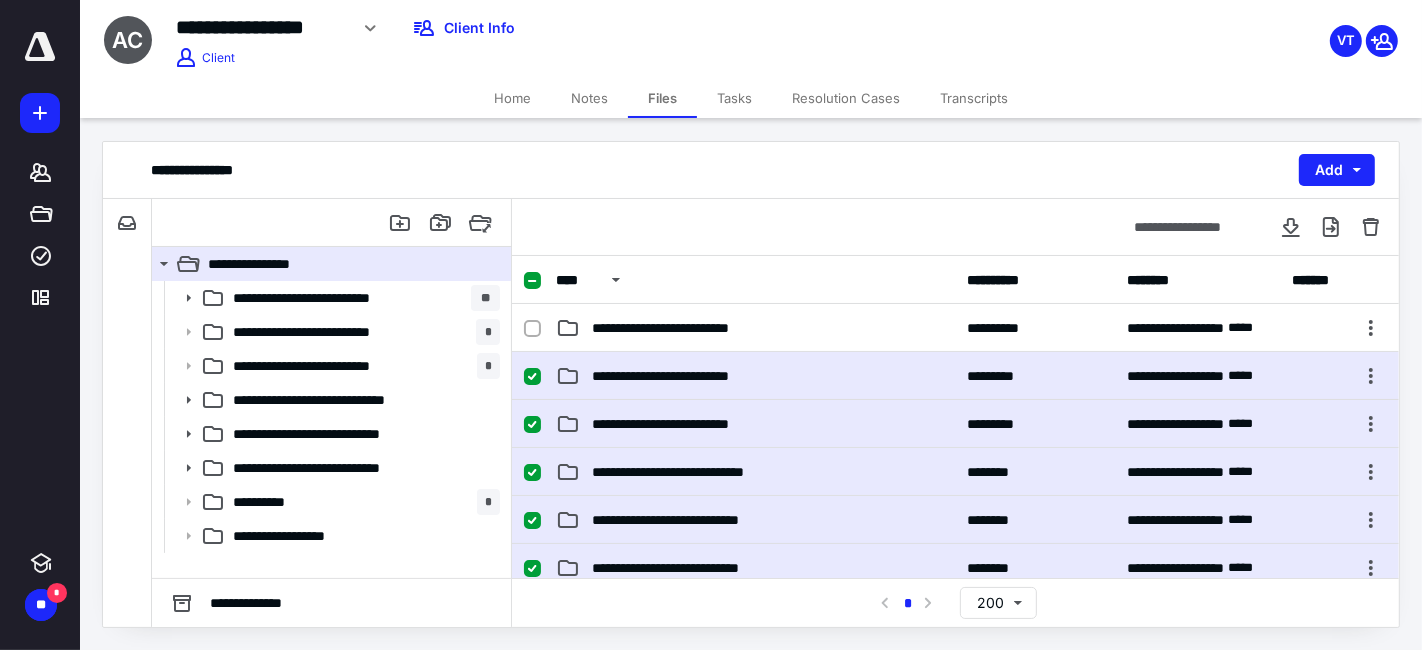 click at bounding box center [540, 376] 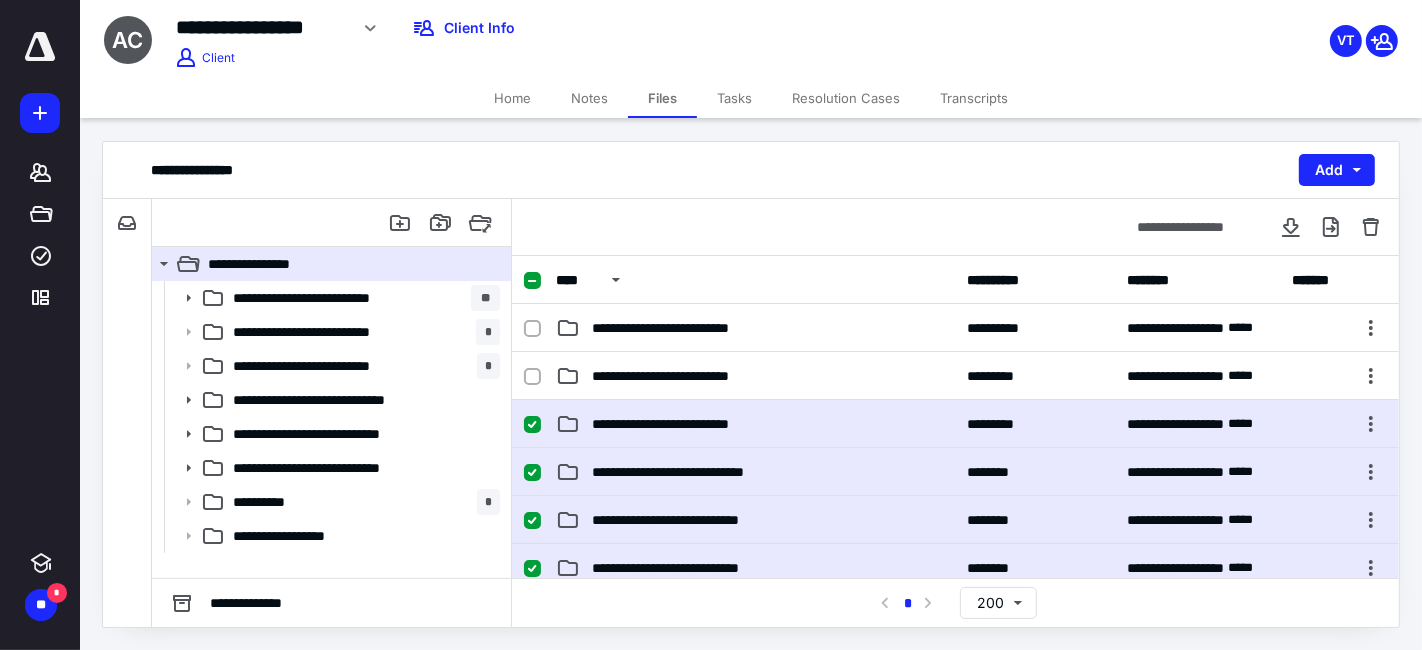 click at bounding box center (532, 425) 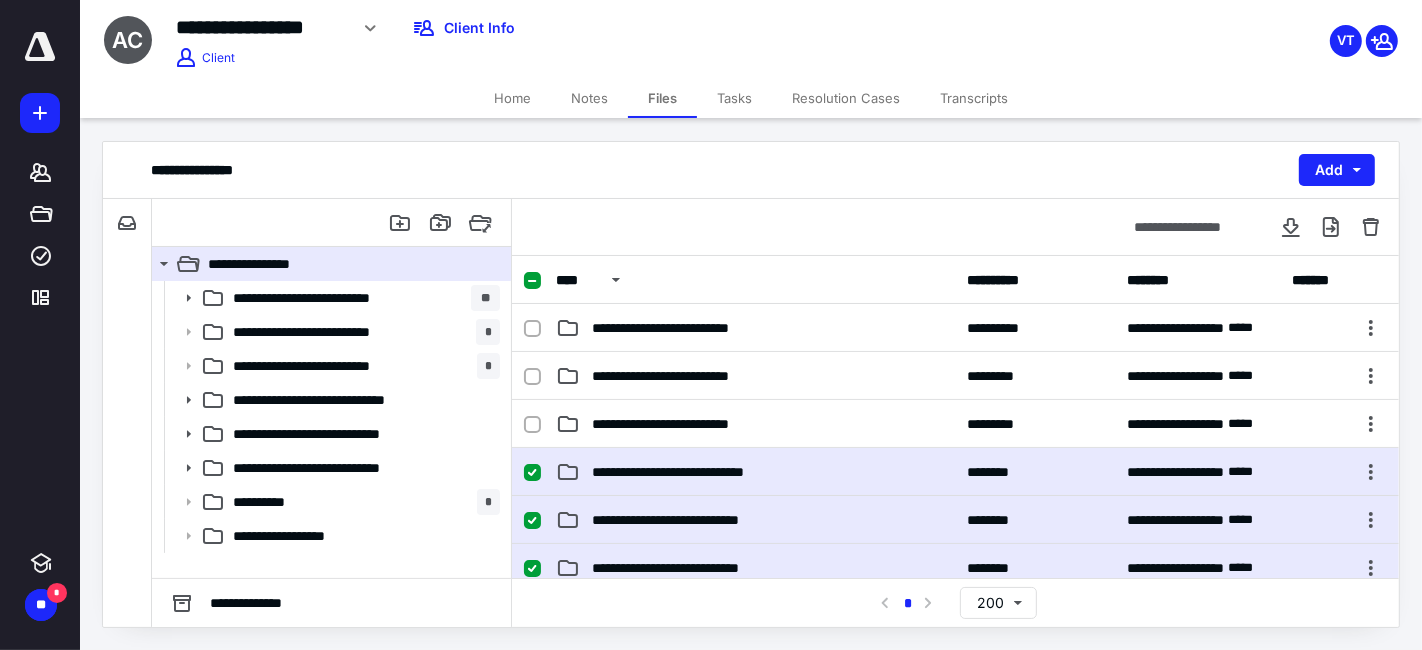click 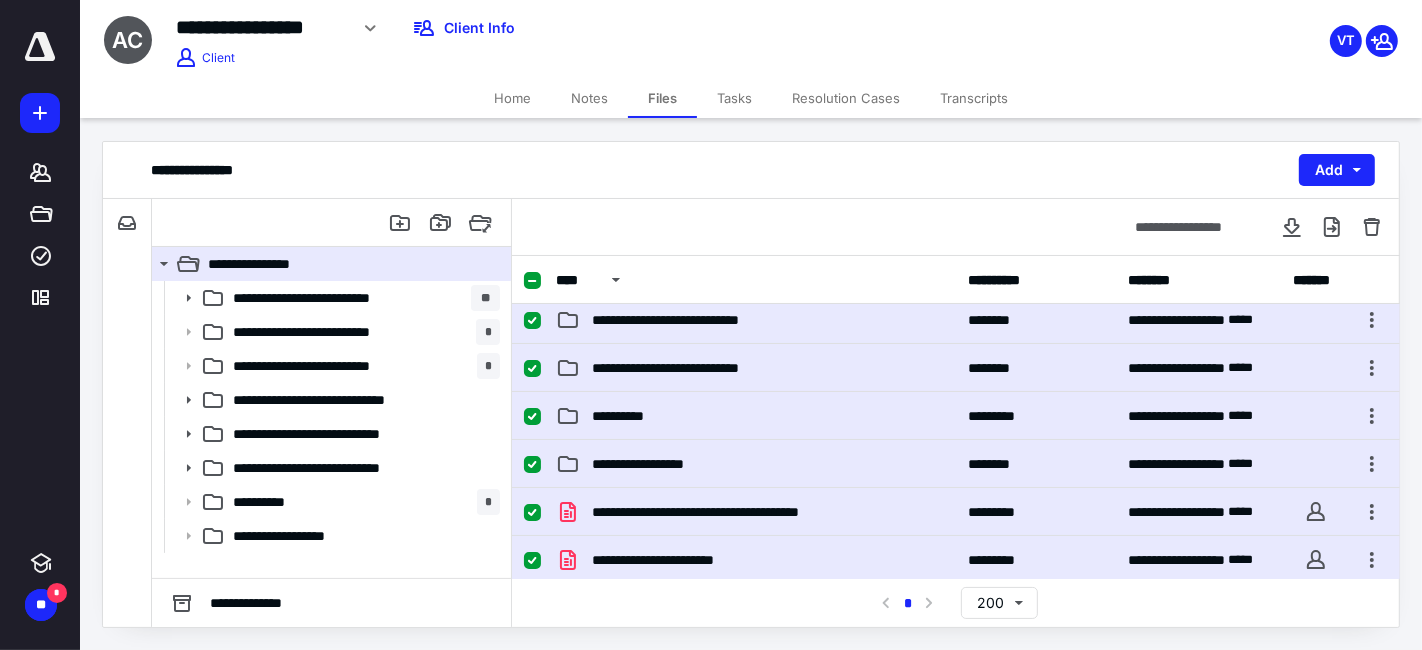 scroll, scrollTop: 195, scrollLeft: 0, axis: vertical 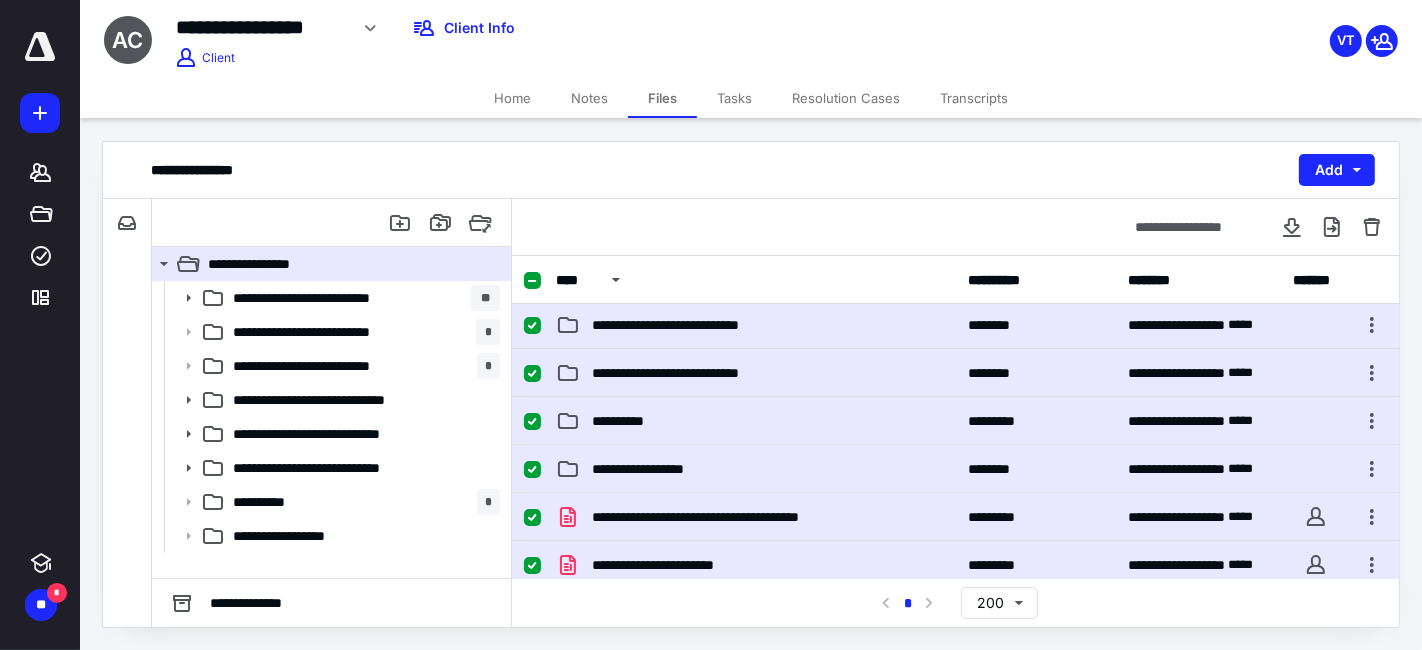 click 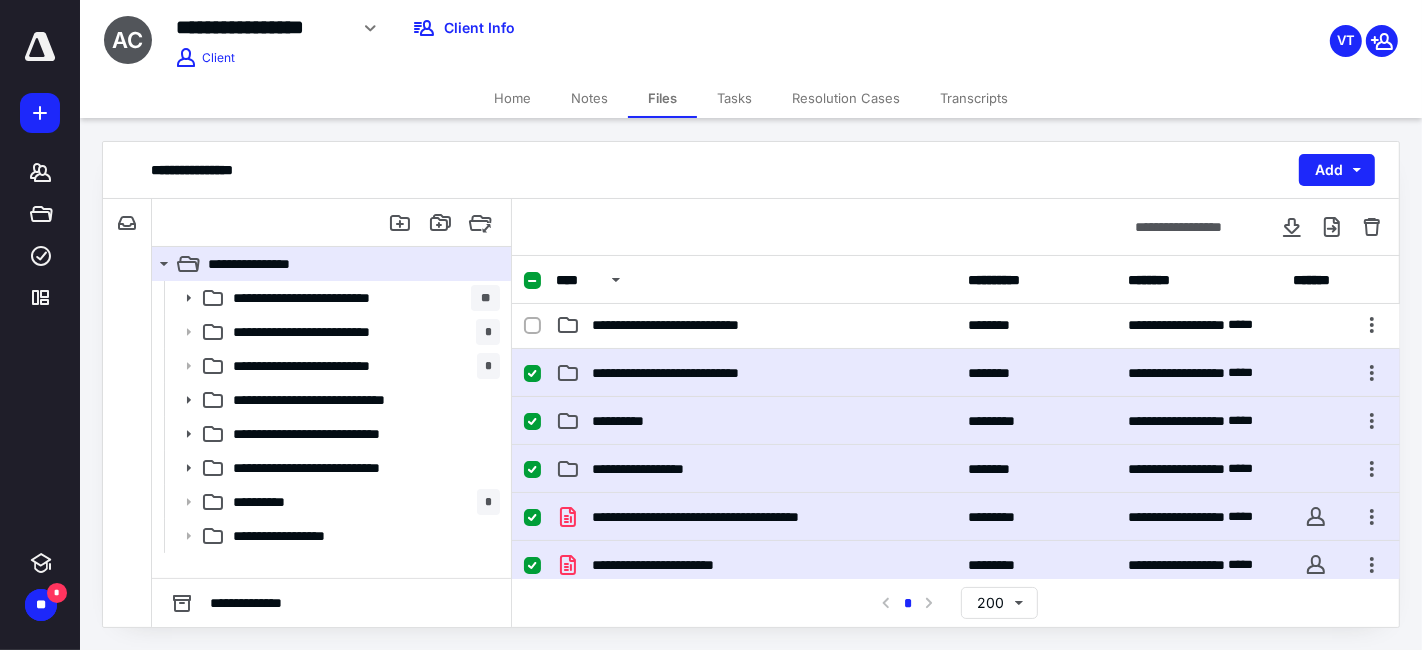 click on "**********" at bounding box center [956, 373] 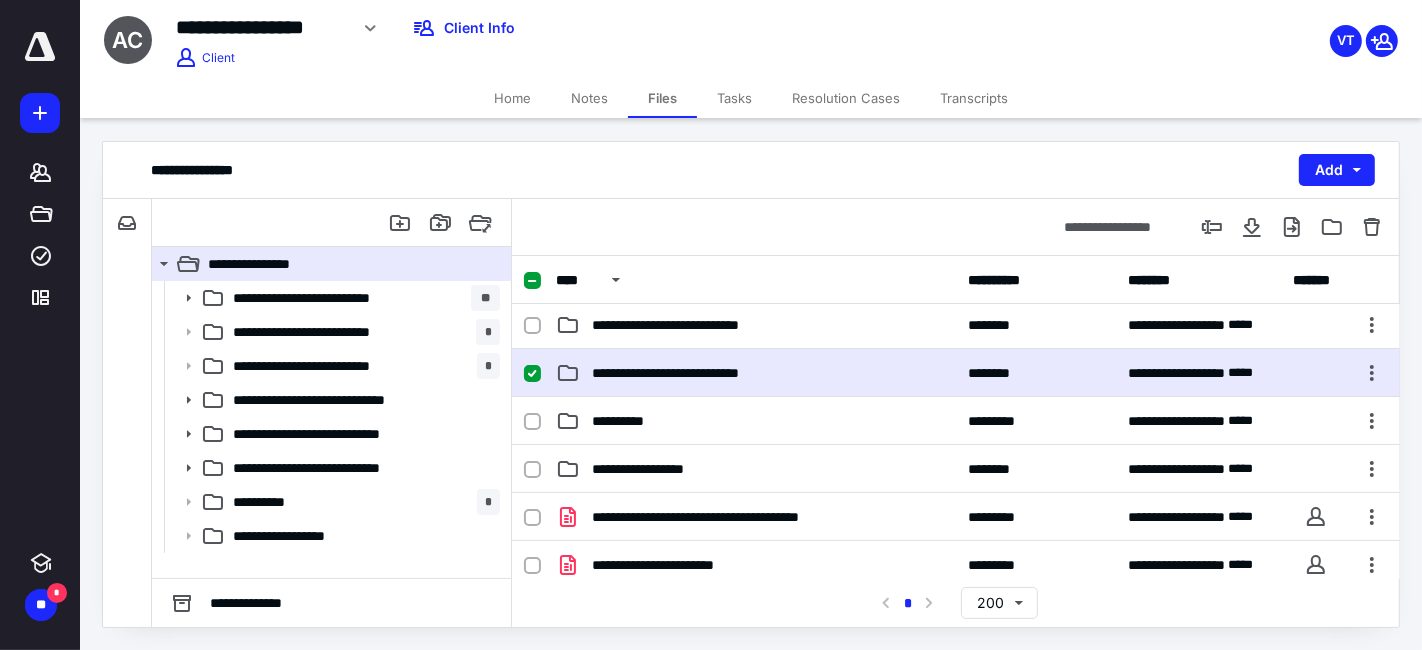 click at bounding box center (532, 281) 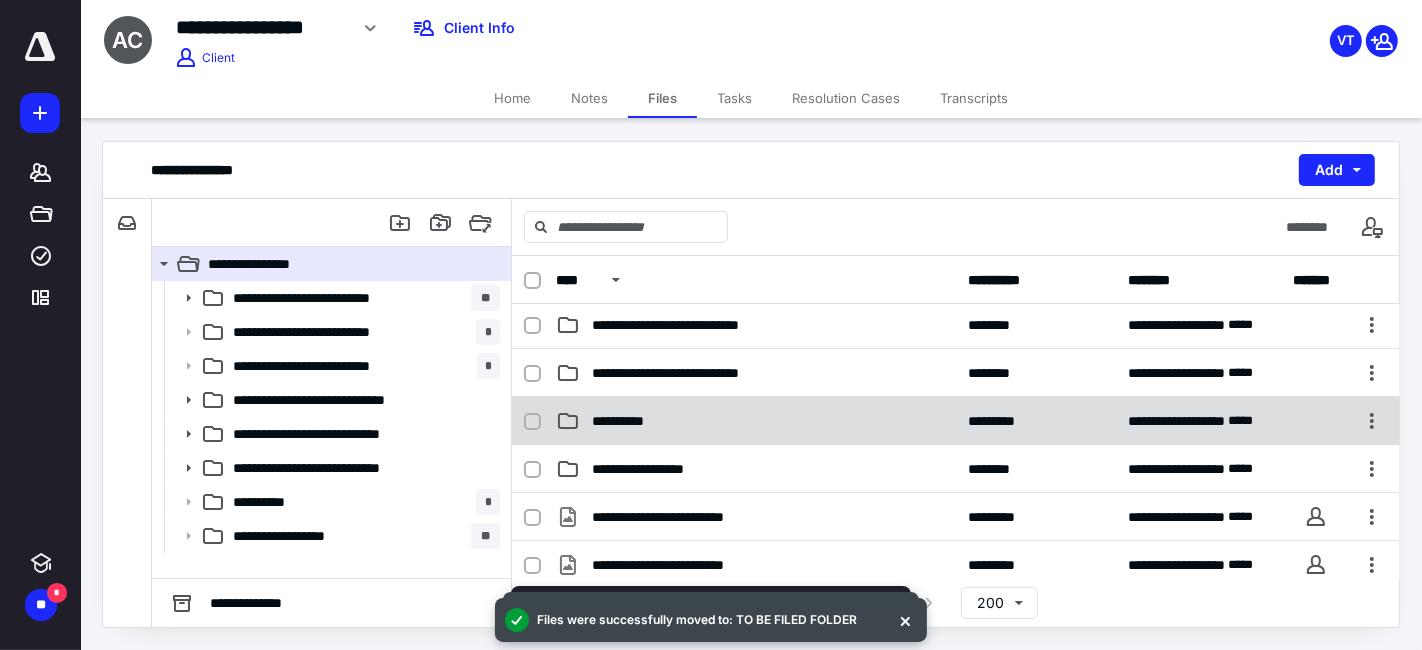 click on "**********" at bounding box center (956, 421) 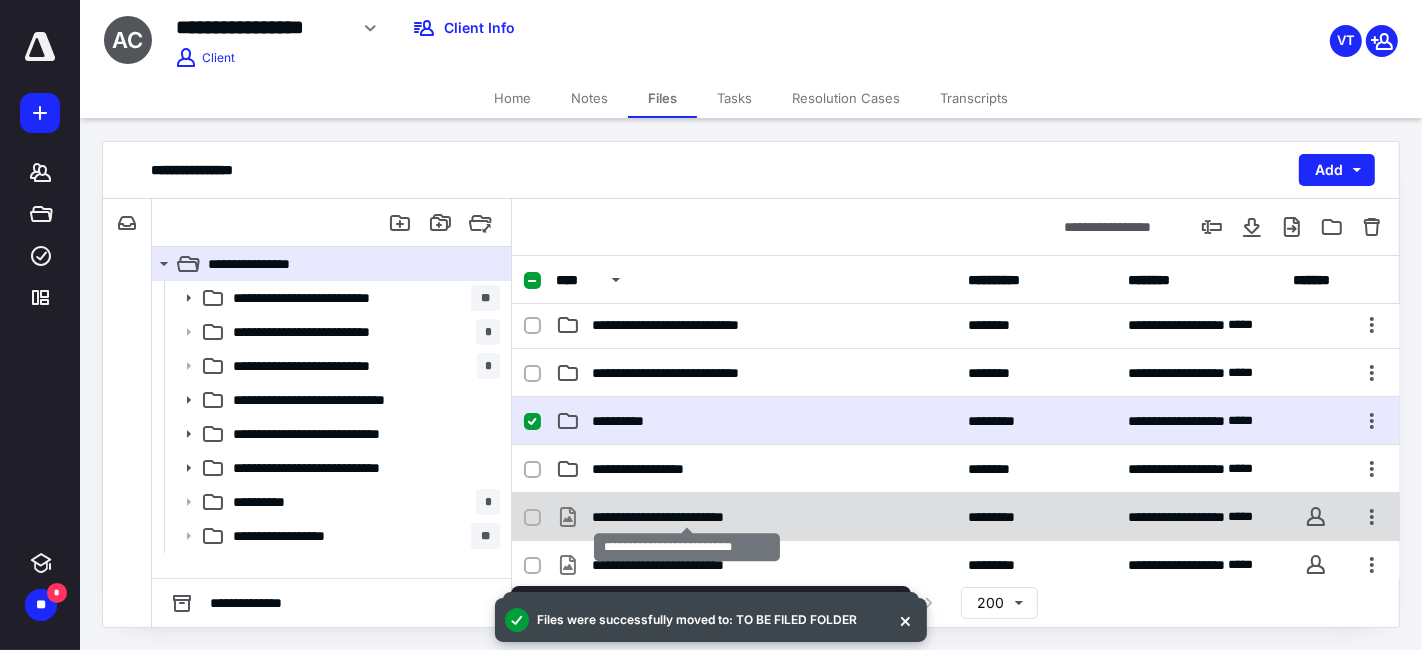 click on "**********" at bounding box center (687, 517) 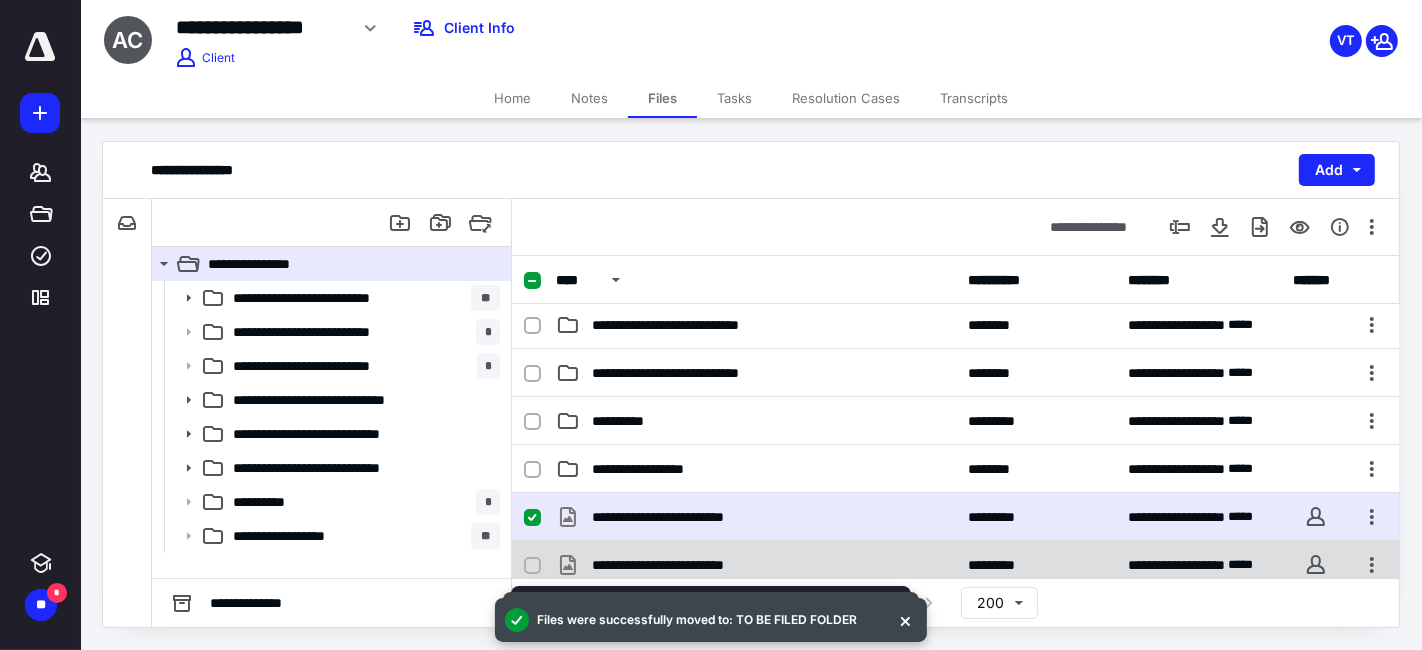 click 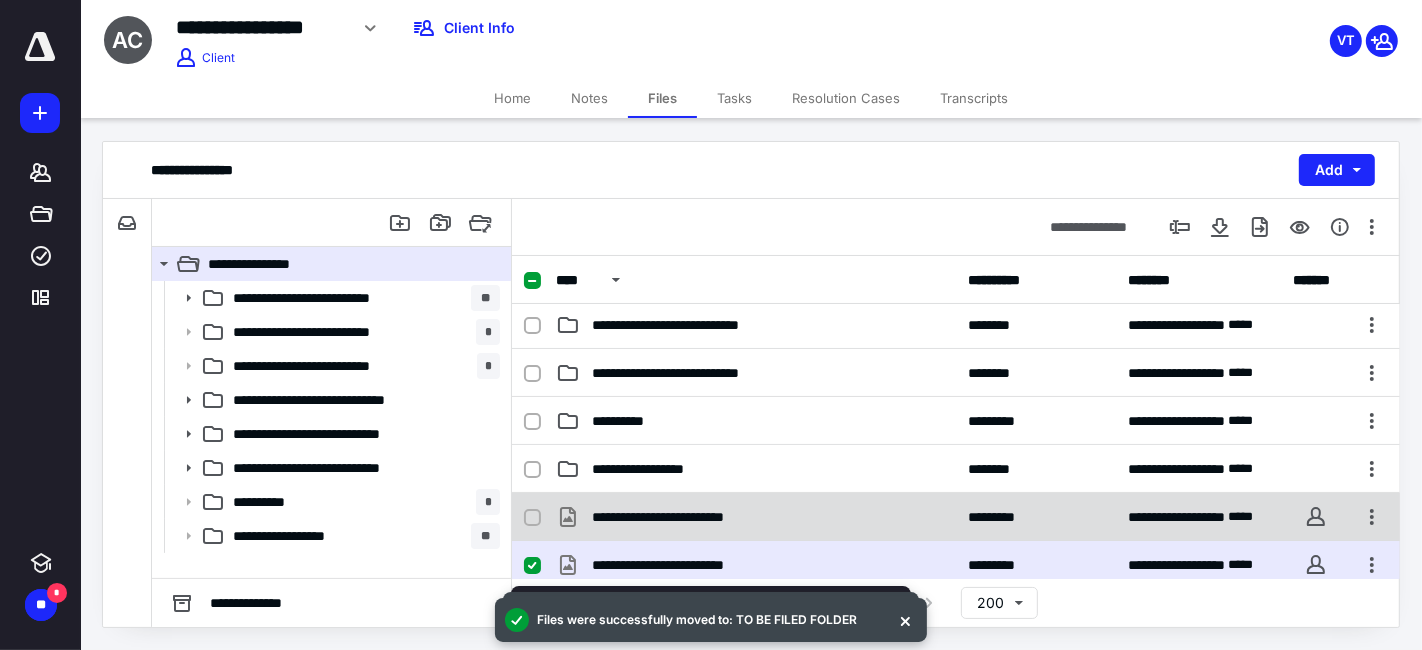 click 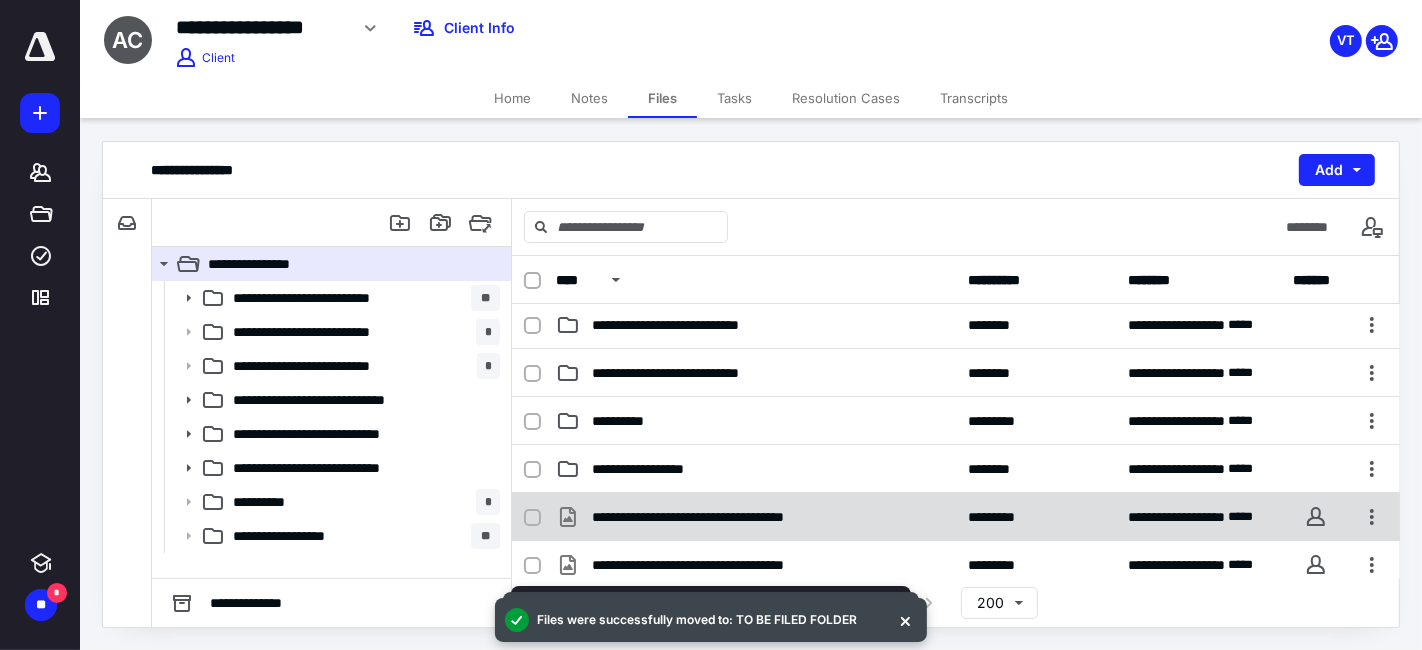 click 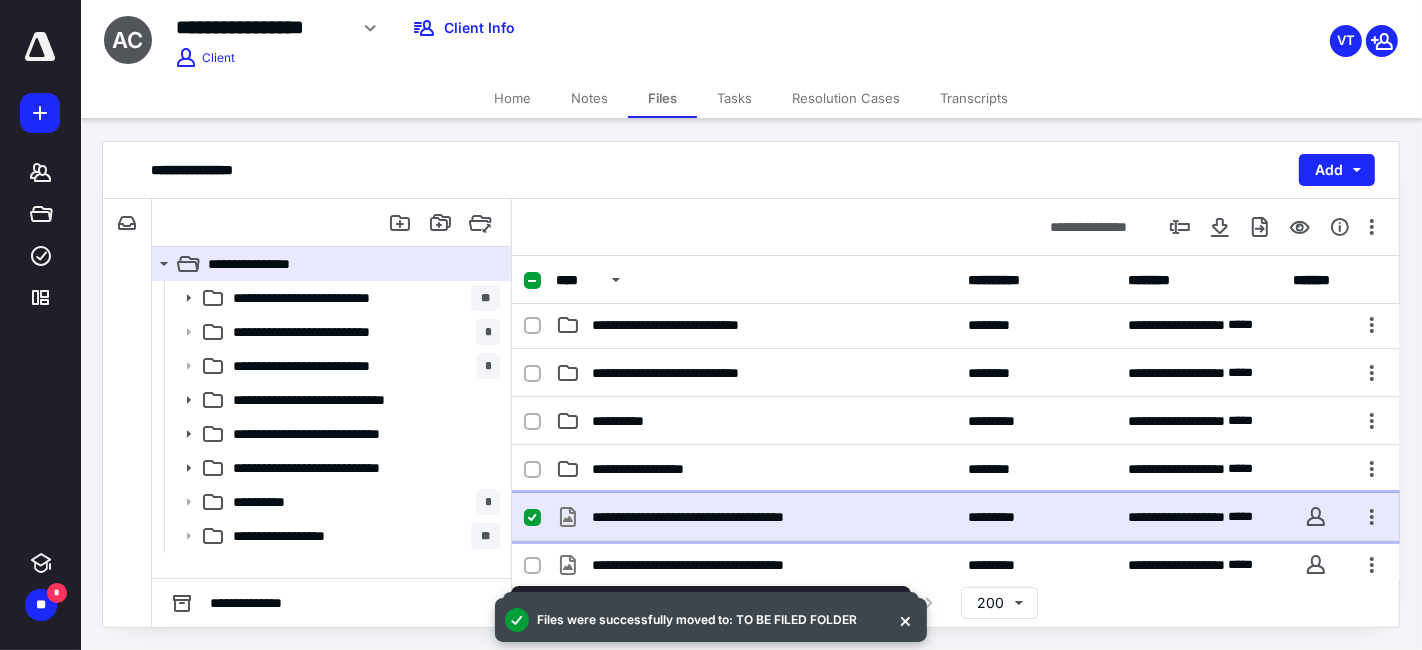 click on "**********" at bounding box center (956, 517) 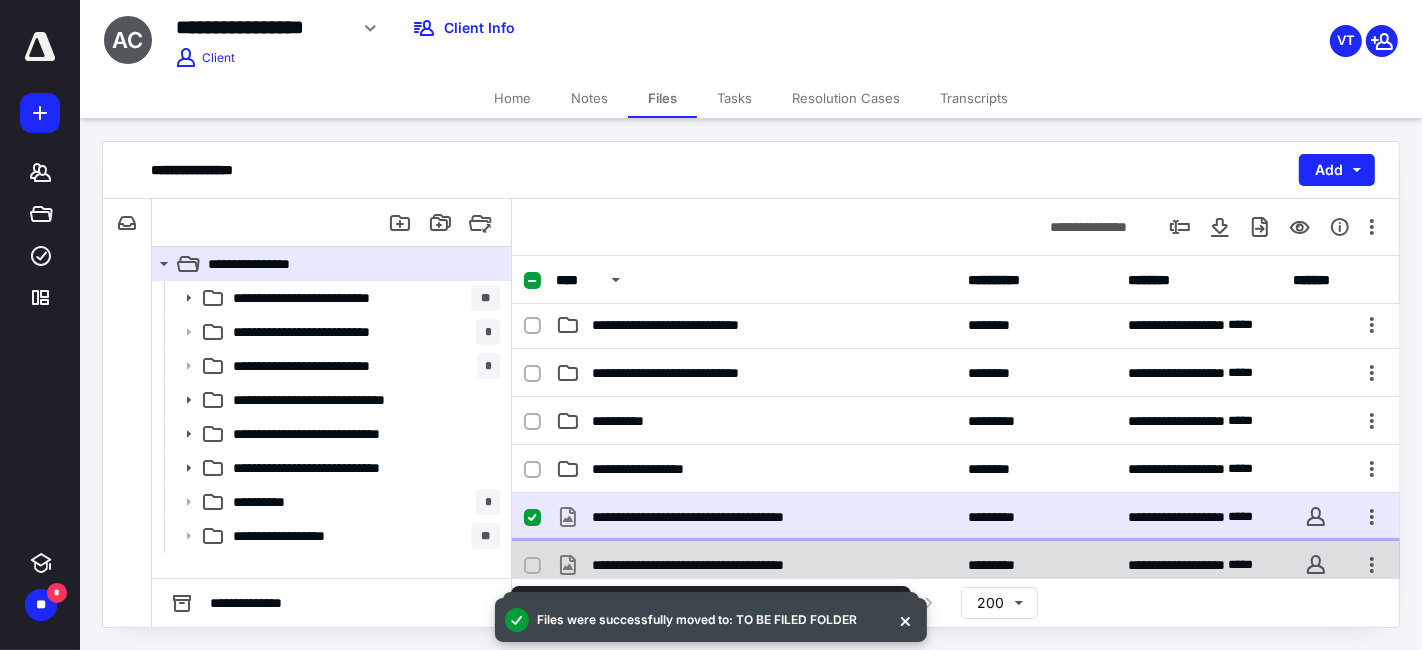 click on "**********" at bounding box center [956, 565] 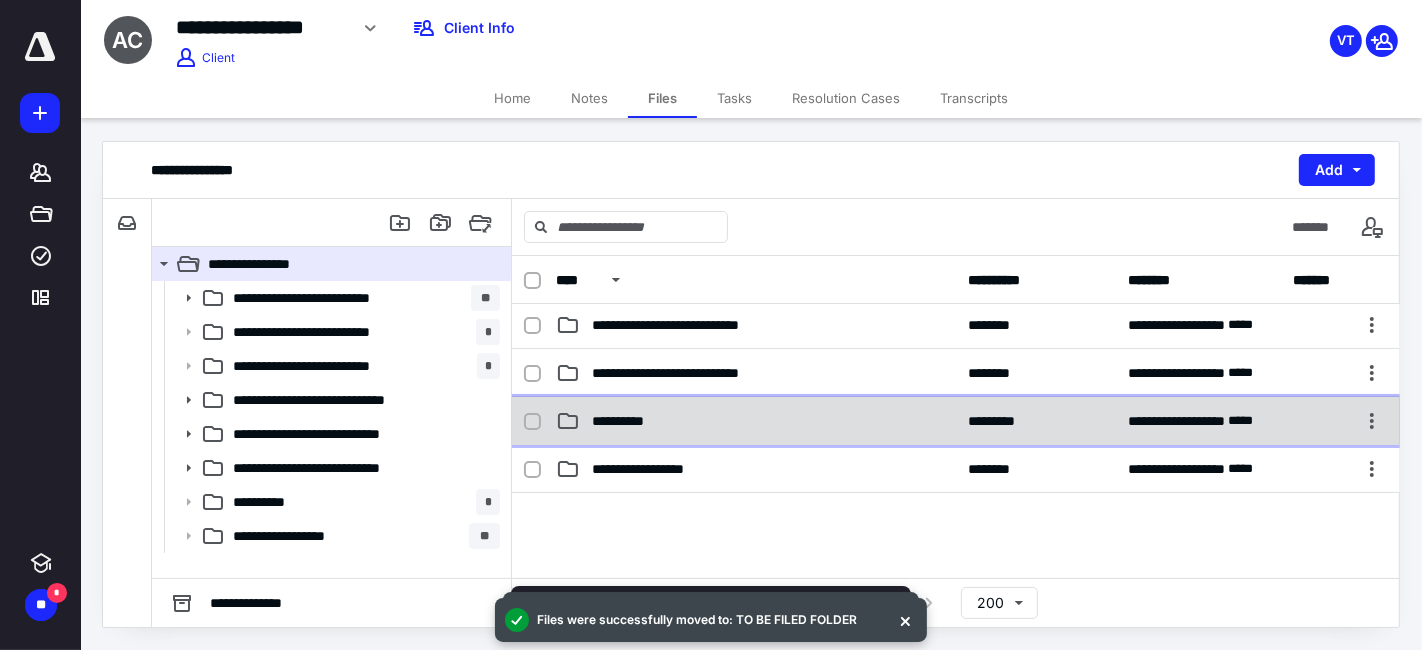 click on "**********" at bounding box center [956, 421] 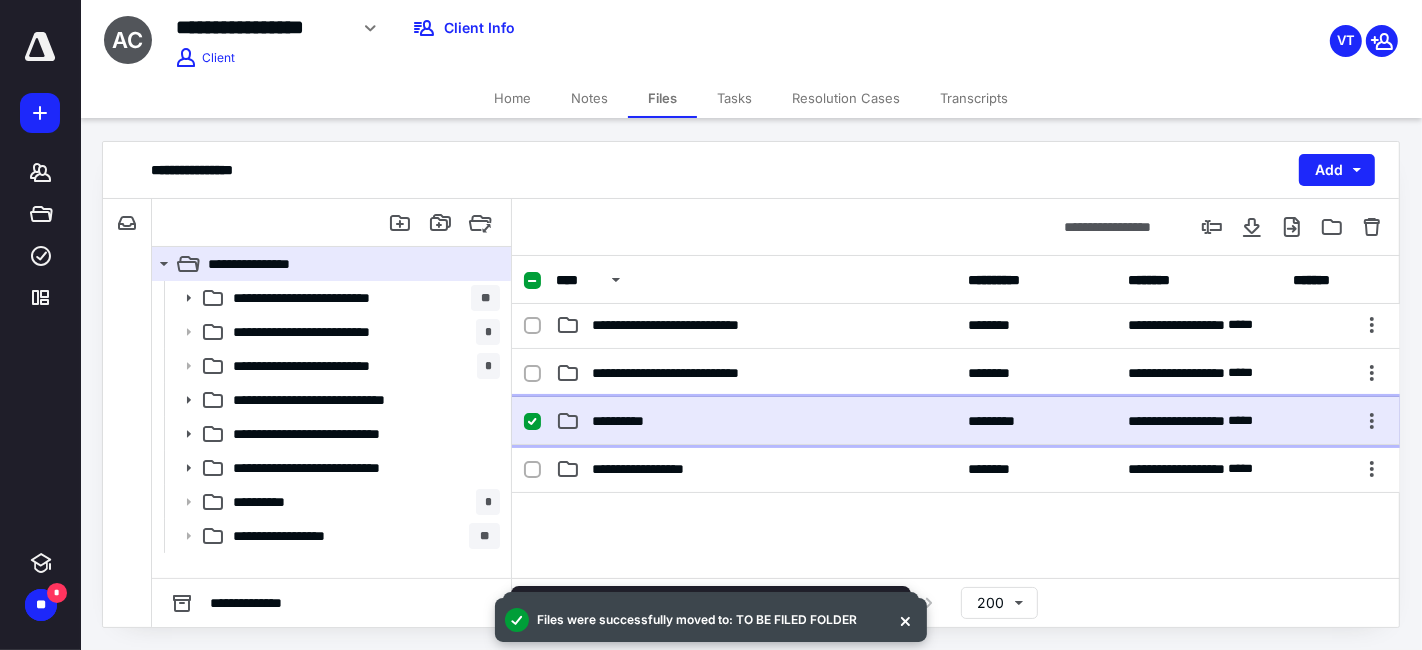 click on "**********" at bounding box center (956, 421) 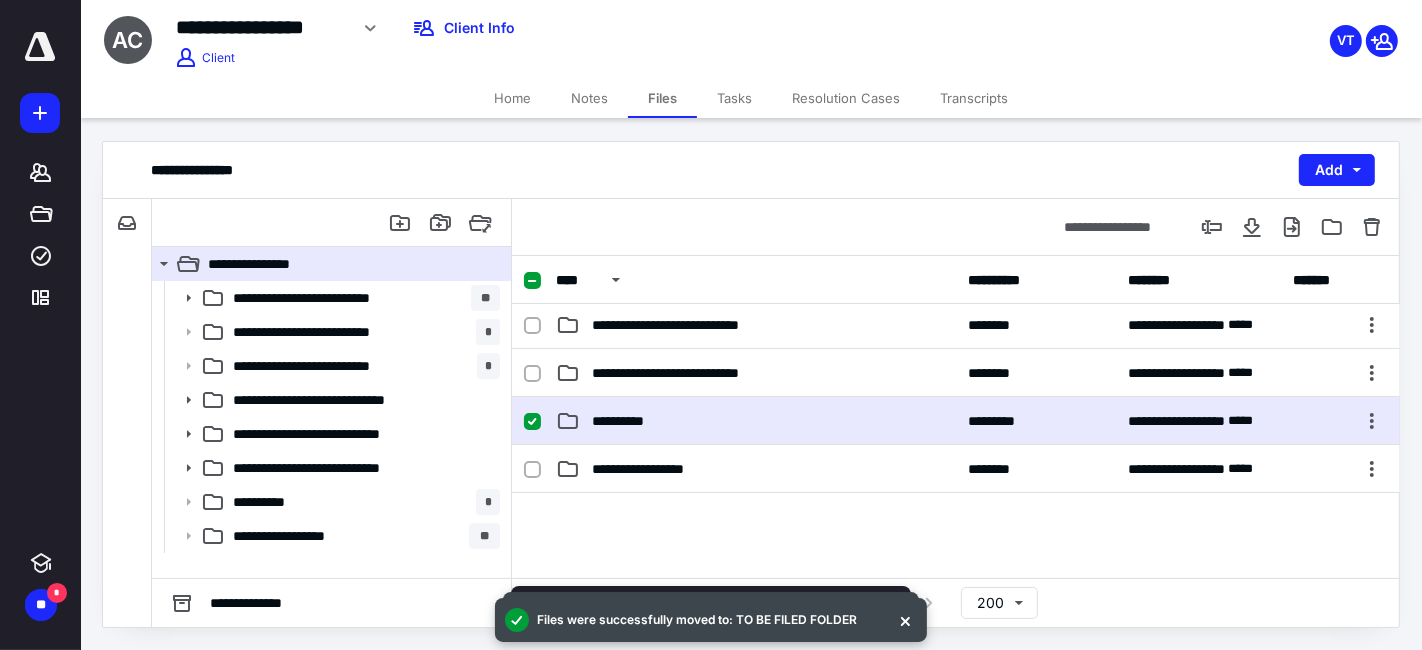 scroll, scrollTop: 0, scrollLeft: 0, axis: both 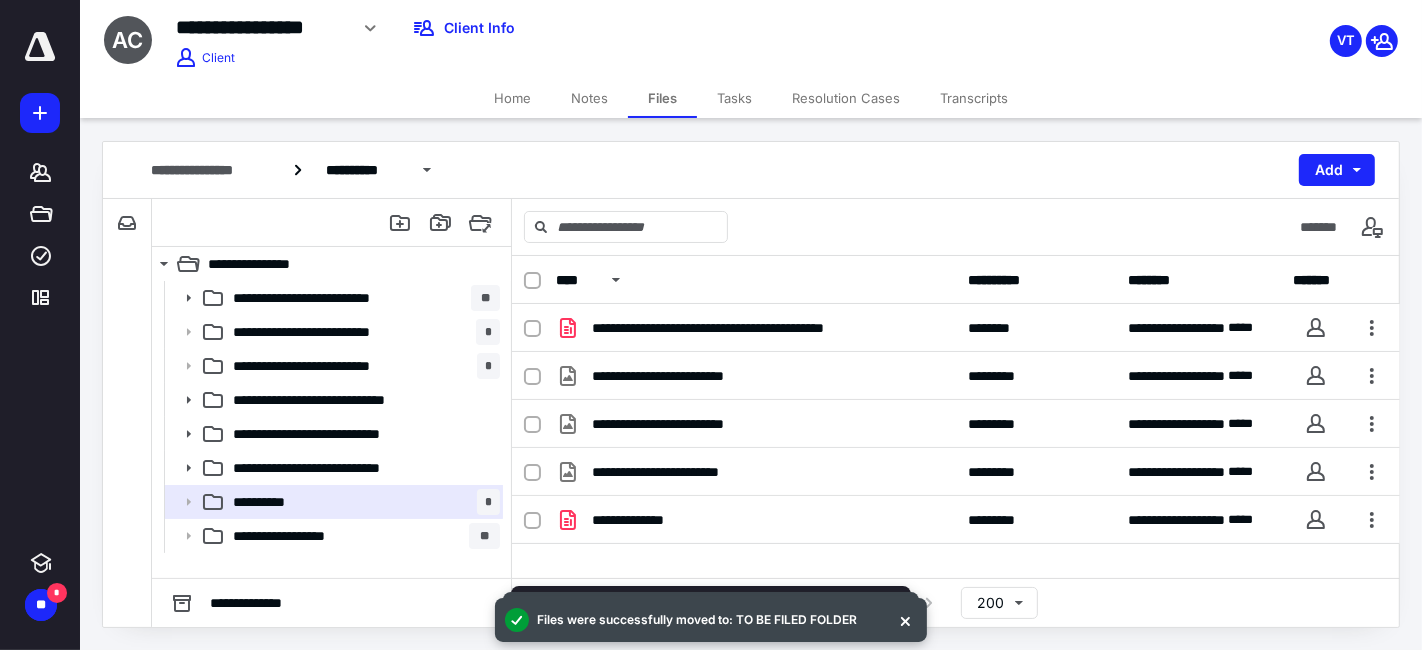 click on "Home" at bounding box center (512, 98) 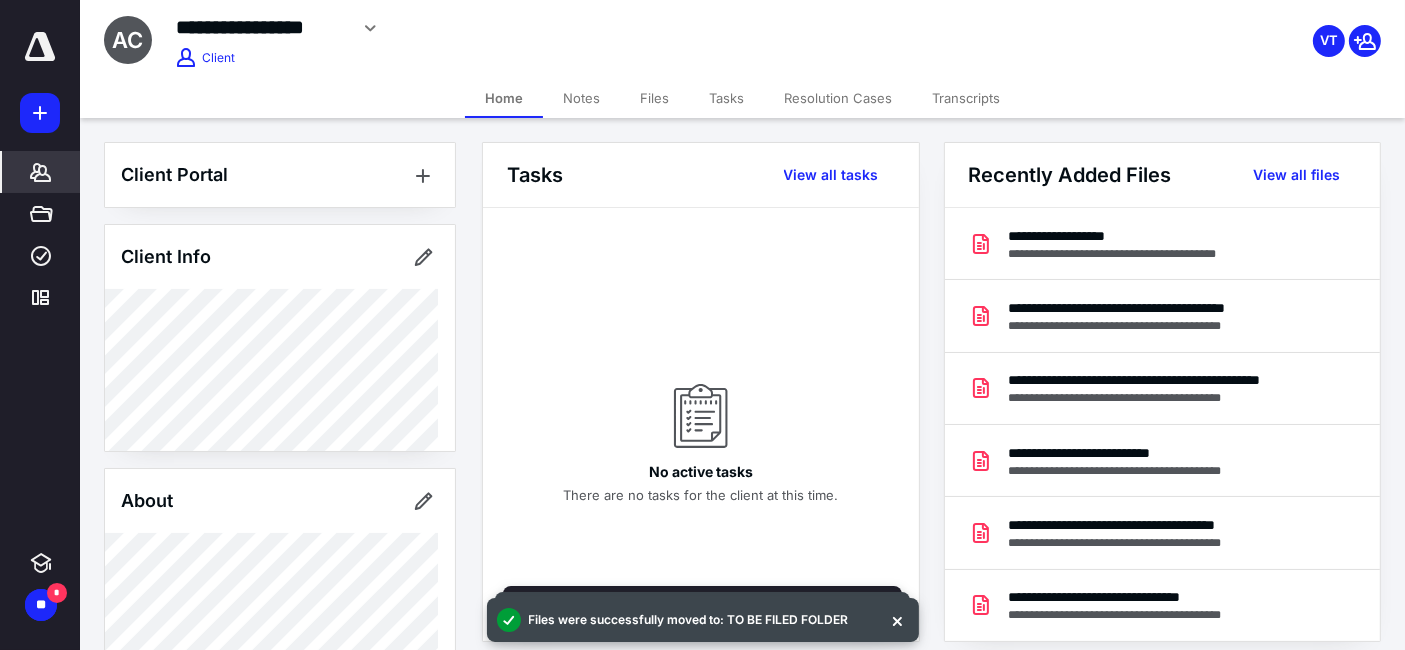 click on "Files" at bounding box center [654, 98] 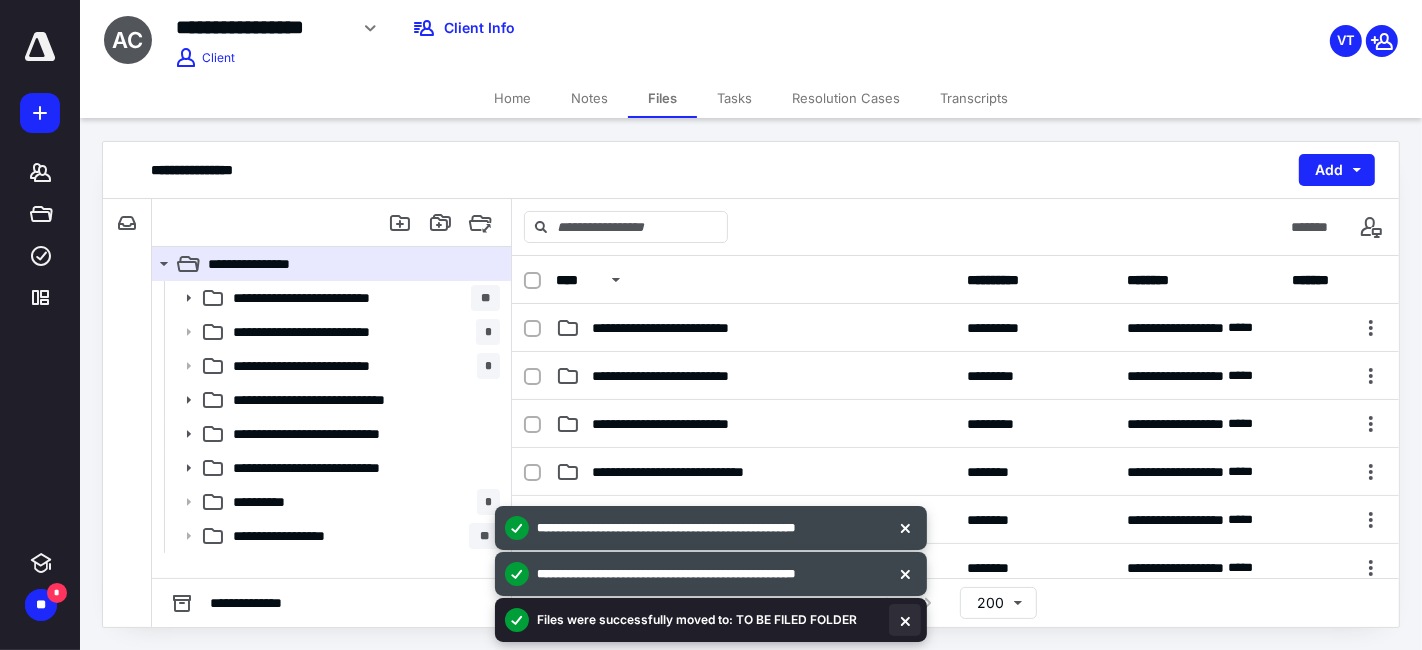 click at bounding box center (905, 620) 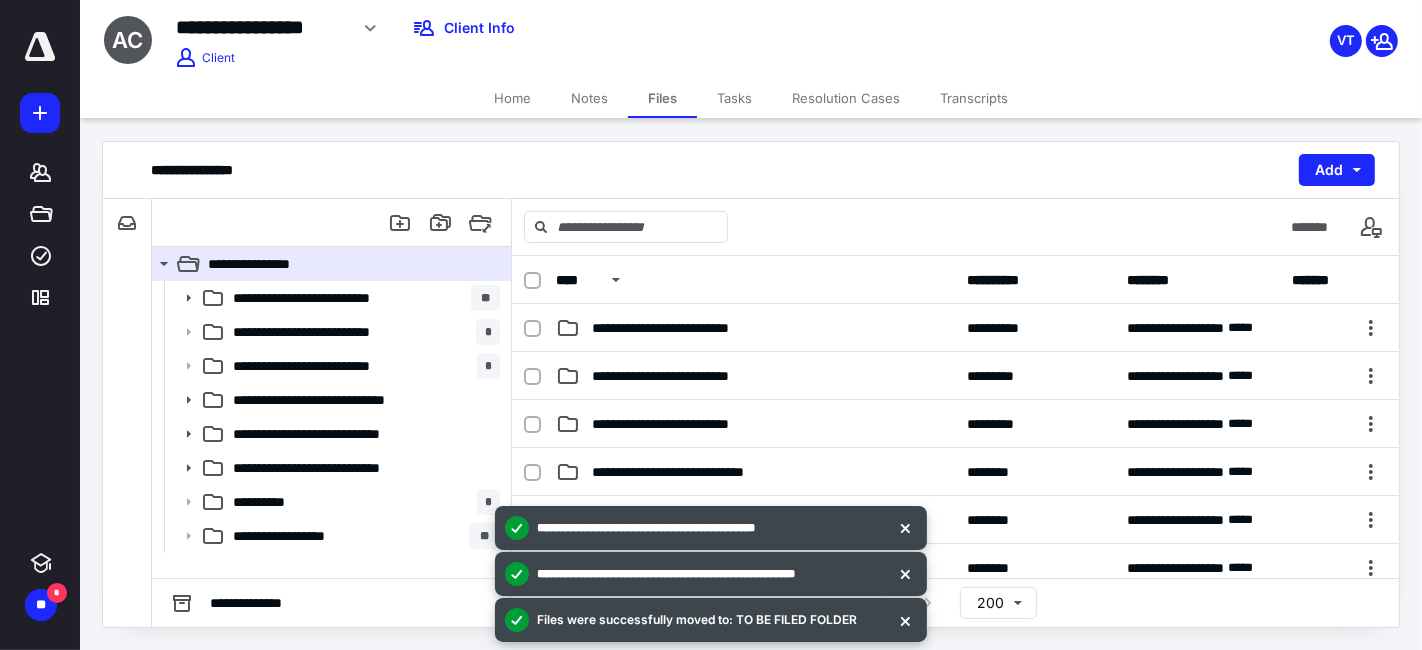click at bounding box center [905, 620] 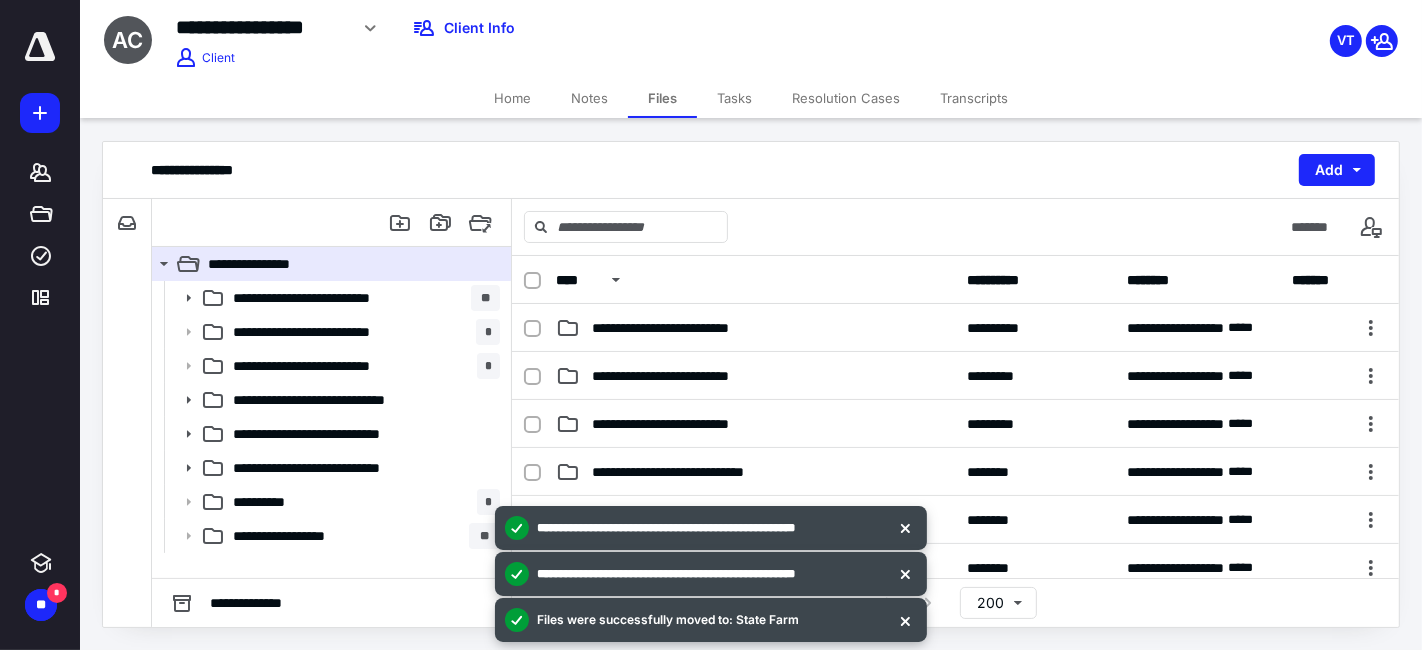 click at bounding box center (905, 620) 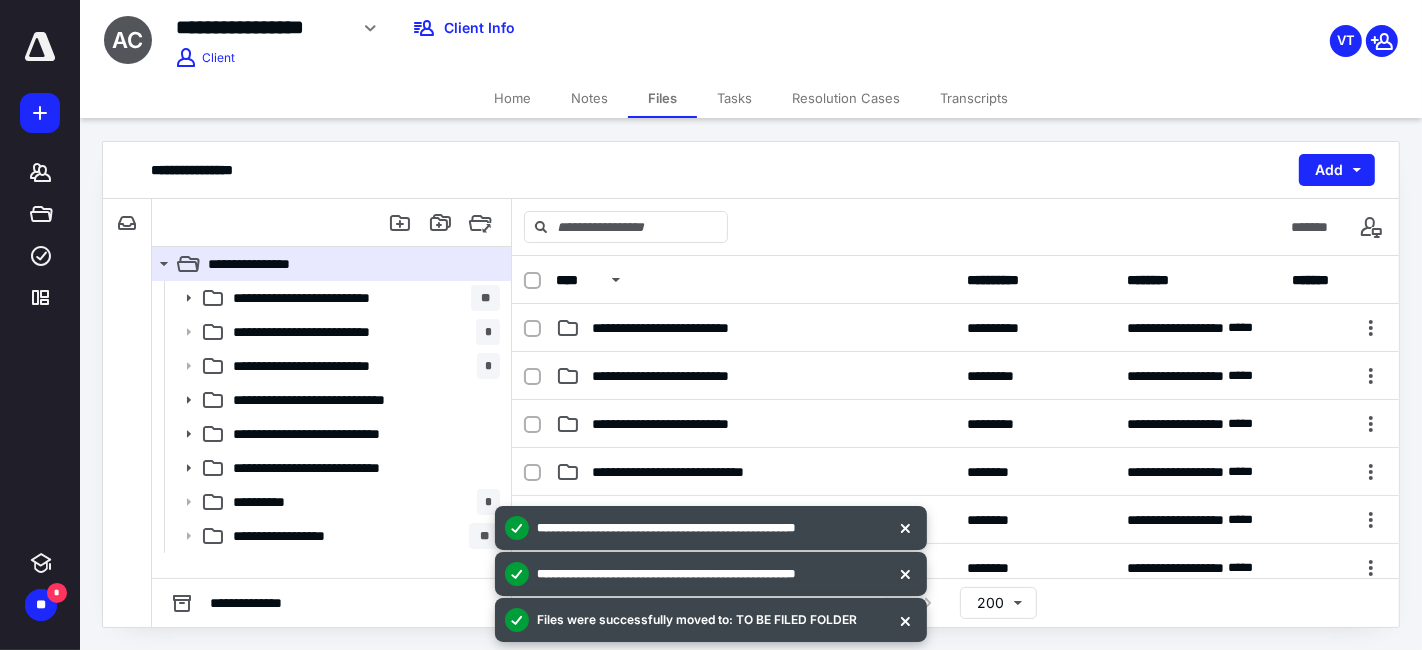 click at bounding box center [905, 620] 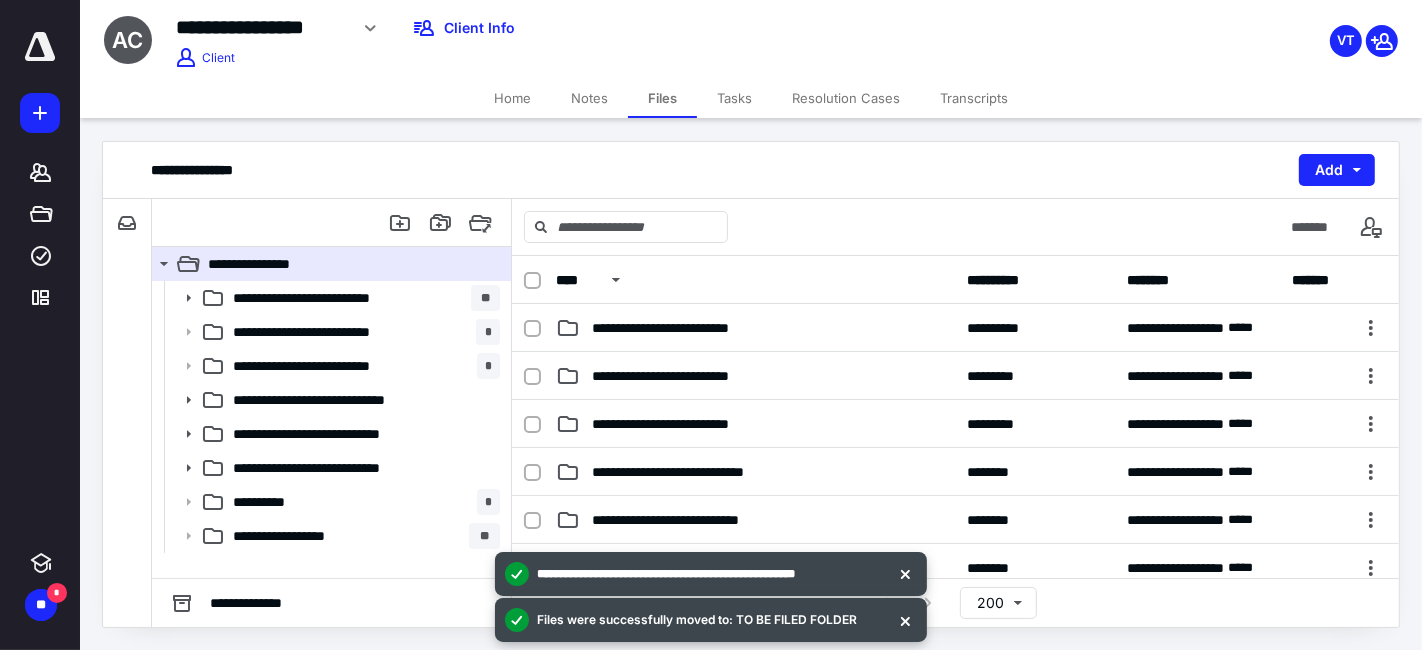 click at bounding box center (905, 620) 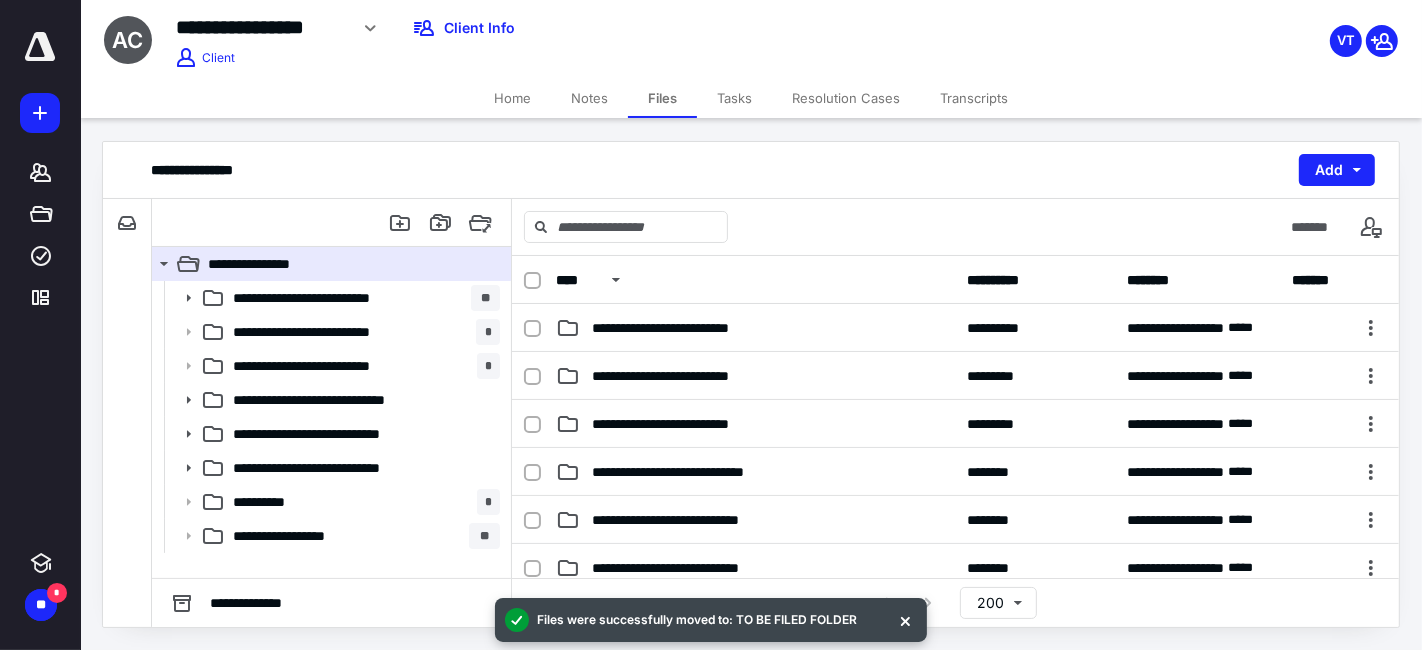 click at bounding box center (905, 620) 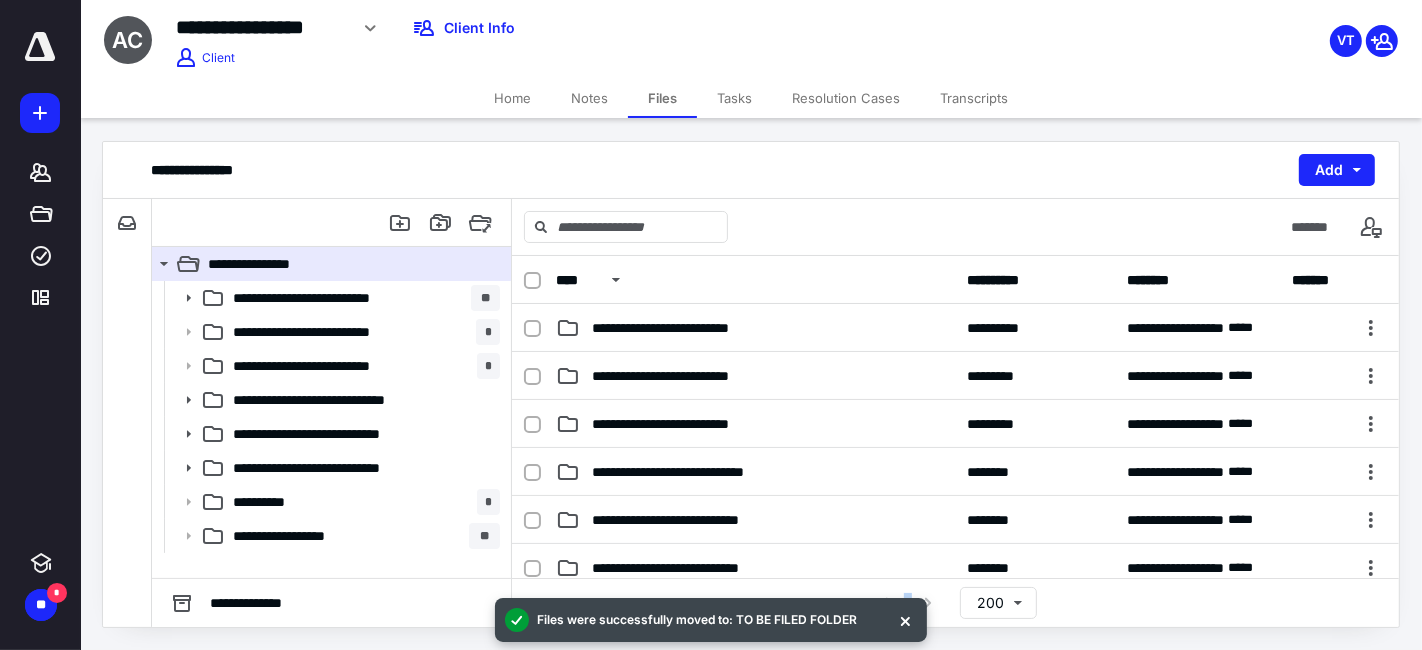 click on "**********" at bounding box center [955, 602] 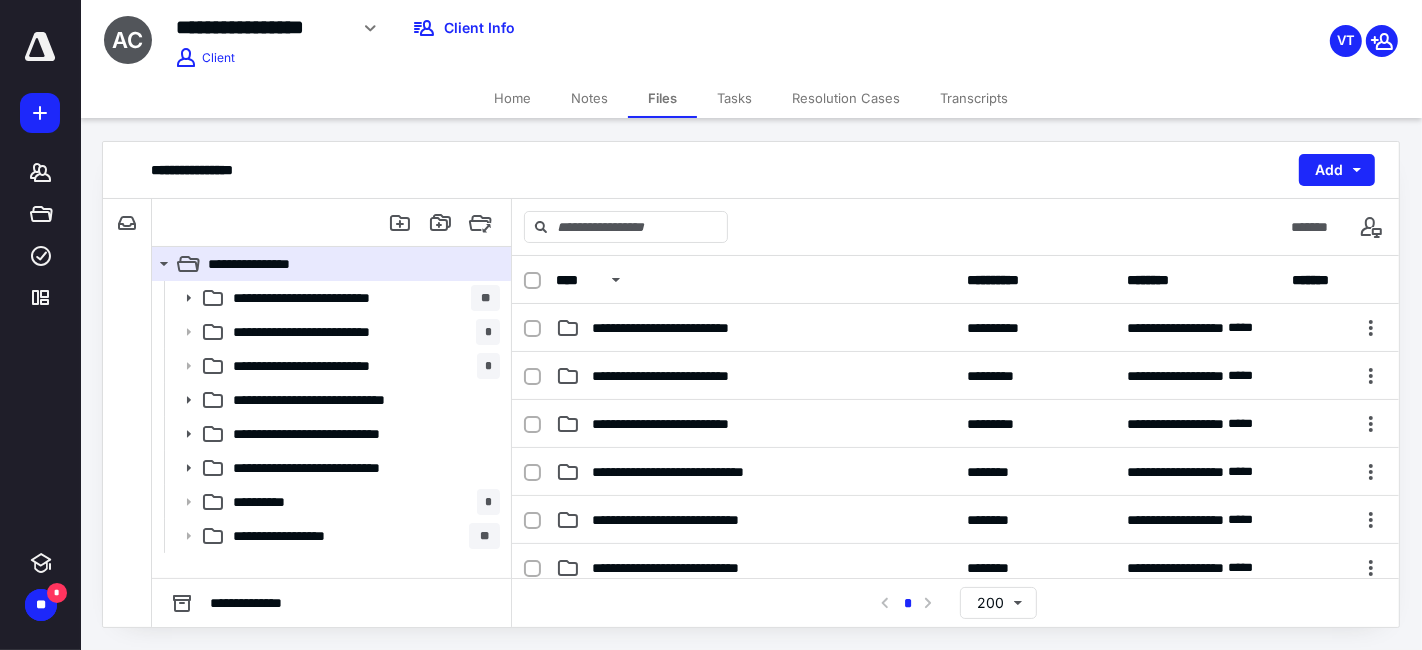 click on "**********" at bounding box center [955, 602] 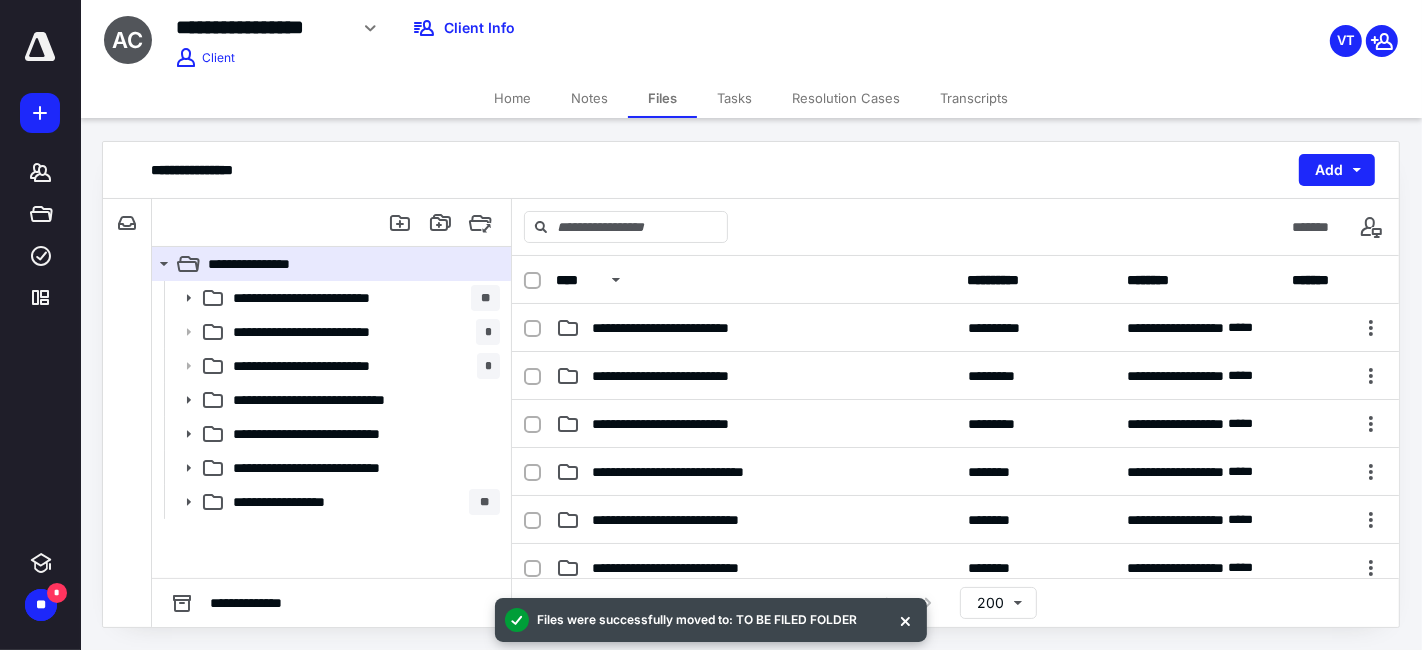click on "**********" at bounding box center (331, 429) 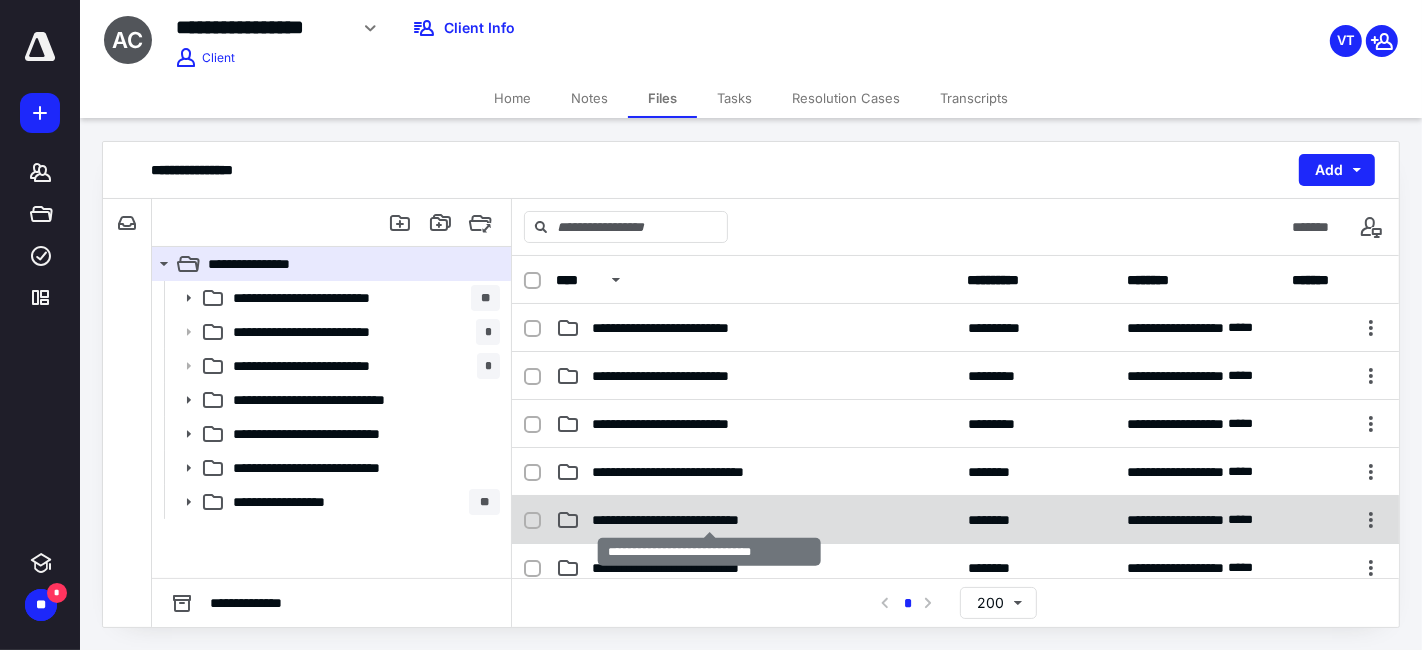 click on "**********" at bounding box center (710, 520) 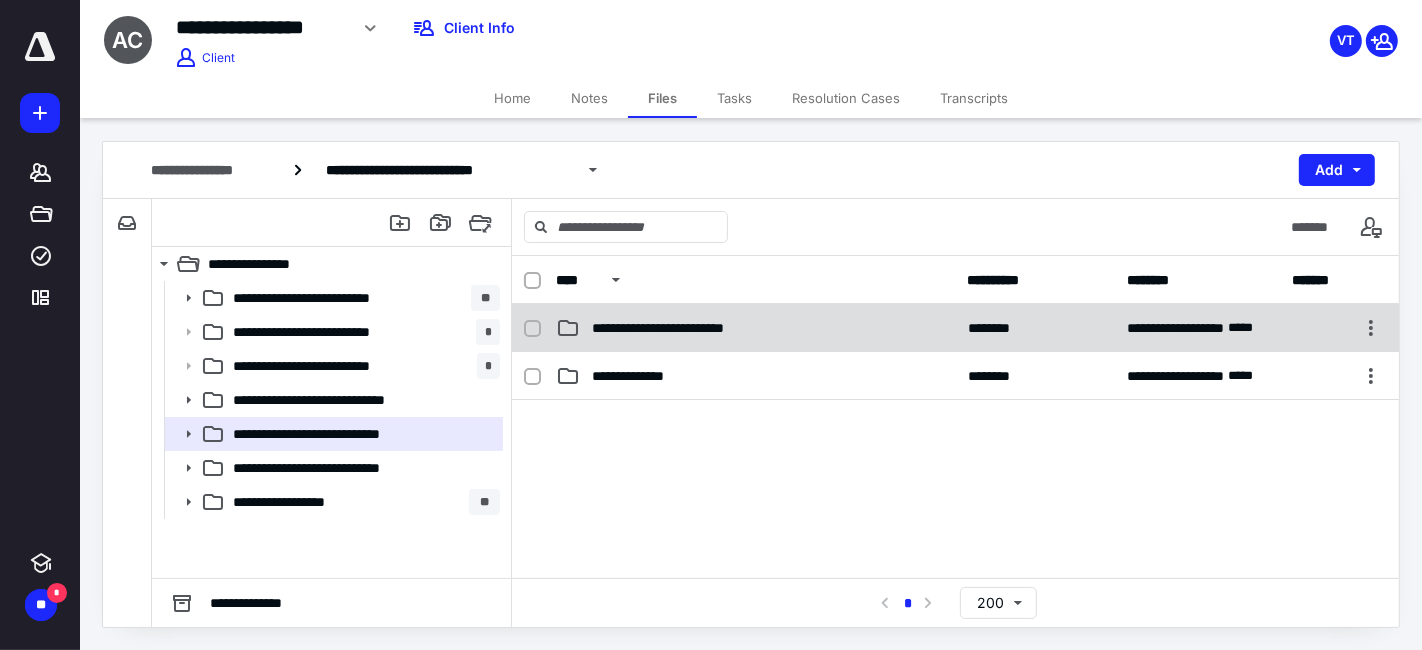 click on "**********" at bounding box center (955, 328) 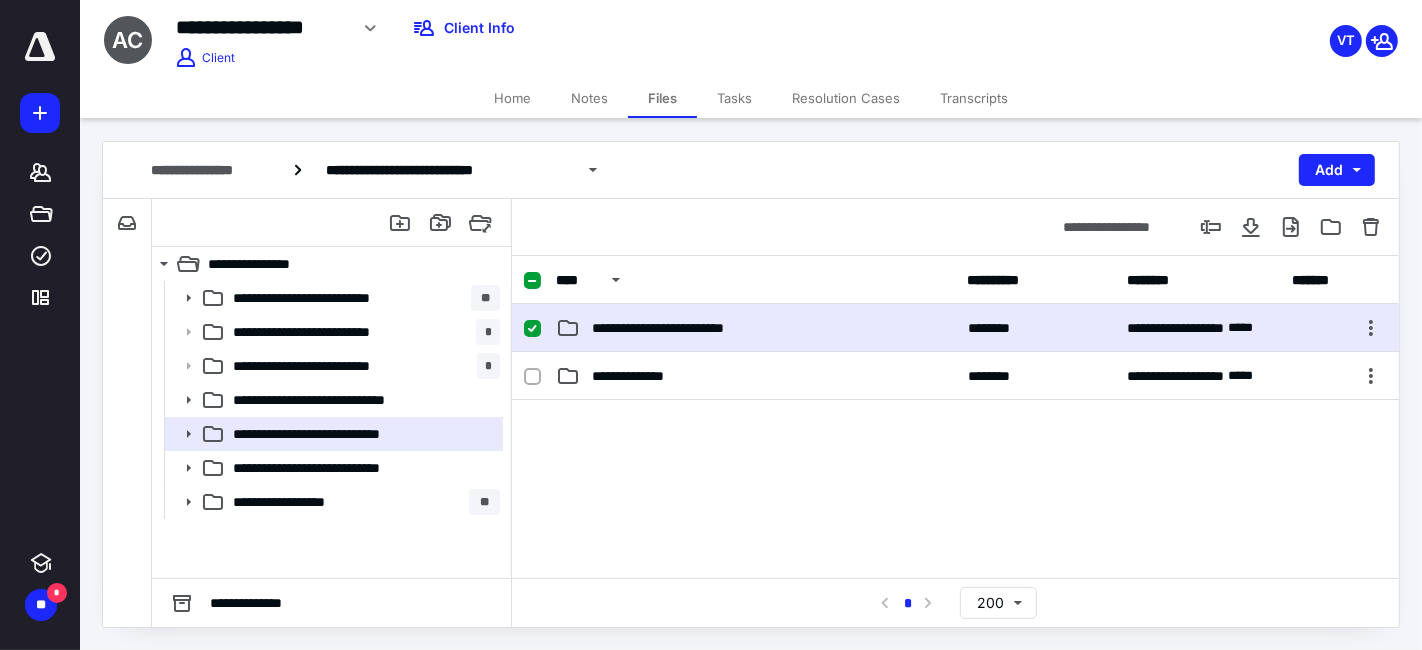 click on "**********" at bounding box center (955, 328) 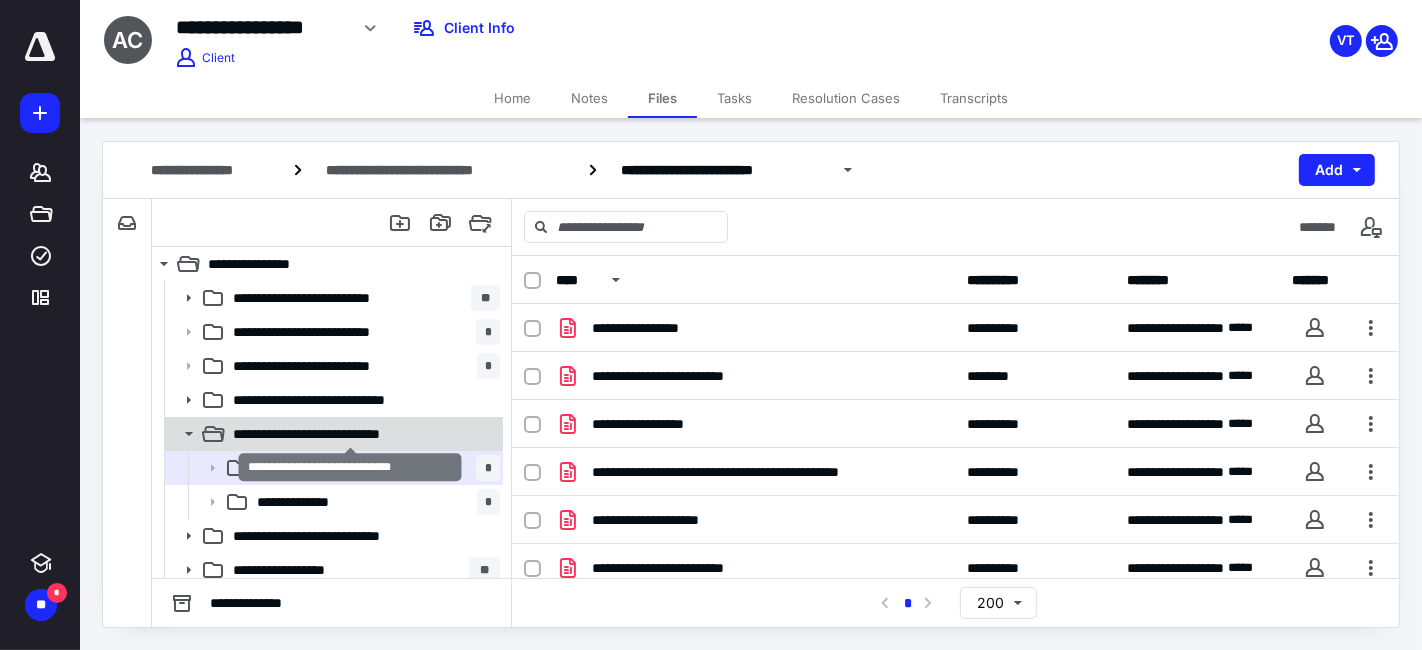 click on "**********" at bounding box center [351, 434] 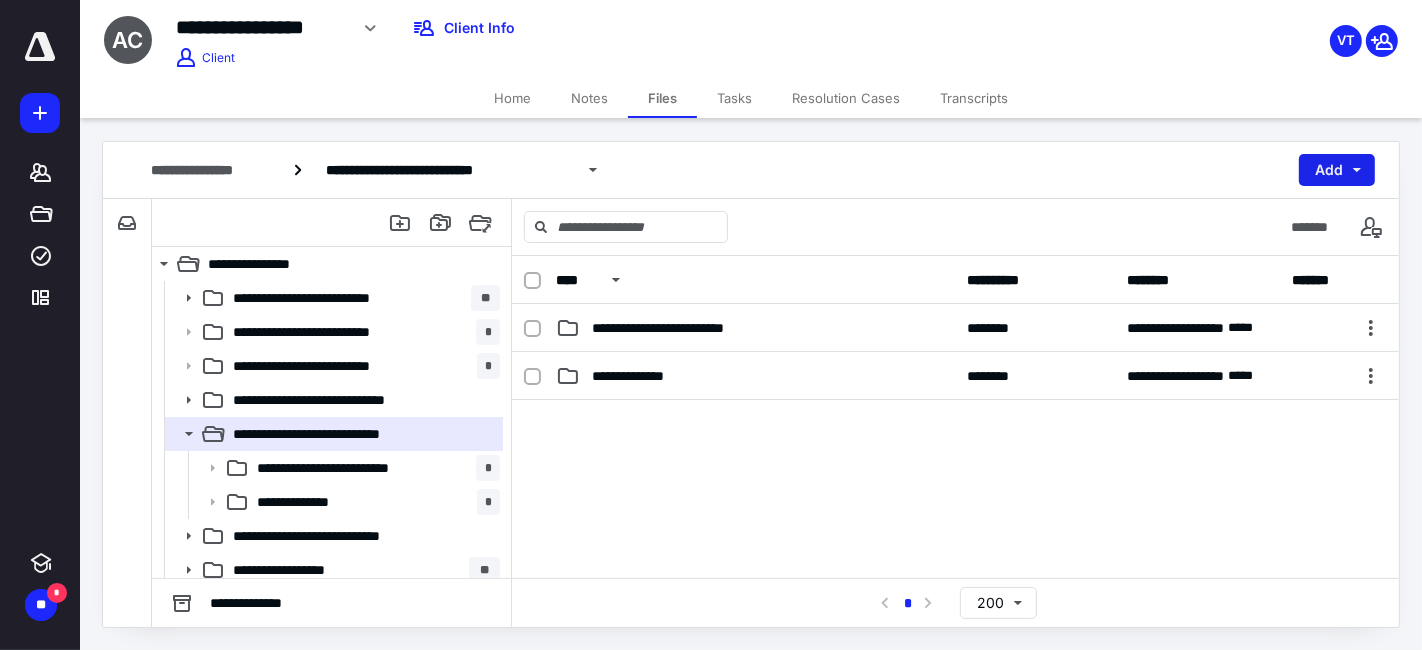 click on "Add" at bounding box center (1337, 170) 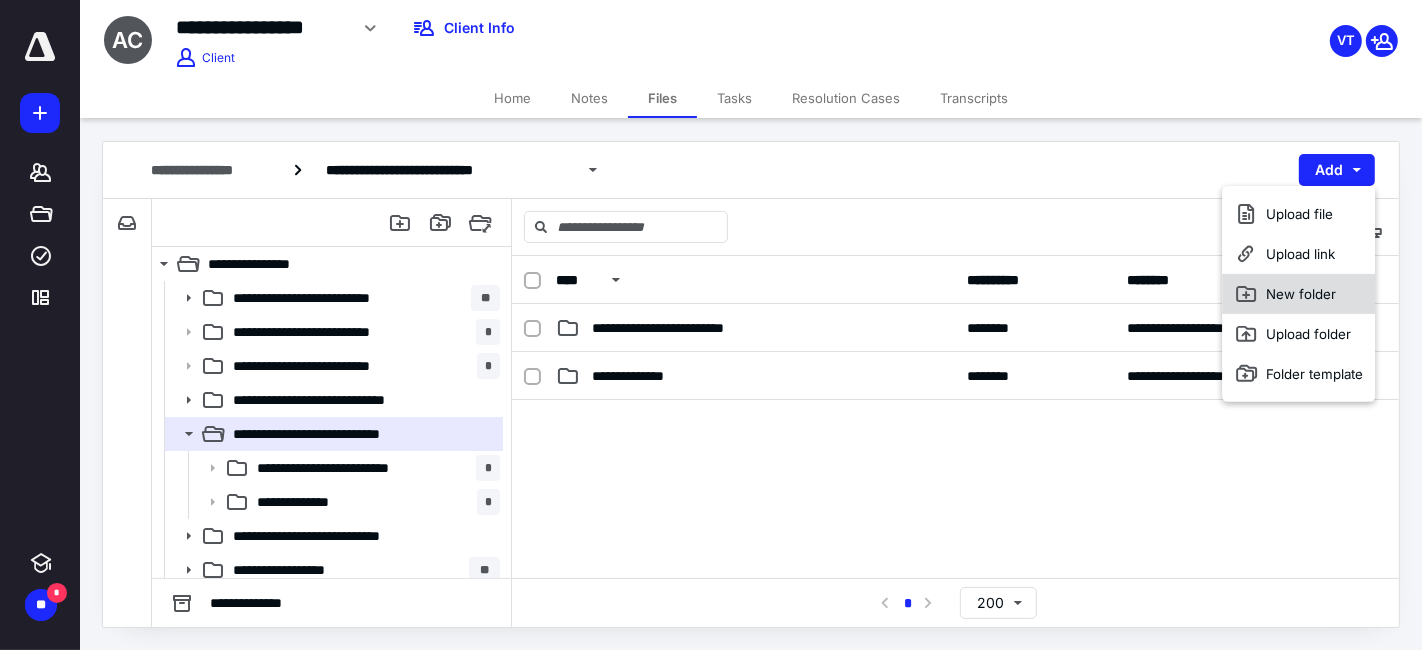click on "New folder" at bounding box center [1299, 294] 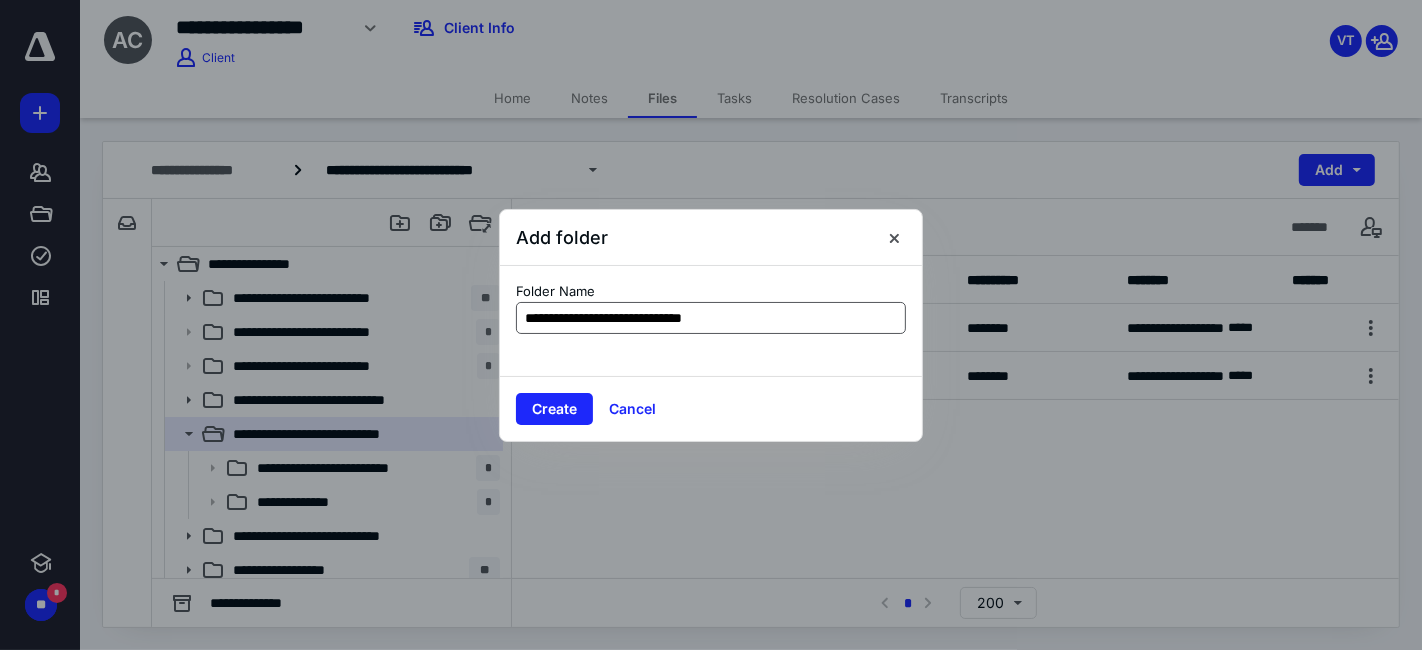 click on "**********" at bounding box center [711, 318] 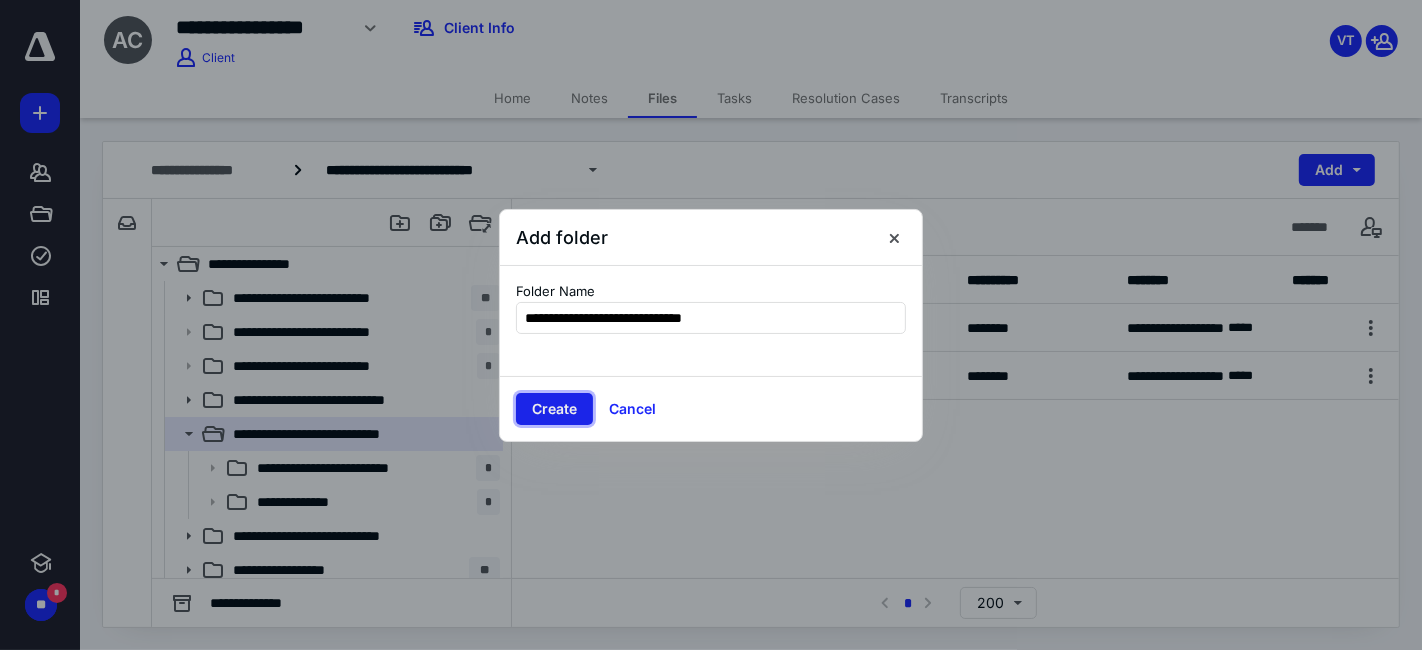 click on "Create" at bounding box center [554, 409] 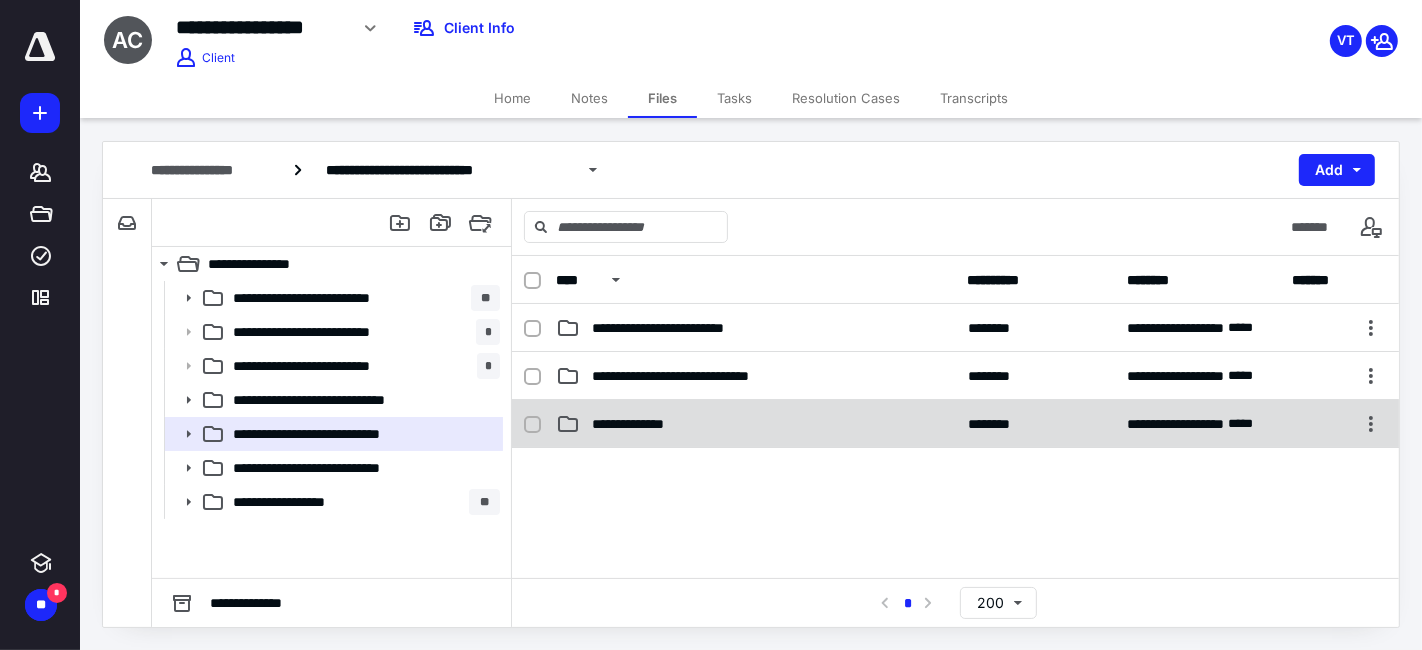 click on "**********" at bounding box center (955, 424) 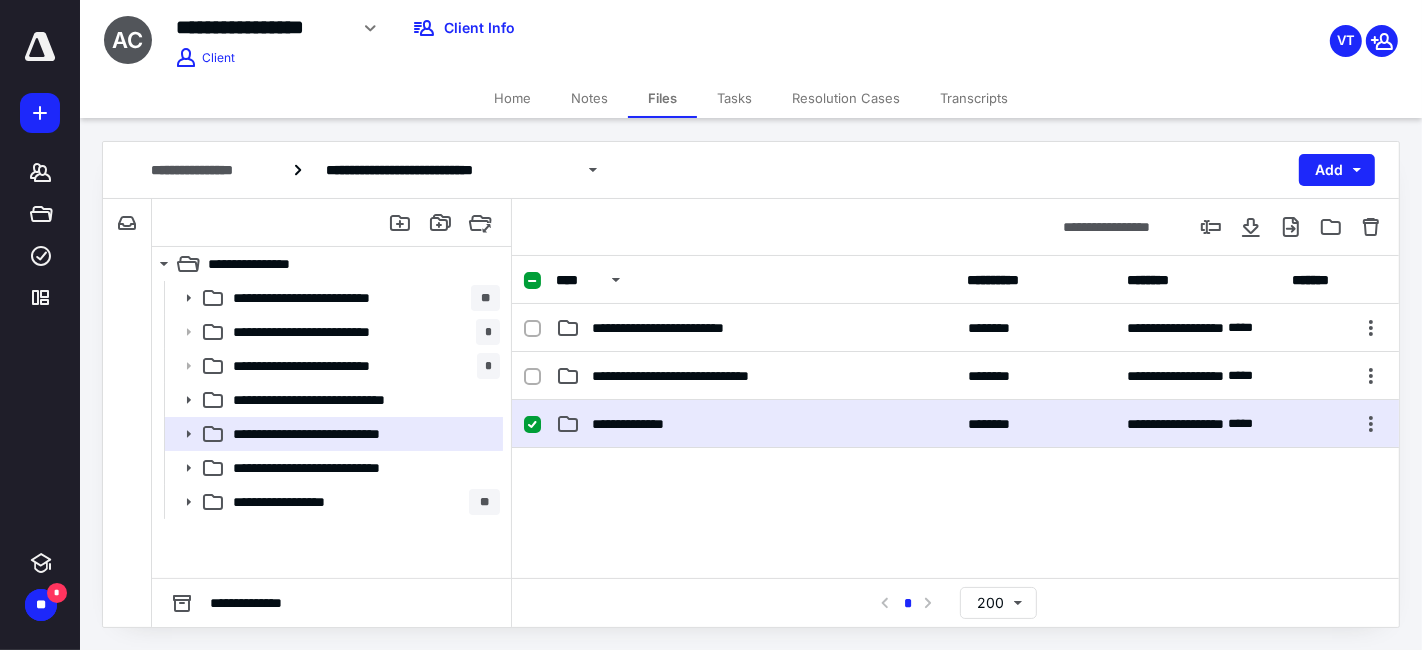 click on "**********" at bounding box center [955, 424] 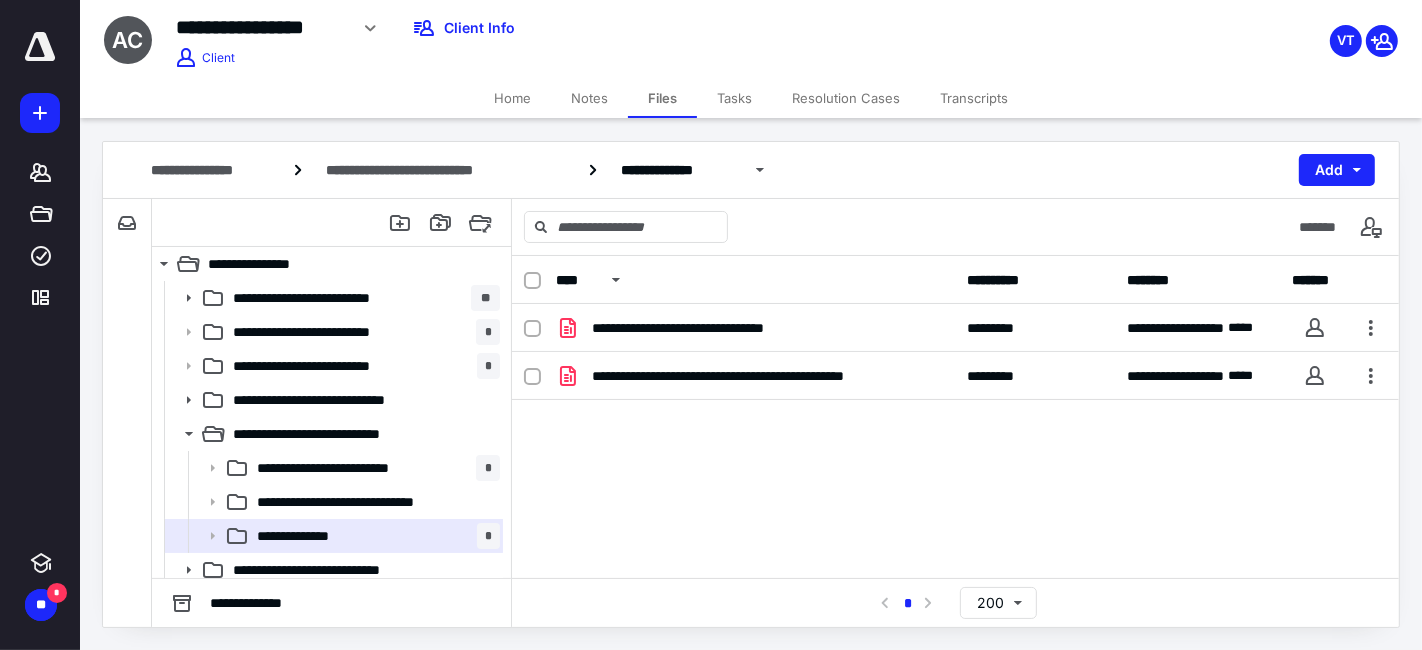 click on "**********" at bounding box center [354, 468] 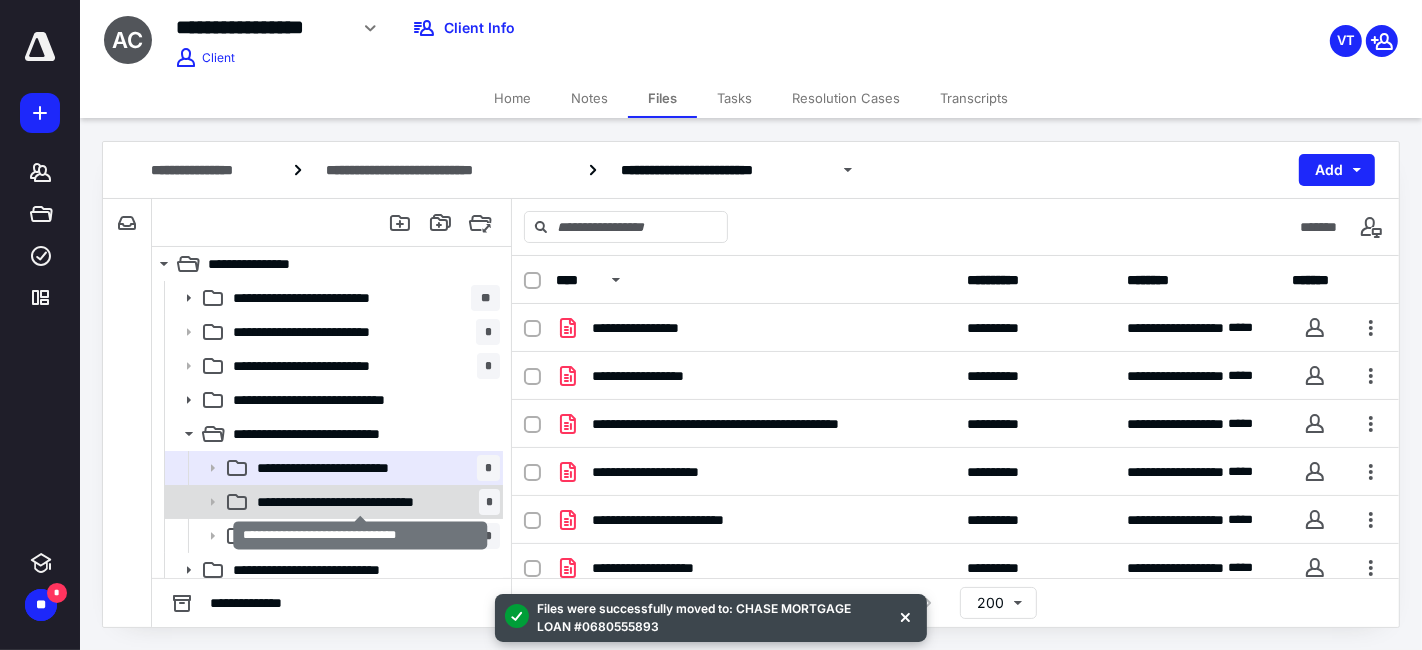 click on "**********" at bounding box center [361, 502] 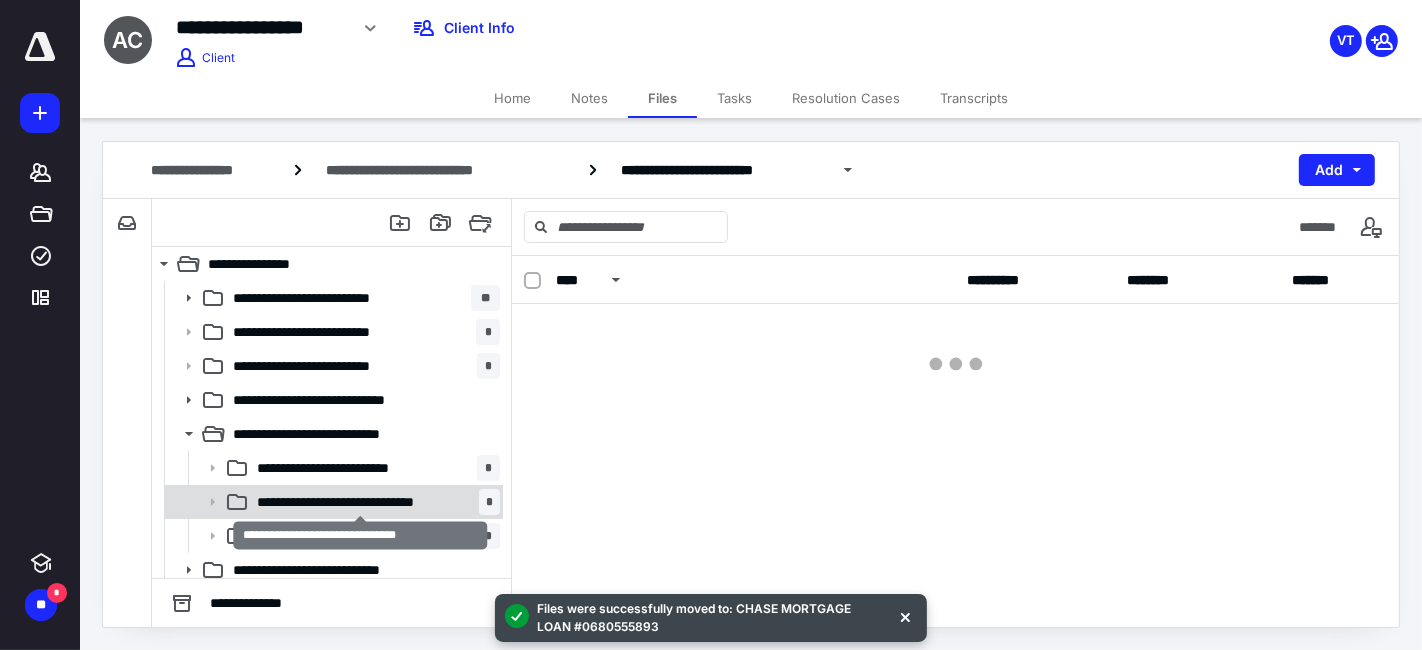 click on "**********" at bounding box center (361, 502) 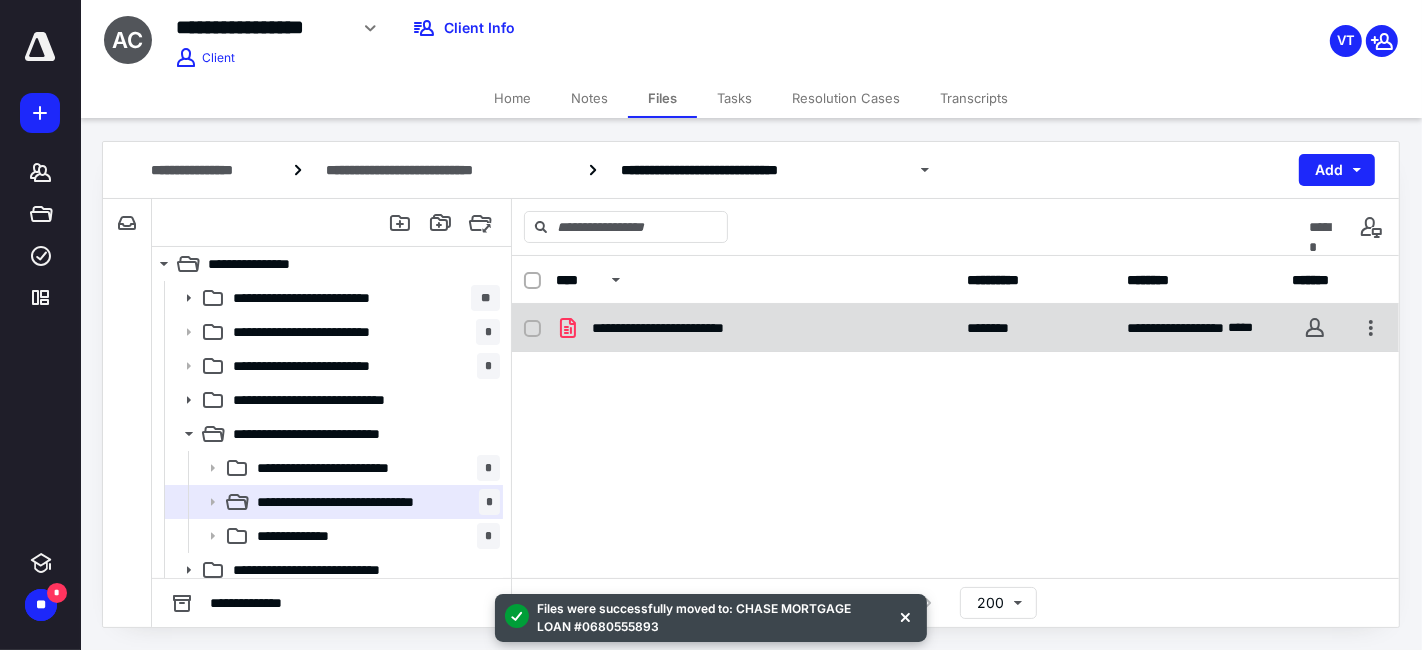 click on "**********" at bounding box center (955, 328) 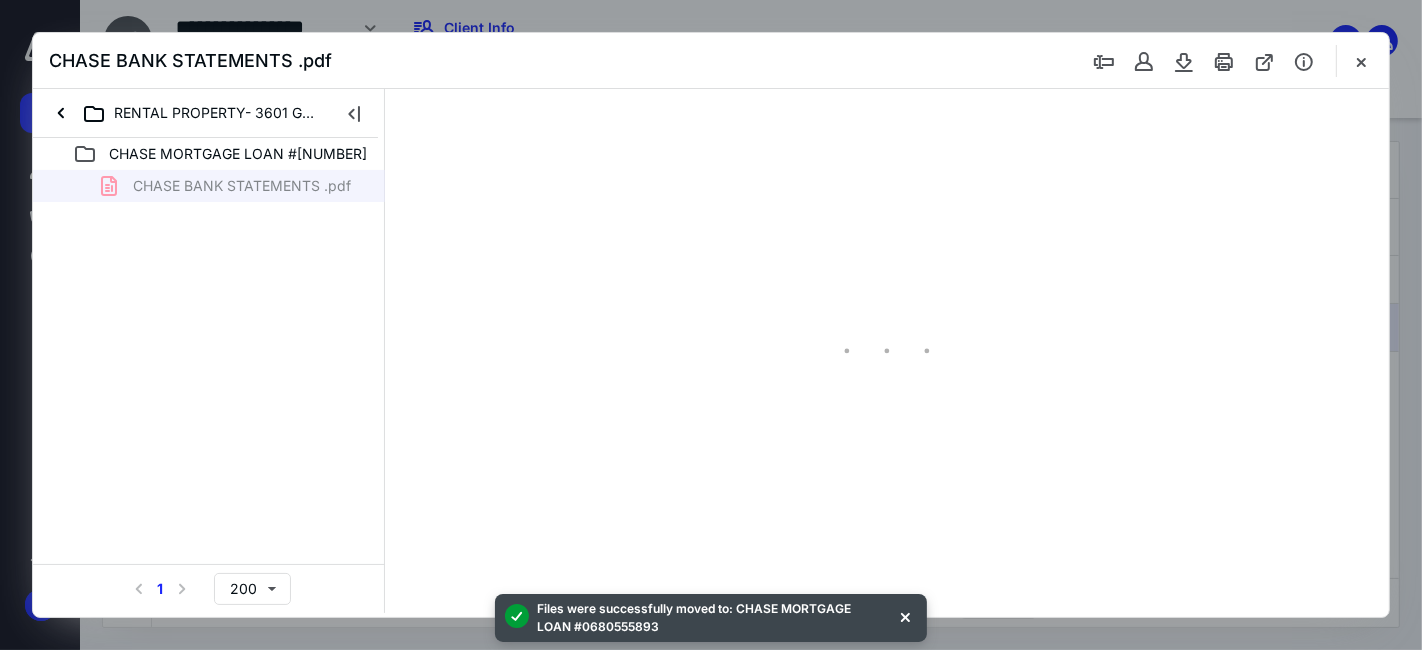 scroll, scrollTop: 0, scrollLeft: 0, axis: both 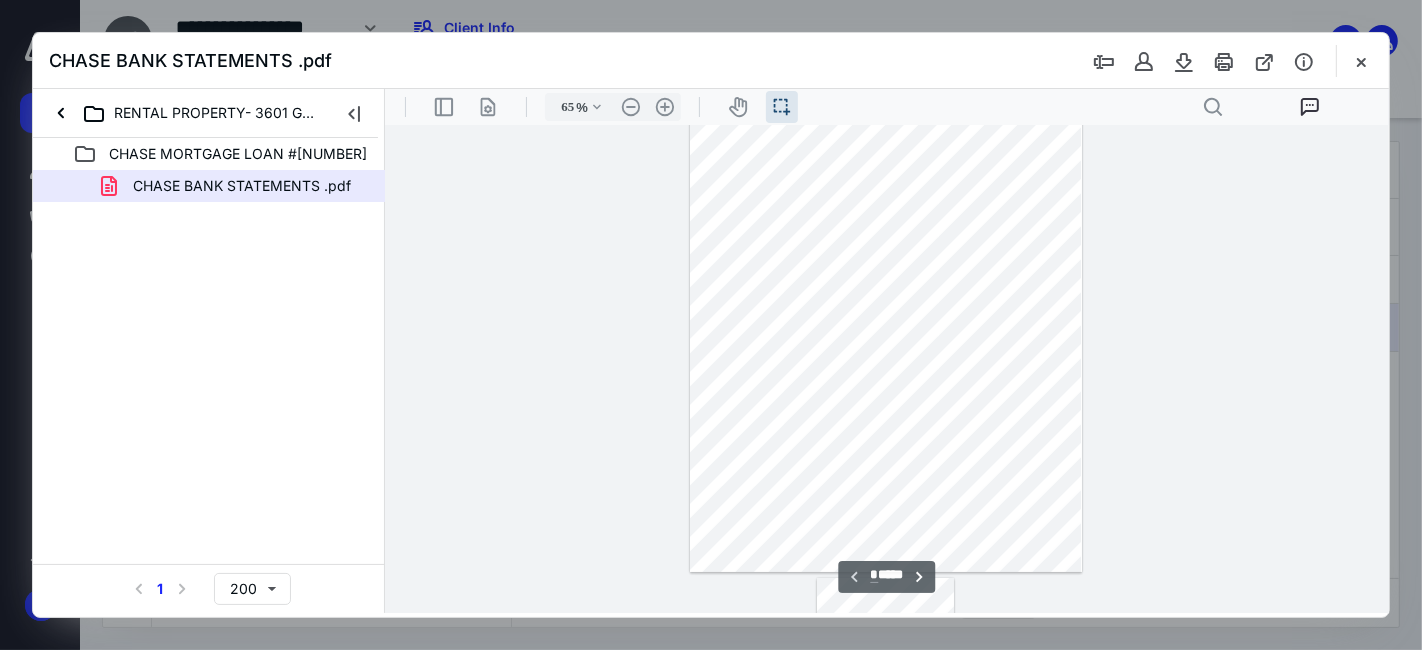 click at bounding box center [884, 330] 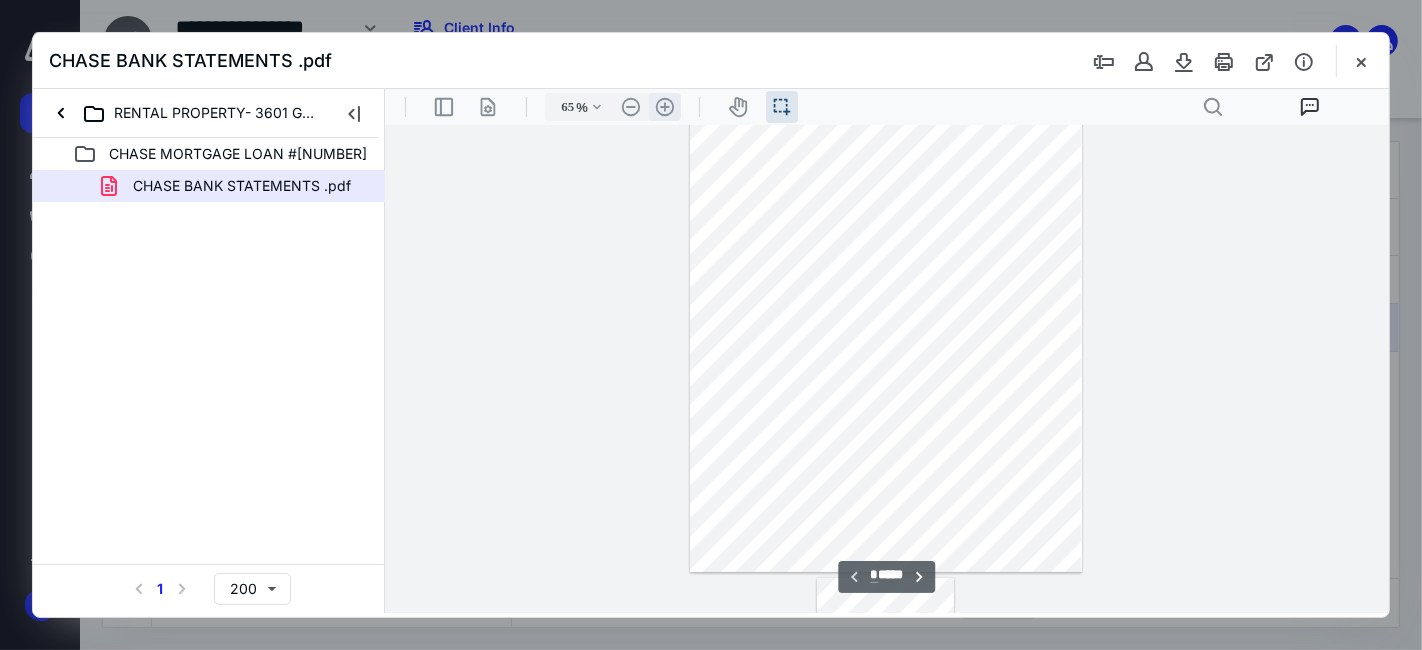 drag, startPoint x: 681, startPoint y: 112, endPoint x: 665, endPoint y: 108, distance: 16.492422 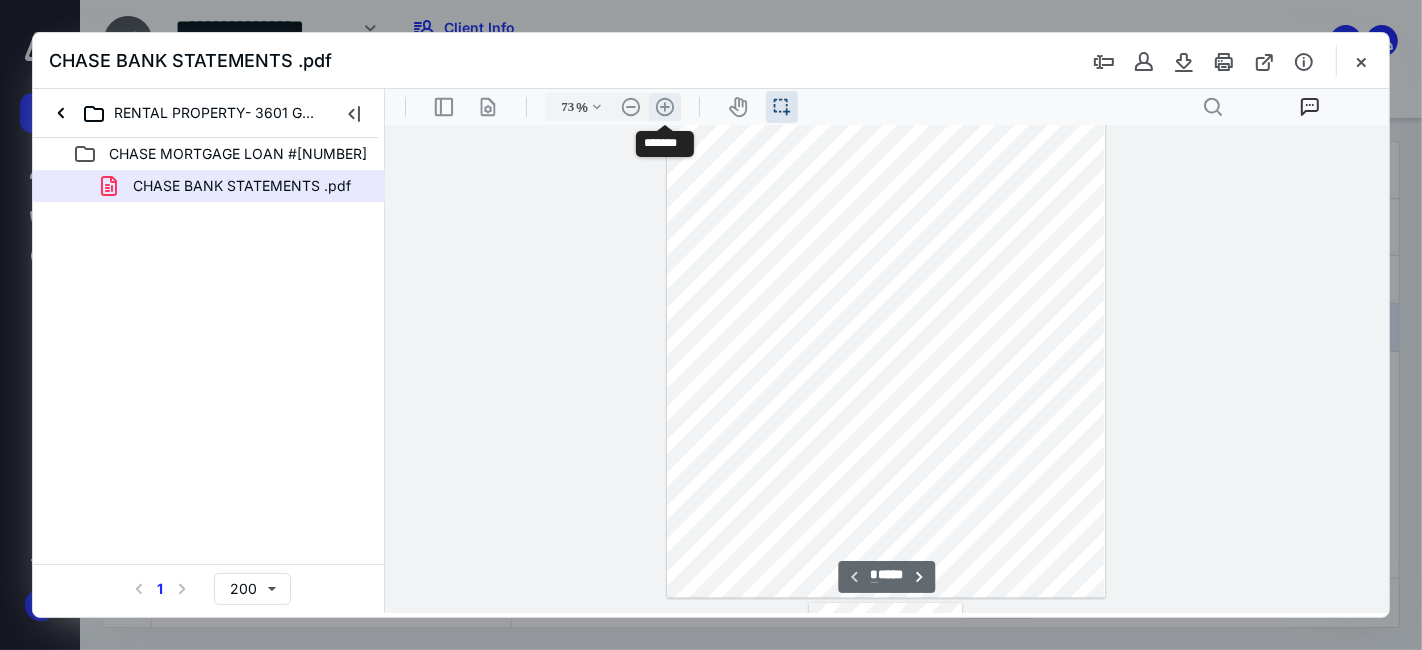 click on ".cls-1{fill:#abb0c4;} icon - header - zoom - in - line" at bounding box center [664, 106] 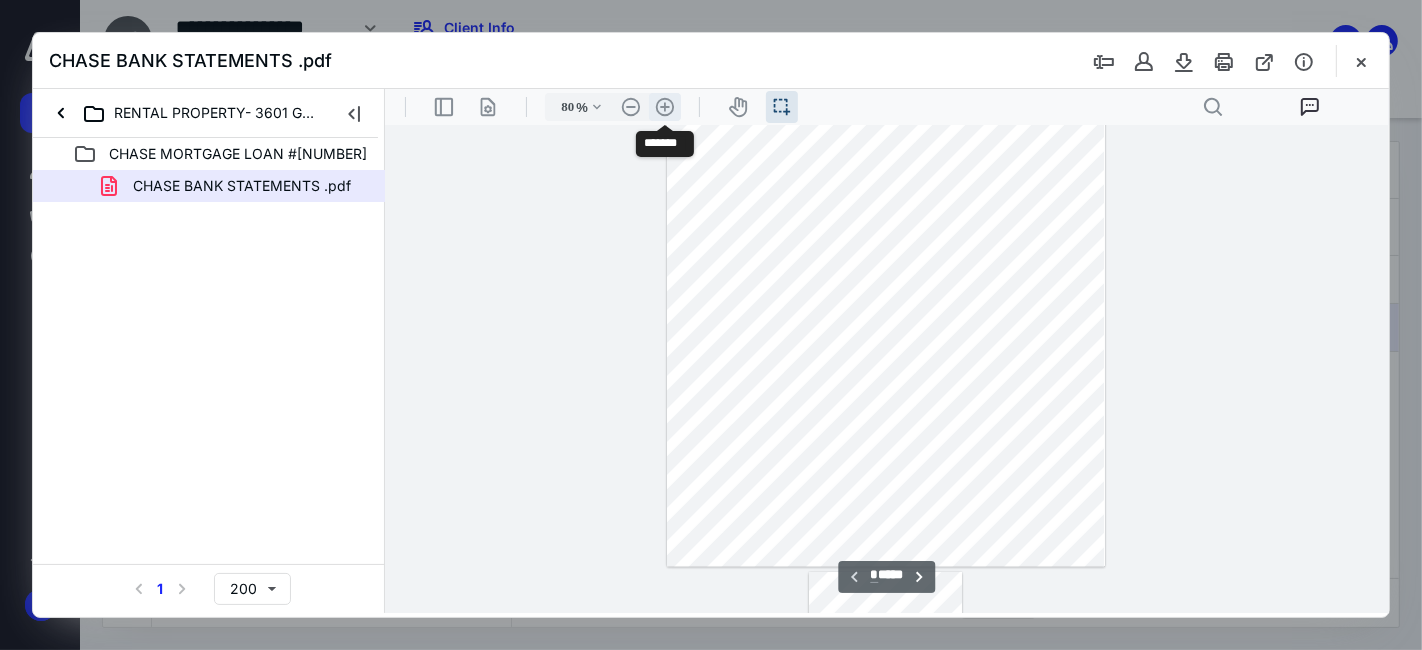 click on ".cls-1{fill:#abb0c4;} icon - header - zoom - in - line" at bounding box center [664, 106] 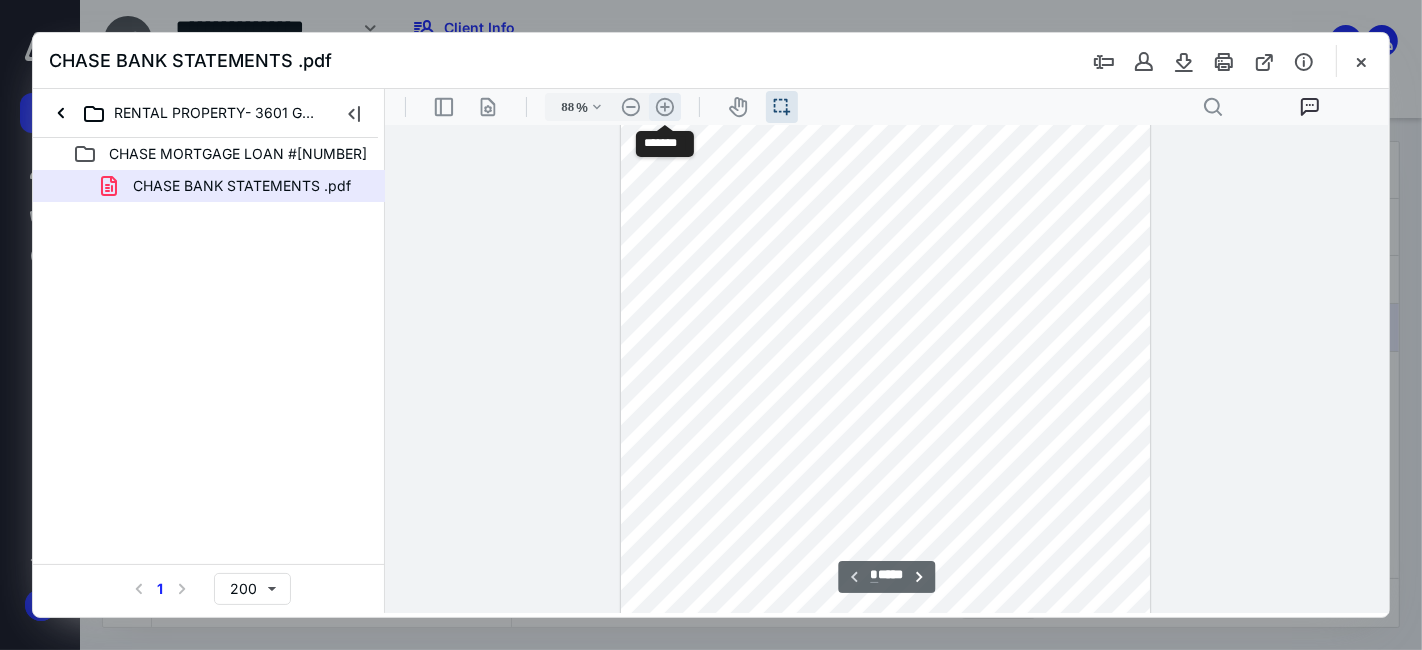 click on ".cls-1{fill:#abb0c4;} icon - header - zoom - in - line" at bounding box center (664, 106) 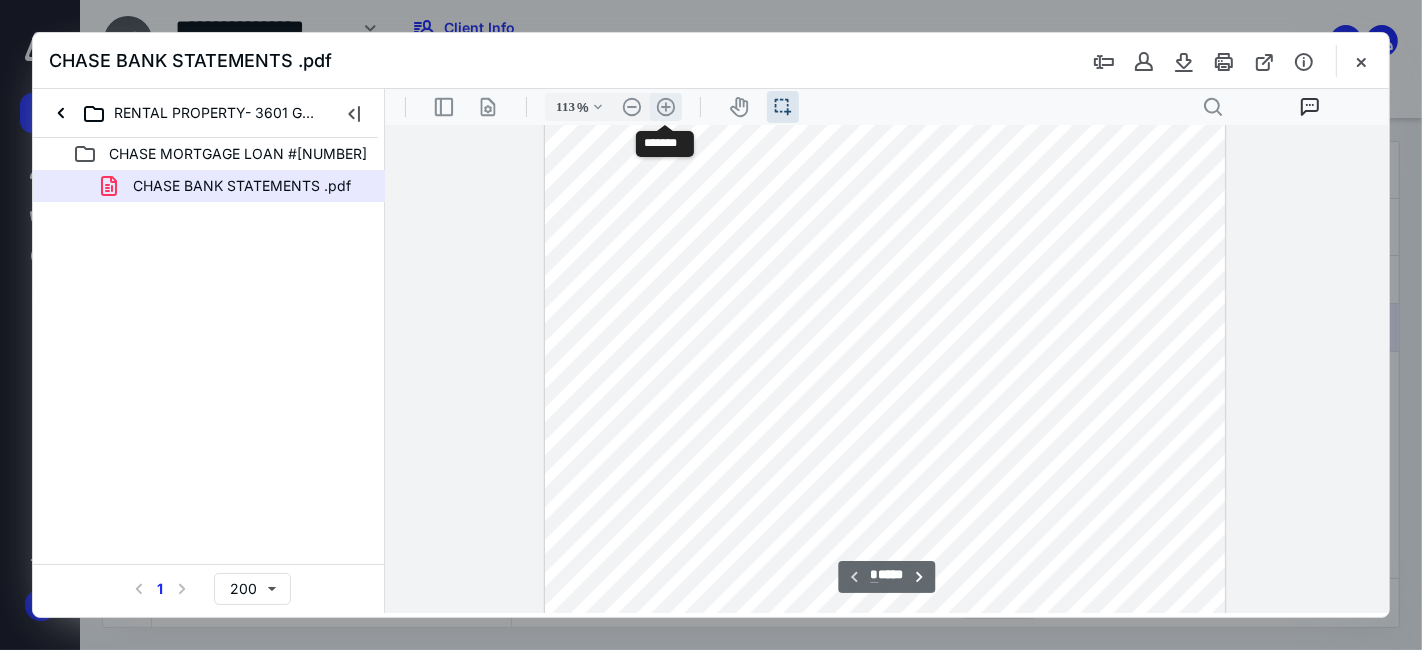 click on ".cls-1{fill:#abb0c4;} icon - header - zoom - in - line" at bounding box center [665, 106] 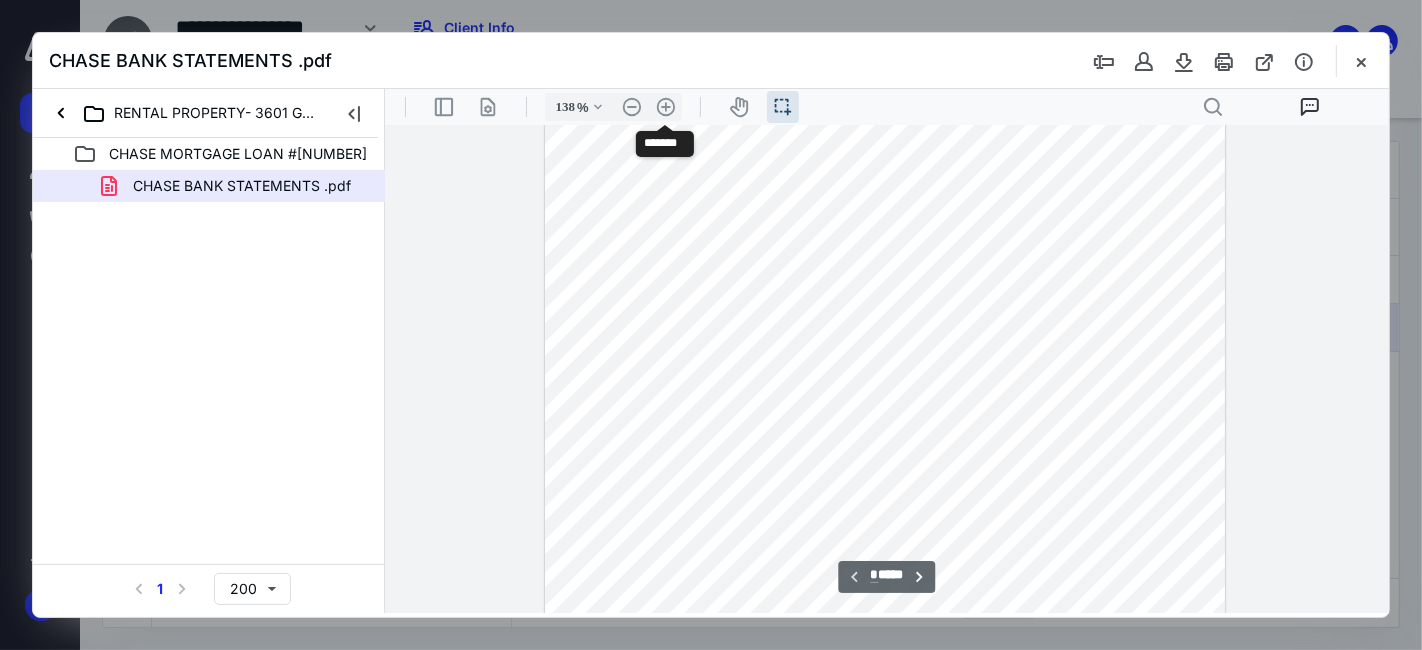 scroll, scrollTop: 338, scrollLeft: 0, axis: vertical 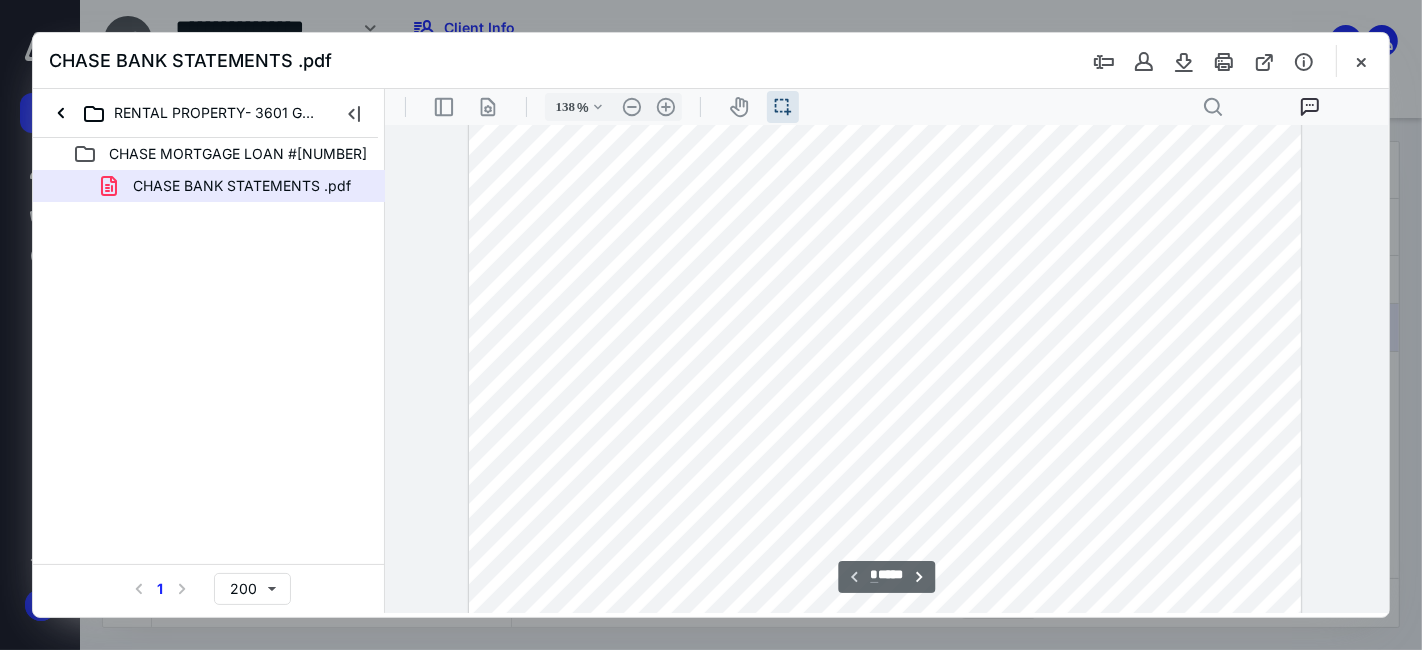 click at bounding box center (884, 304) 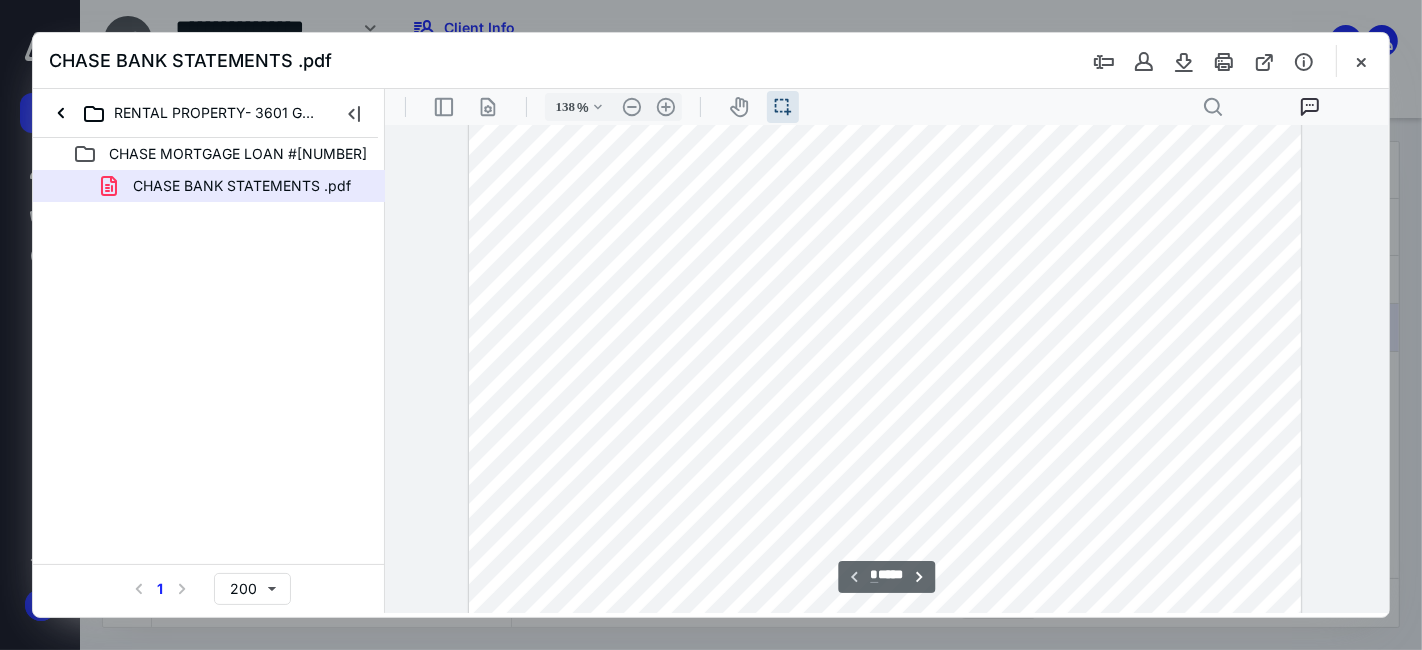 scroll, scrollTop: 44, scrollLeft: 0, axis: vertical 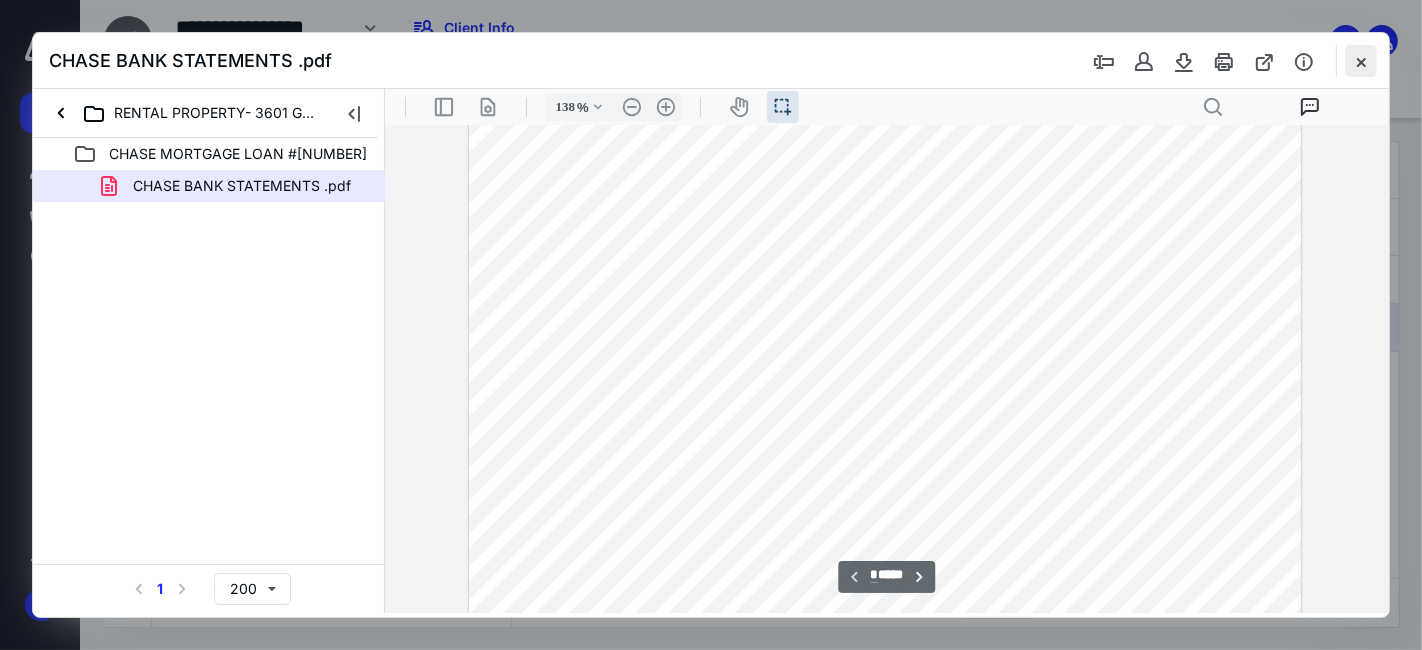 click at bounding box center [1361, 61] 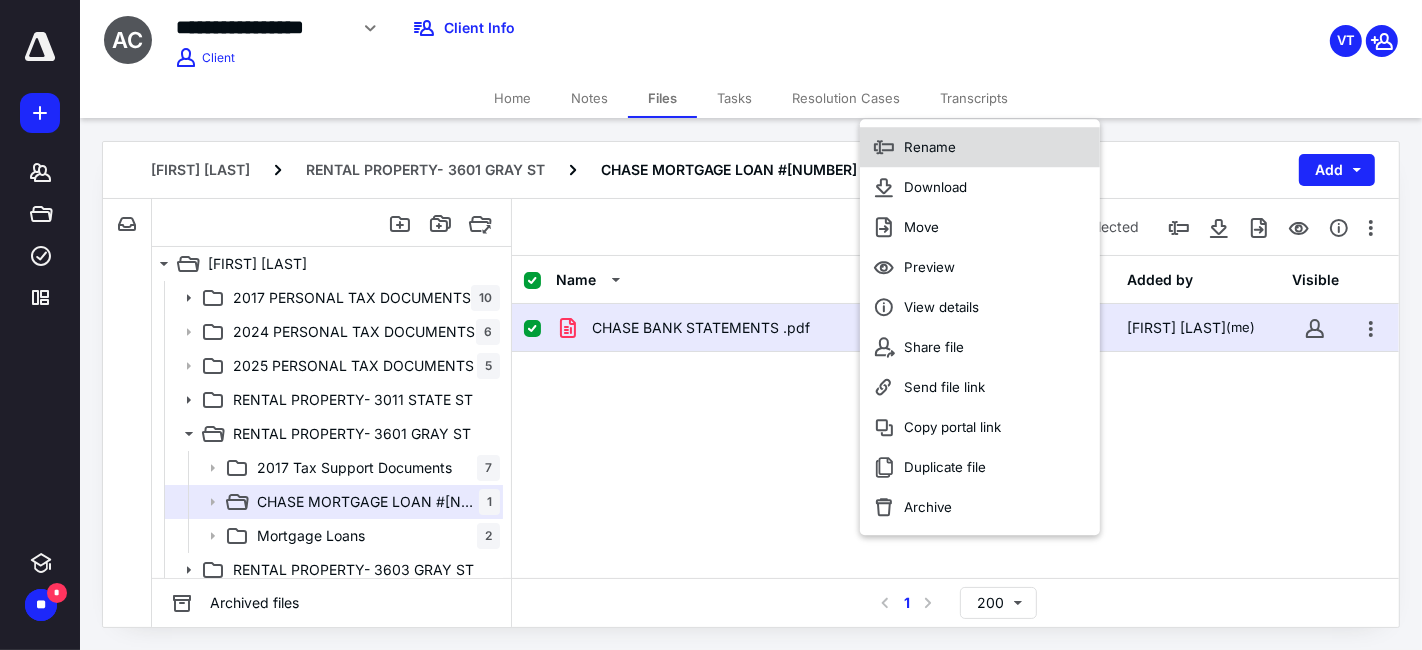 click on "Rename" at bounding box center [980, 147] 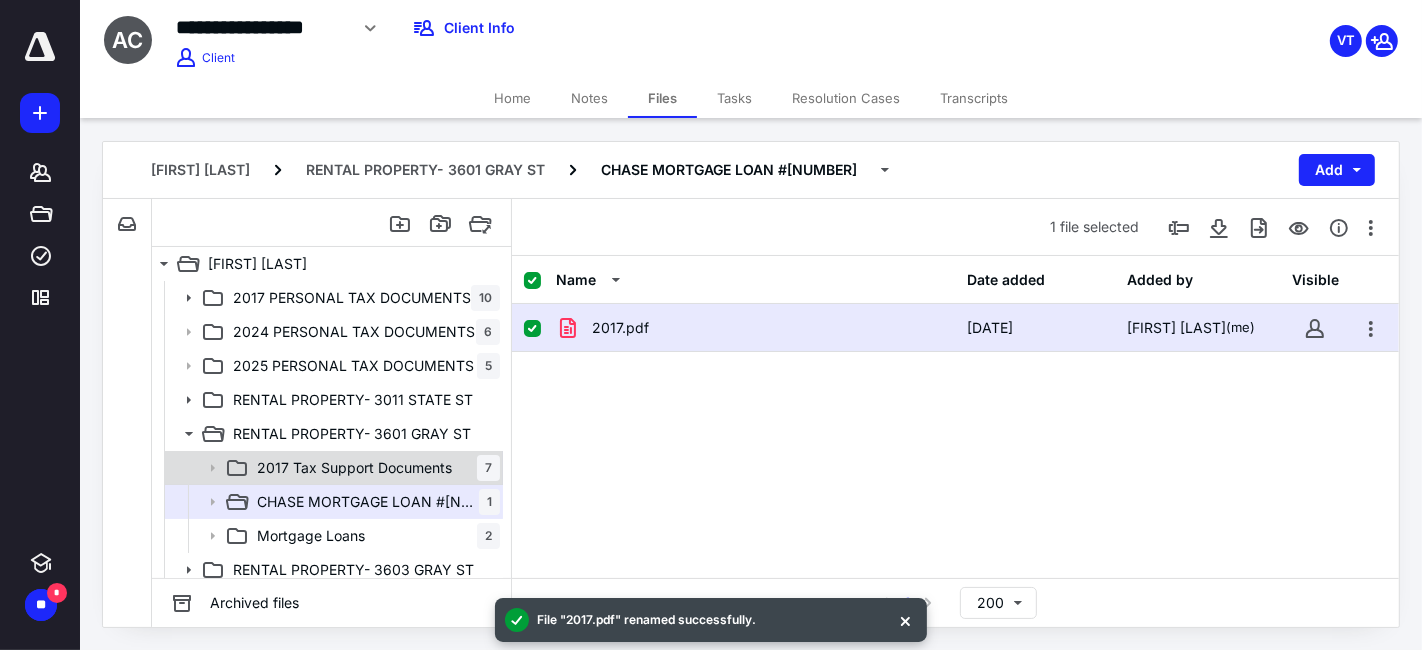click on "2017 Tax Support Documents 7" at bounding box center [374, 468] 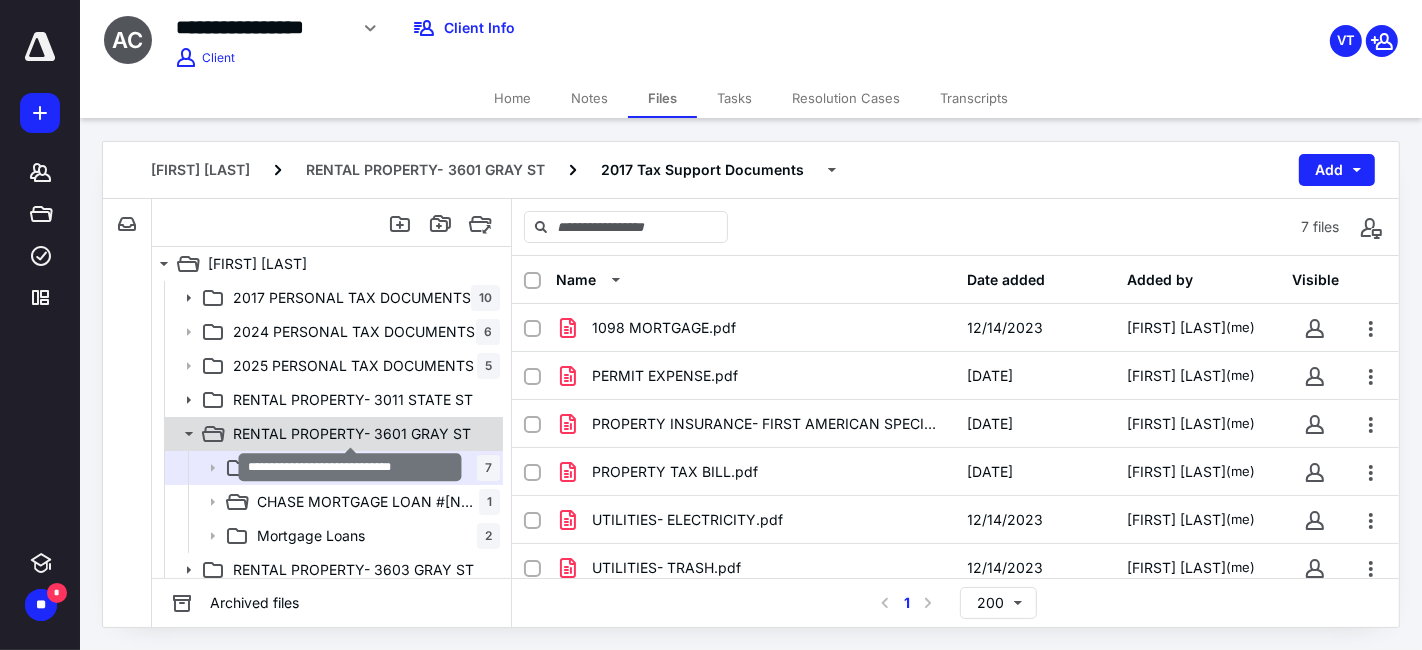 click on "RENTAL PROPERTY- 3601 GRAY ST" at bounding box center [352, 434] 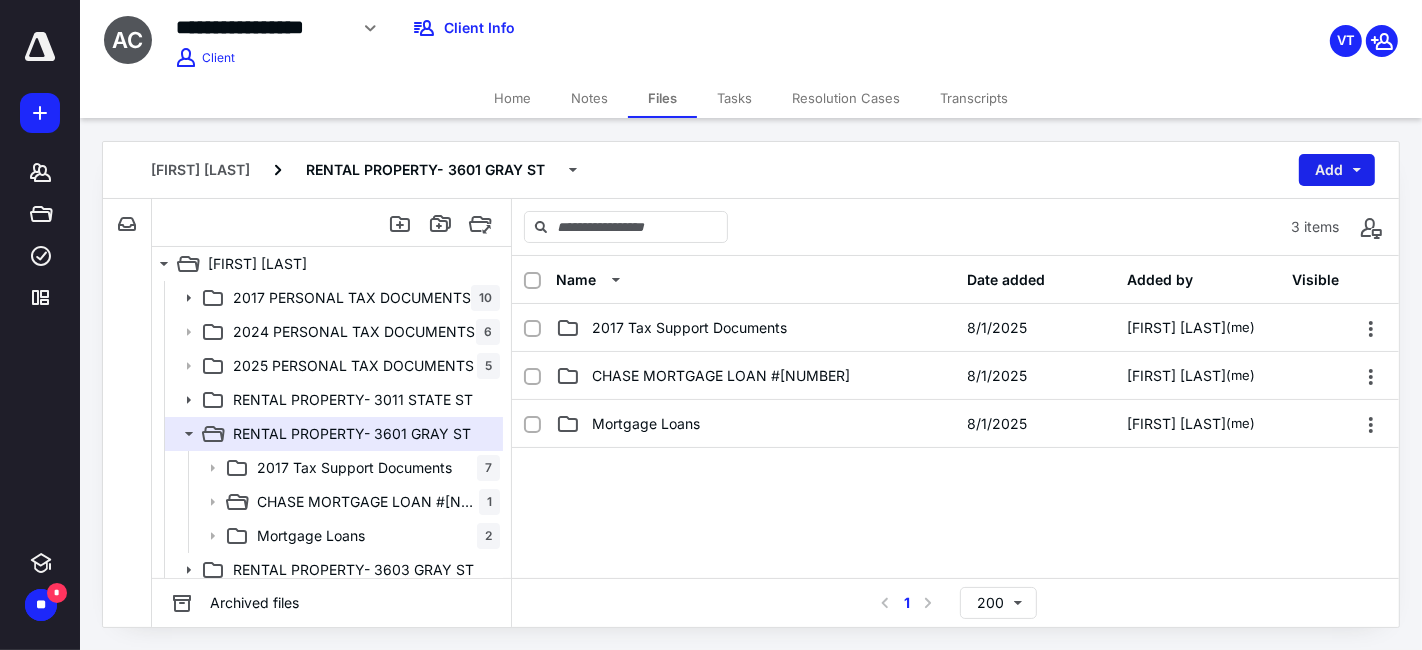 click on "Add" at bounding box center (1337, 170) 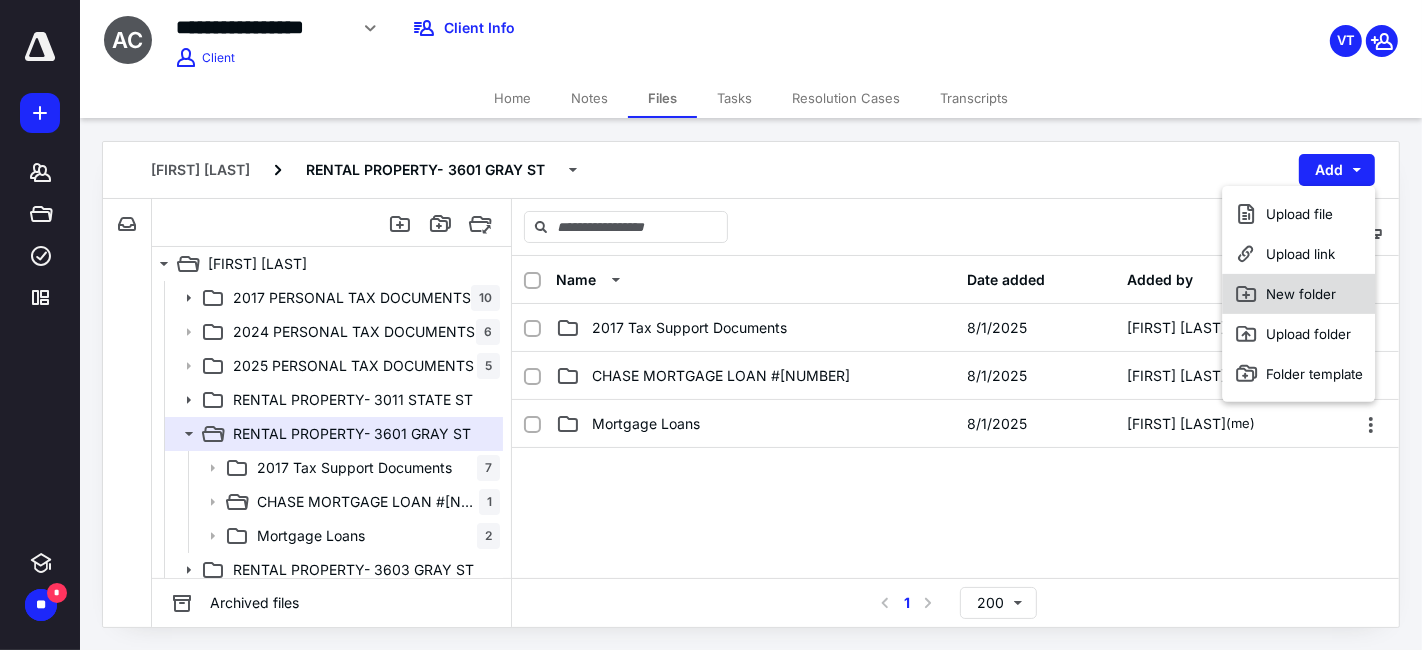 click on "New folder" at bounding box center [1299, 294] 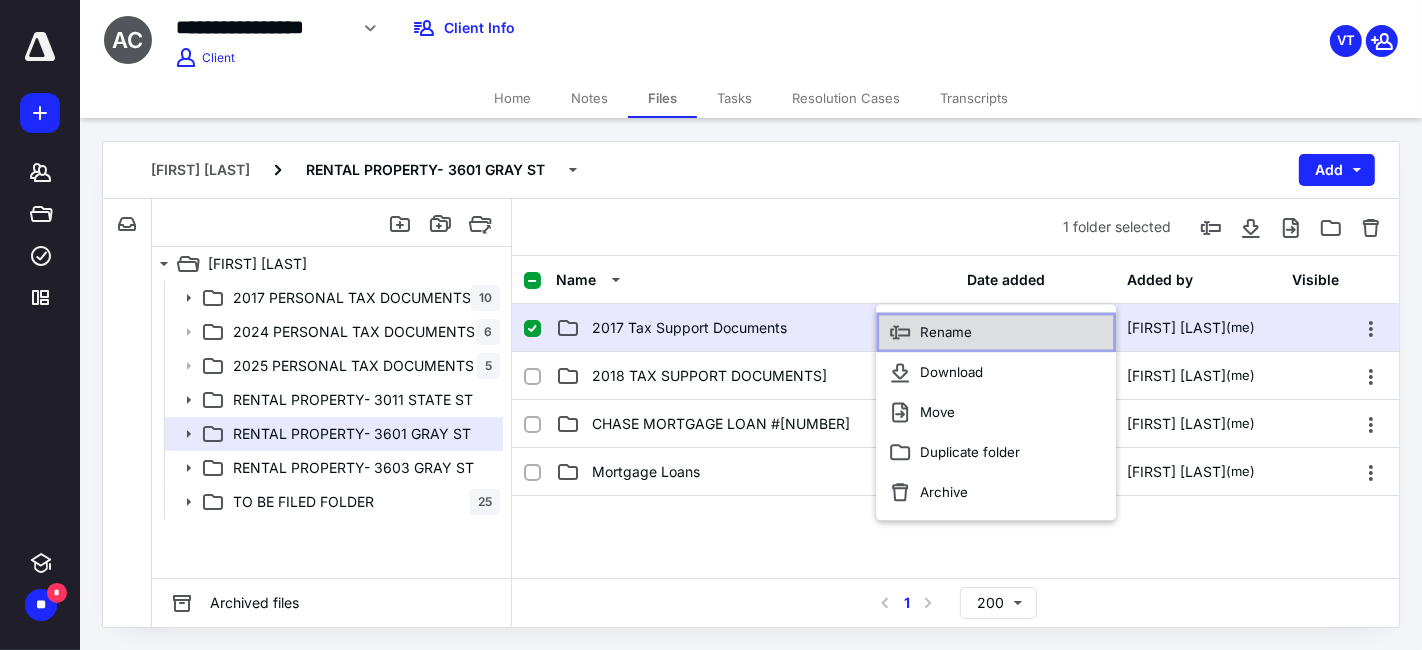 click on "Rename" at bounding box center (996, 332) 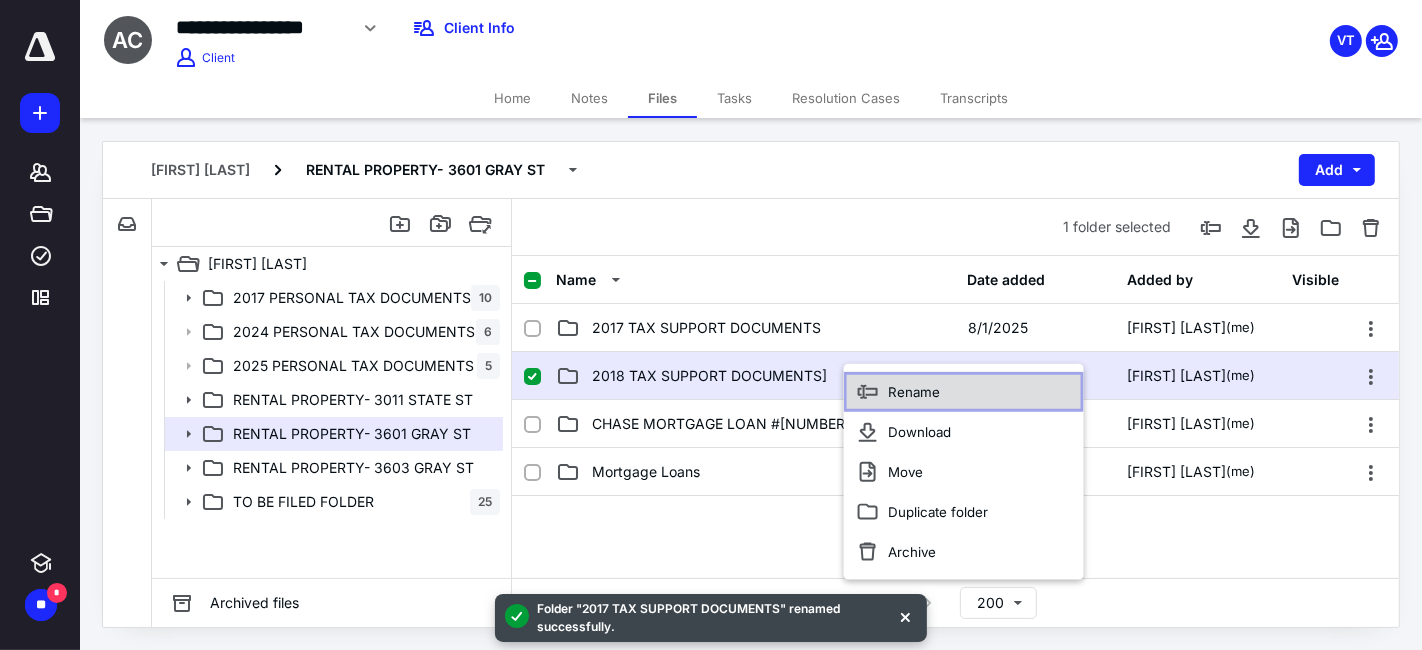 click 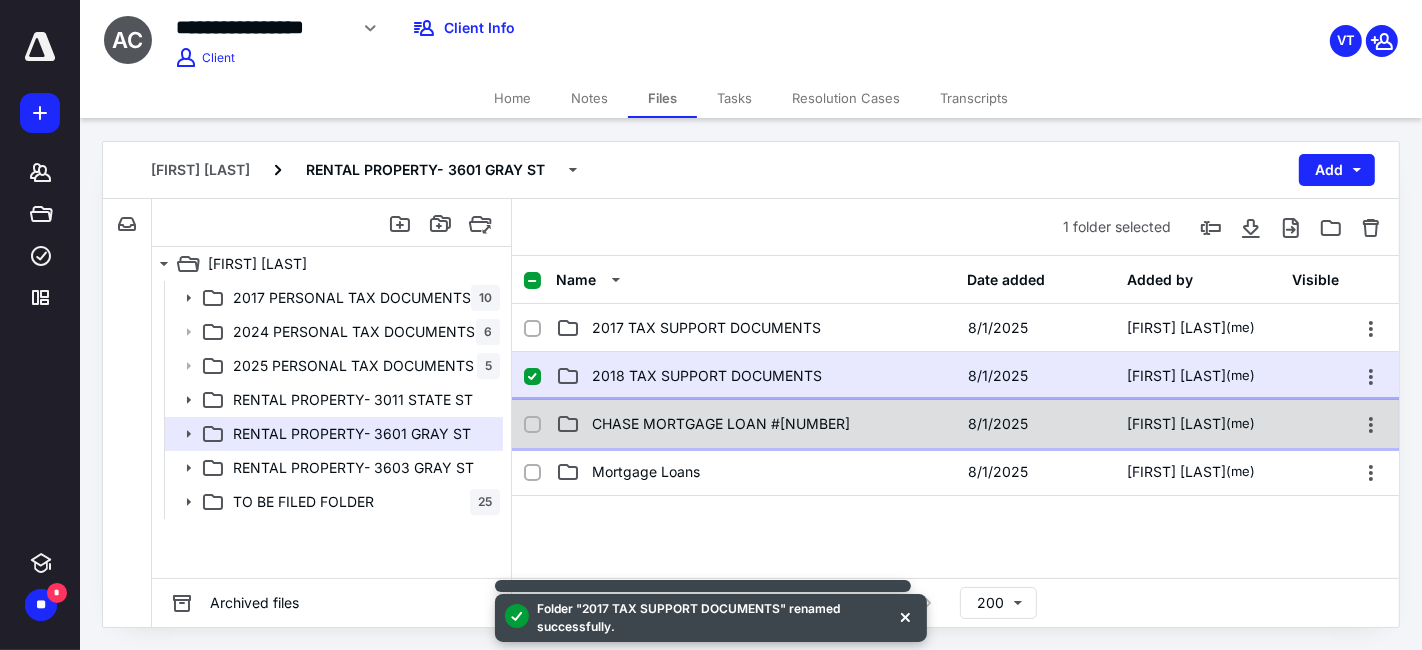 click on "CHASE MORTGAGE LOAN #0680555893 8/1/2025 [FIRST] [LAST]  (me)" at bounding box center [955, 424] 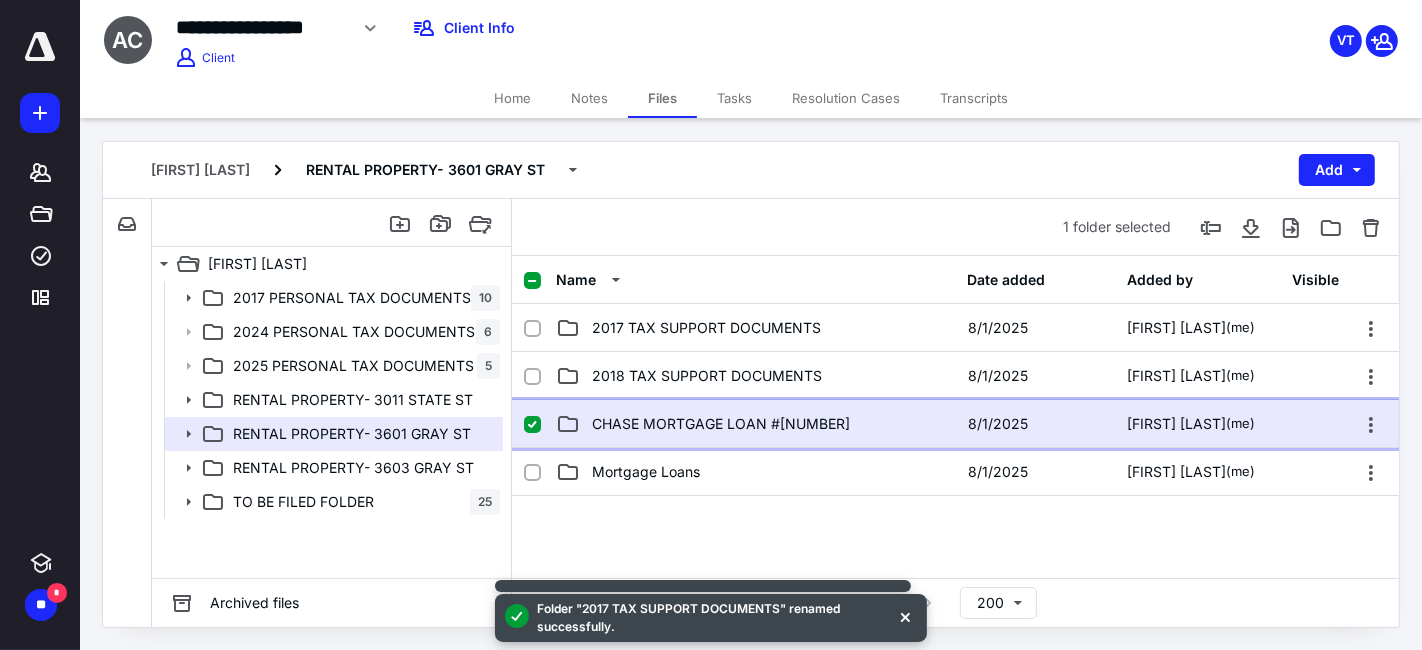 click on "CHASE MORTGAGE LOAN #0680555893 8/1/2025 [FIRST] [LAST]  (me)" at bounding box center (955, 424) 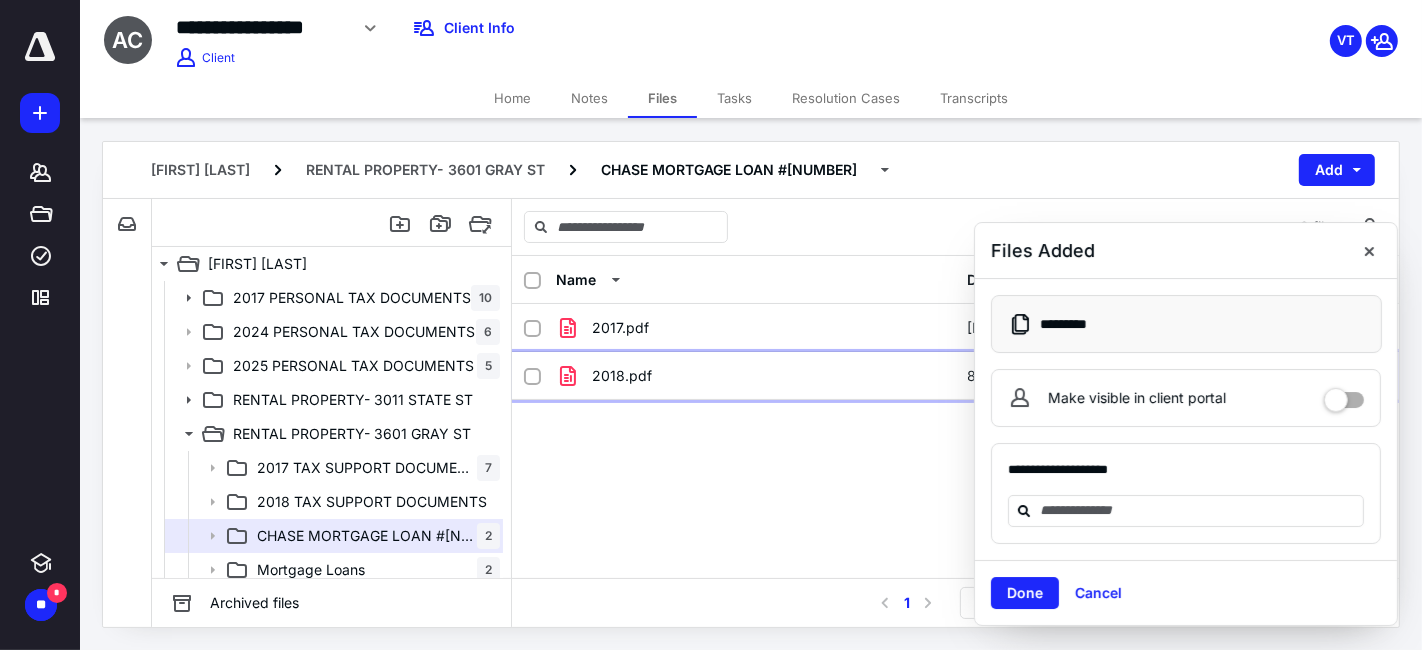 click on "2018.pdf" at bounding box center (756, 376) 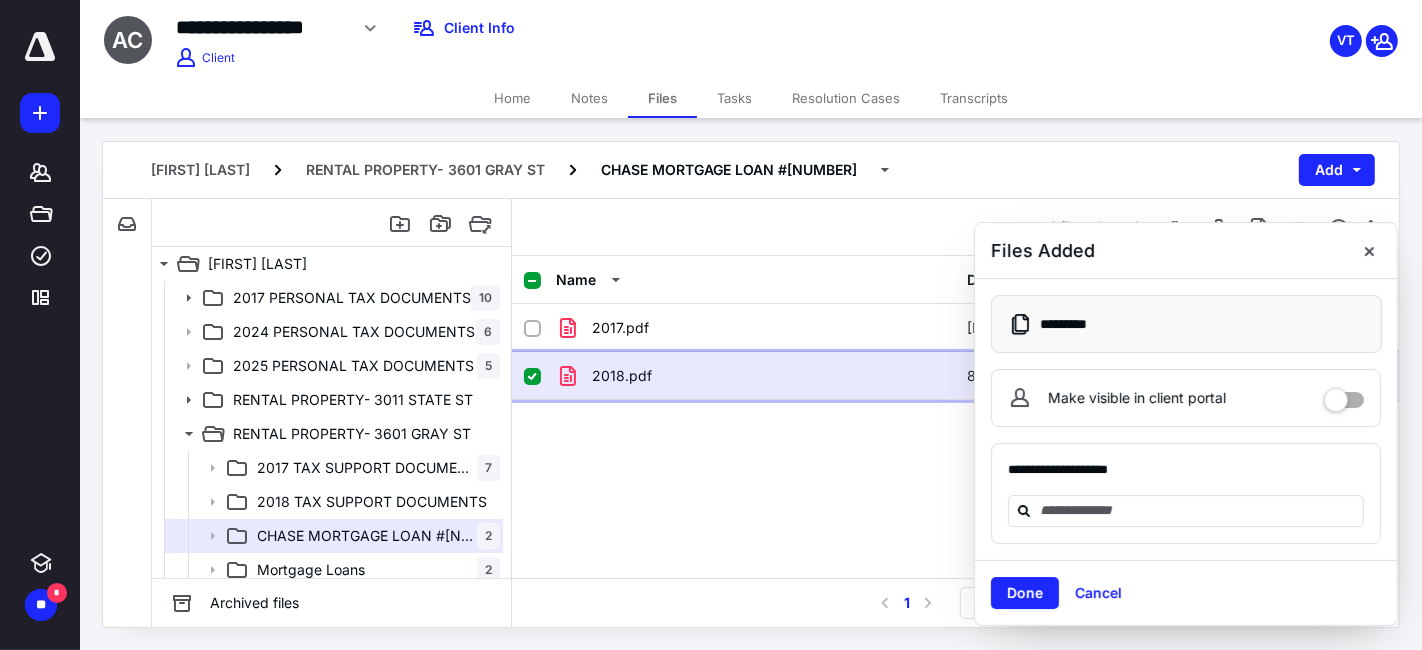 click on "2018.pdf" at bounding box center [756, 376] 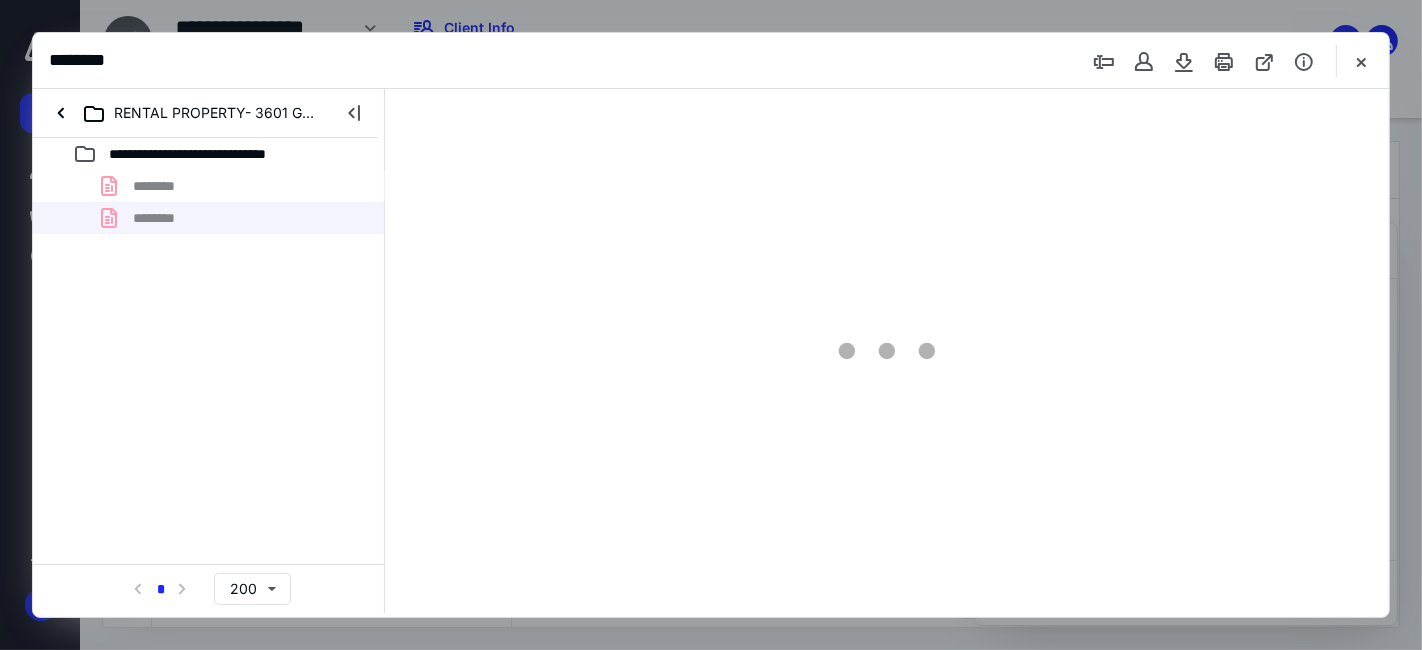 click at bounding box center [887, 351] 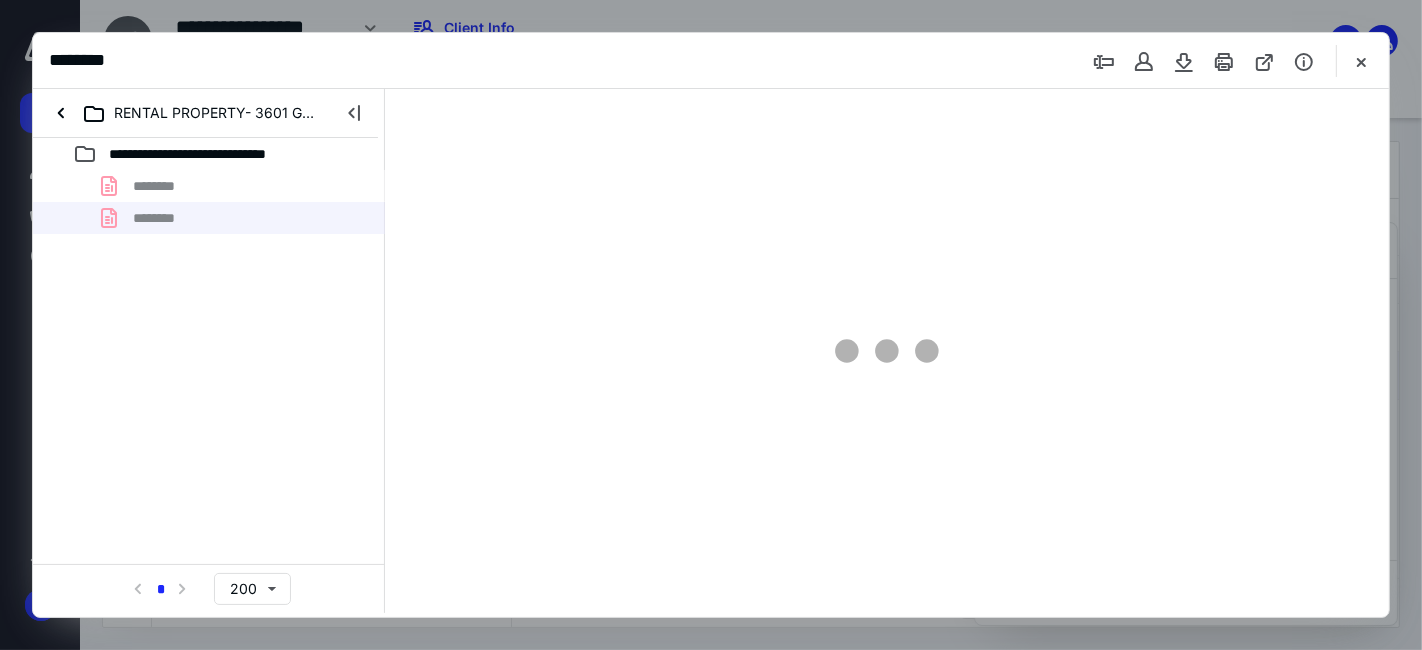 scroll, scrollTop: 0, scrollLeft: 0, axis: both 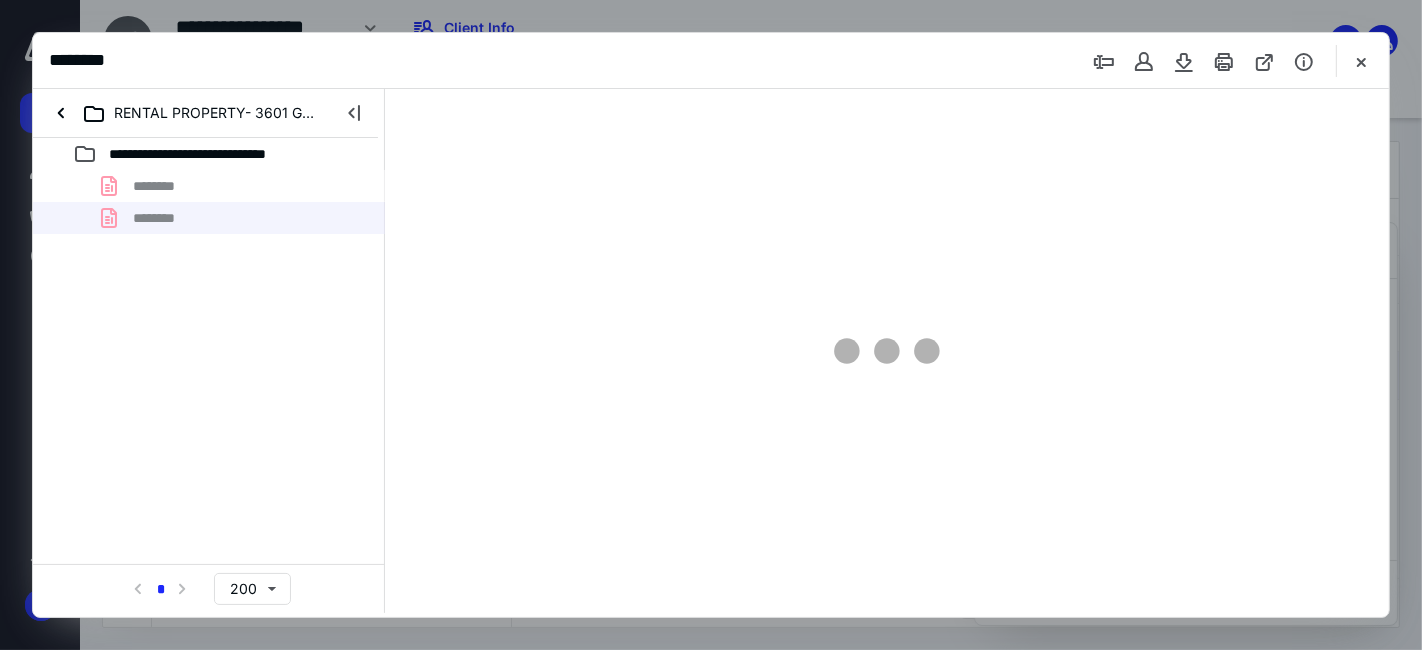 click at bounding box center (887, 351) 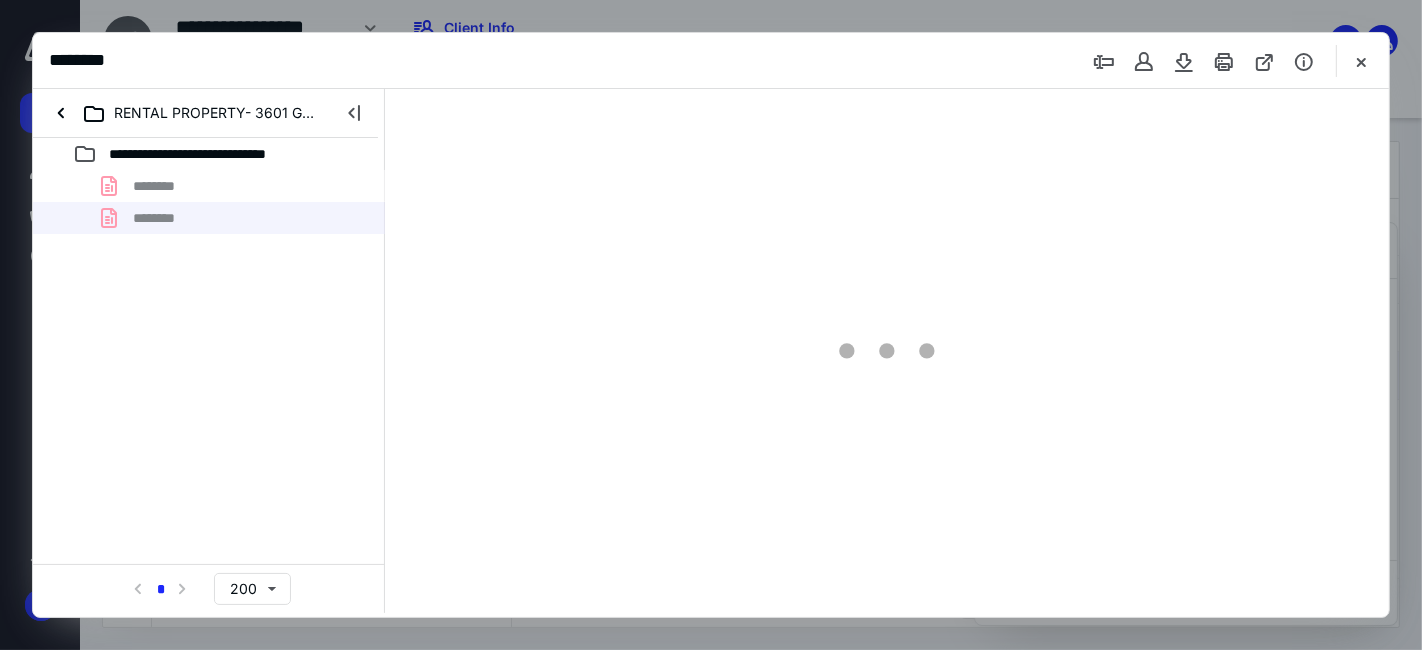 click at bounding box center (887, 351) 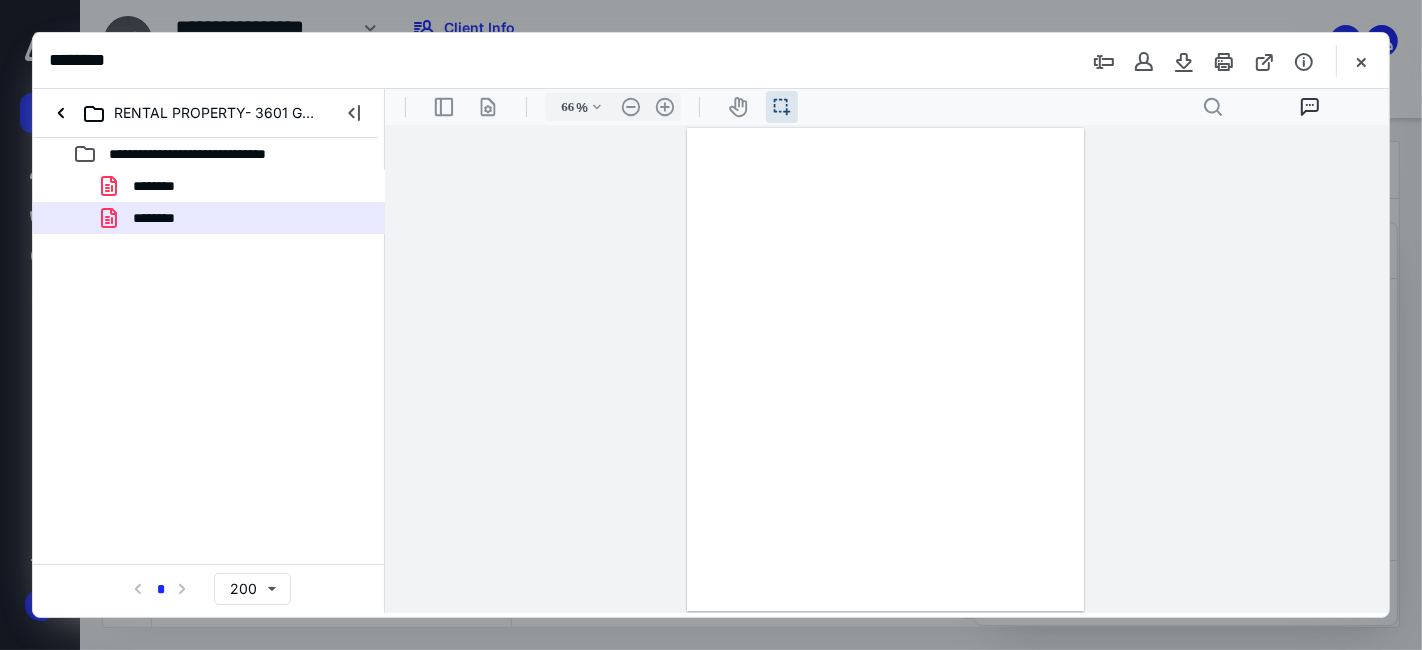scroll, scrollTop: 39, scrollLeft: 0, axis: vertical 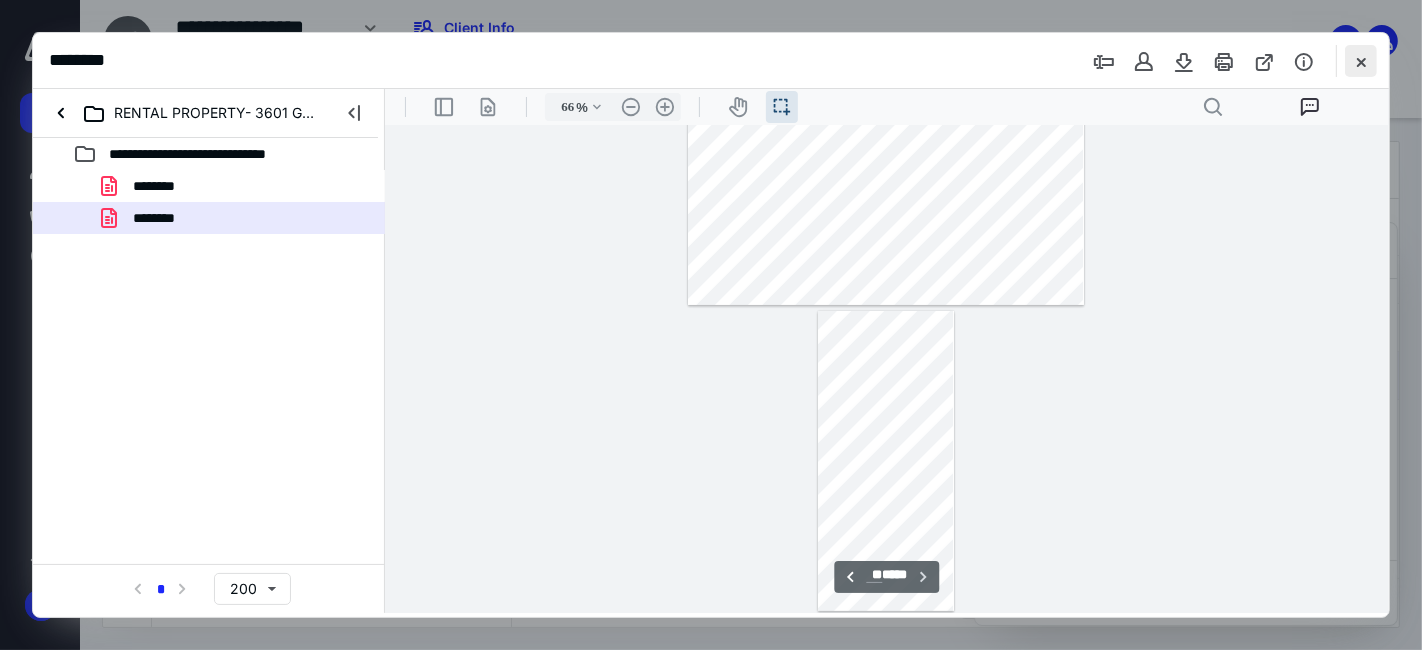drag, startPoint x: 1343, startPoint y: 47, endPoint x: 1351, endPoint y: 55, distance: 11.313708 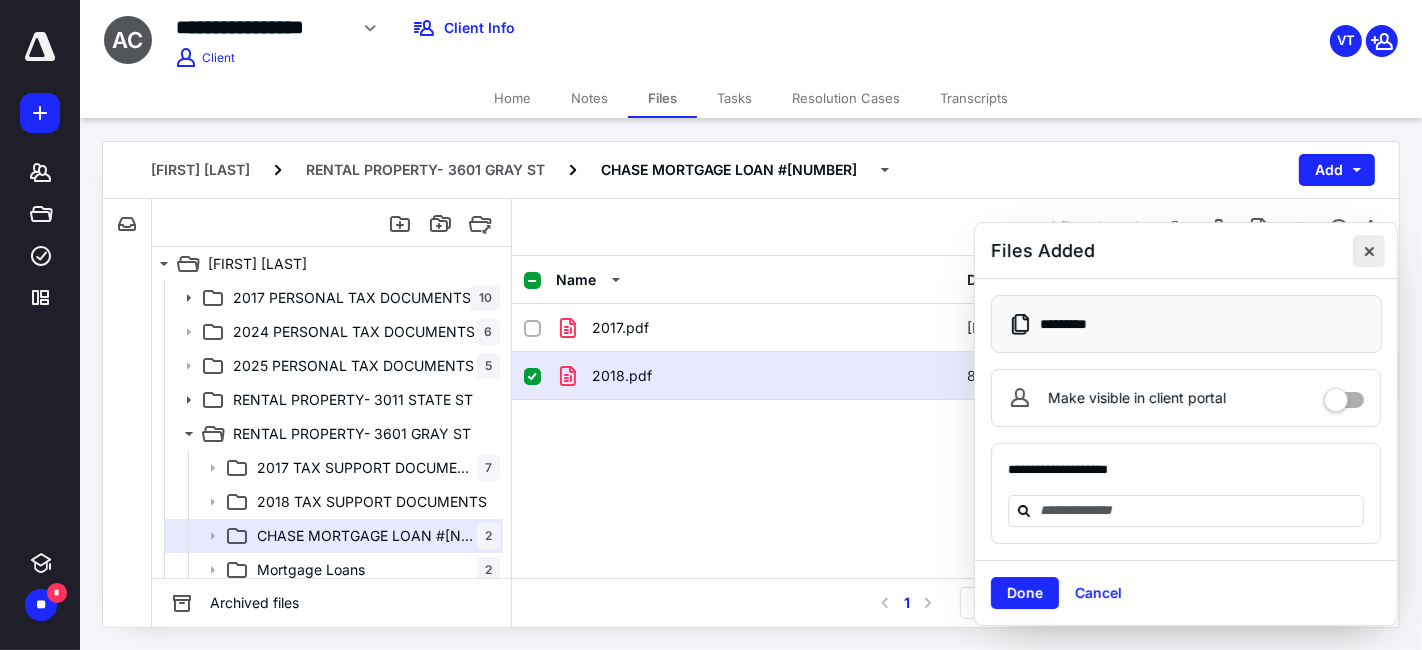click at bounding box center [1369, 251] 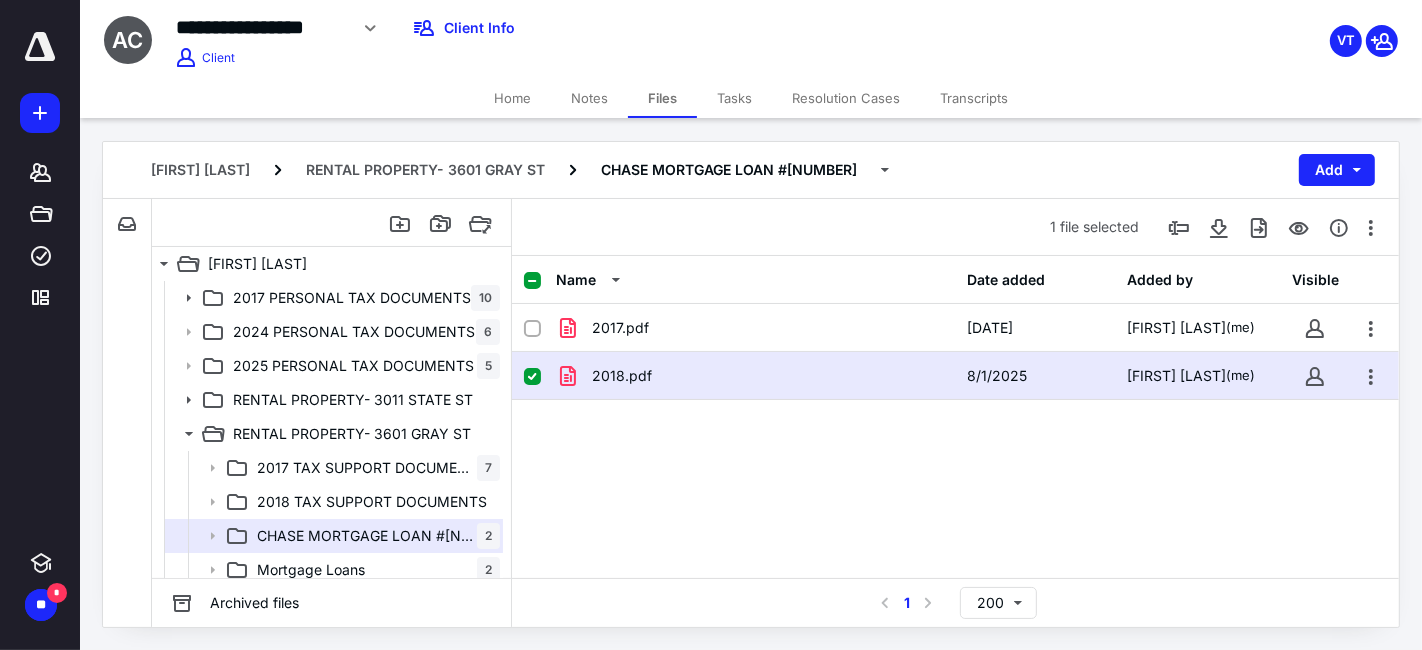 click on "[YEAR].pdf 8/[DAY]/[YEAR] [FIRST] [LAST] (me)" at bounding box center (955, 376) 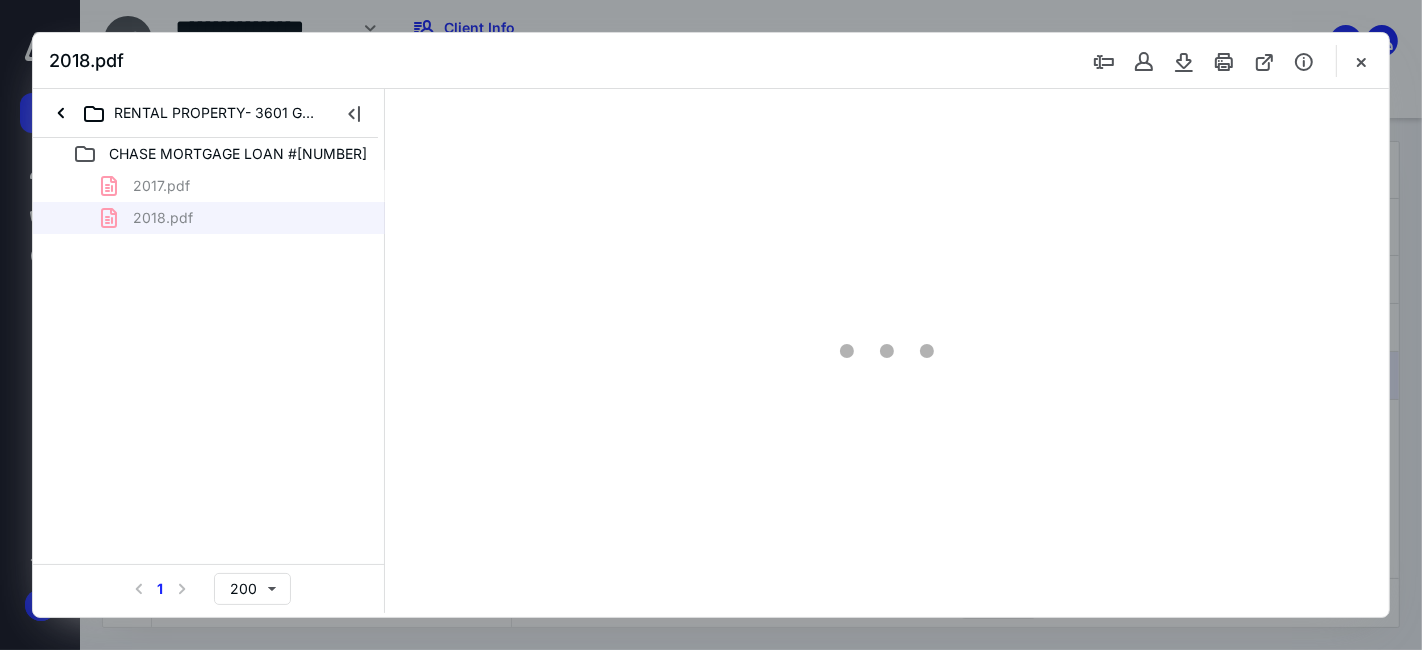 scroll, scrollTop: 0, scrollLeft: 0, axis: both 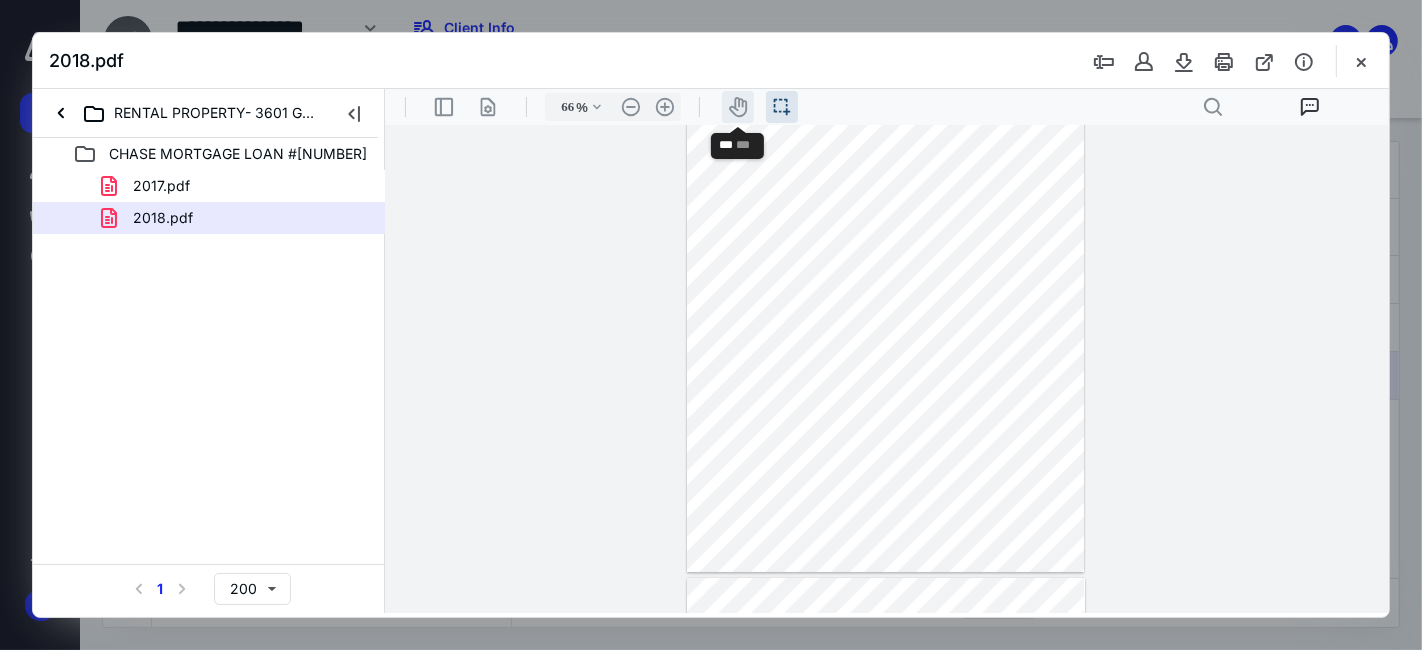 click on "icon-header-pan20" at bounding box center (737, 106) 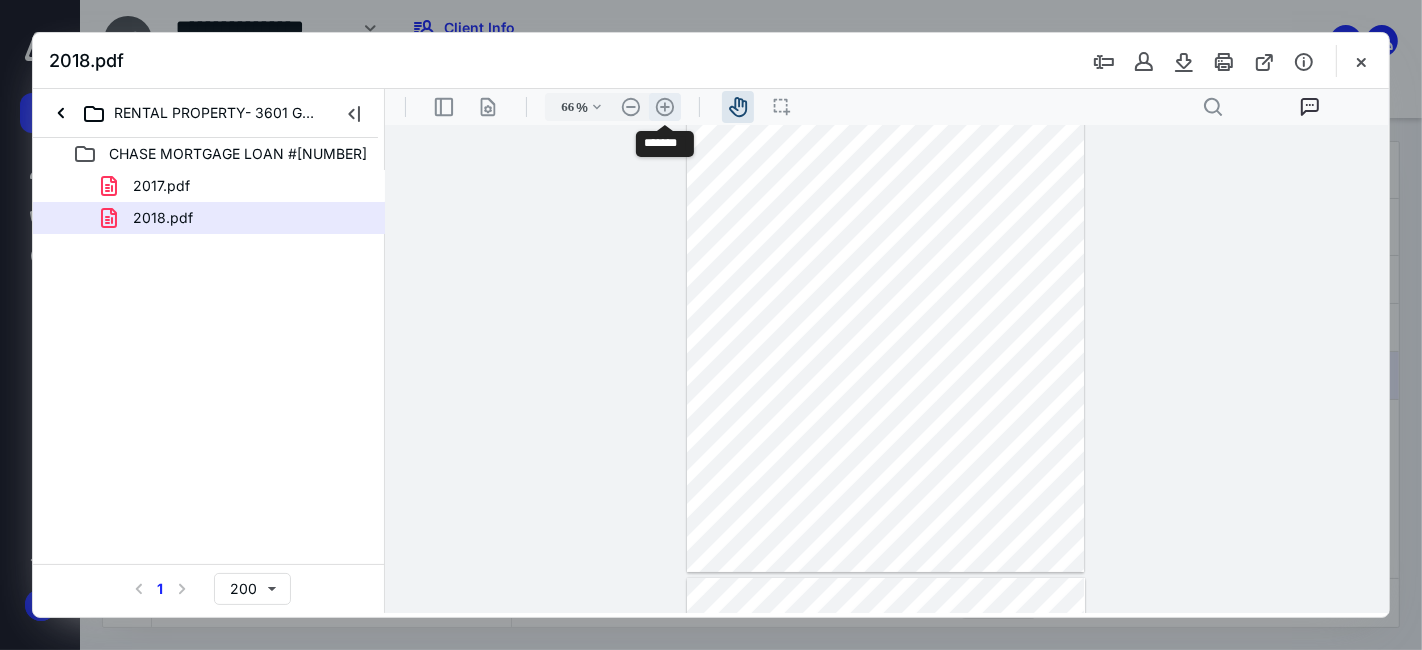 click on ".cls-1{fill:#abb0c4;} icon - header - zoom - in - line" at bounding box center (664, 106) 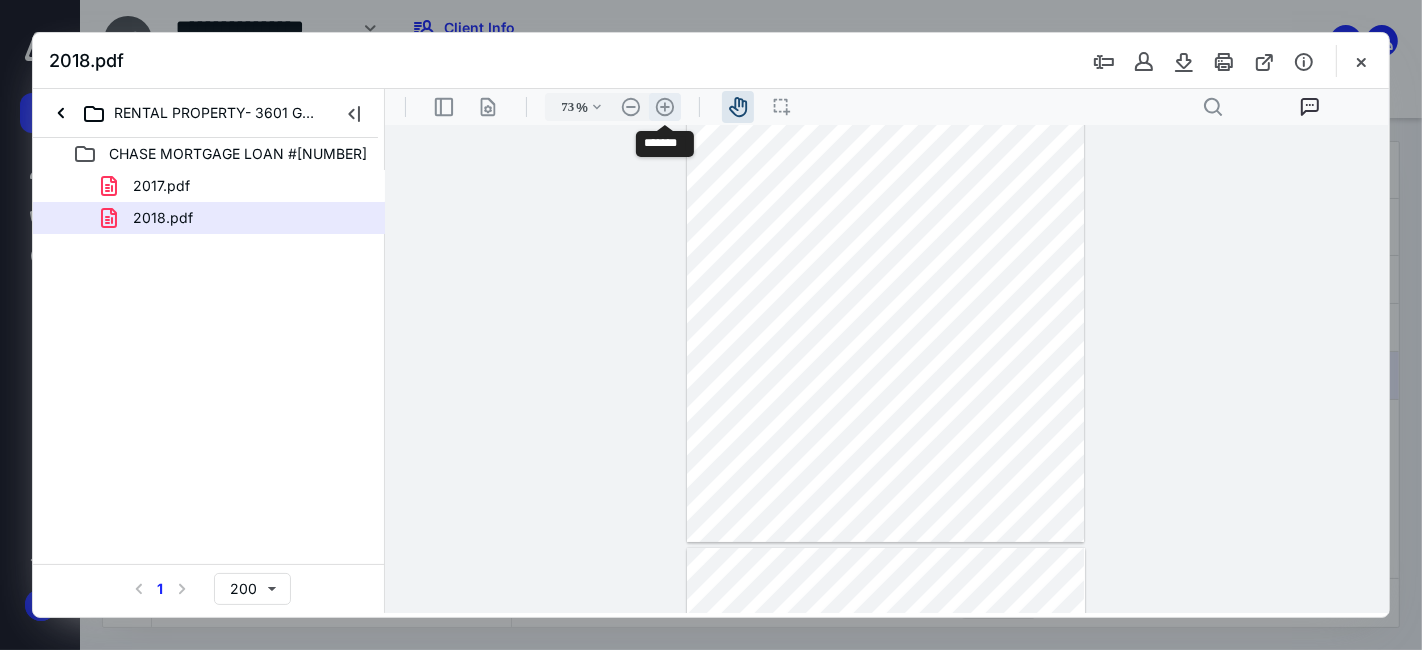 click on ".cls-1{fill:#abb0c4;} icon - header - zoom - in - line" at bounding box center (664, 106) 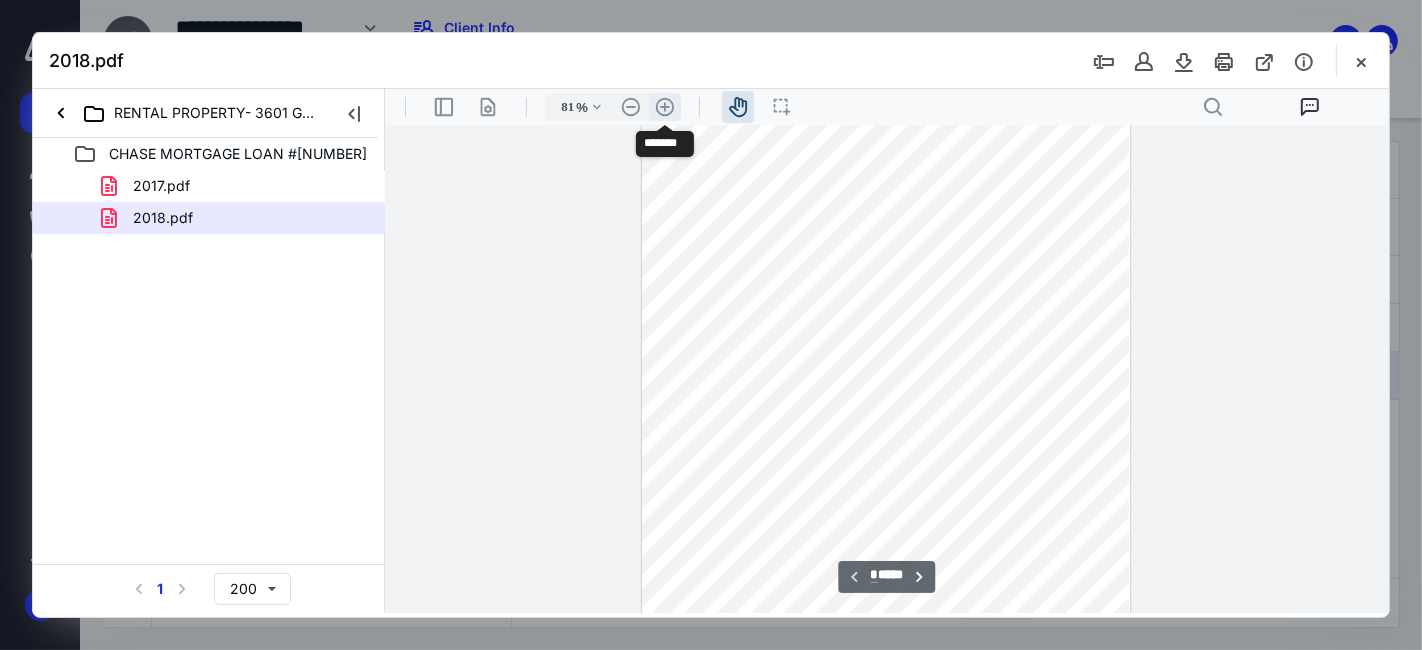click on ".cls-1{fill:#abb0c4;} icon - header - zoom - in - line" at bounding box center (664, 106) 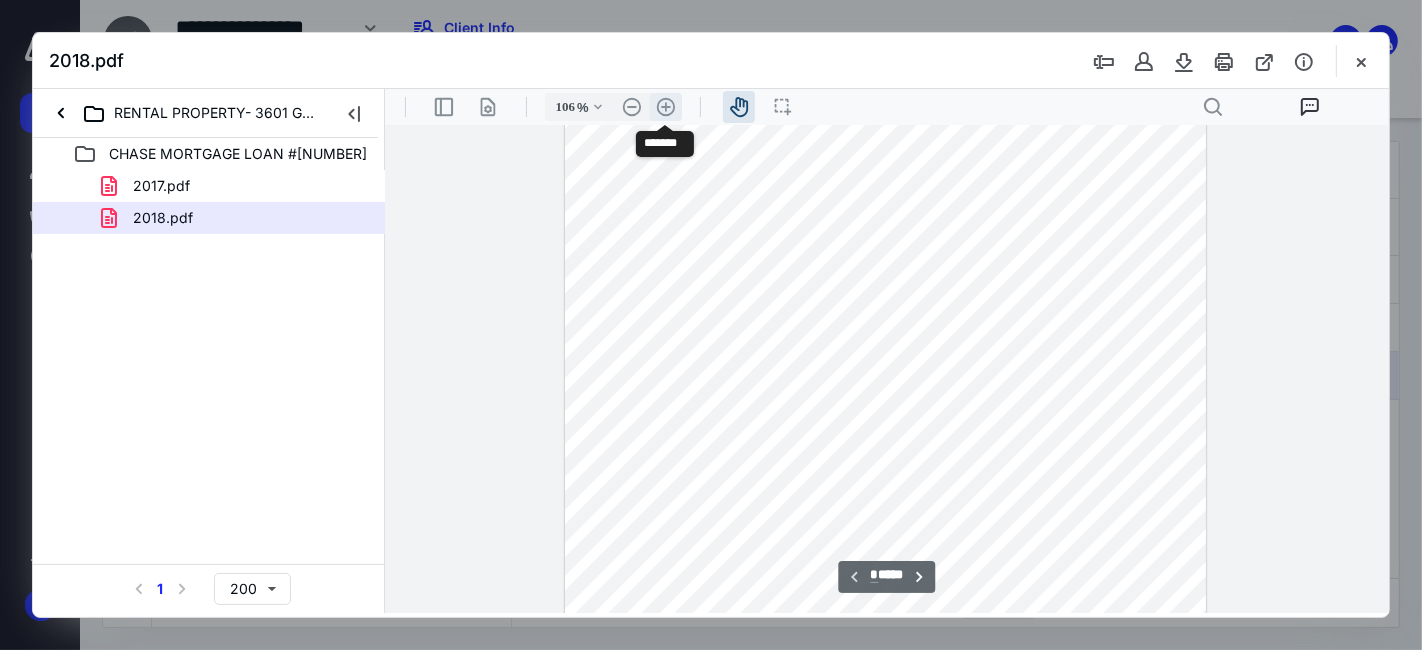 scroll, scrollTop: 202, scrollLeft: 0, axis: vertical 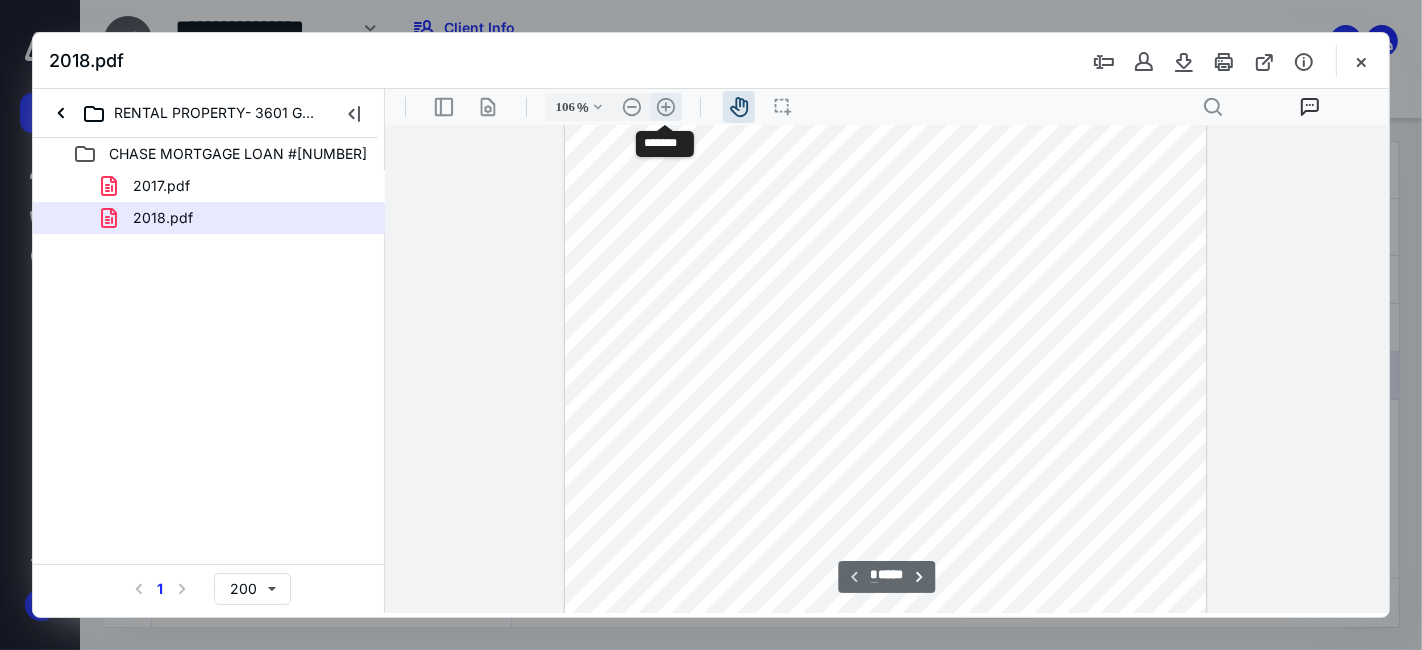 click on ".cls-1{fill:#abb0c4;} icon - header - zoom - in - line" at bounding box center [665, 106] 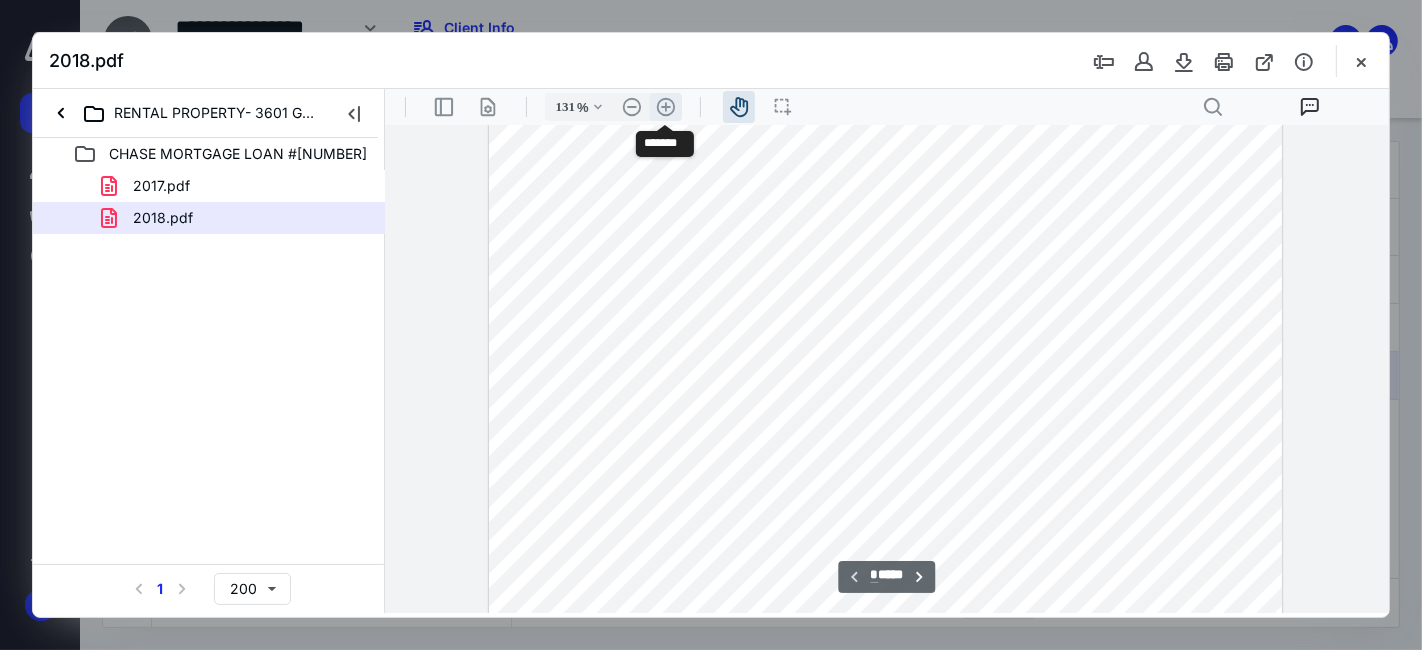 scroll, scrollTop: 304, scrollLeft: 0, axis: vertical 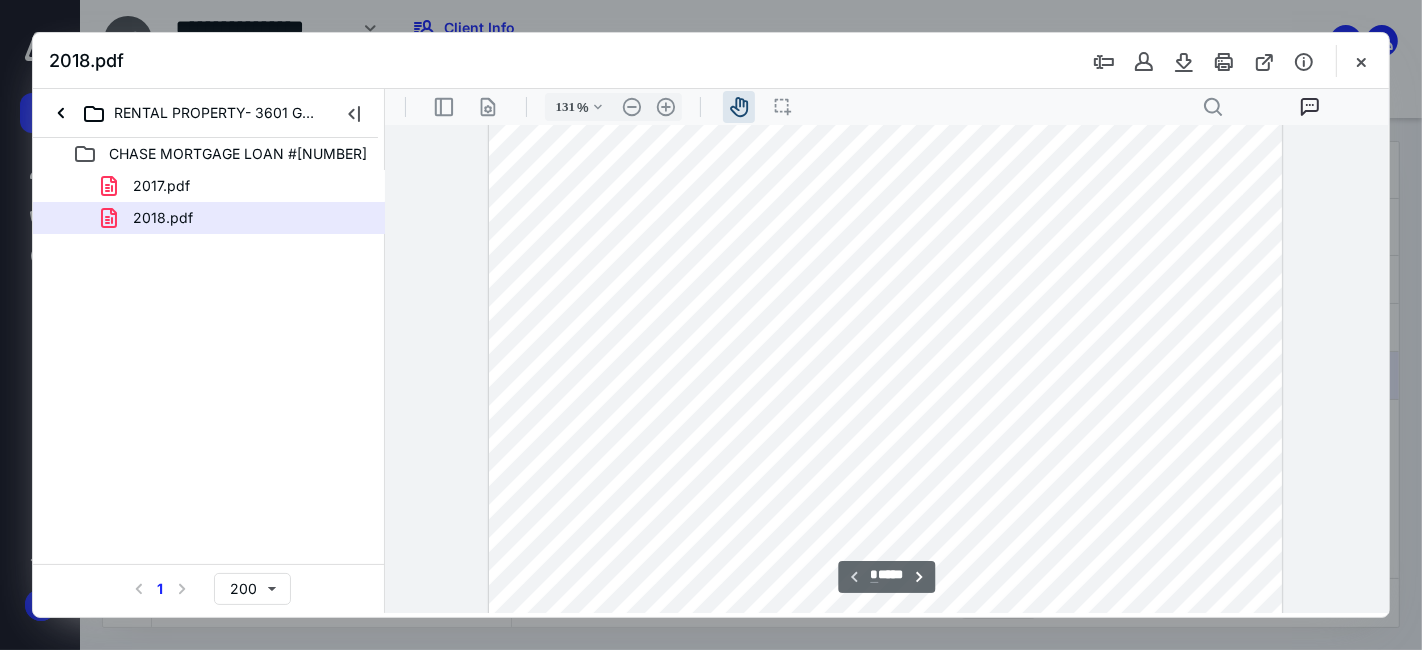click at bounding box center [885, 308] 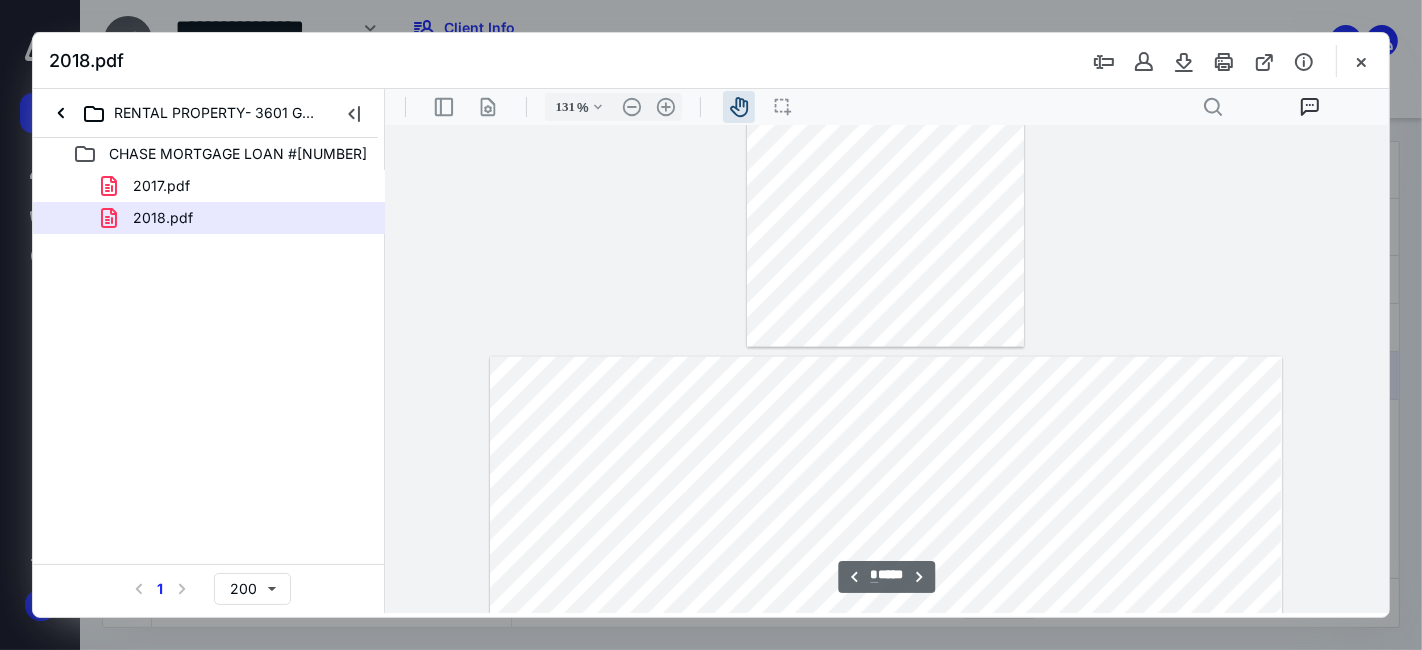 scroll, scrollTop: 2437, scrollLeft: 0, axis: vertical 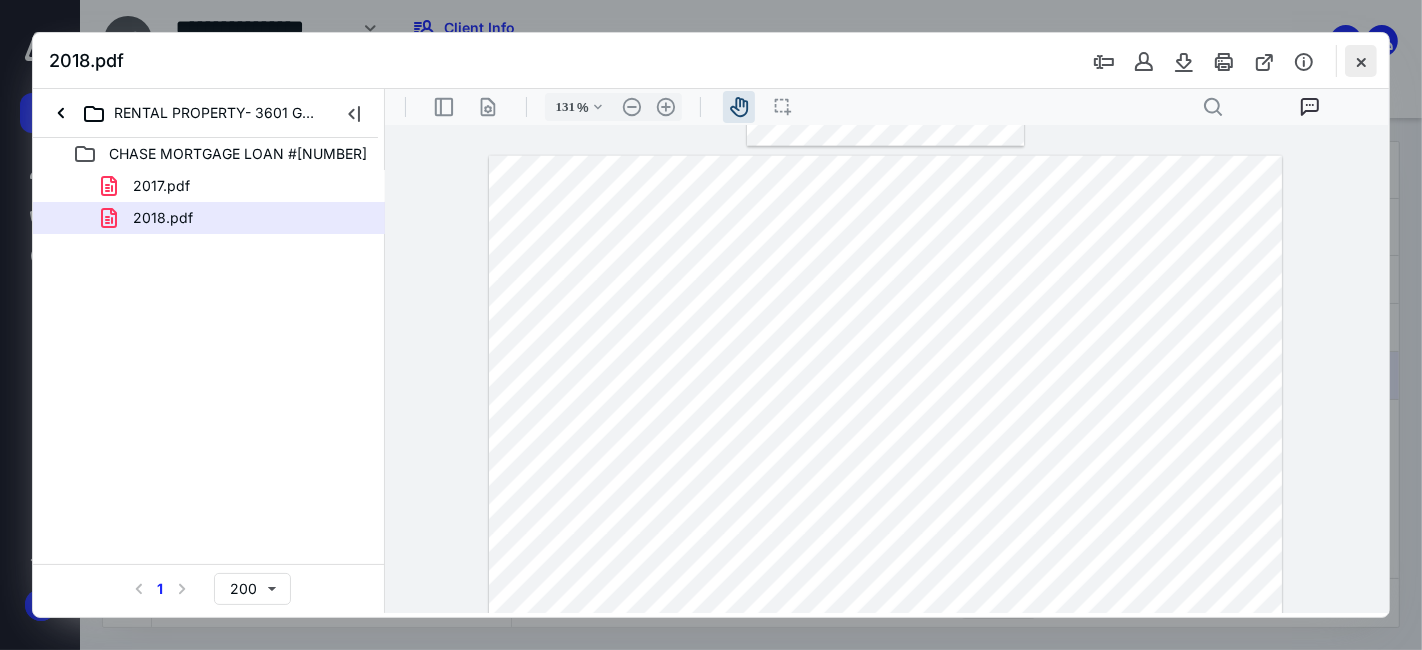 click at bounding box center [1361, 61] 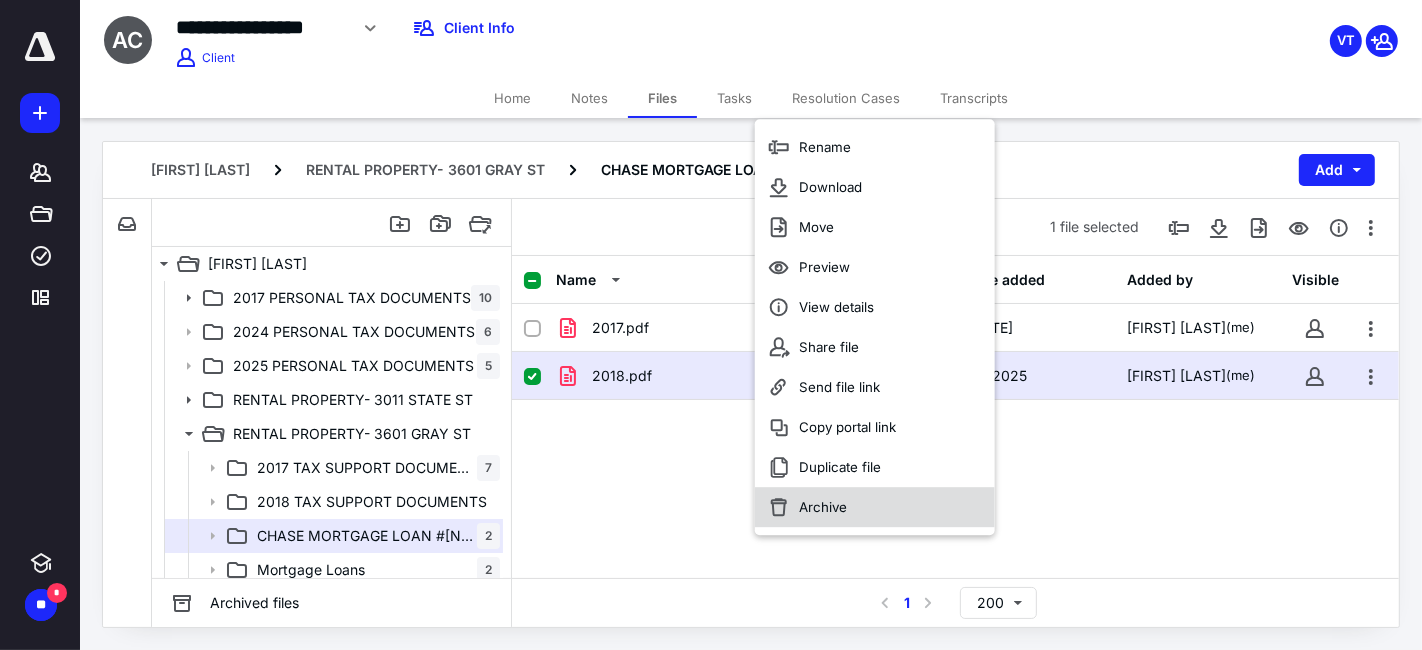 click on "Archive" at bounding box center (823, 507) 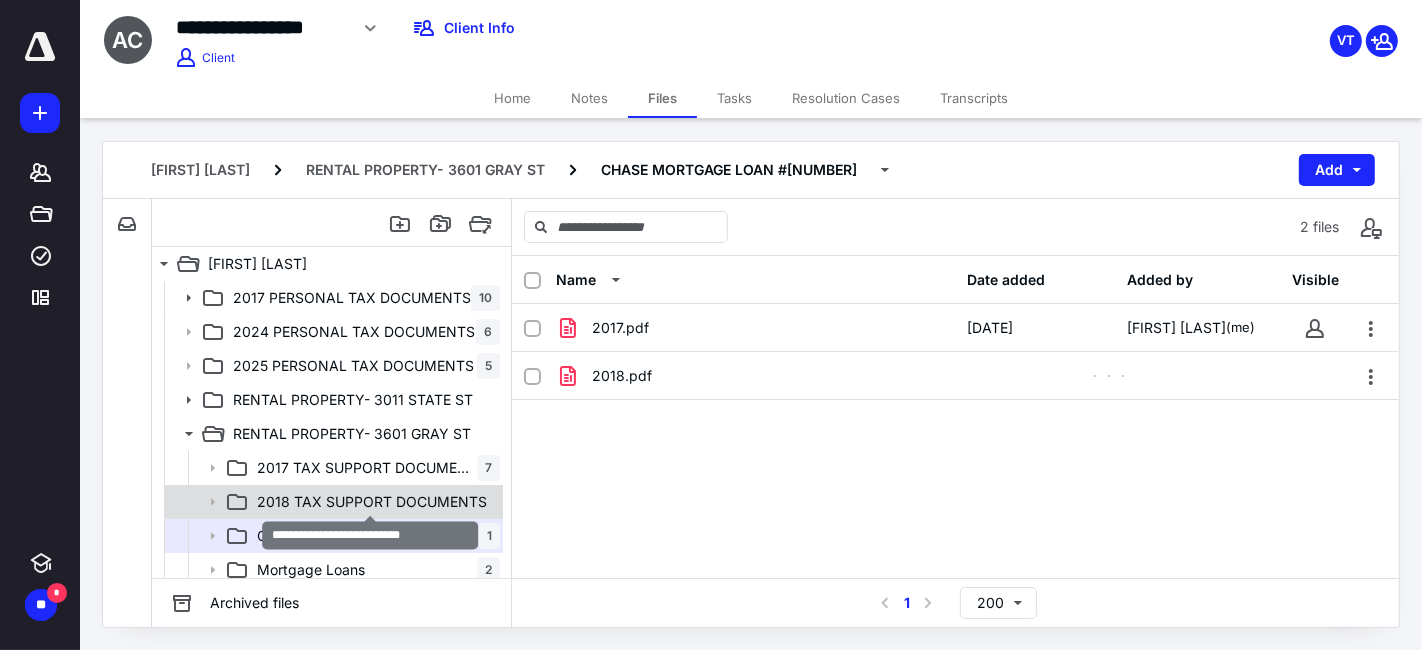 click on "2018 TAX SUPPORT DOCUMENTS" at bounding box center [372, 502] 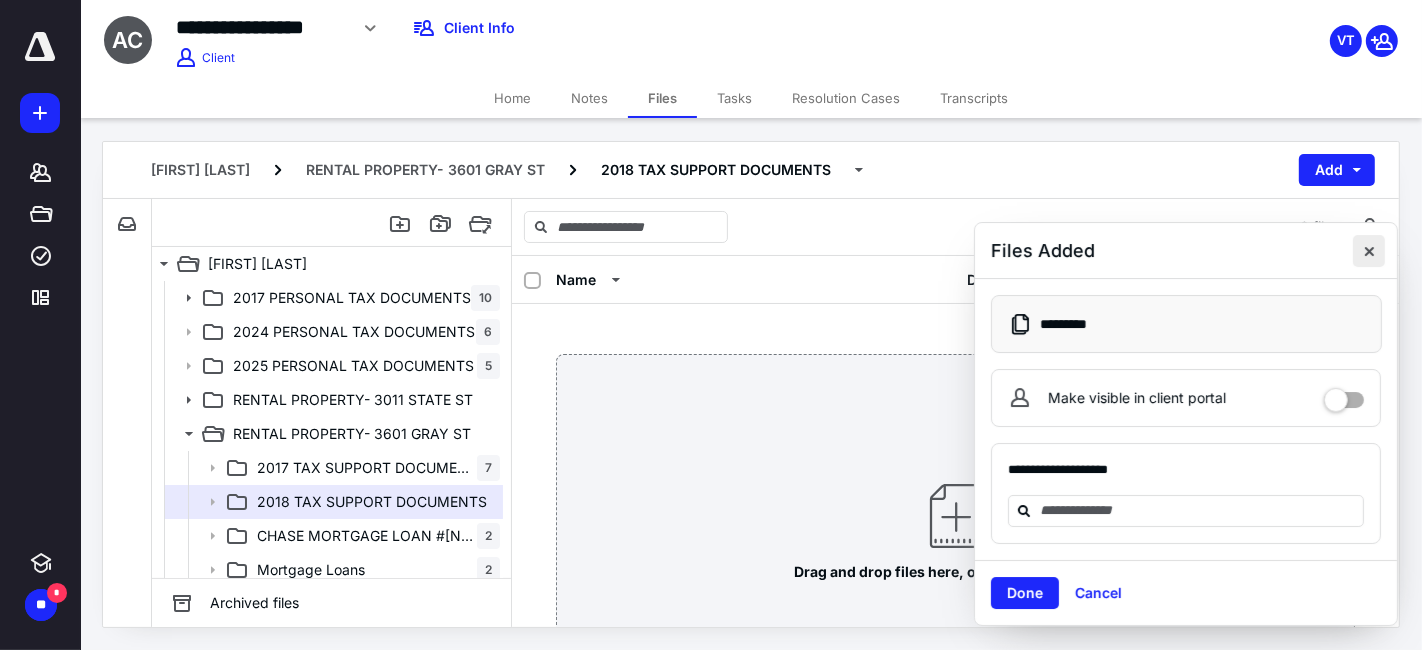 click at bounding box center [1369, 251] 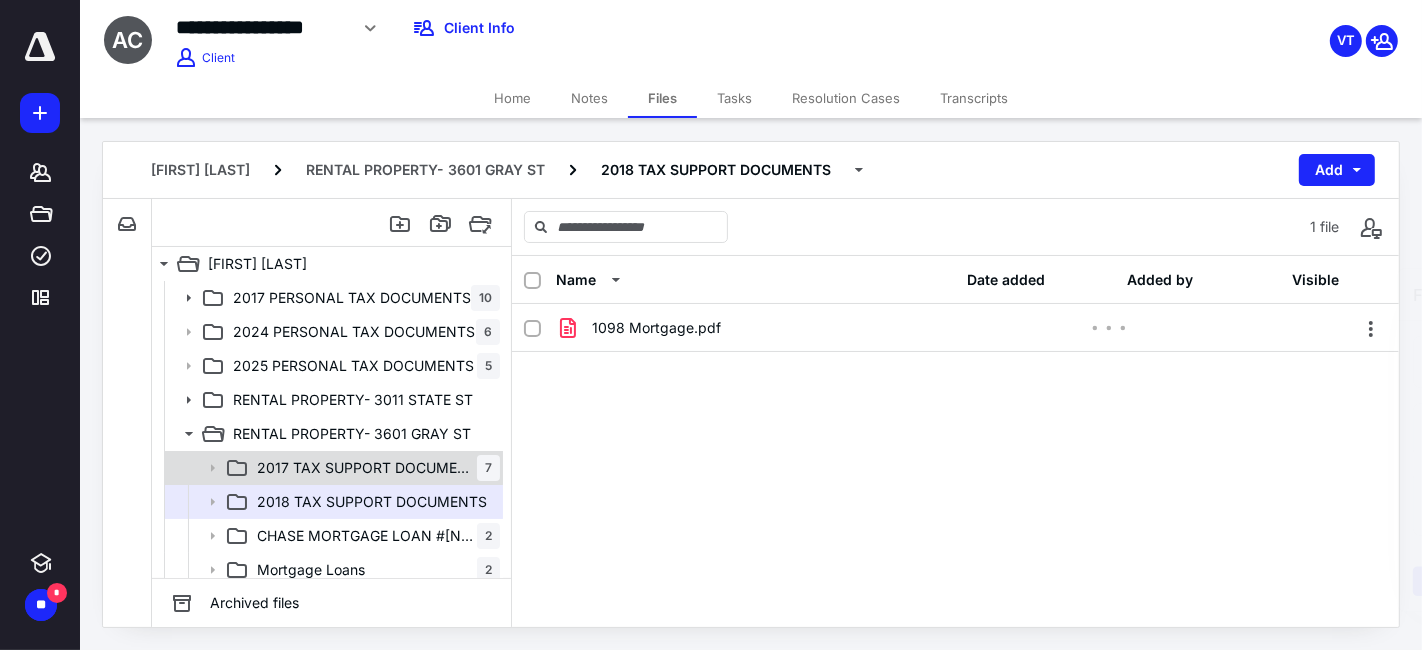 drag, startPoint x: 360, startPoint y: 444, endPoint x: 352, endPoint y: 458, distance: 16.124516 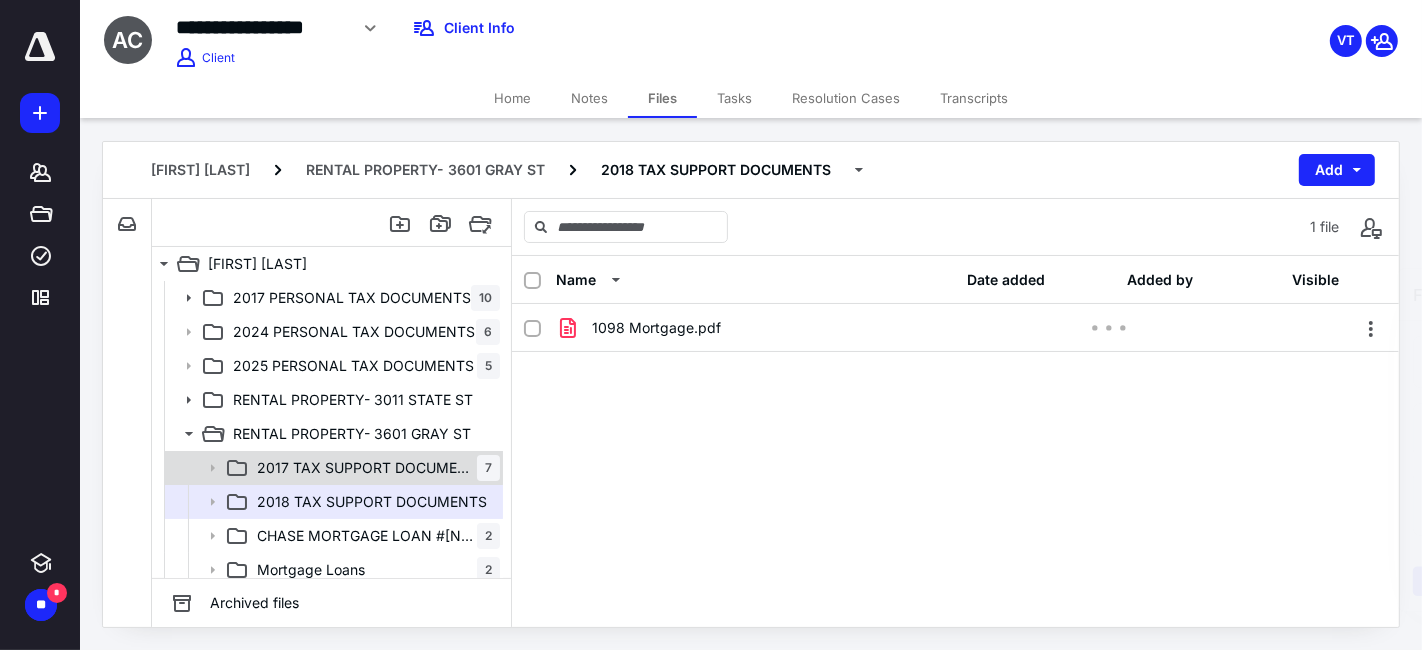 click on "2017 TAX SUPPORT DOCUMENTS" at bounding box center [367, 468] 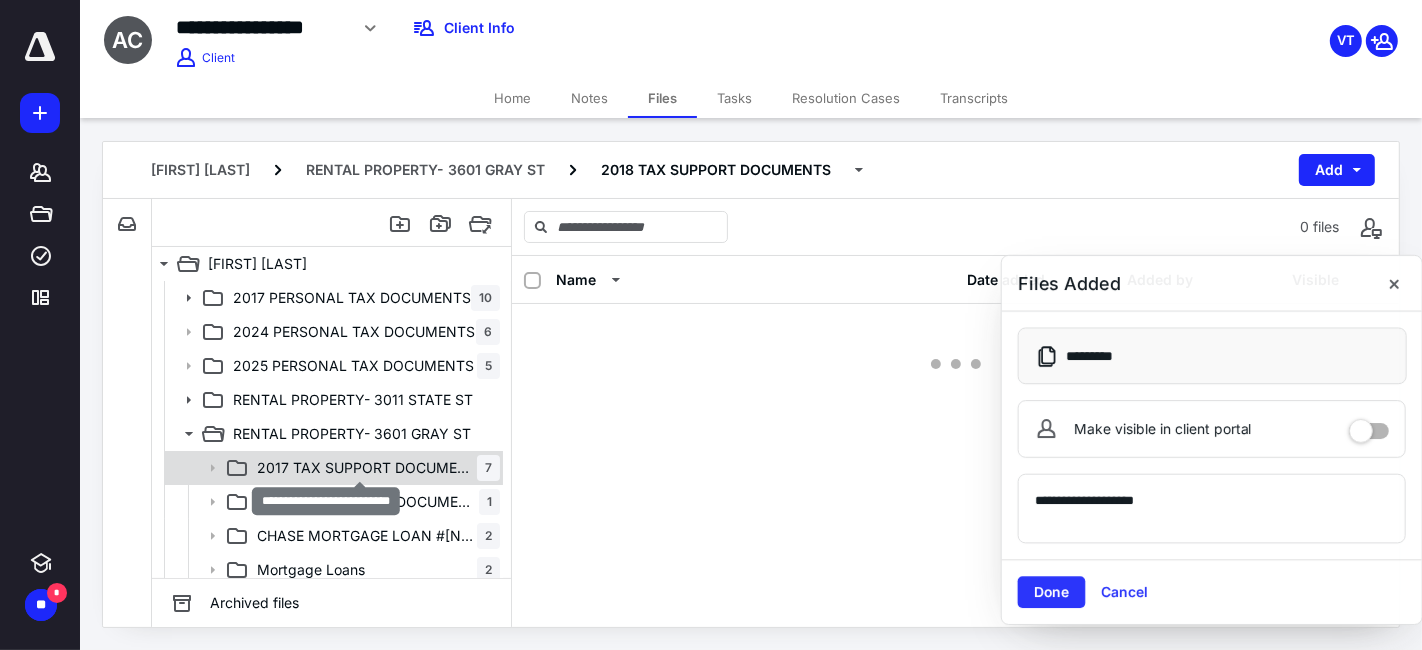 click on "2017 TAX SUPPORT DOCUMENTS" at bounding box center (367, 468) 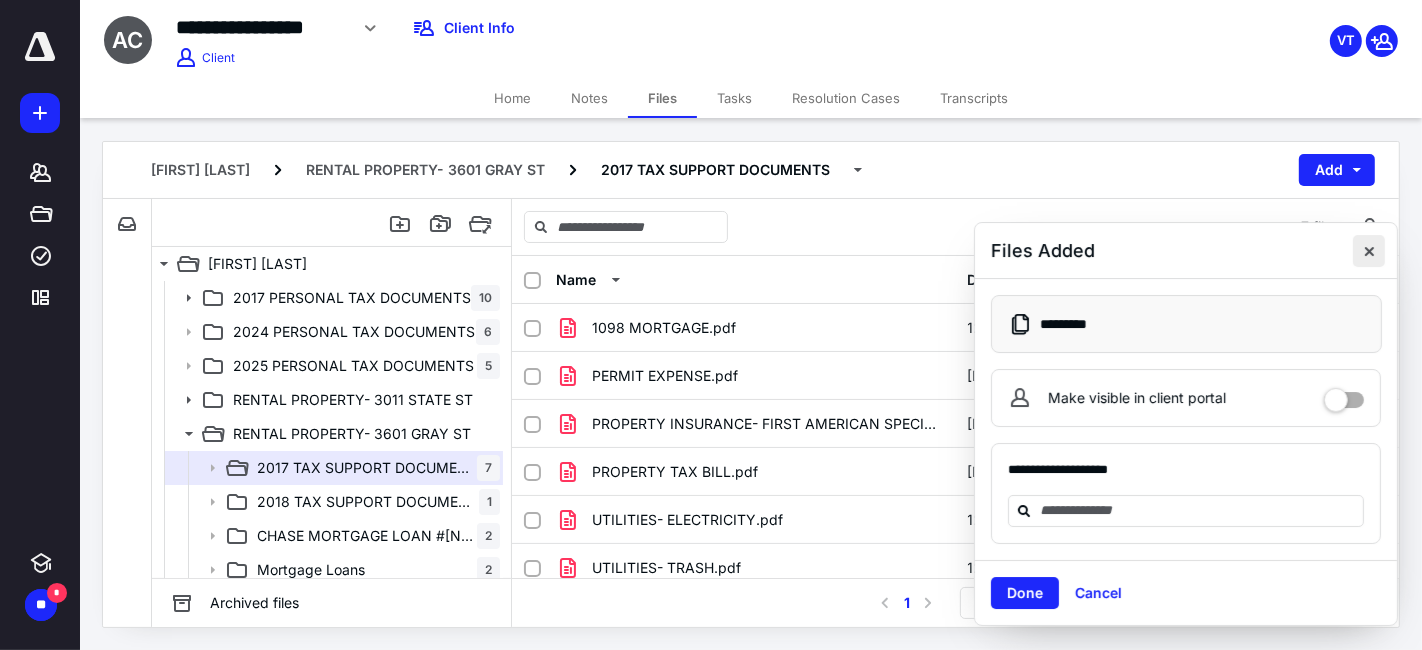 click at bounding box center (1369, 251) 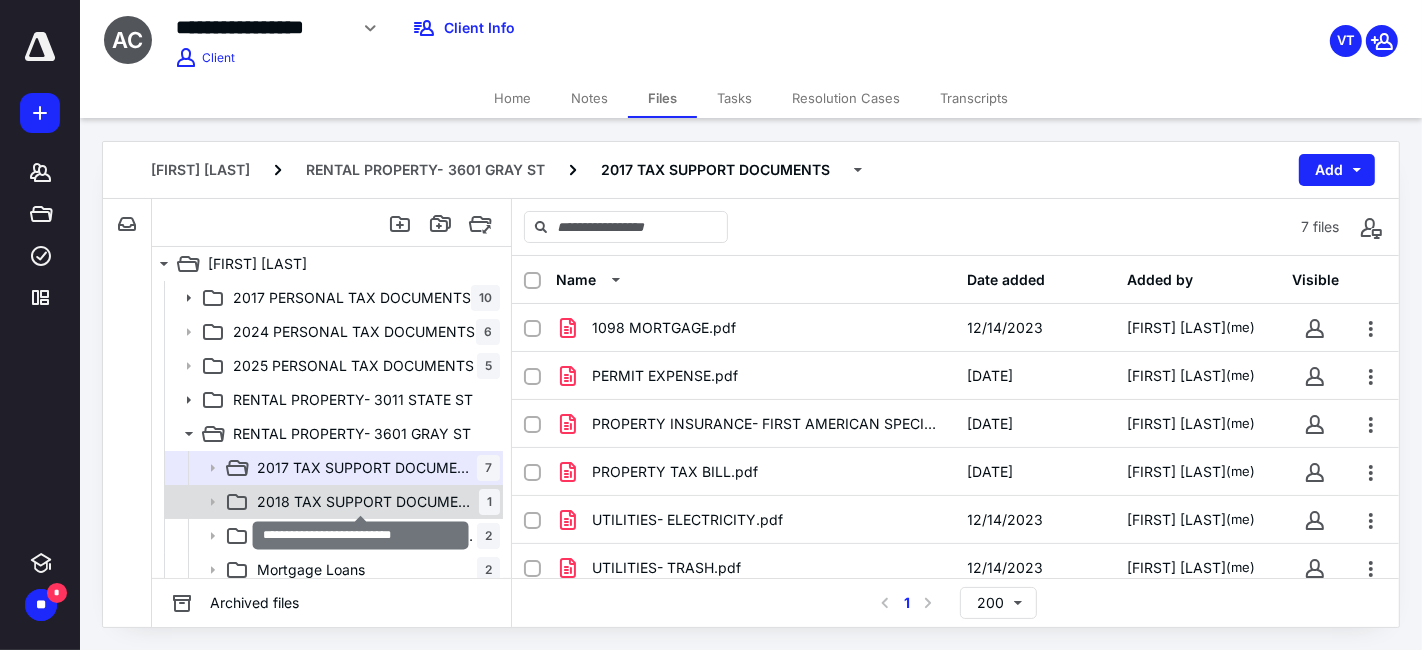 click on "2018 TAX SUPPORT DOCUMENTS" at bounding box center (368, 502) 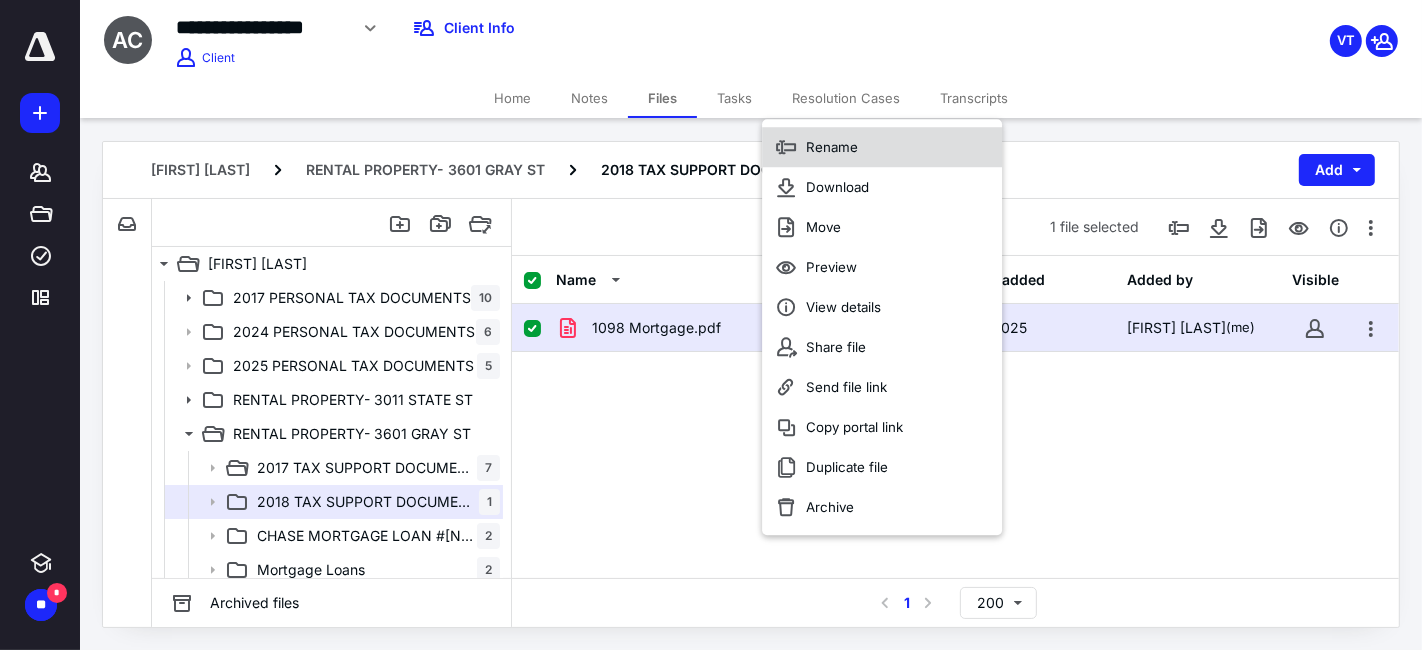 click on "Rename" at bounding box center (882, 147) 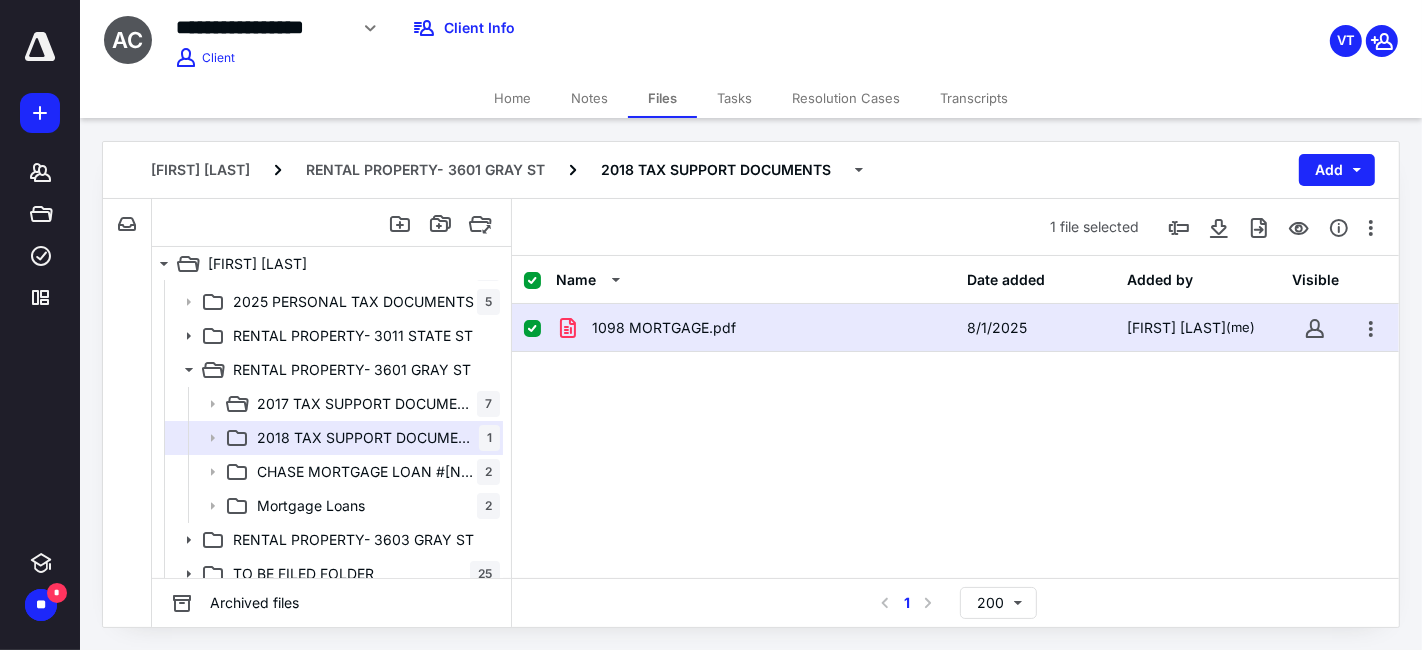 scroll, scrollTop: 75, scrollLeft: 0, axis: vertical 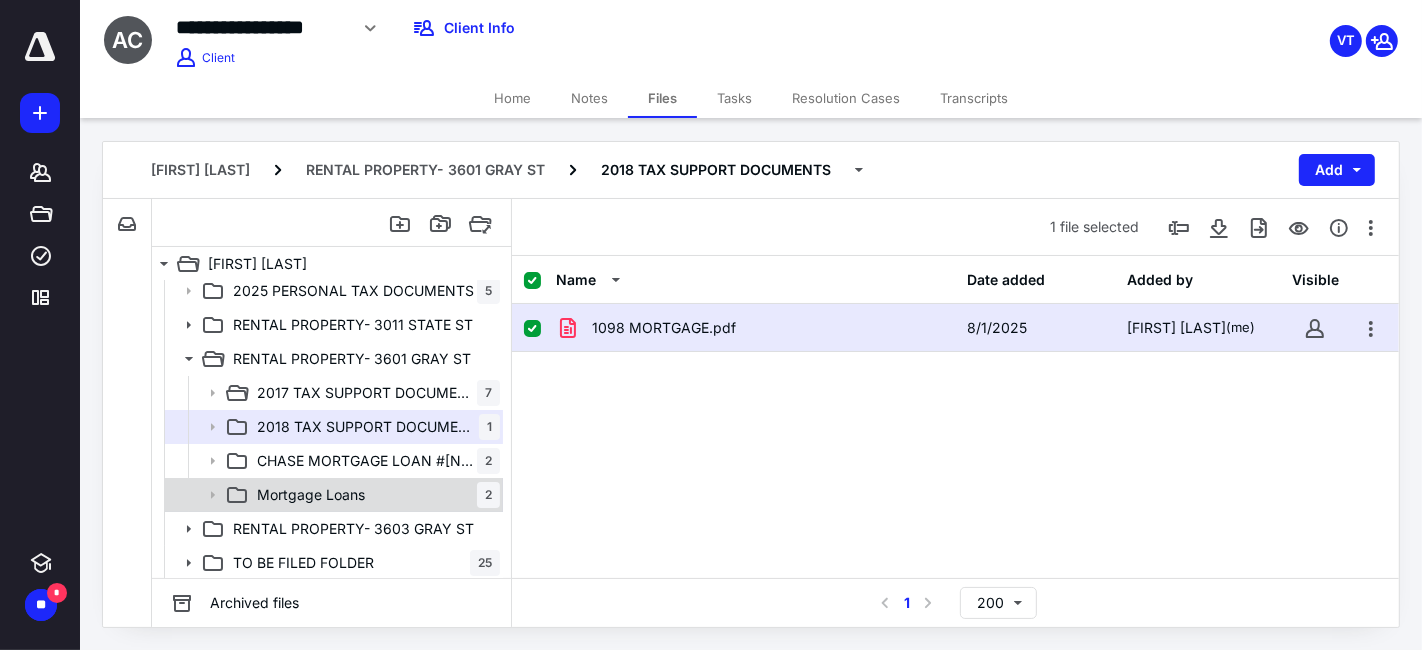 click on "Mortgage Loans 2" at bounding box center (374, 495) 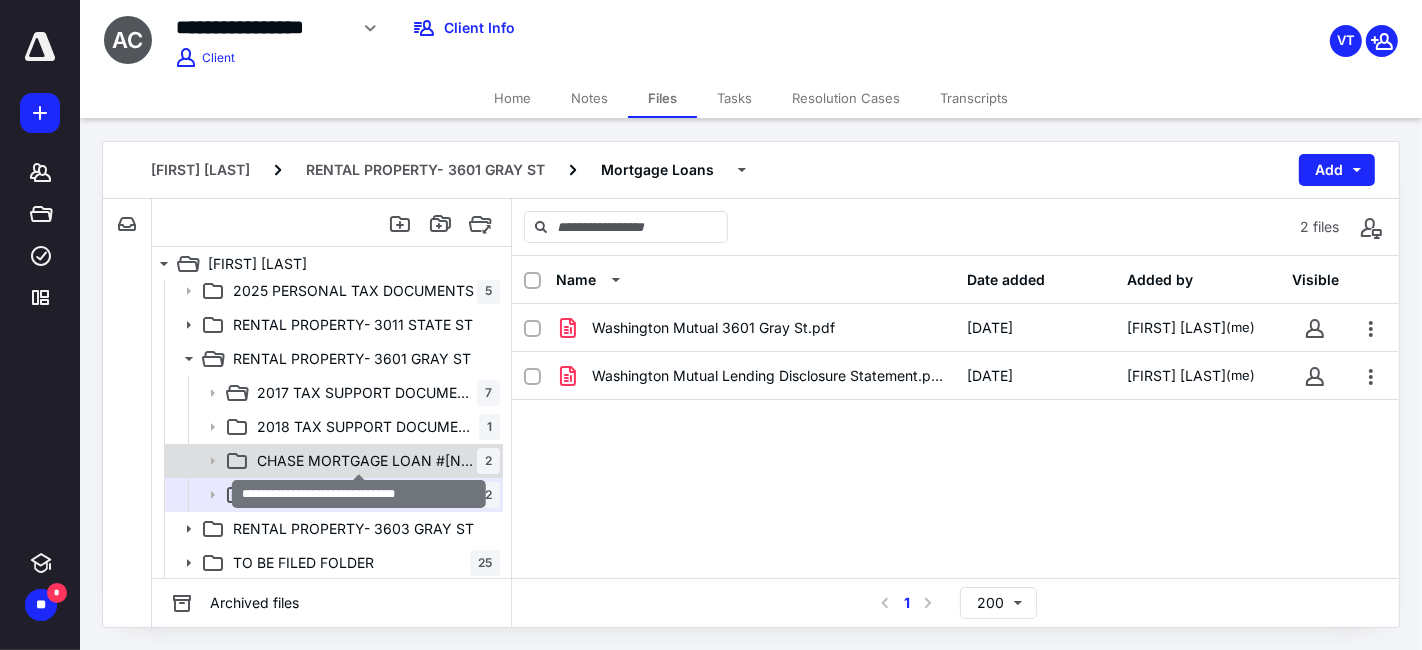 click on "CHASE MORTGAGE LOAN #[NUMBER]" at bounding box center [367, 461] 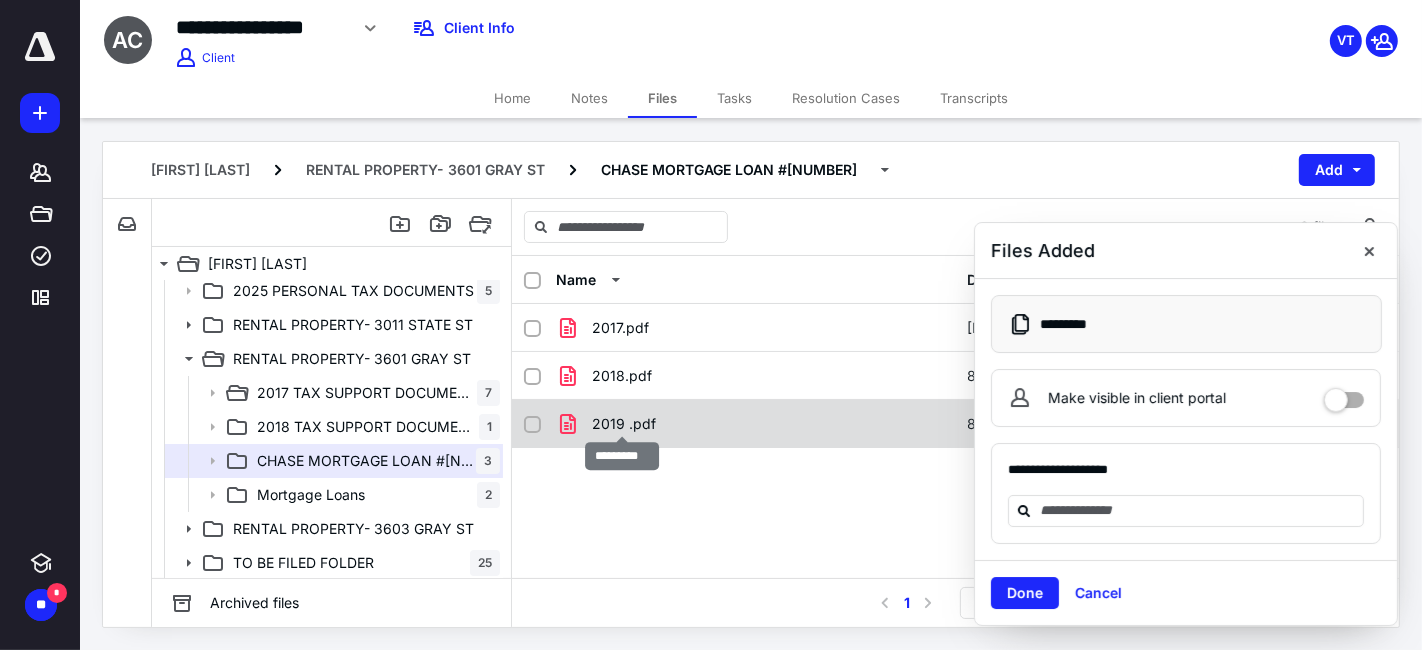 click on "2019 .pdf" at bounding box center [624, 424] 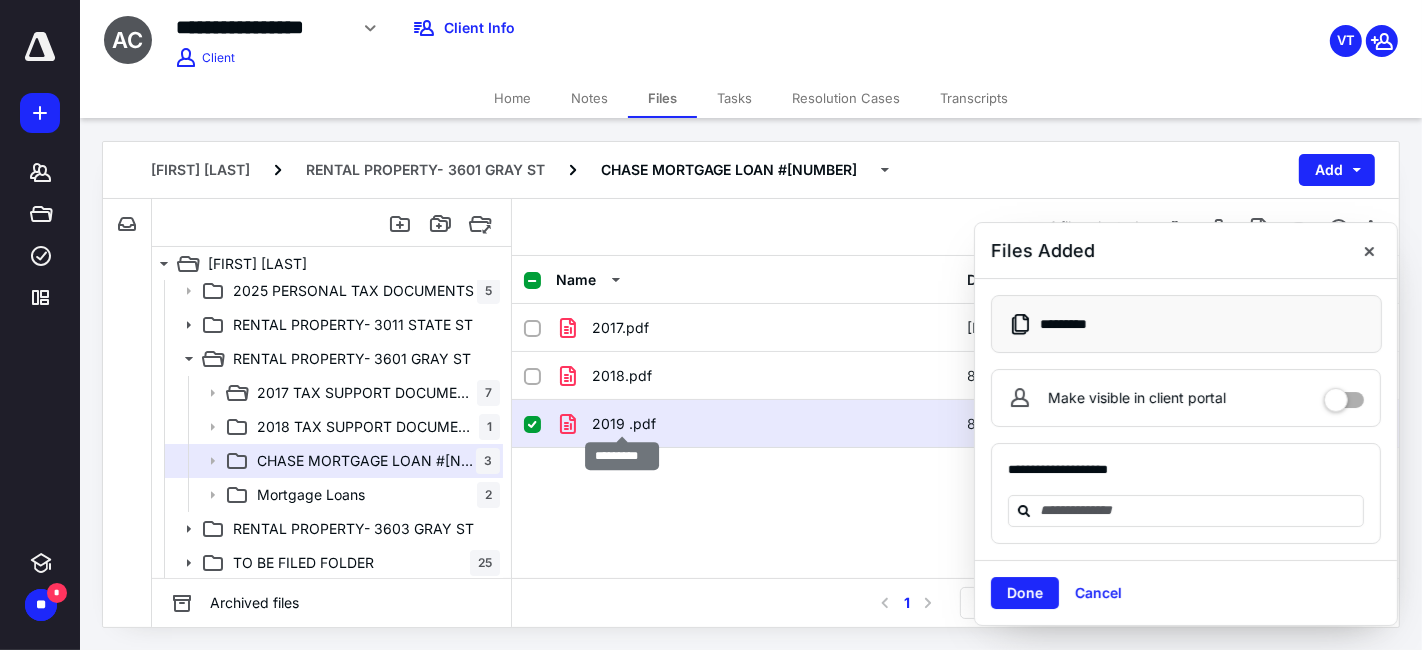 click on "2019 .pdf" at bounding box center (624, 424) 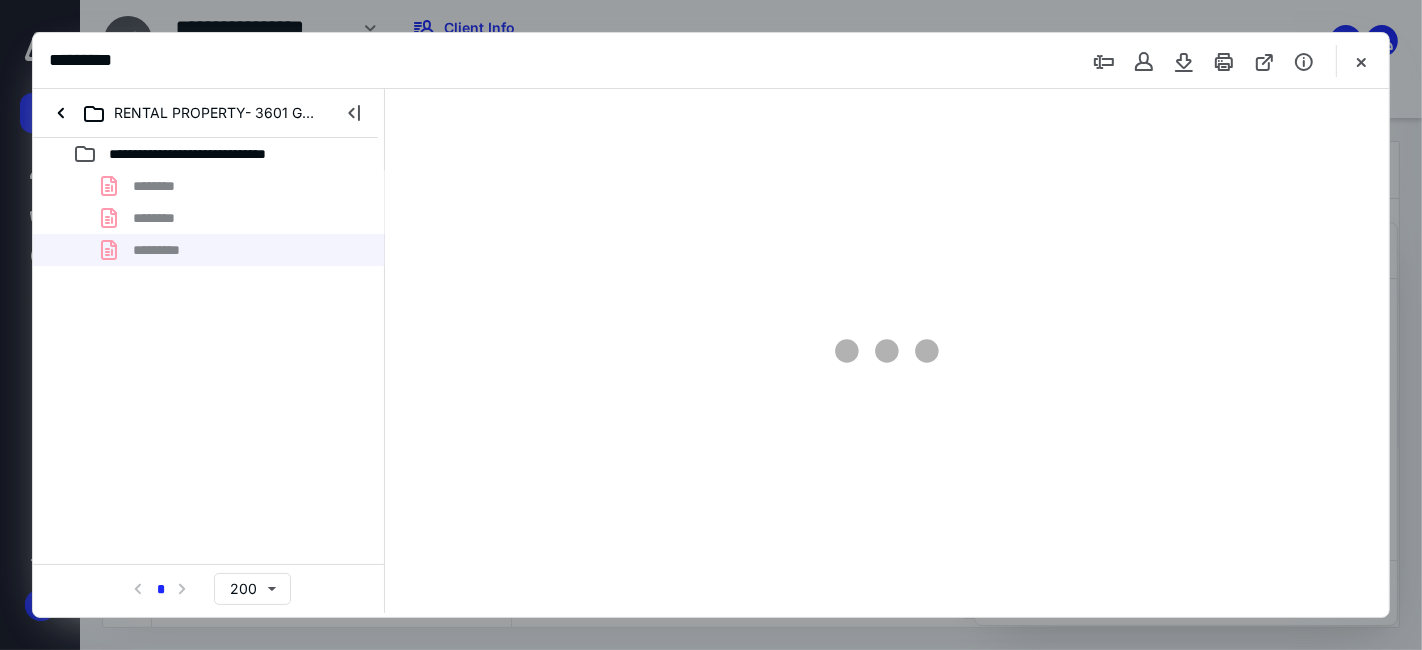 scroll, scrollTop: 0, scrollLeft: 0, axis: both 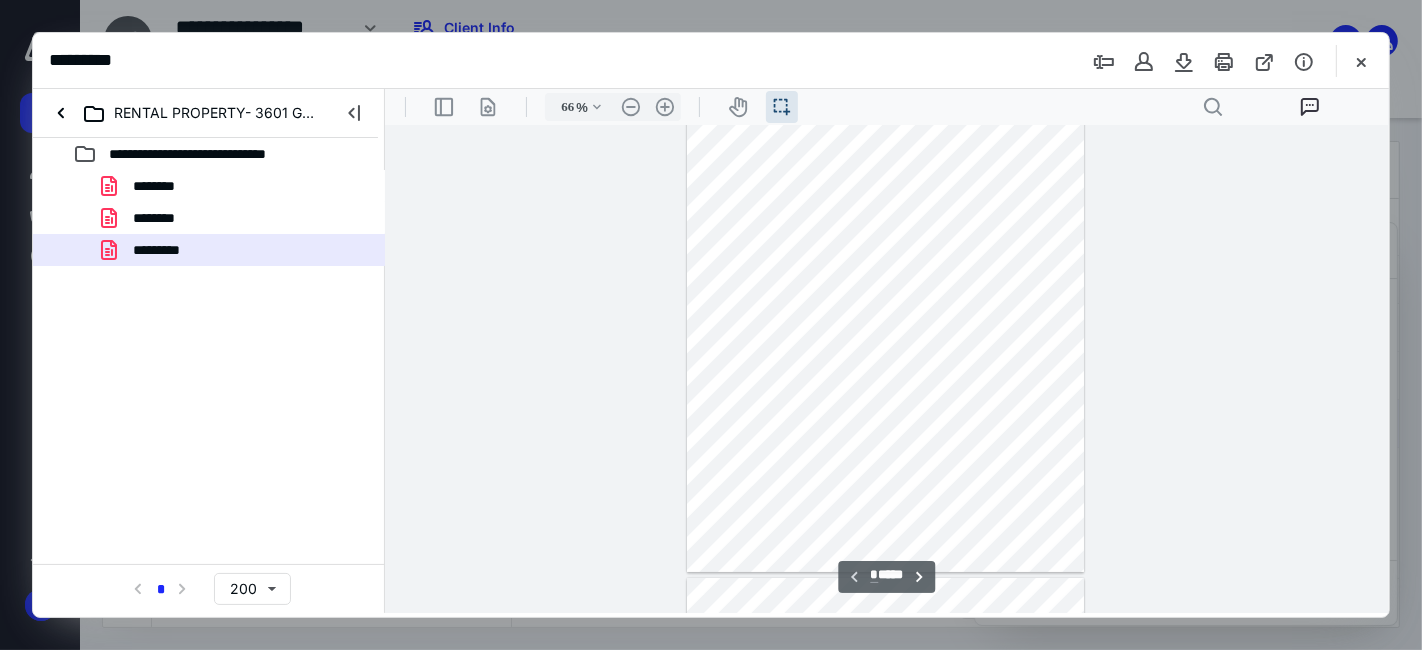 click at bounding box center [885, 330] 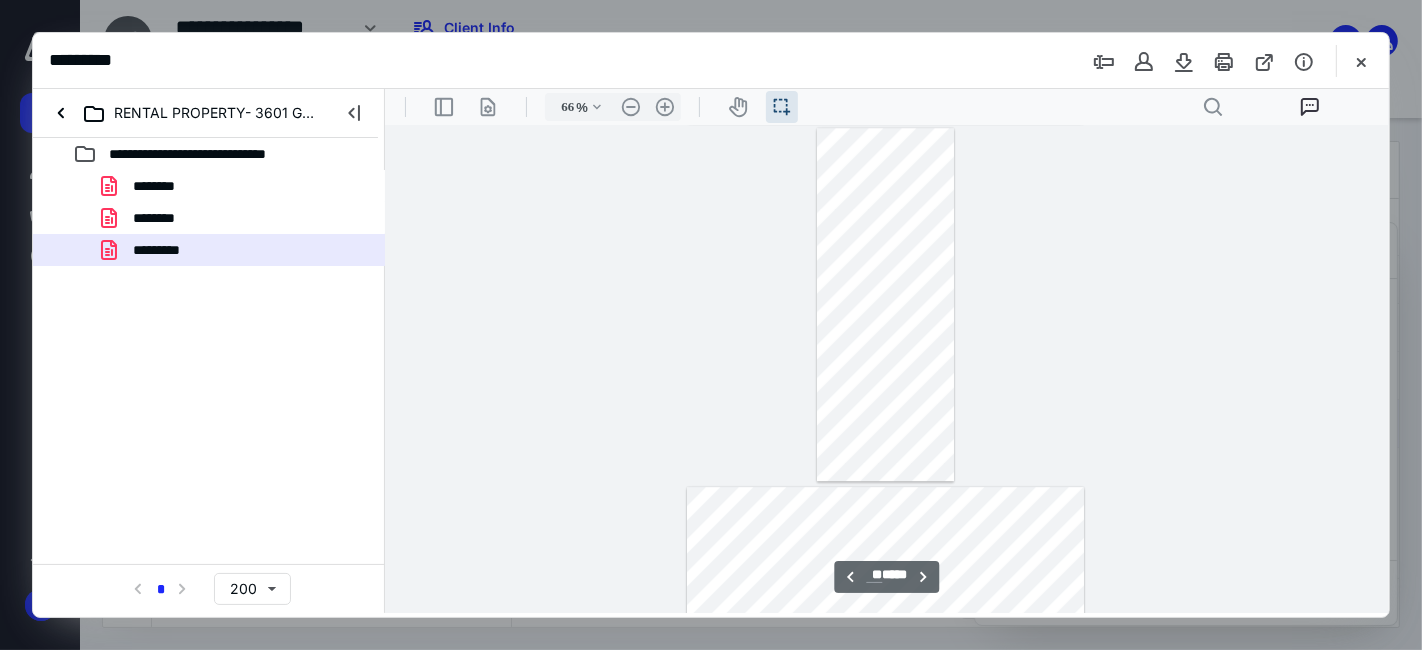 scroll, scrollTop: 5846, scrollLeft: 0, axis: vertical 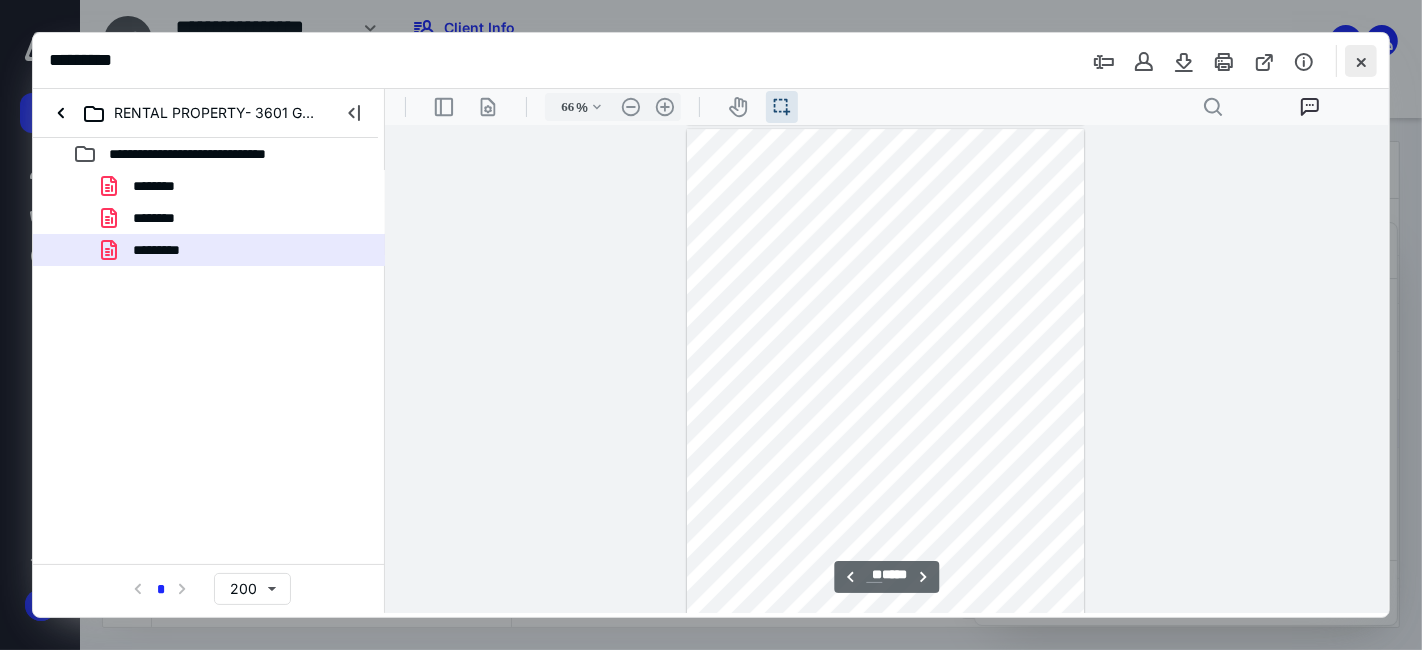 click at bounding box center [1361, 61] 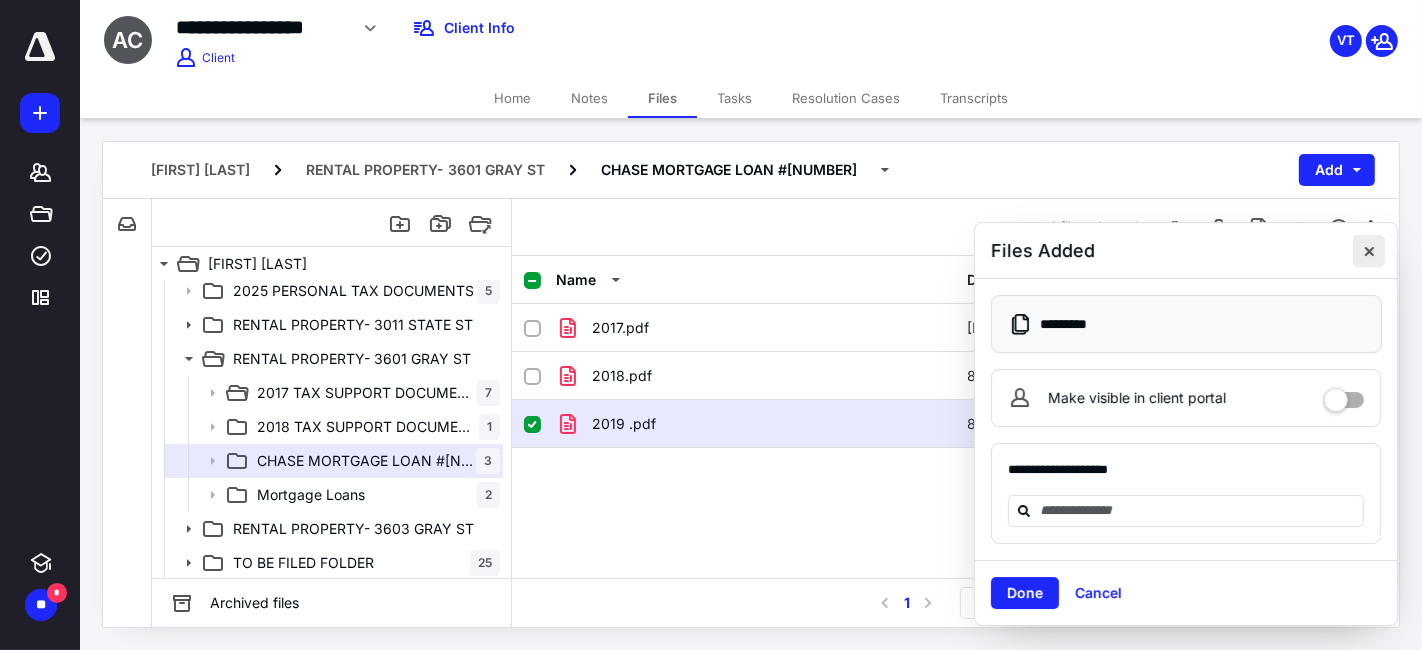 click at bounding box center [1369, 251] 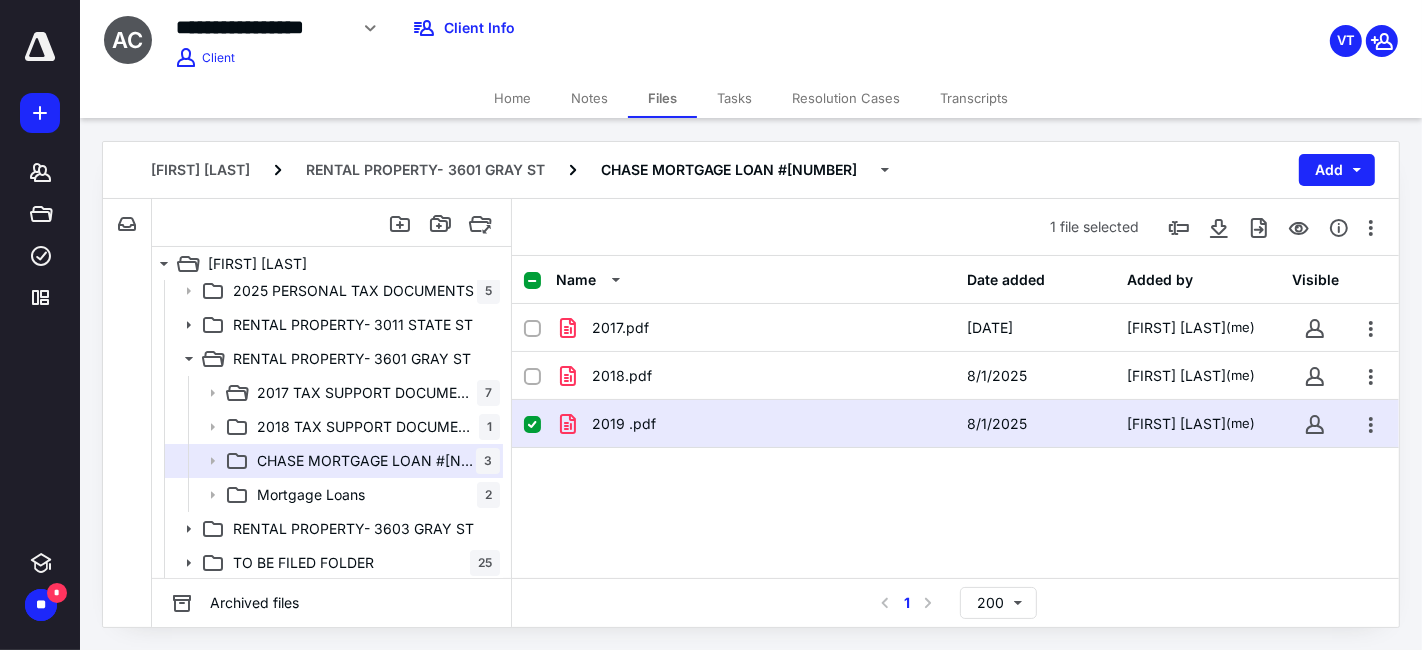 drag, startPoint x: 1413, startPoint y: 330, endPoint x: 1102, endPoint y: 130, distance: 369.75803 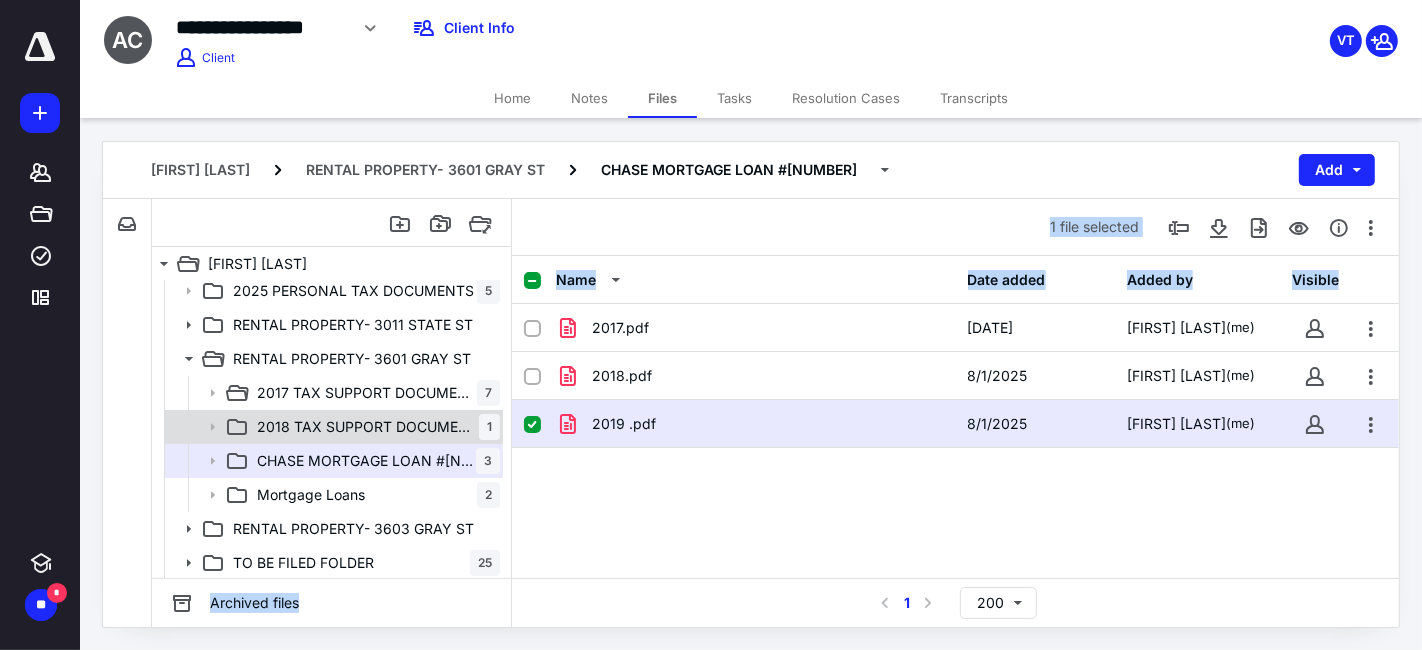 click on "2018 TAX SUPPORT DOCUMENTS 1" at bounding box center [332, 427] 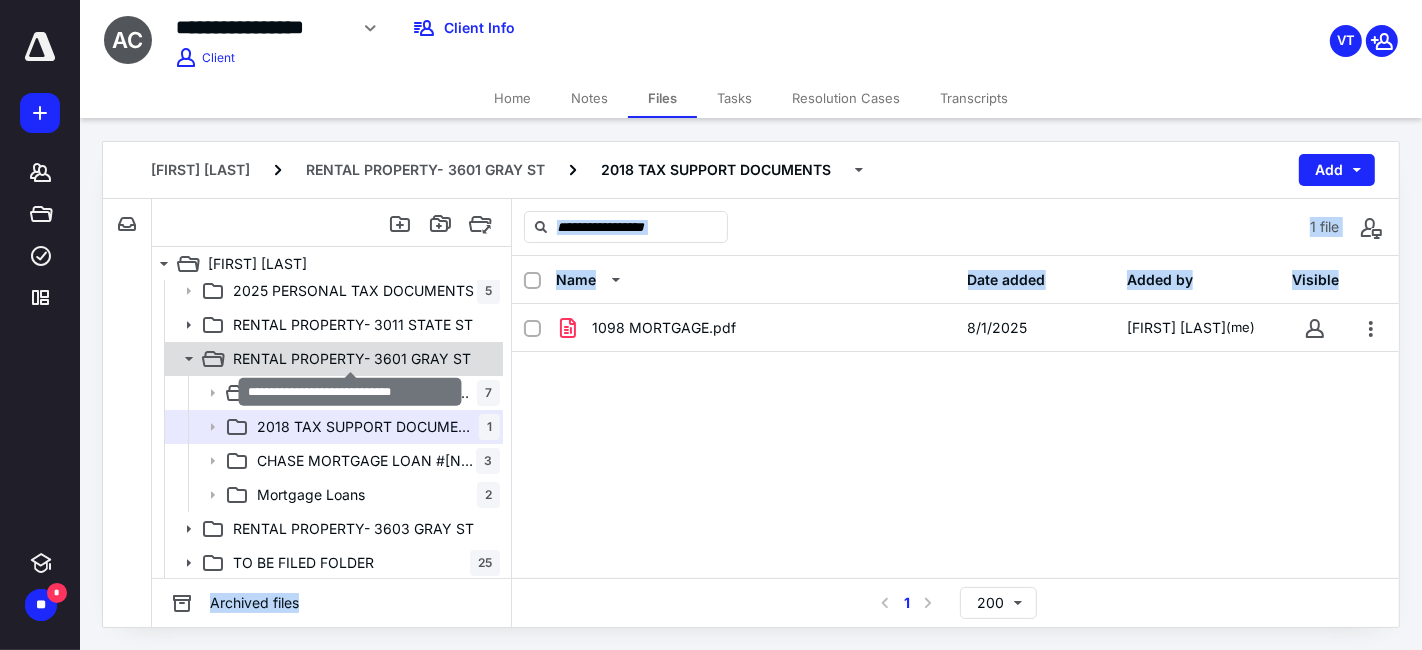 click on "RENTAL PROPERTY- 3601 GRAY ST" at bounding box center (352, 359) 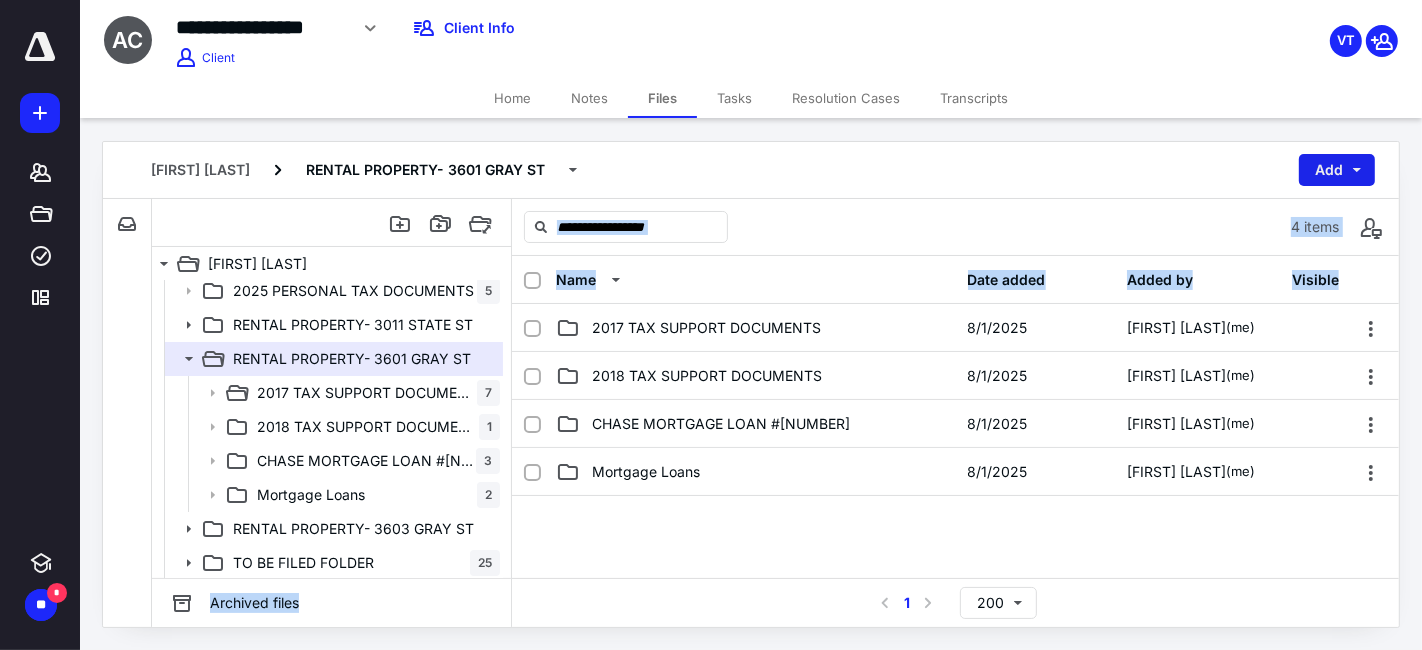 click on "Add" at bounding box center [1337, 170] 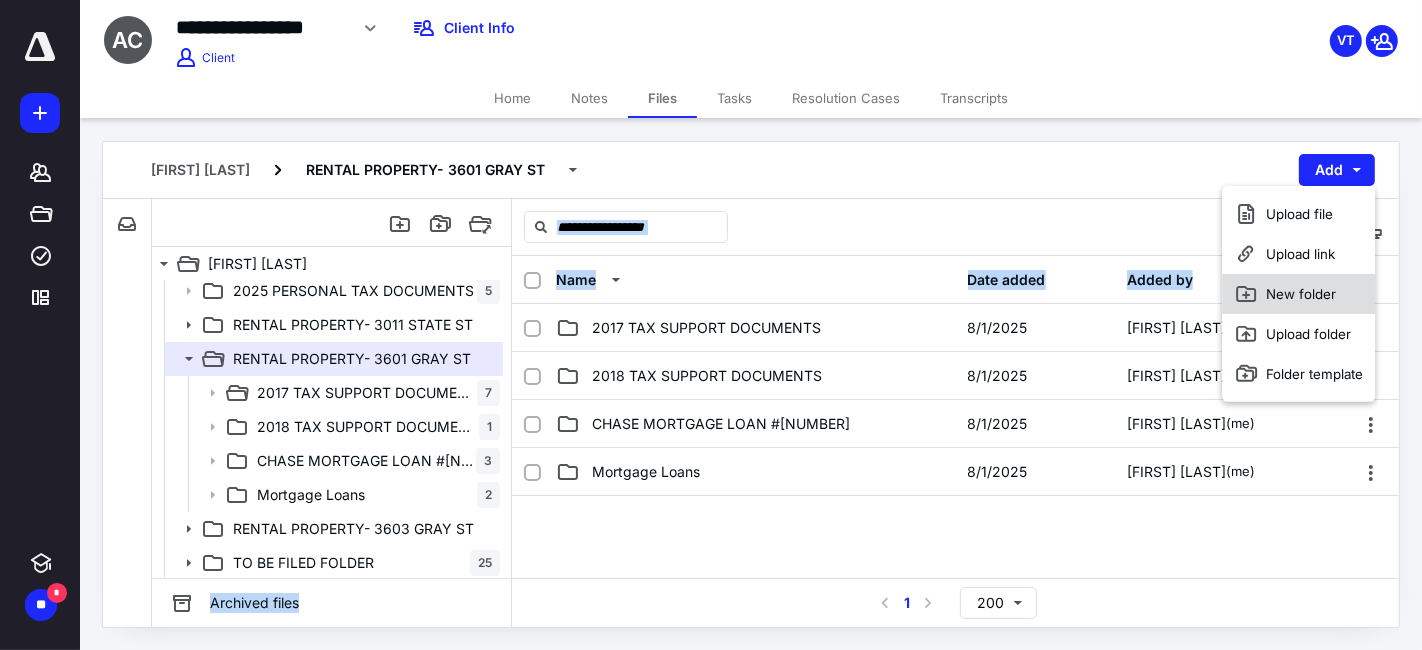 click on "New folder" at bounding box center (1299, 294) 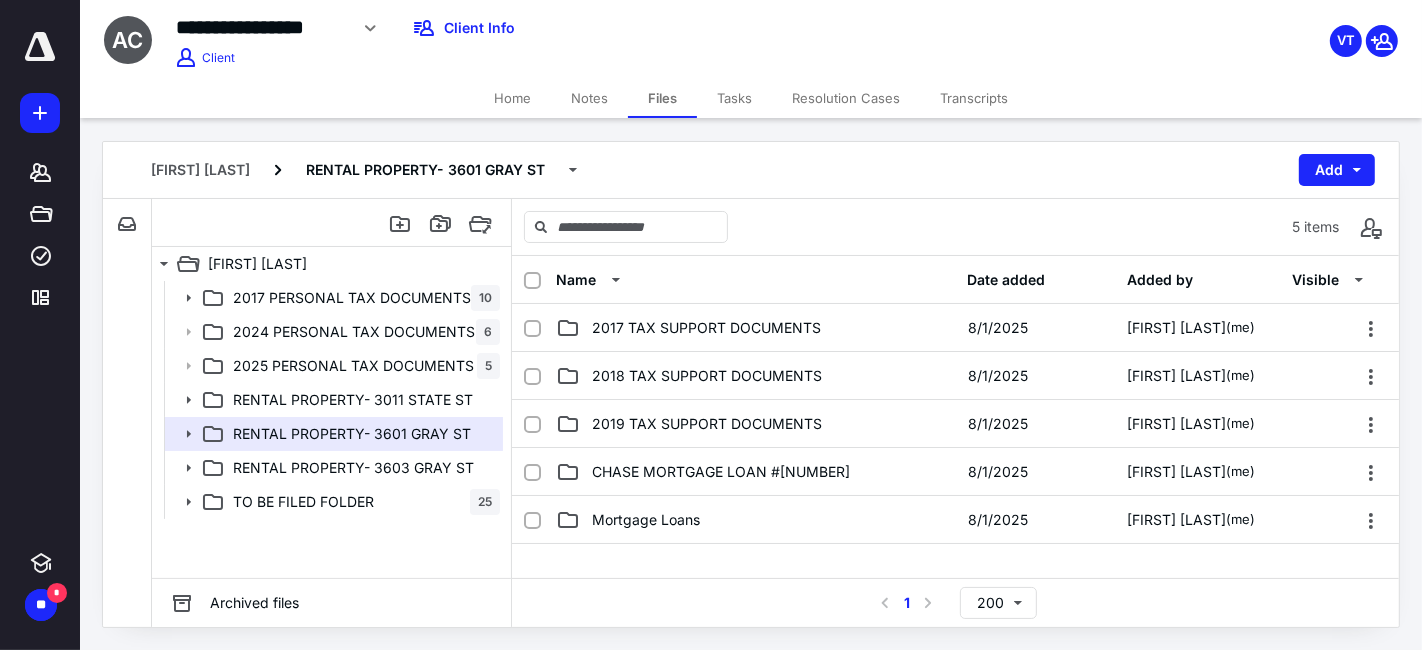 scroll, scrollTop: 0, scrollLeft: 0, axis: both 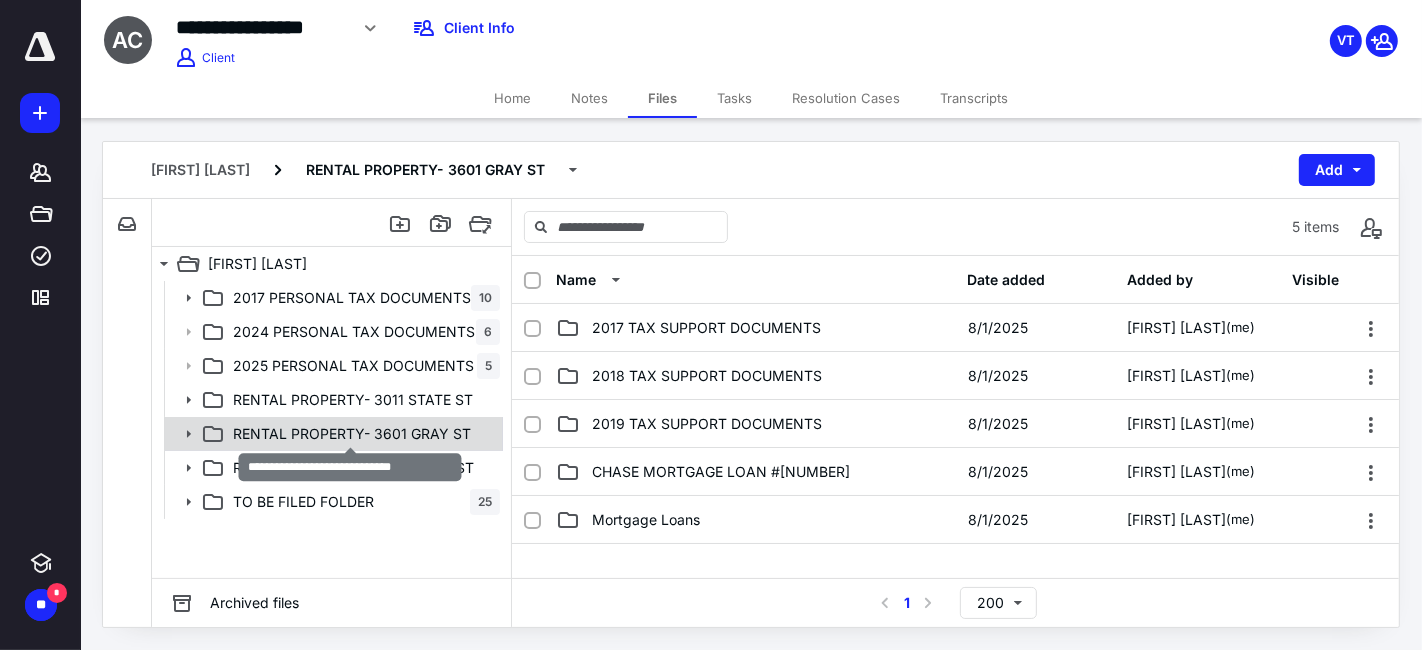 click on "RENTAL PROPERTY- 3601 GRAY ST" at bounding box center [352, 434] 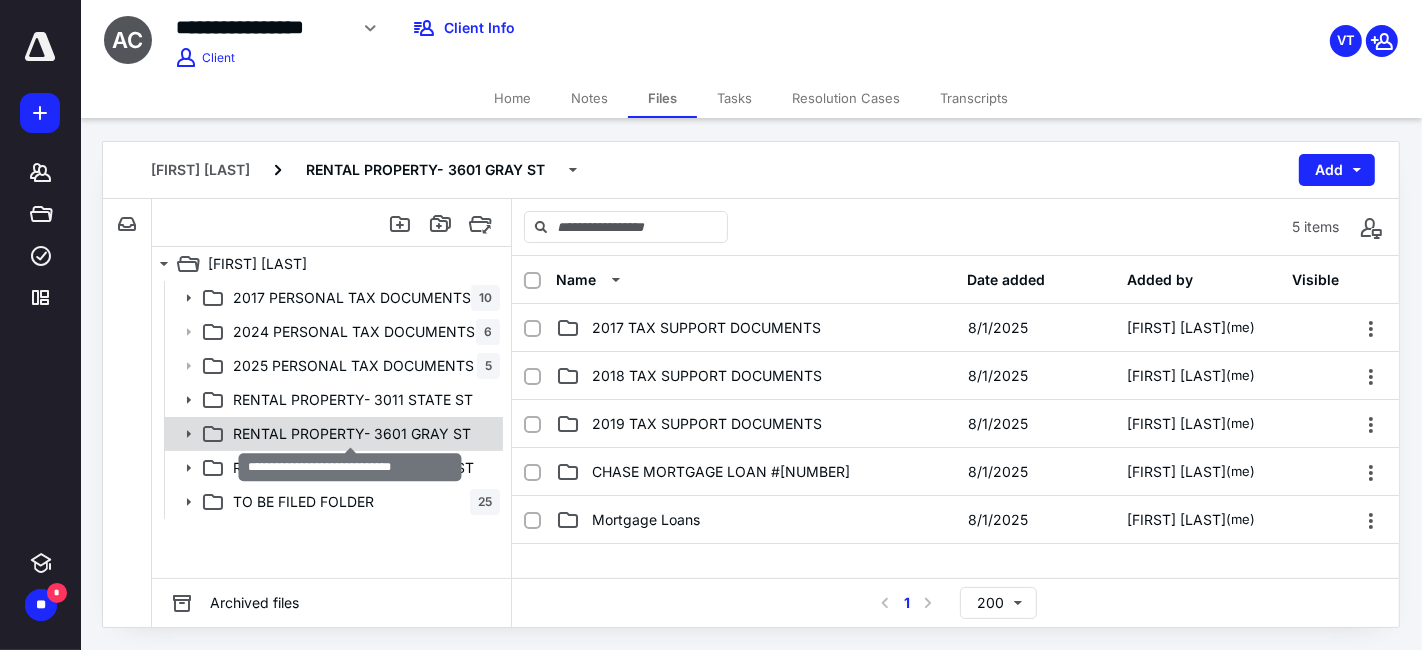 click on "RENTAL PROPERTY- 3601 GRAY ST" at bounding box center [352, 434] 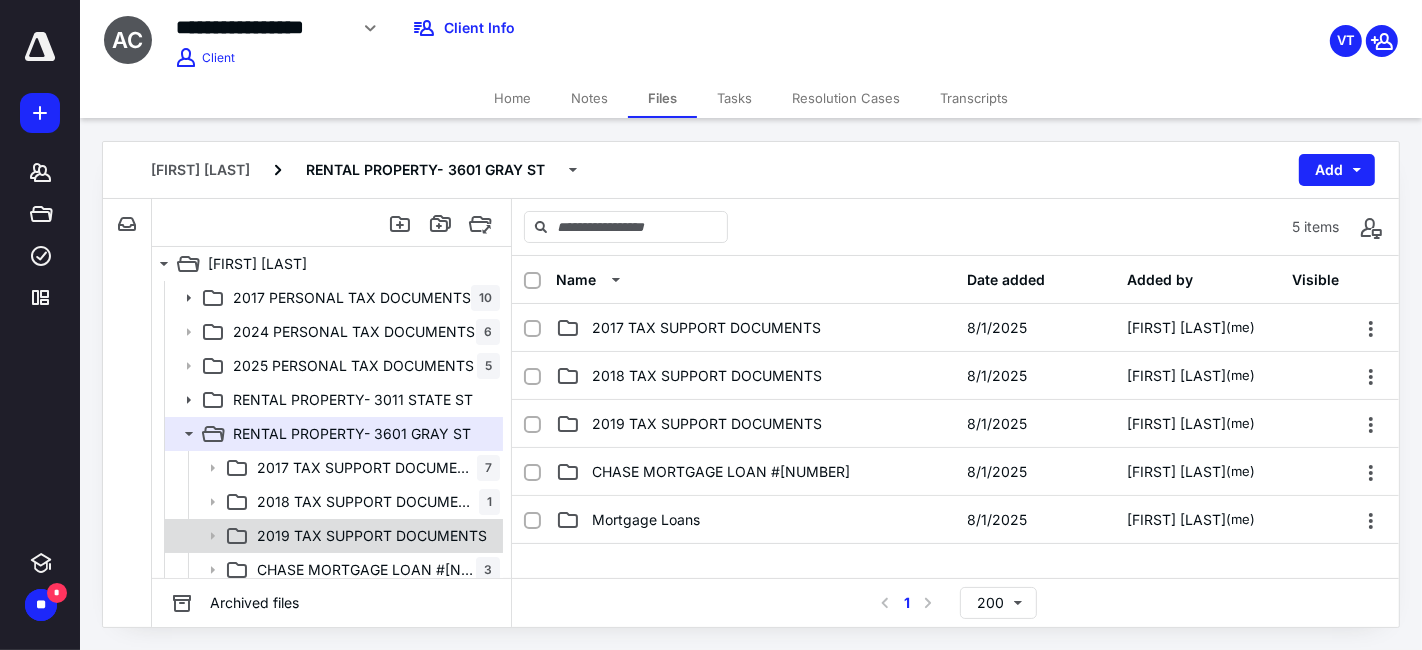 click on "2019 TAX SUPPORT DOCUMENTS" at bounding box center [332, 536] 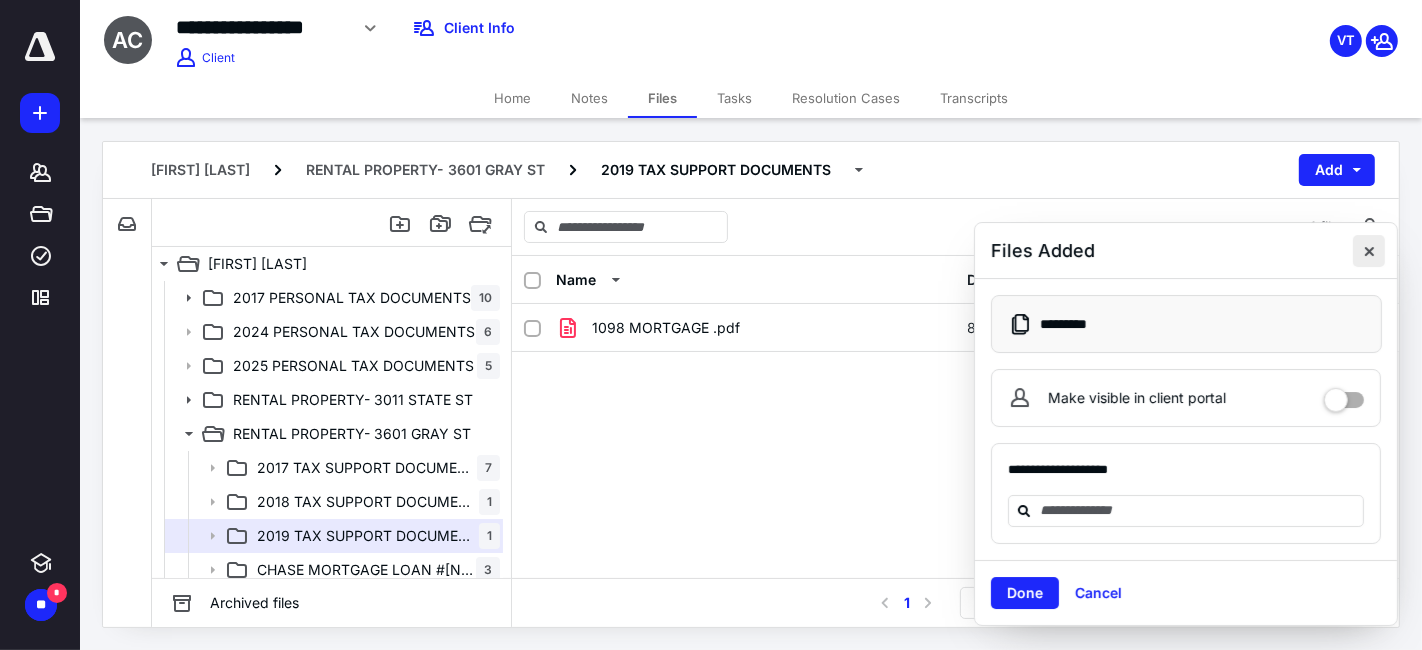 click at bounding box center (1369, 251) 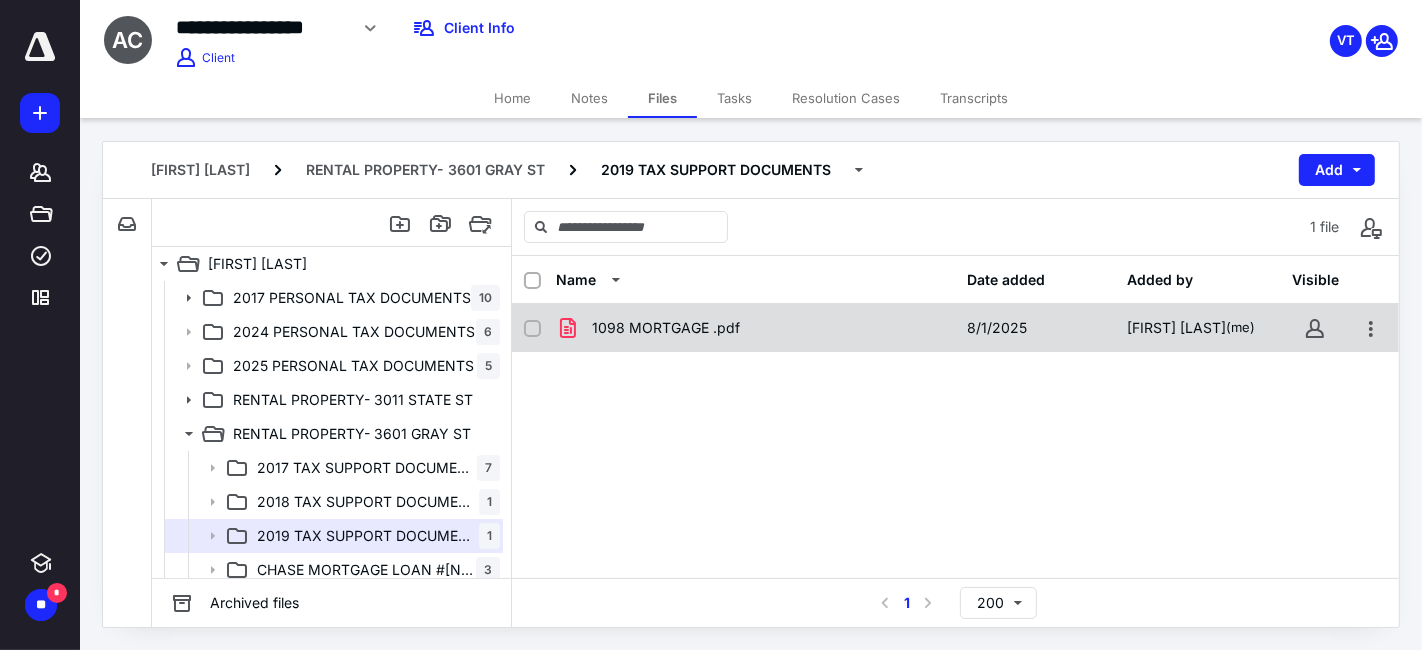 click on "1098 MORTGAGE .pdf 8/[DAY]/[YEAR] [FIRST] [LAST] (me)" at bounding box center (955, 328) 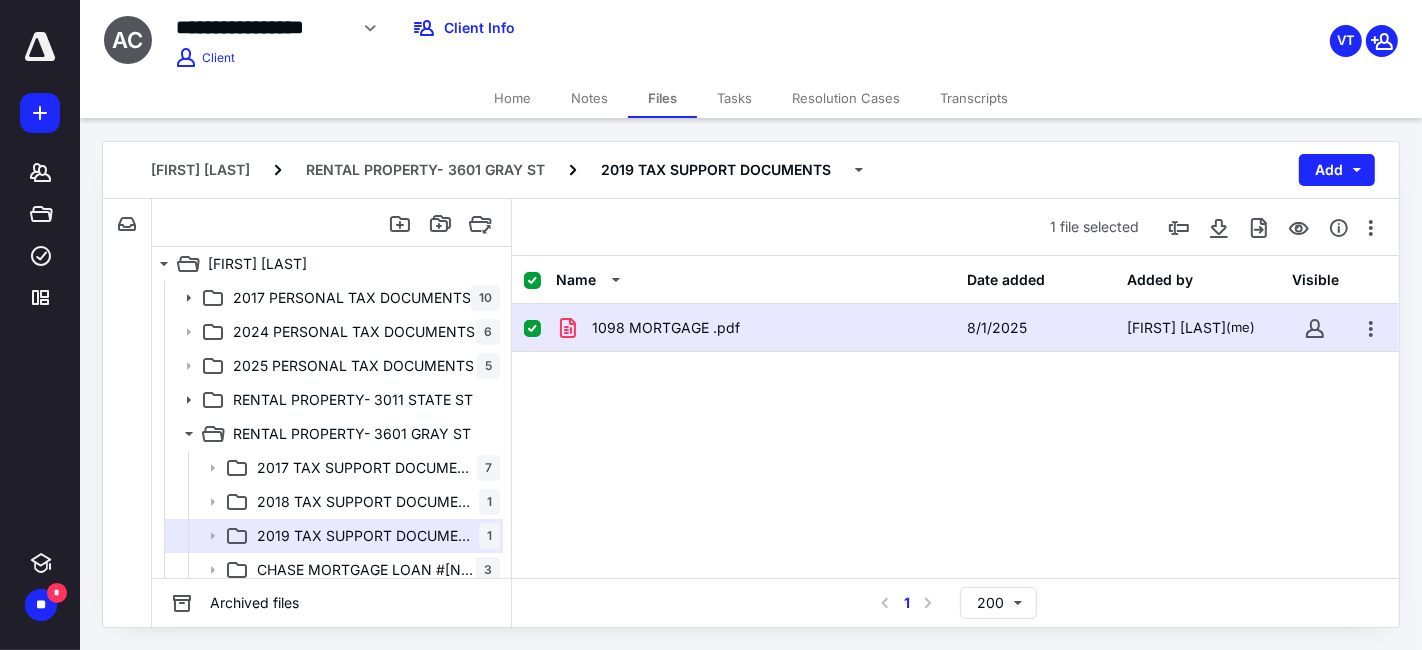 click on "1098 MORTGAGE .pdf 8/[DAY]/[YEAR] [FIRST] [LAST] (me)" at bounding box center [955, 328] 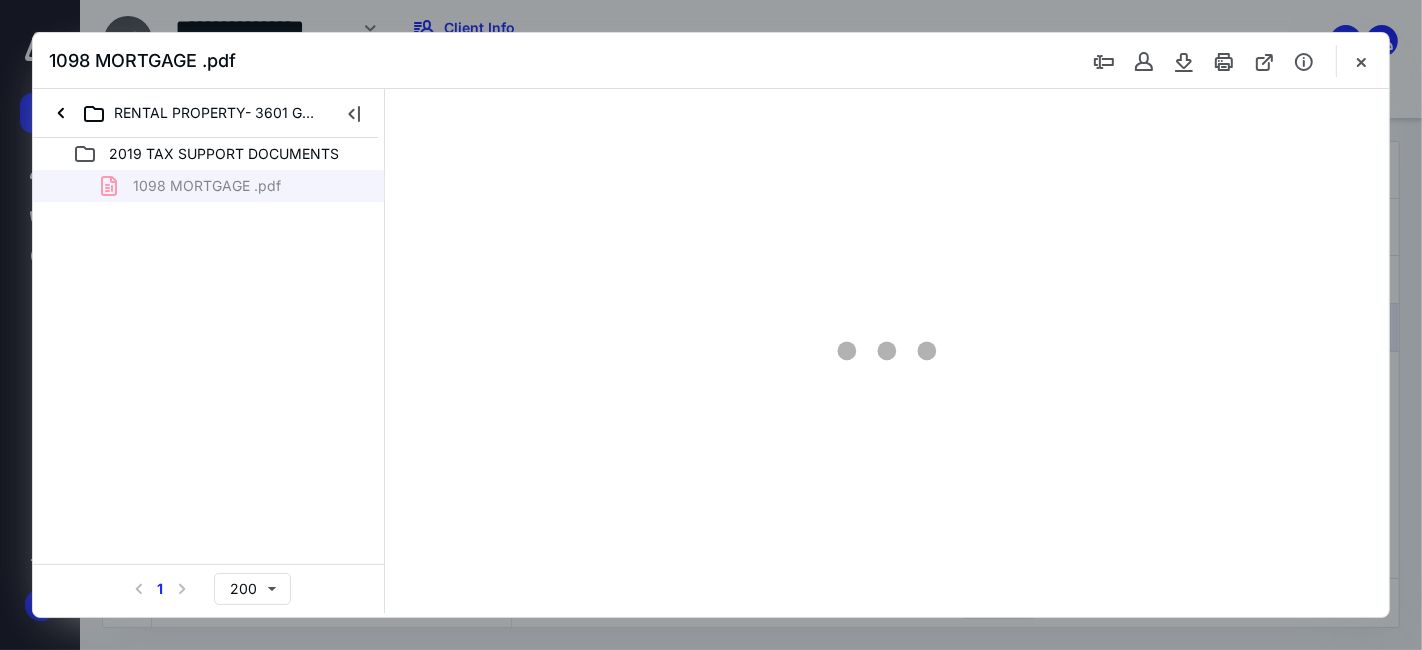 scroll, scrollTop: 0, scrollLeft: 0, axis: both 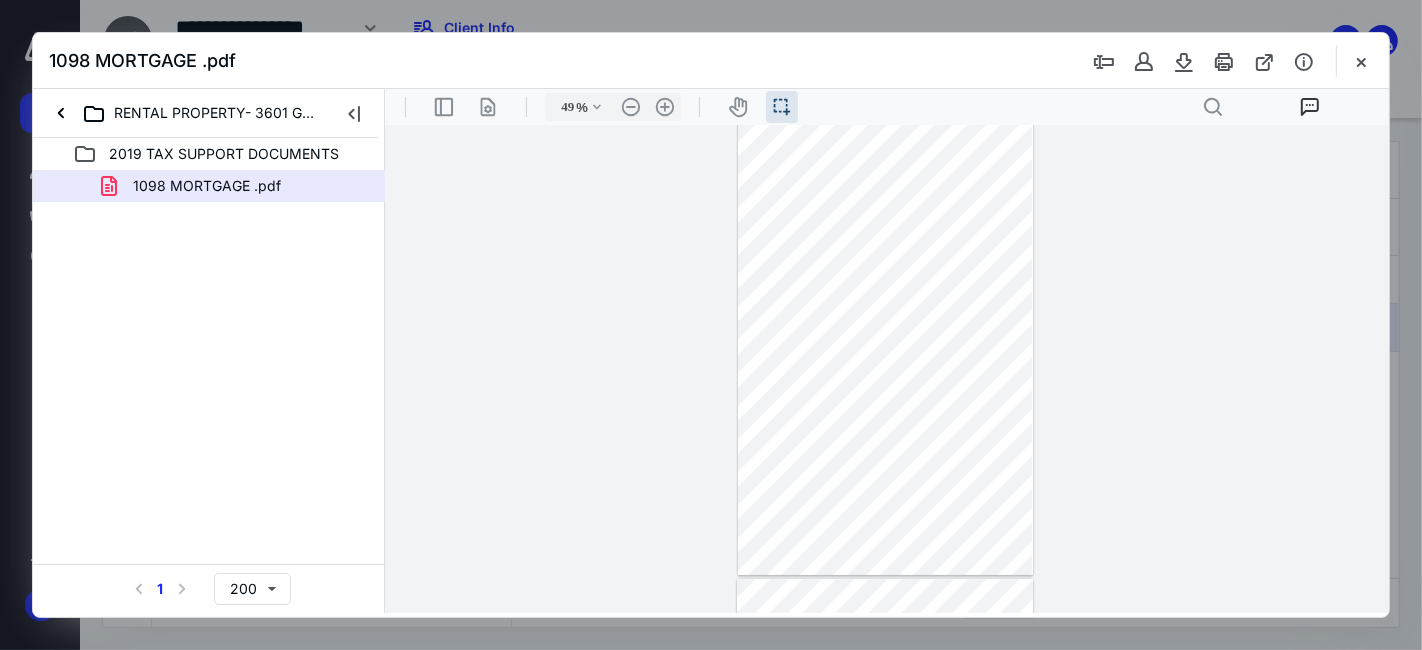 click on "**********" at bounding box center (886, 368) 